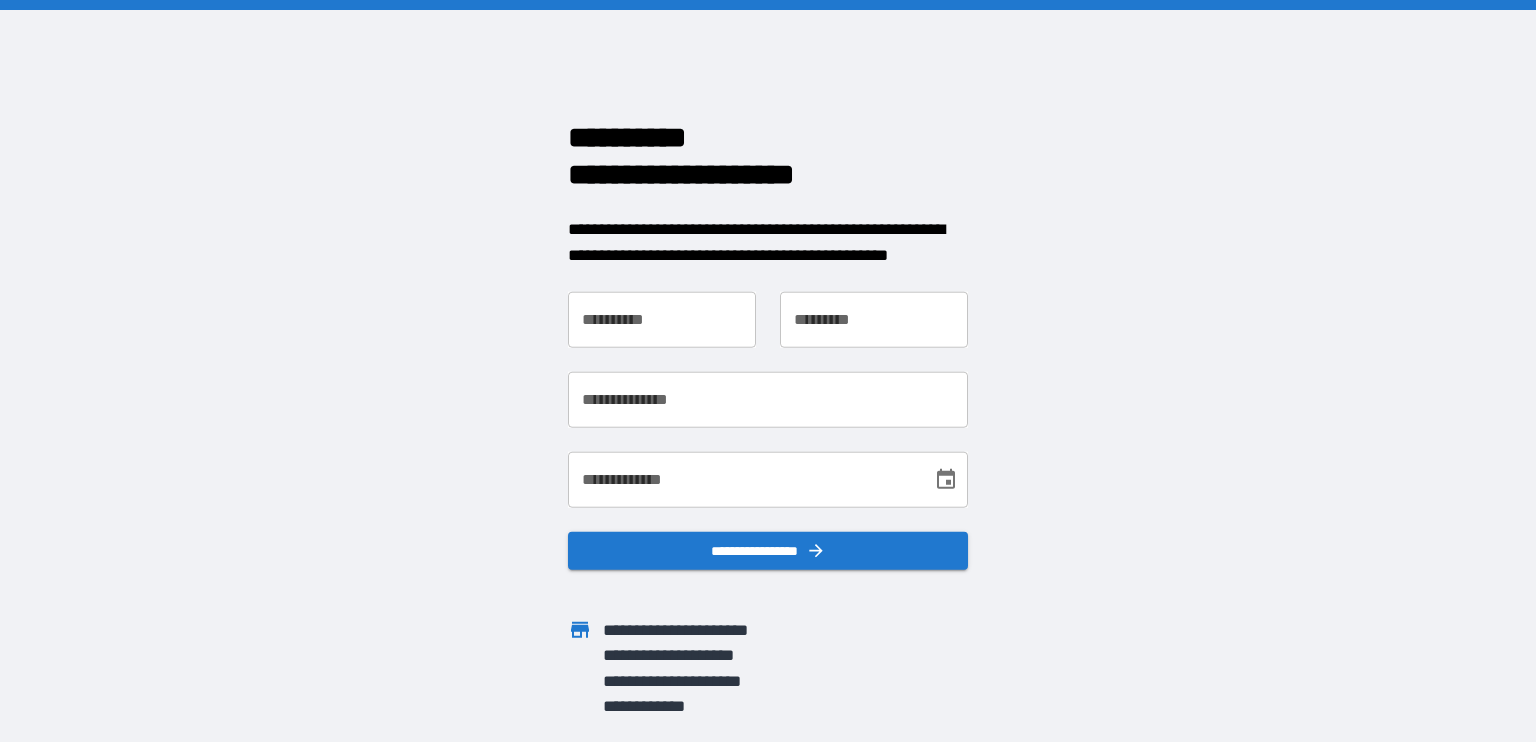 scroll, scrollTop: 0, scrollLeft: 0, axis: both 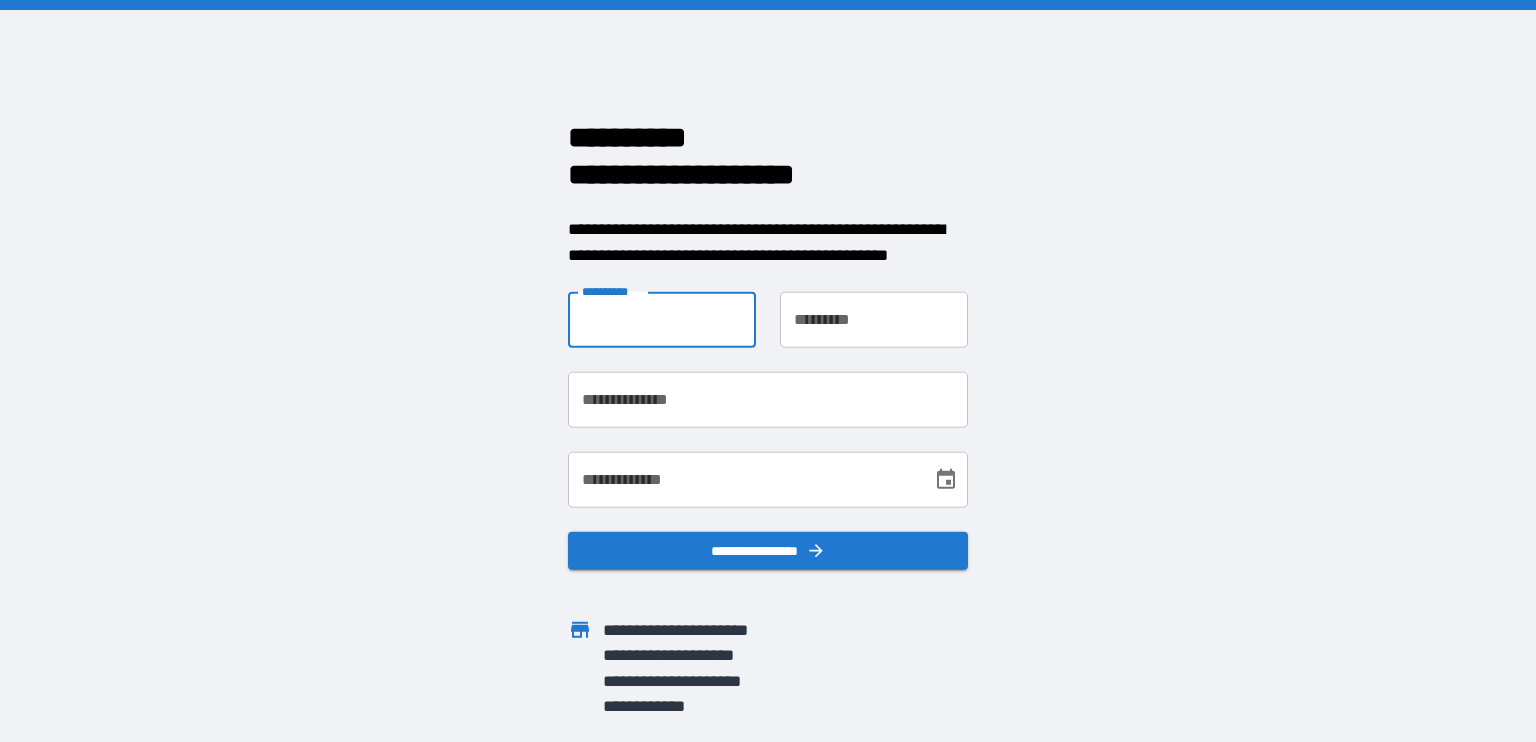 type on "******" 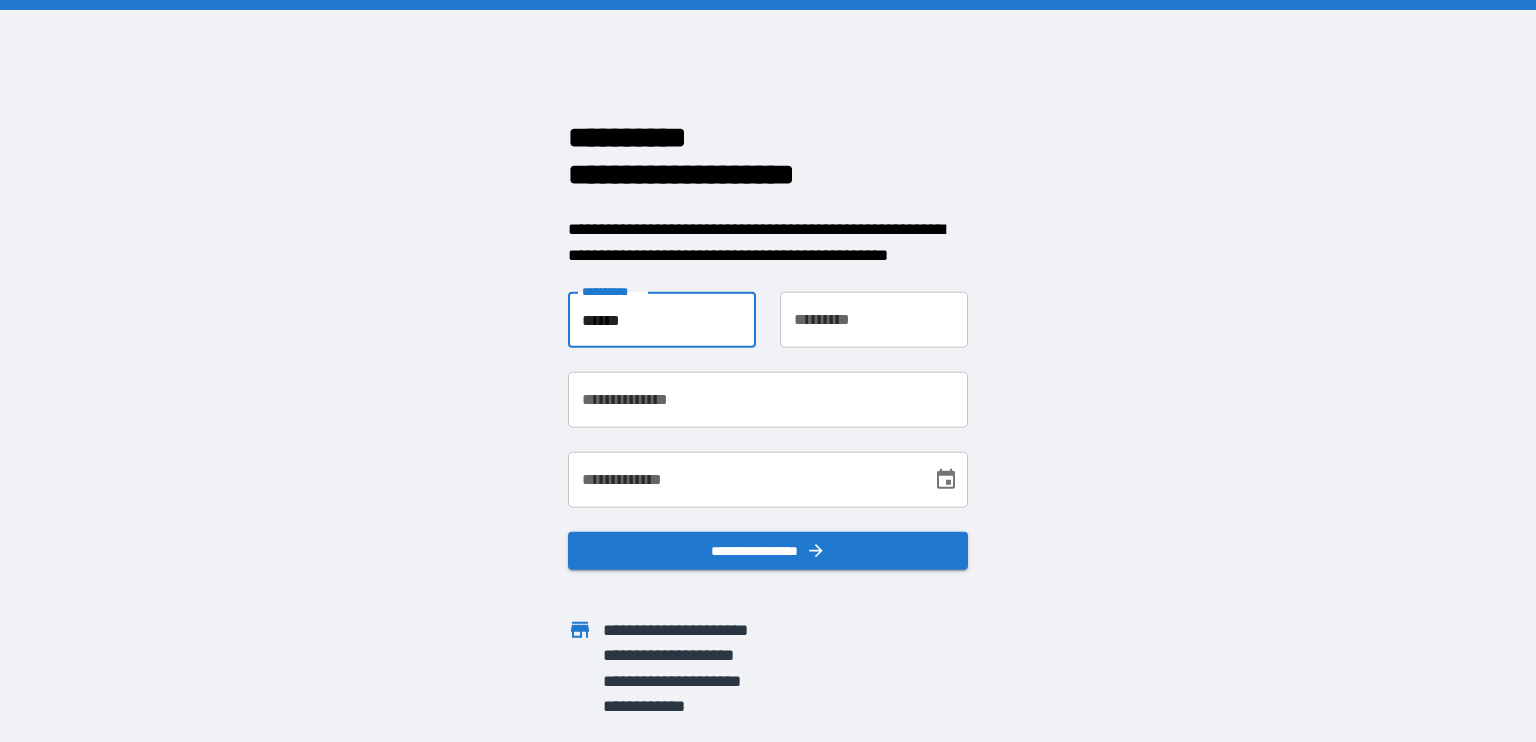 type on "**********" 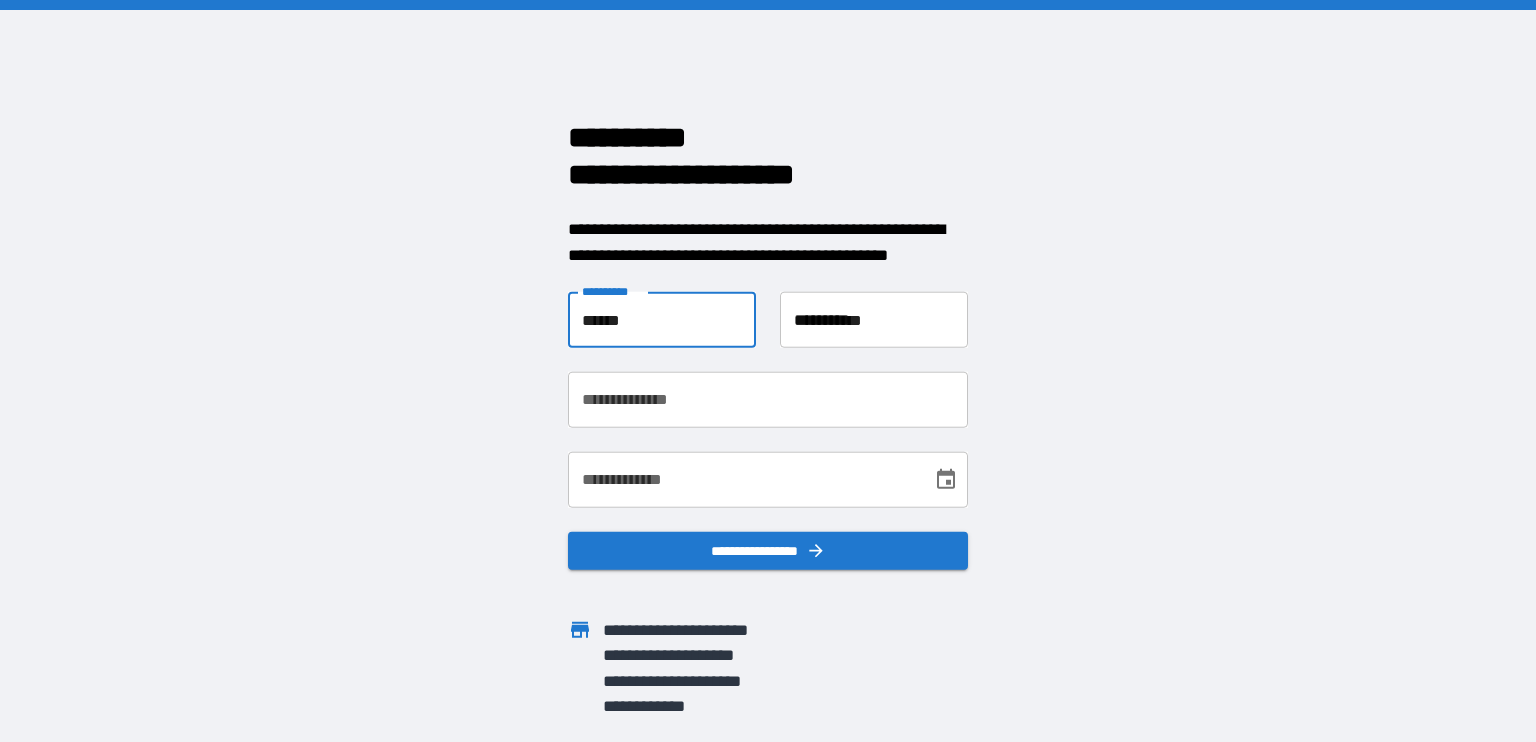 type on "**********" 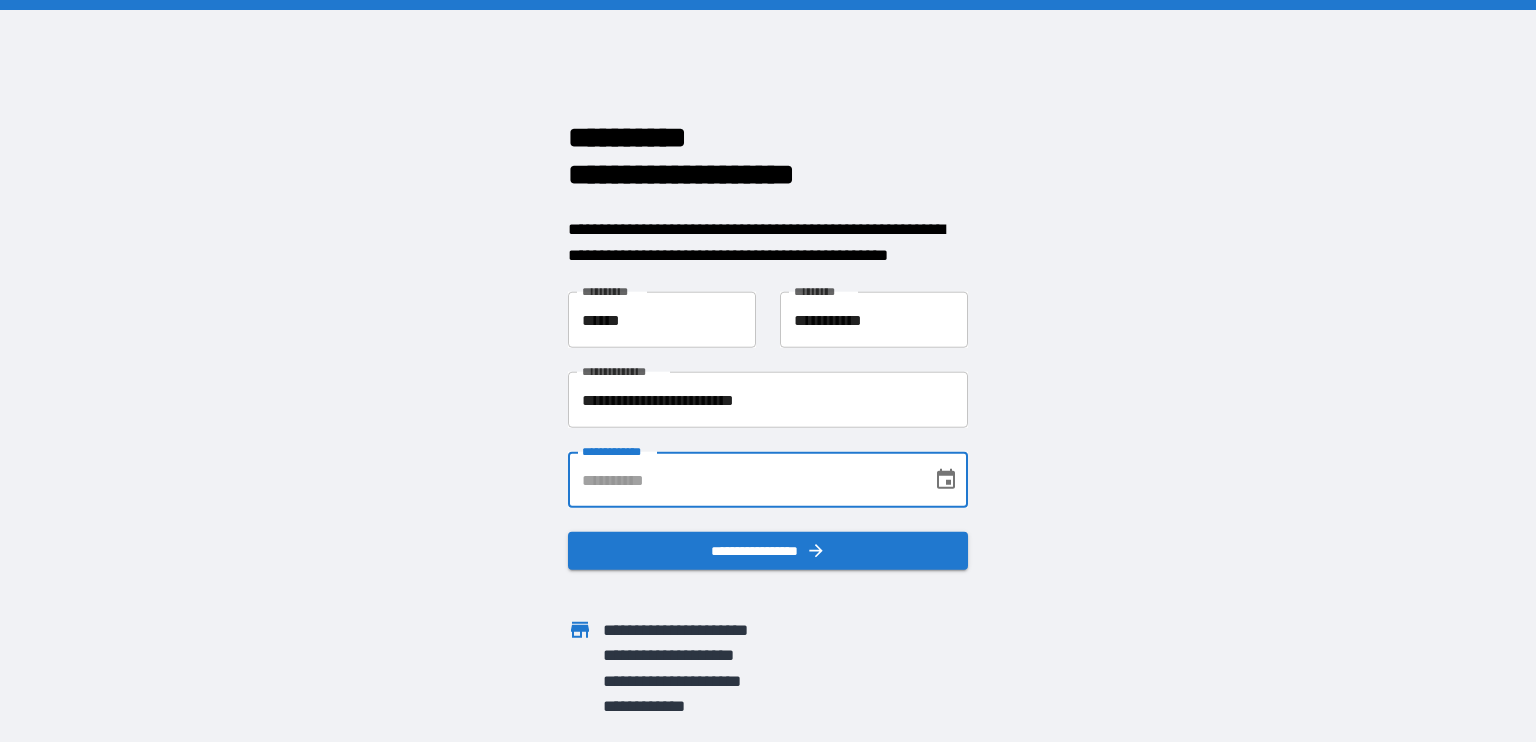 click on "**********" at bounding box center [743, 480] 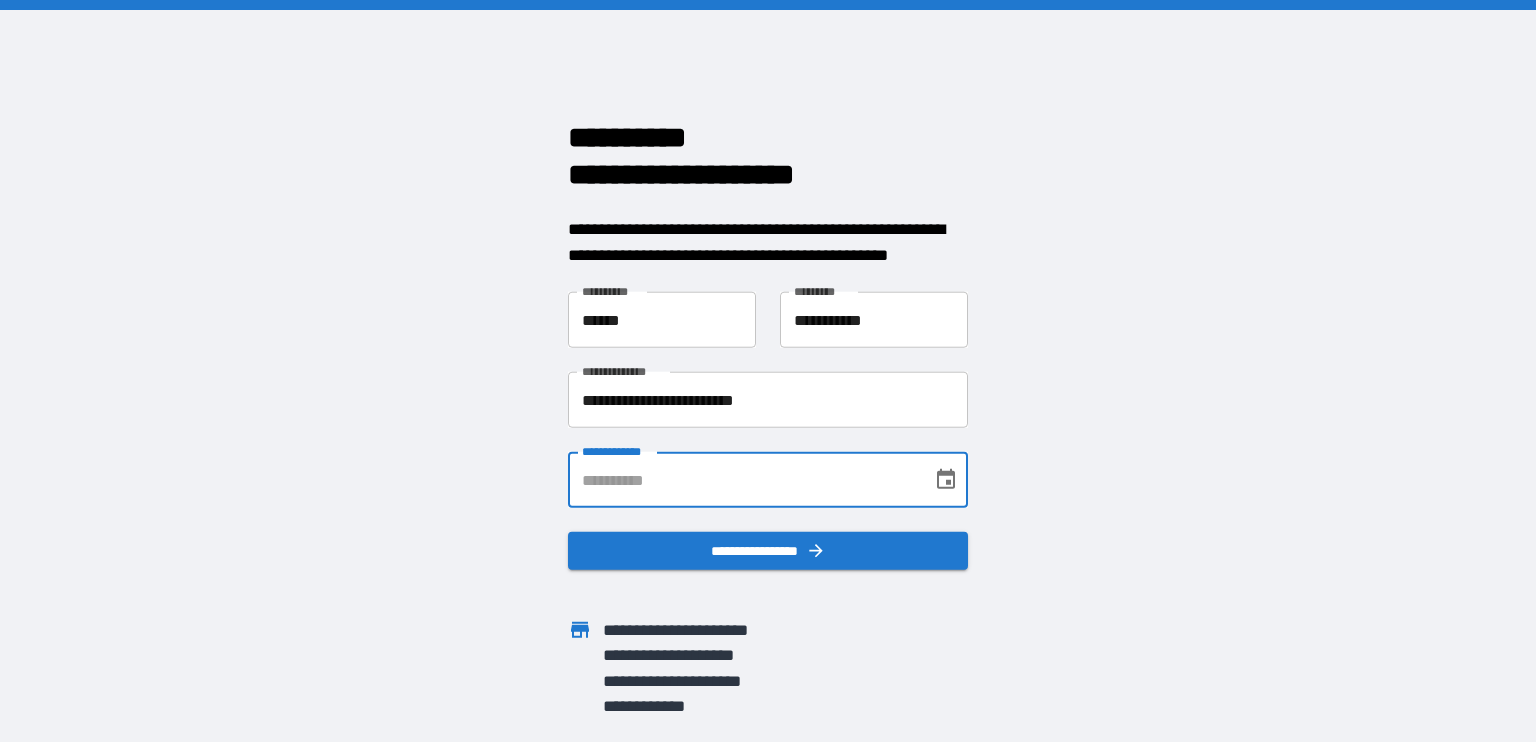 type on "**********" 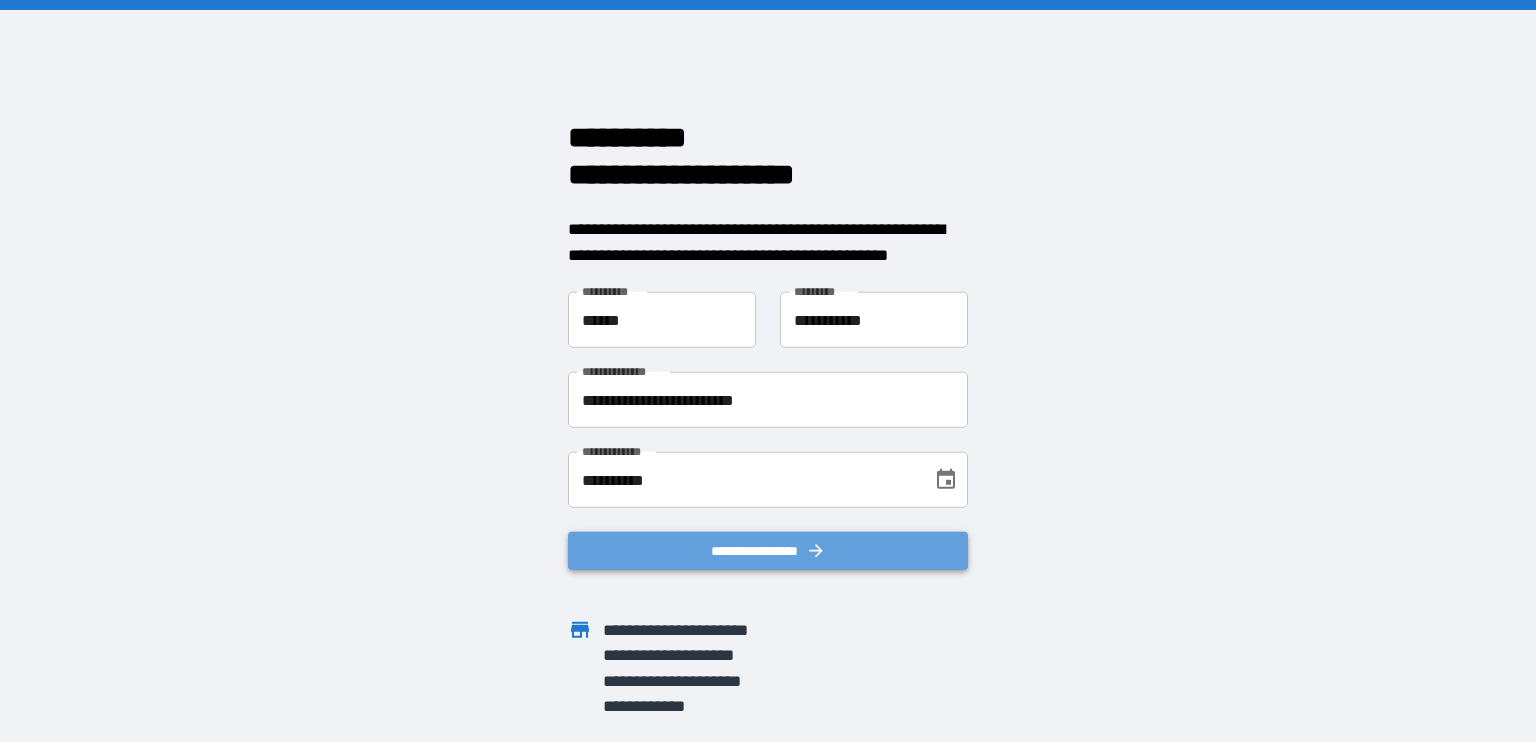 click on "**********" at bounding box center (768, 551) 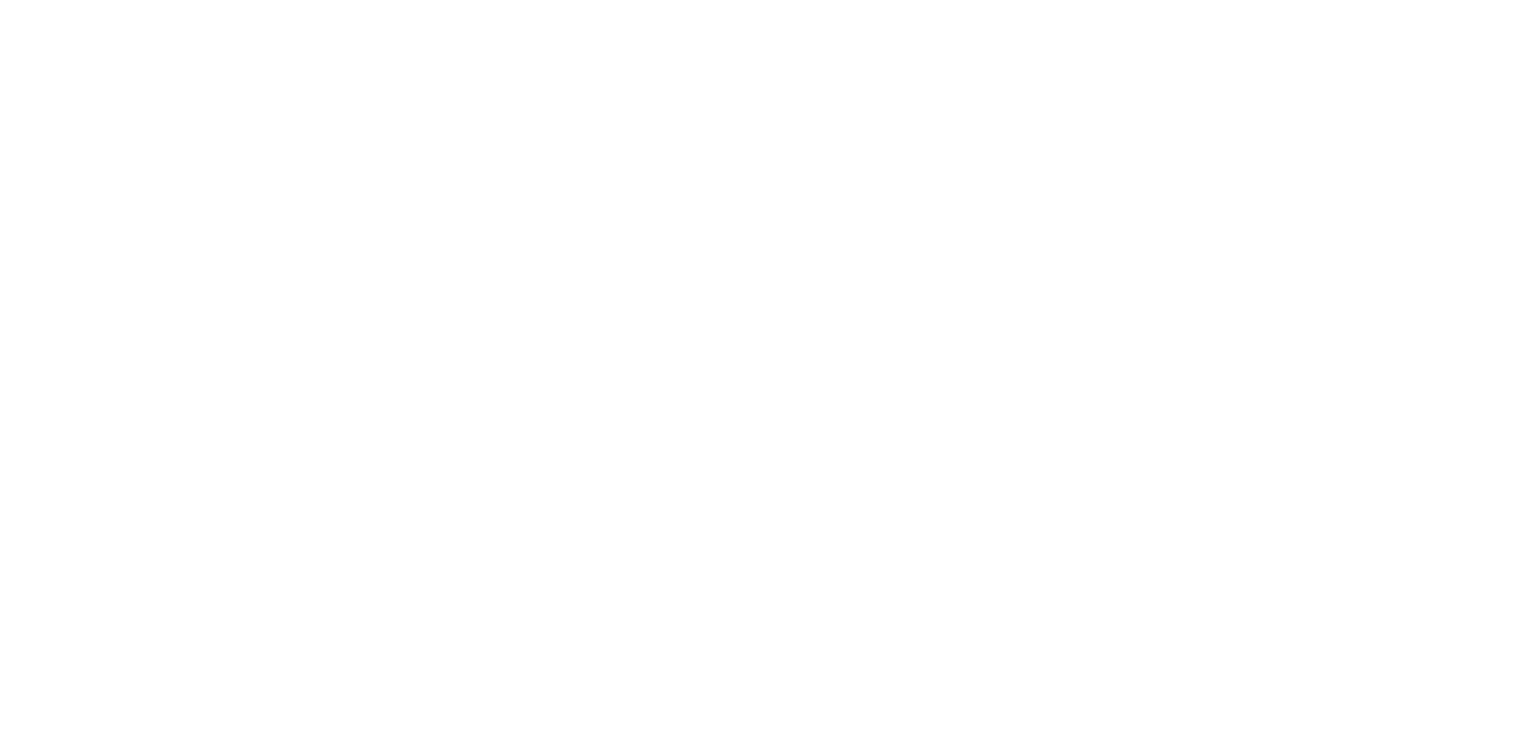 scroll, scrollTop: 0, scrollLeft: 0, axis: both 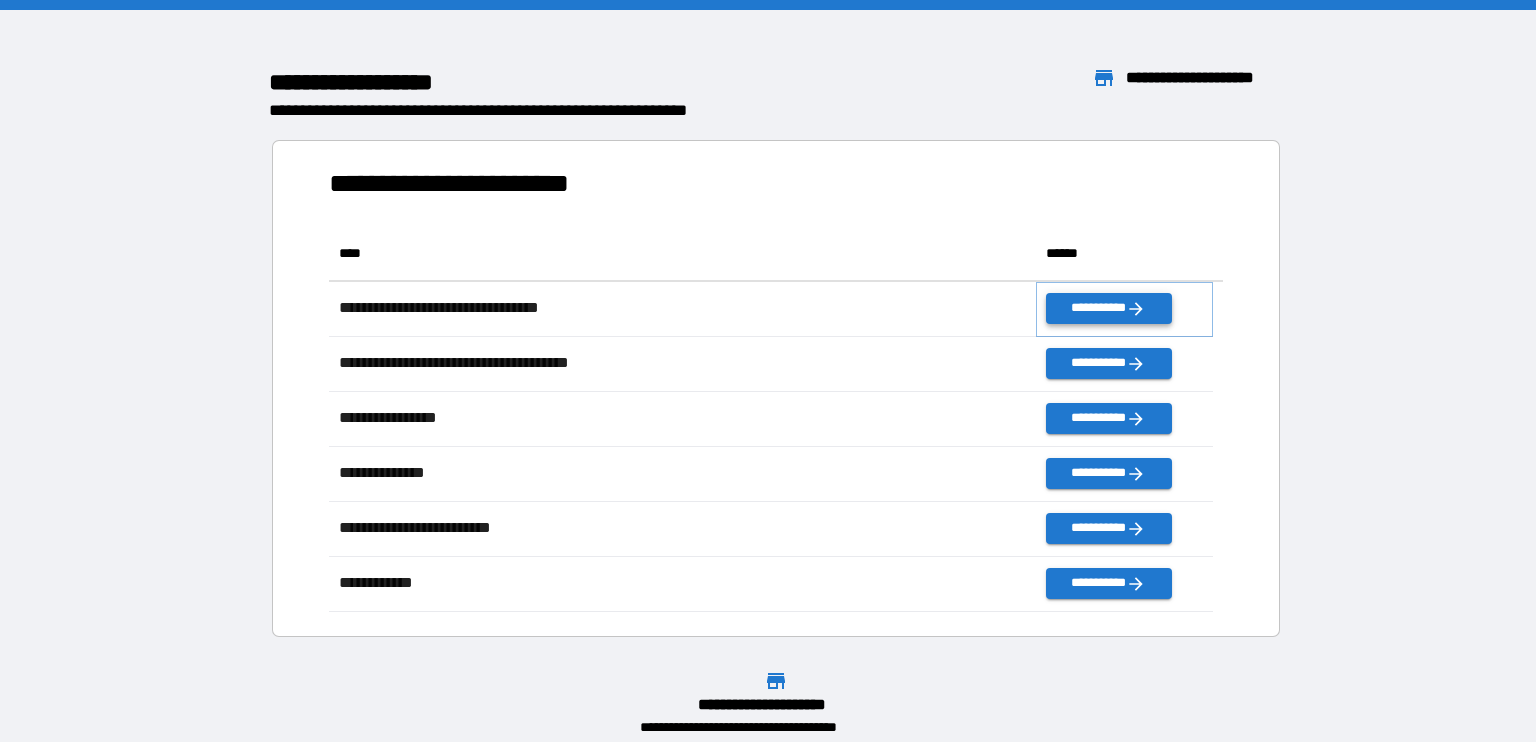 click on "**********" at bounding box center (1108, 308) 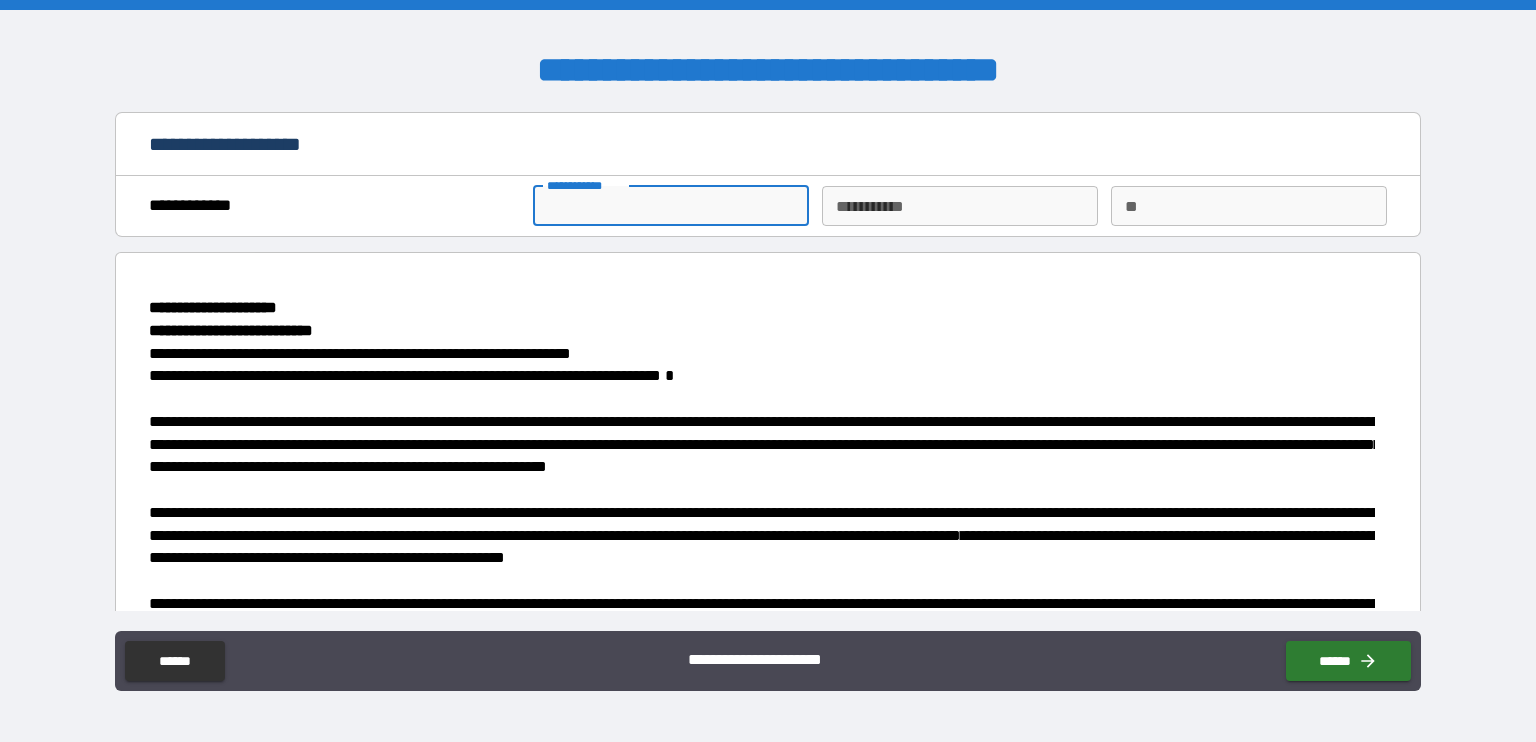 click on "**********" at bounding box center [671, 206] 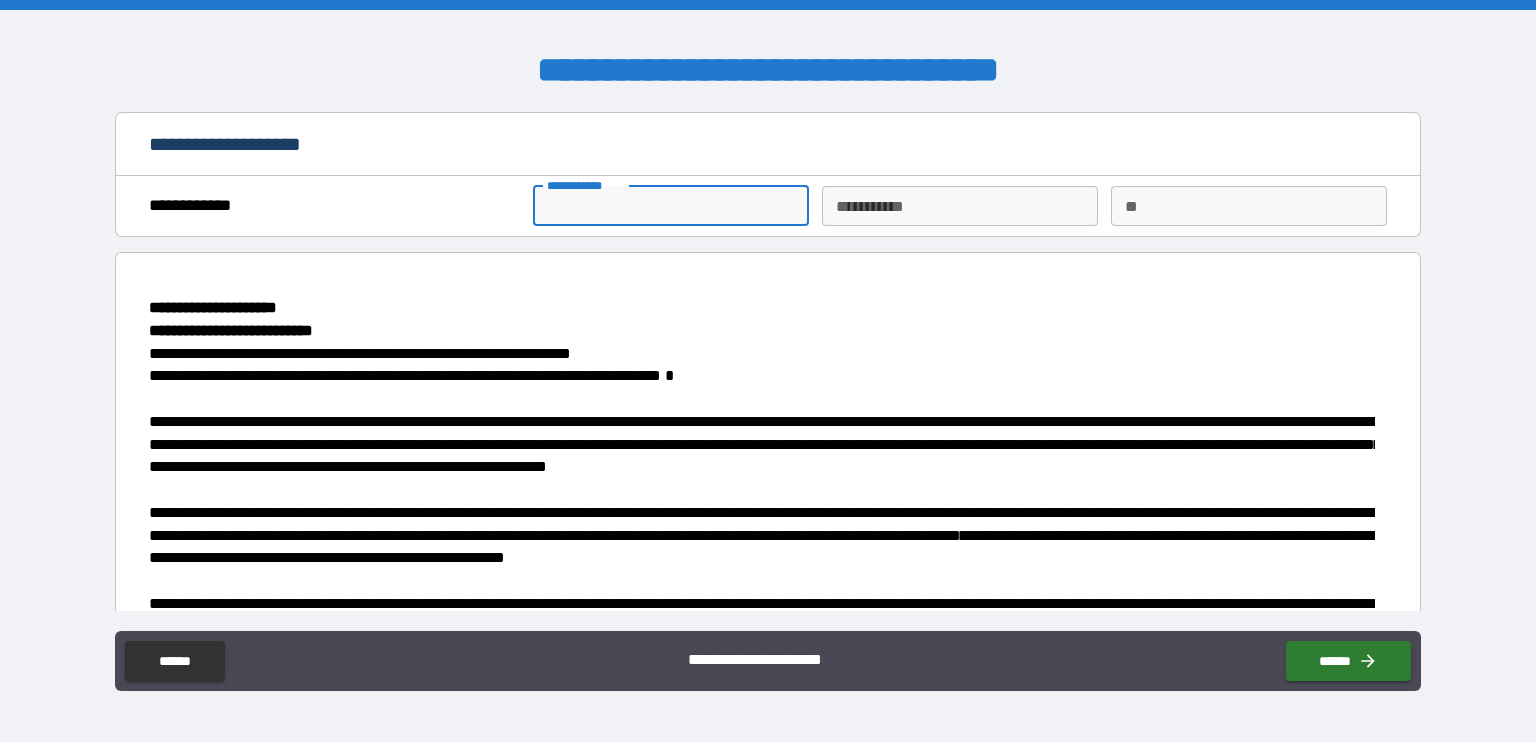 type on "******" 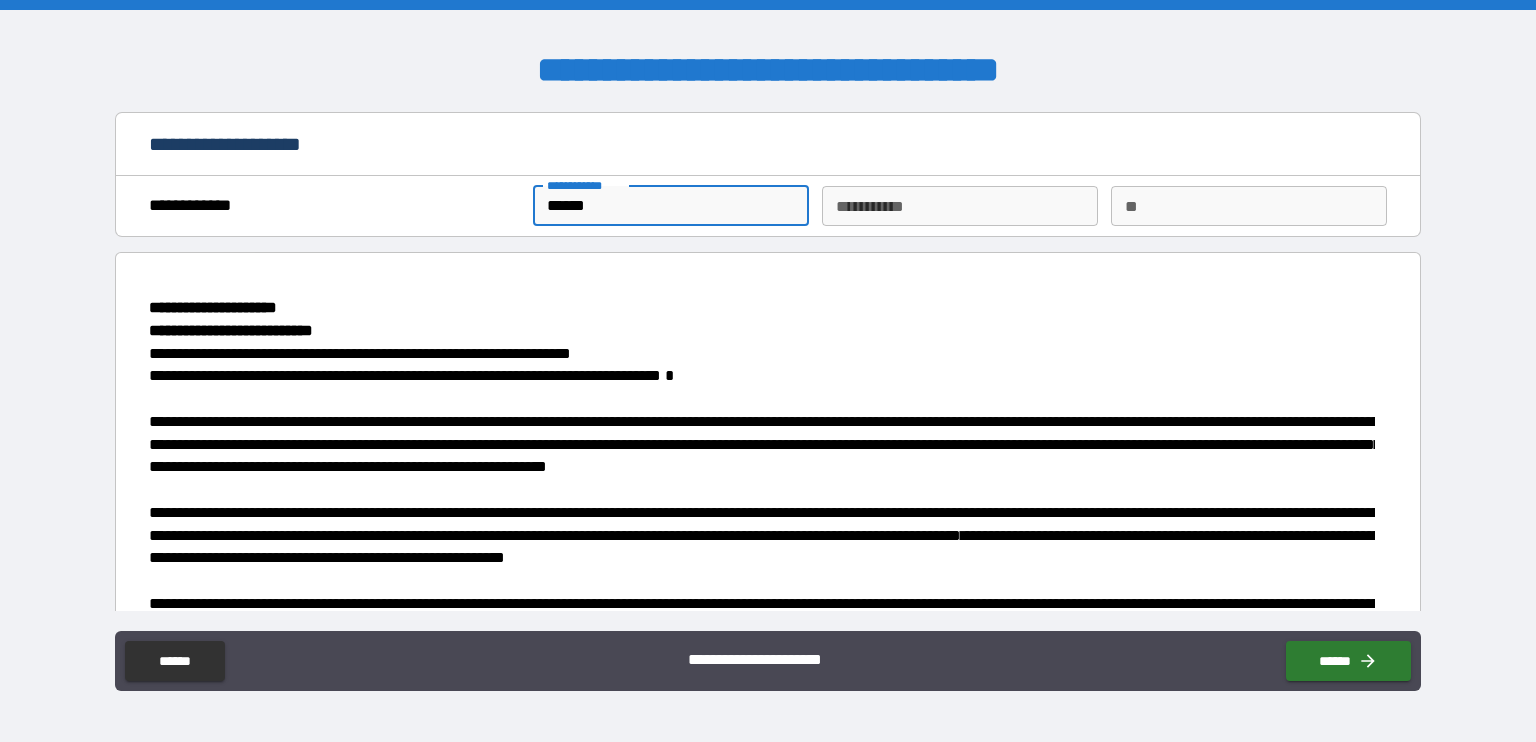 type on "**********" 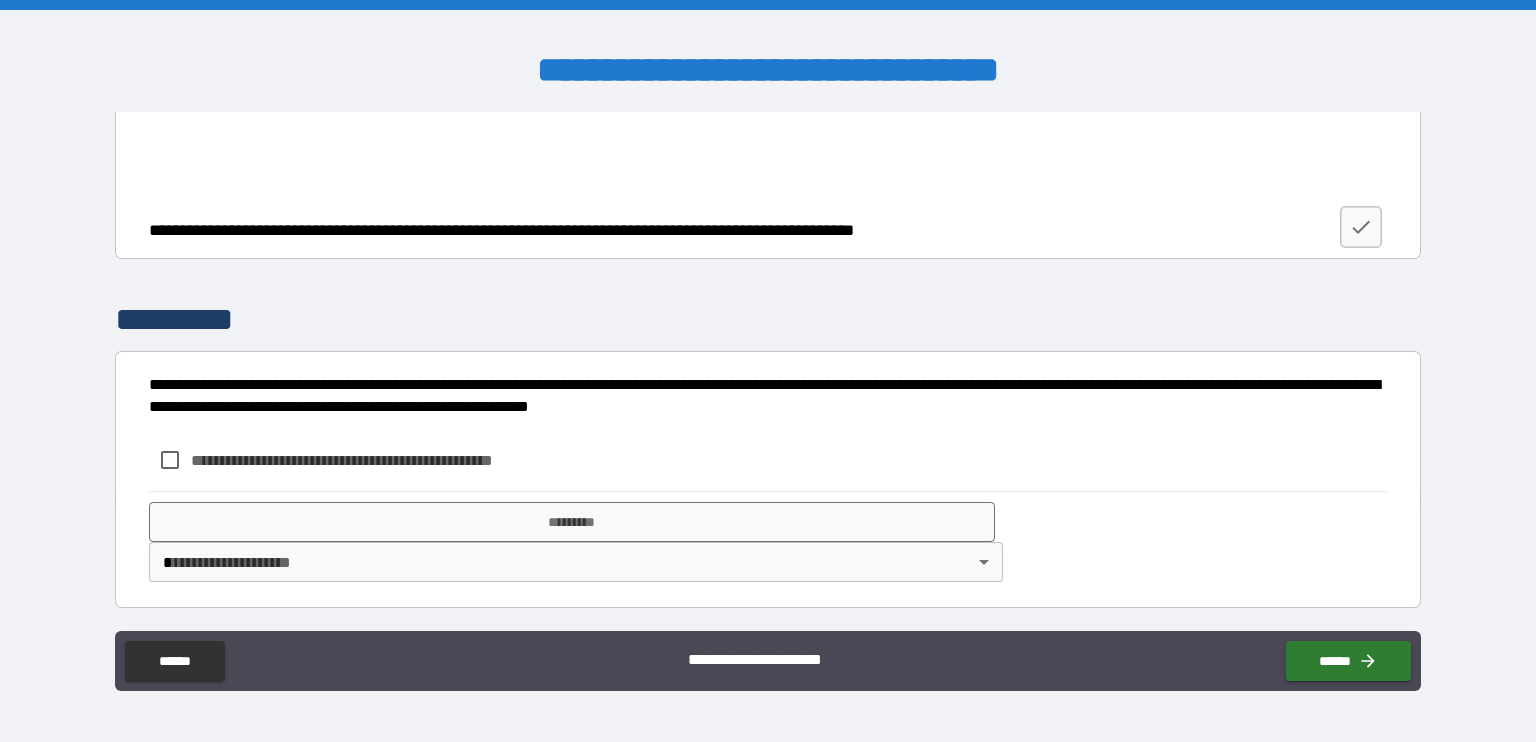scroll, scrollTop: 2873, scrollLeft: 0, axis: vertical 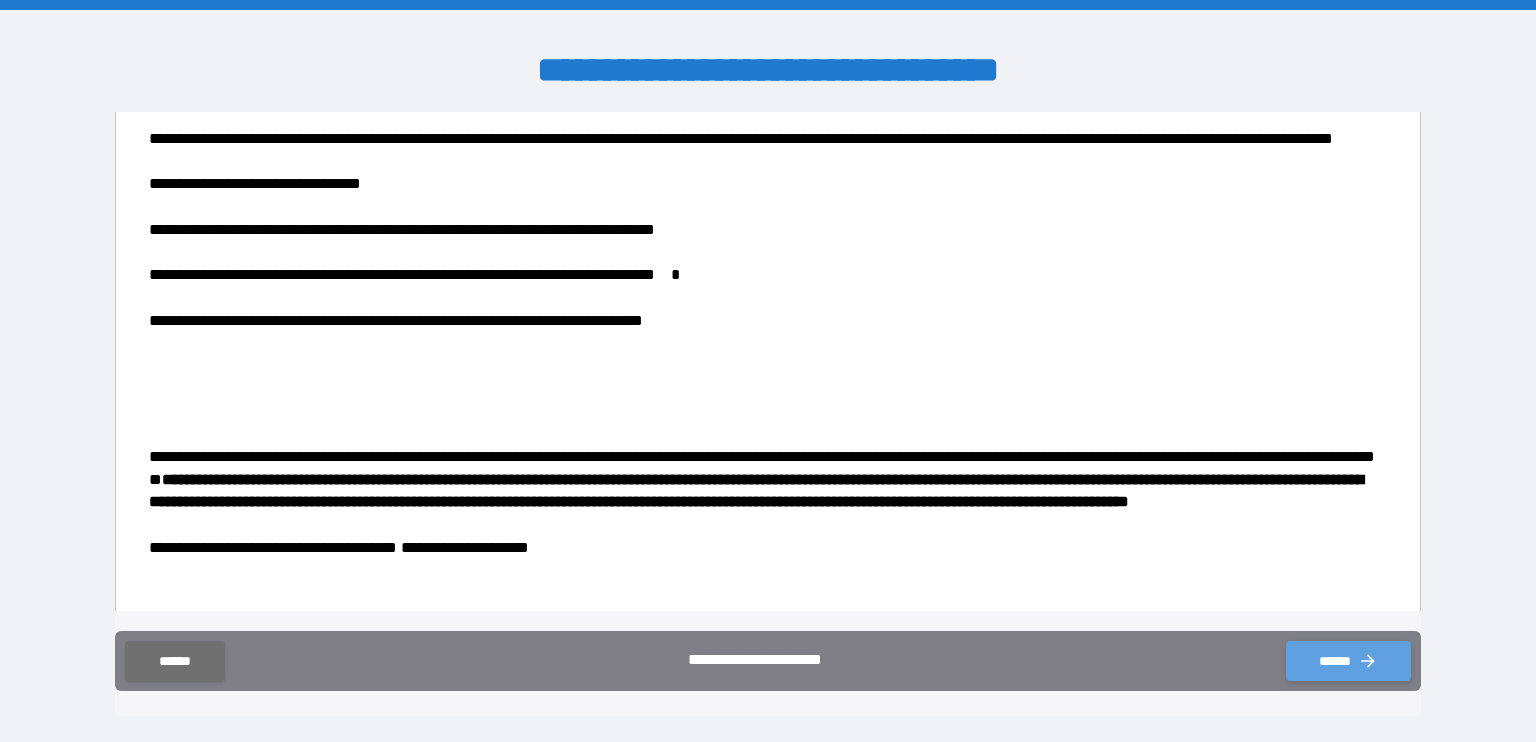 click on "******" at bounding box center [1348, 661] 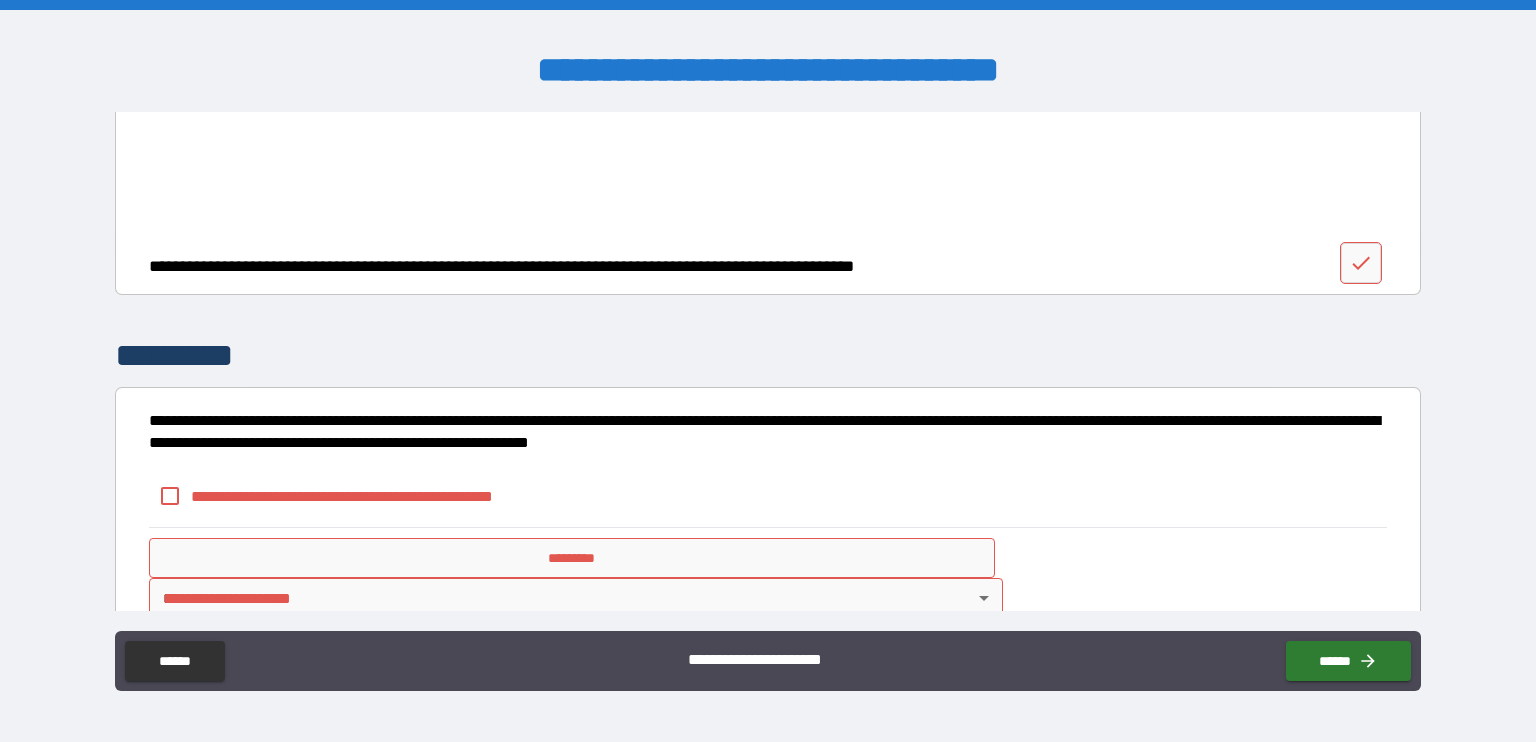 scroll, scrollTop: 3473, scrollLeft: 0, axis: vertical 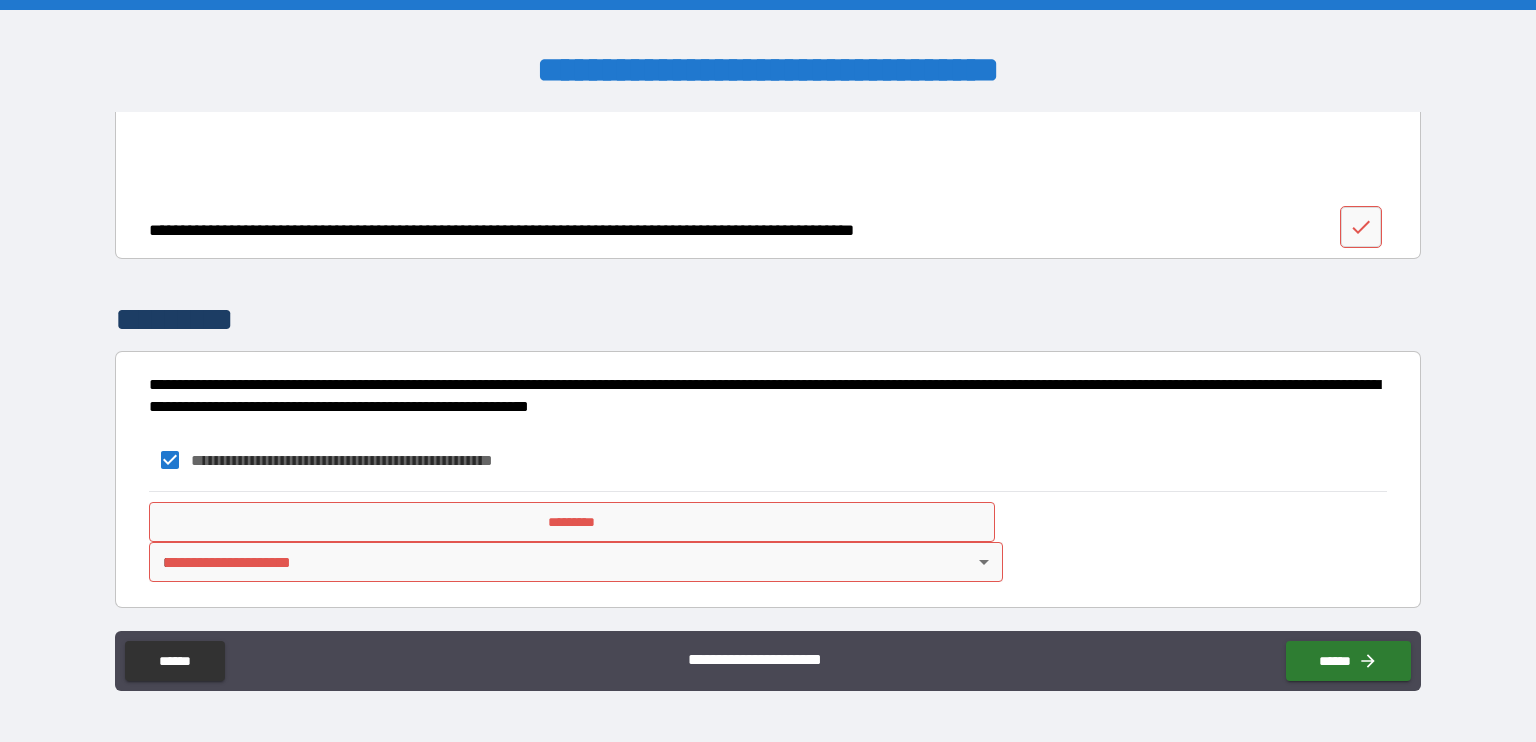 click on "*********" at bounding box center (572, 522) 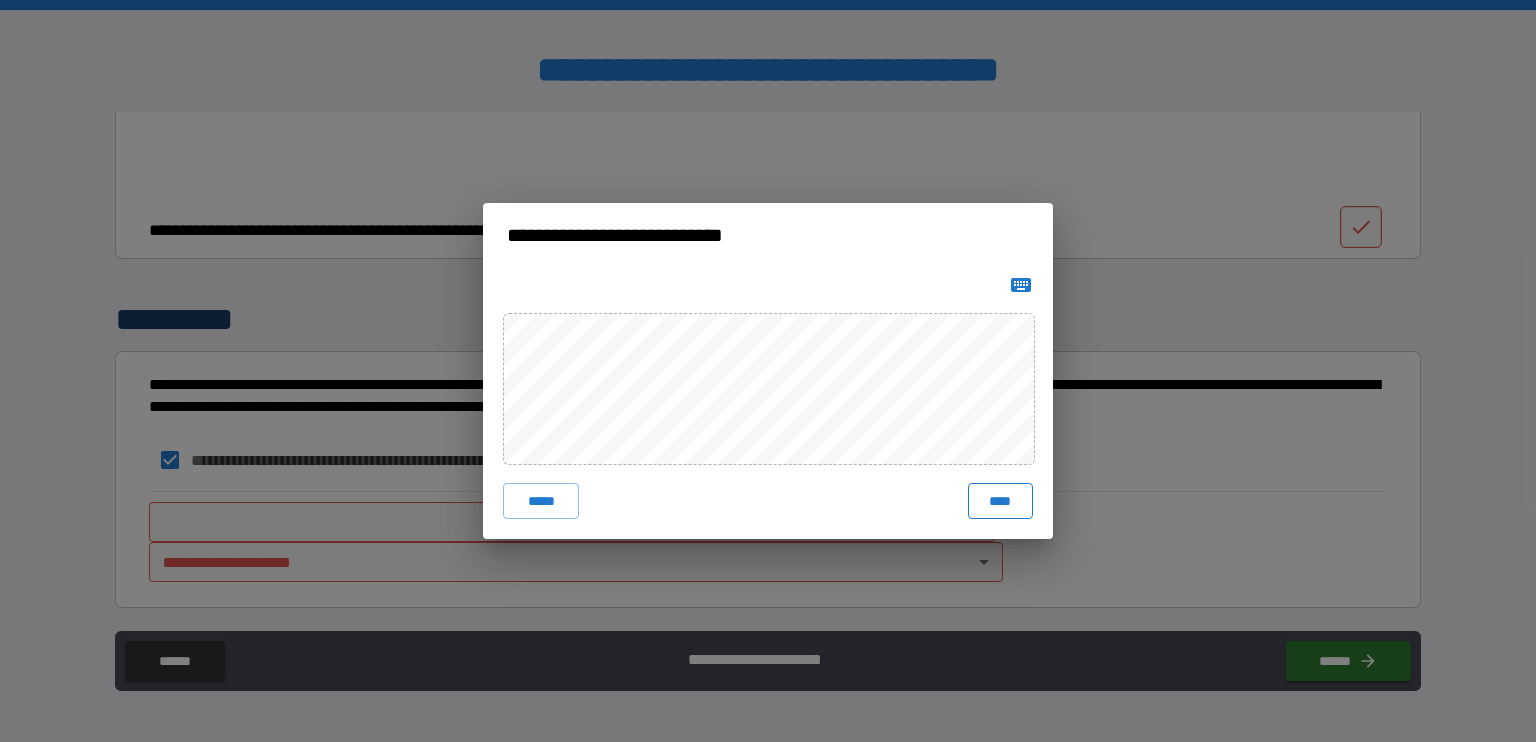 click on "****" at bounding box center [1000, 501] 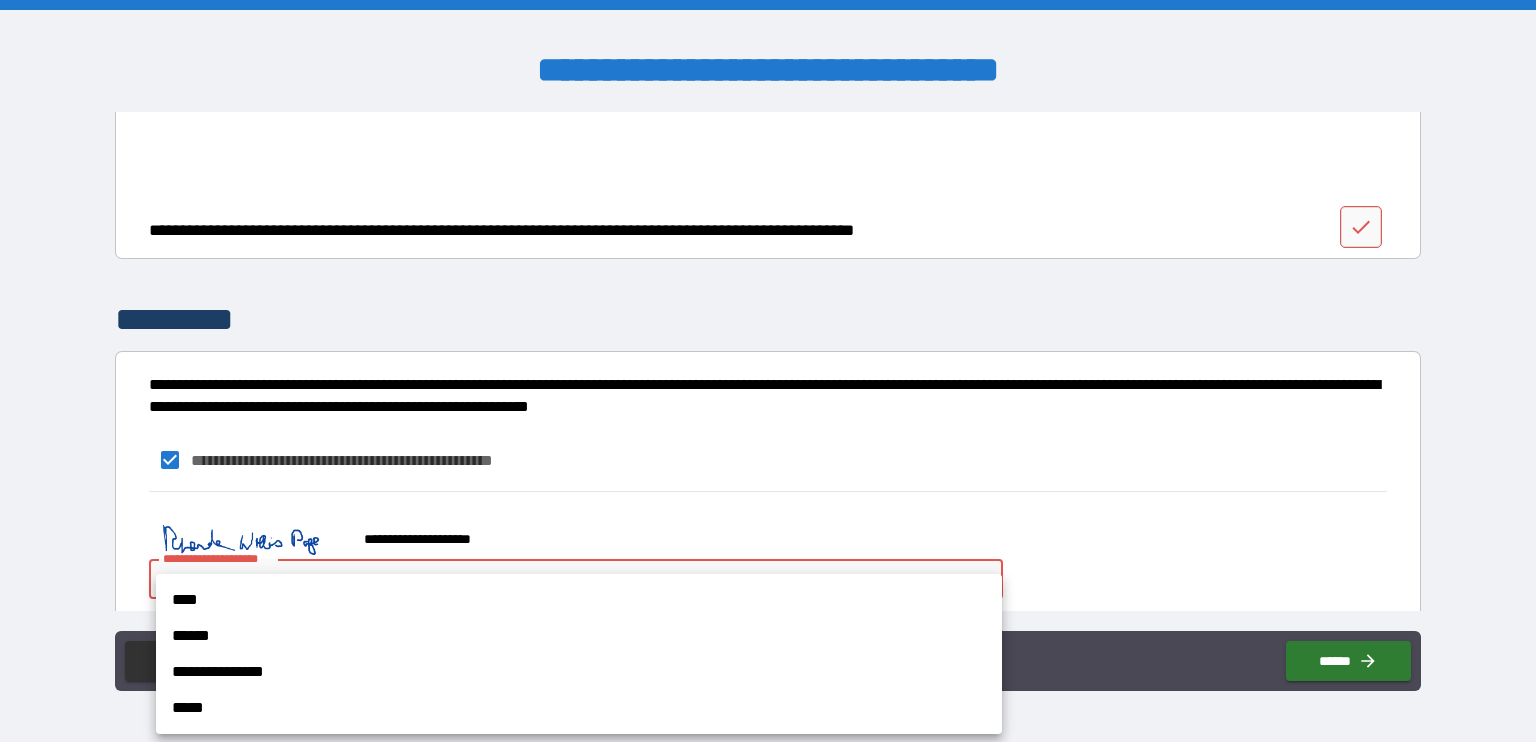 click on "**********" at bounding box center [768, 371] 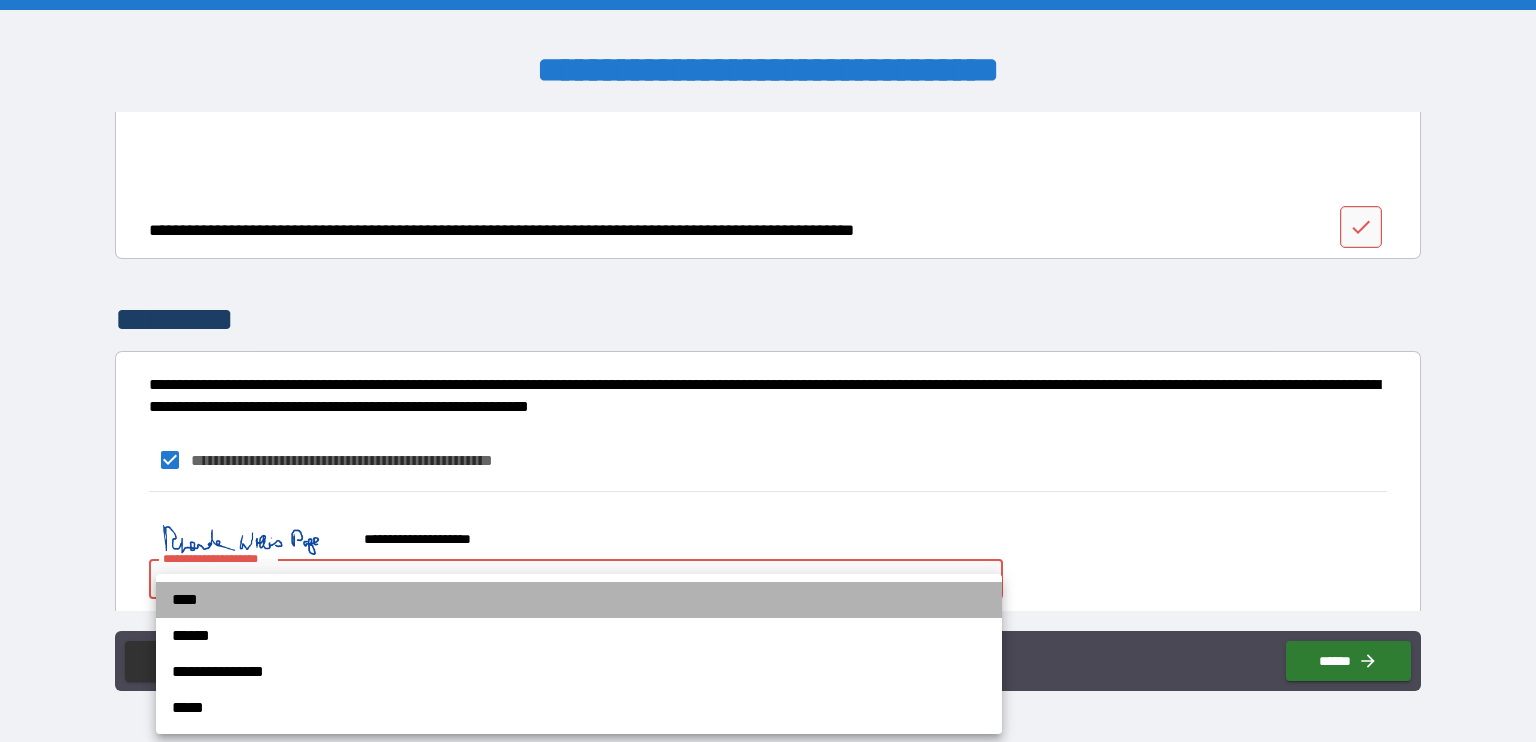 click on "****" at bounding box center [579, 600] 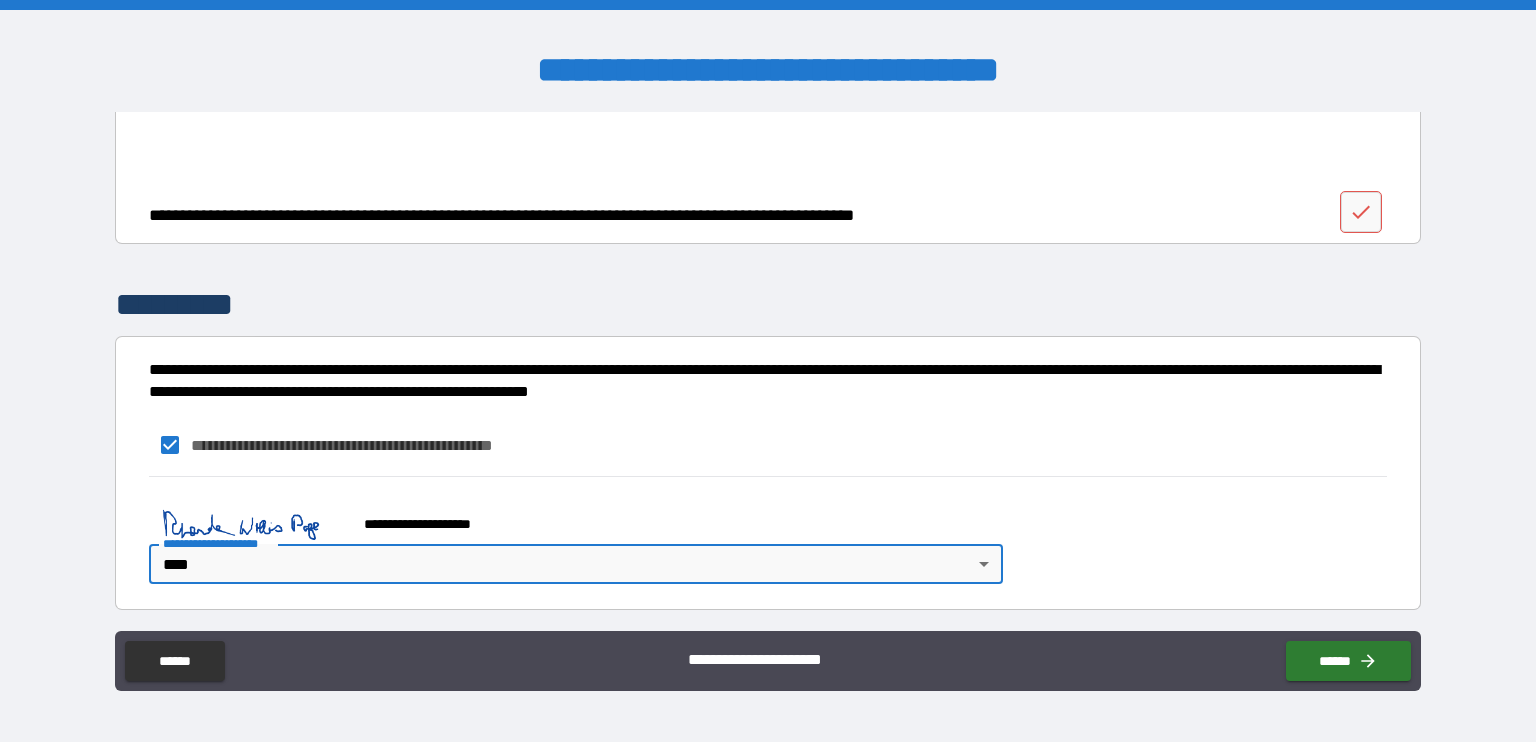 scroll, scrollTop: 3490, scrollLeft: 0, axis: vertical 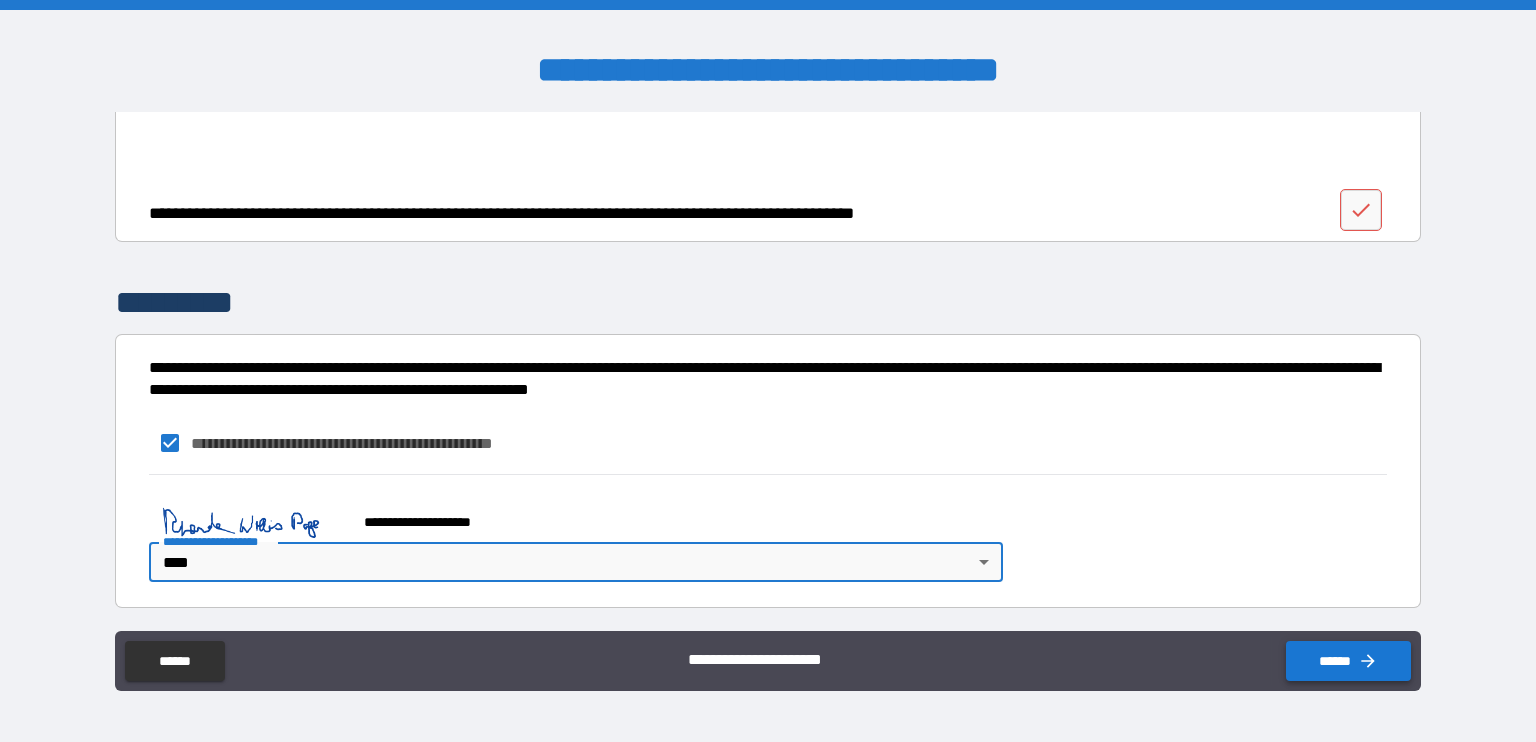click on "******" at bounding box center (1348, 661) 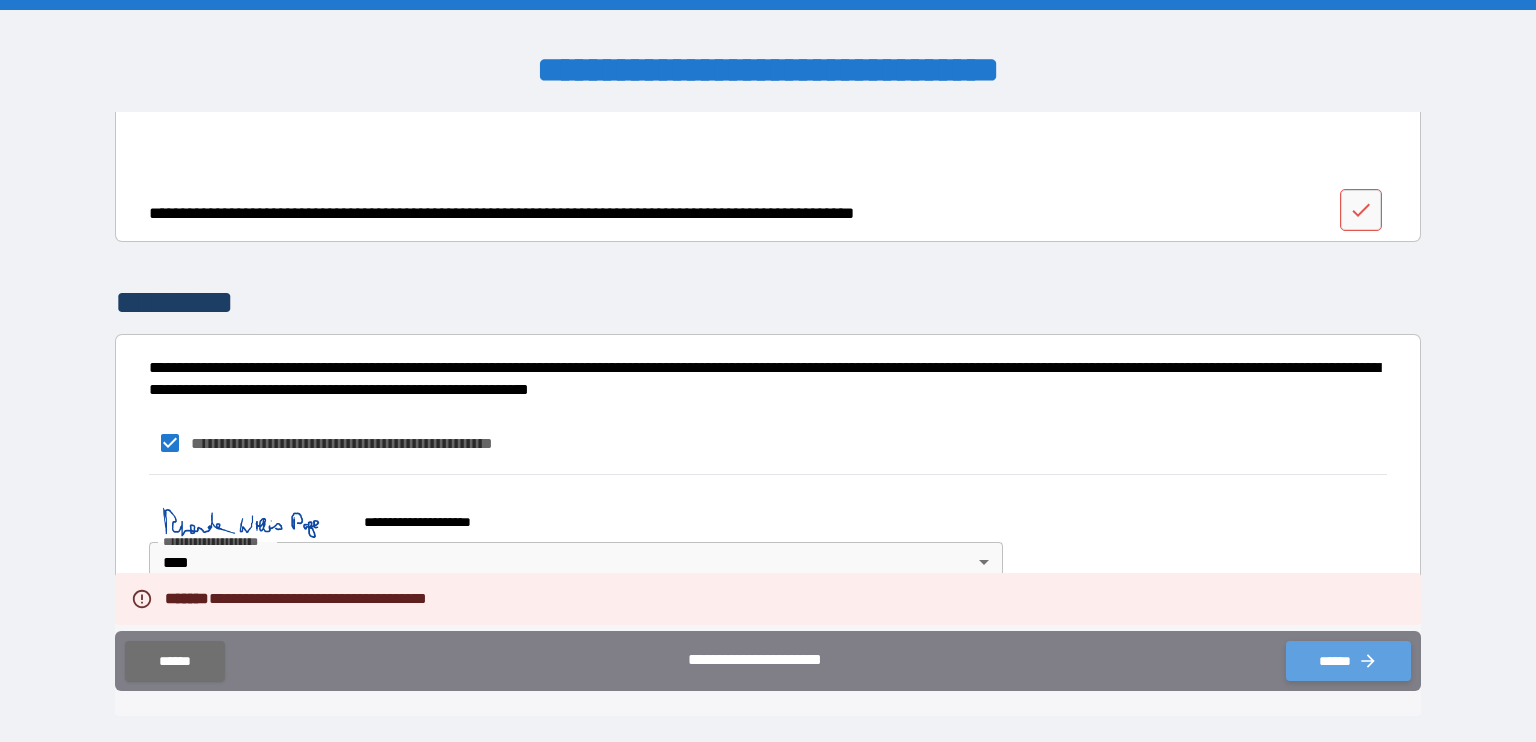 click on "******" at bounding box center (1348, 661) 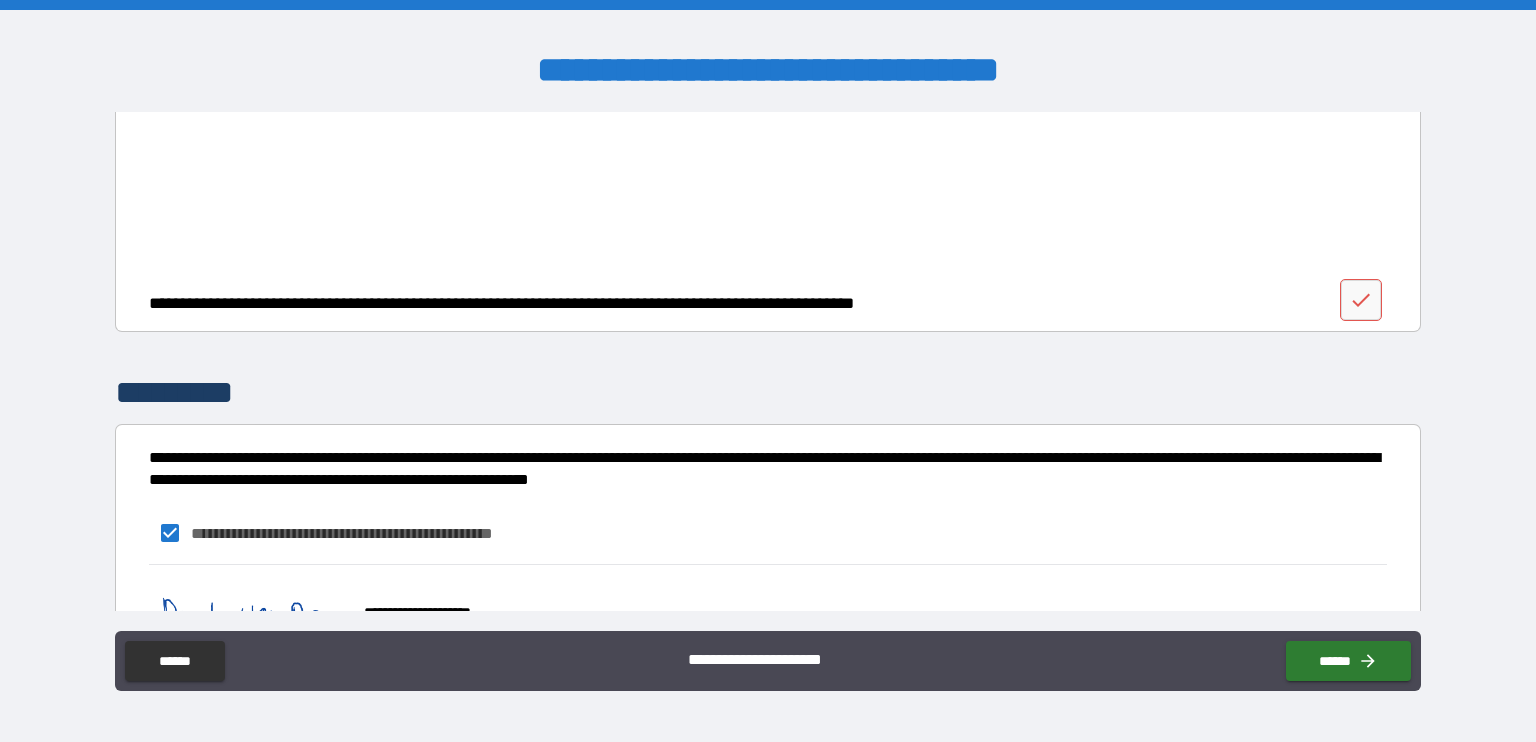 scroll, scrollTop: 3490, scrollLeft: 0, axis: vertical 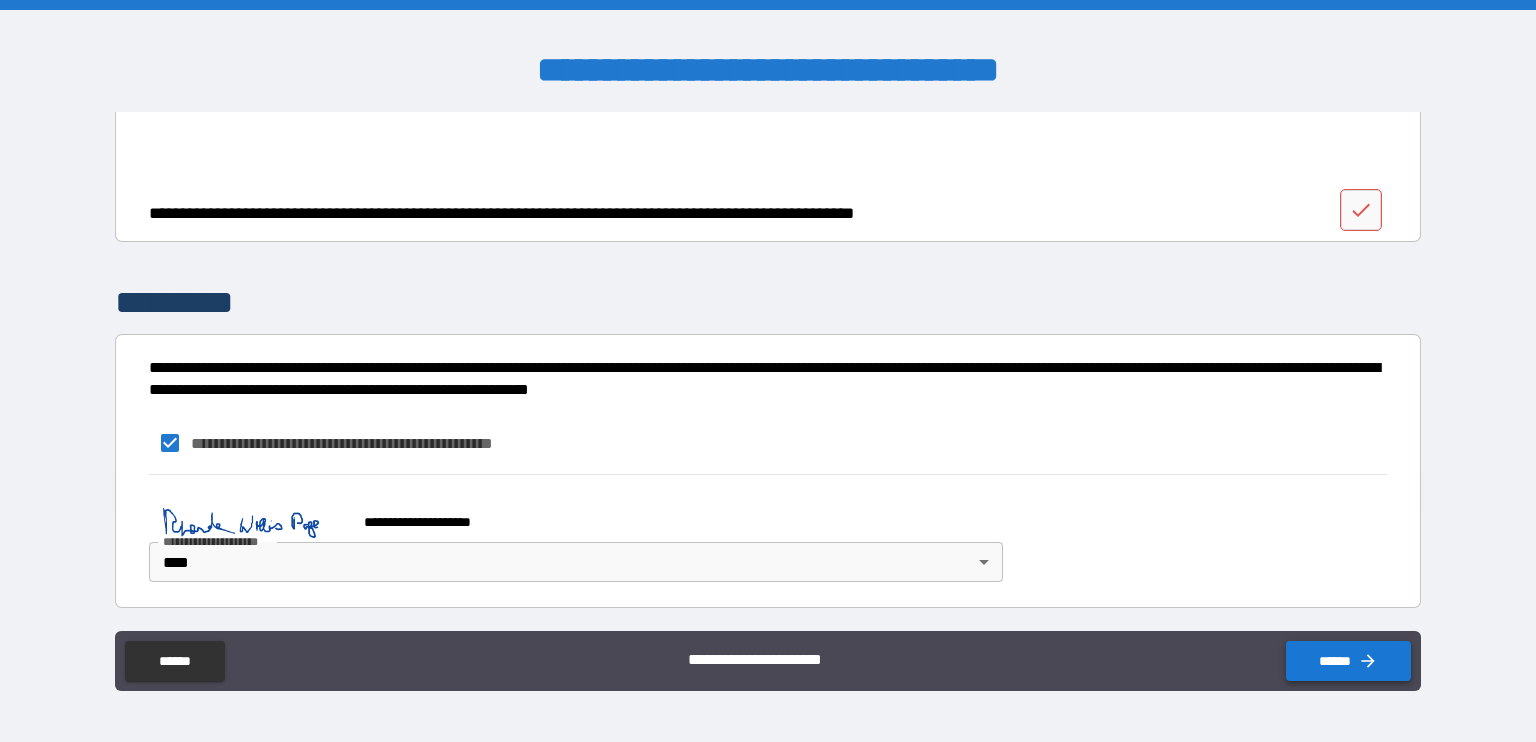 click 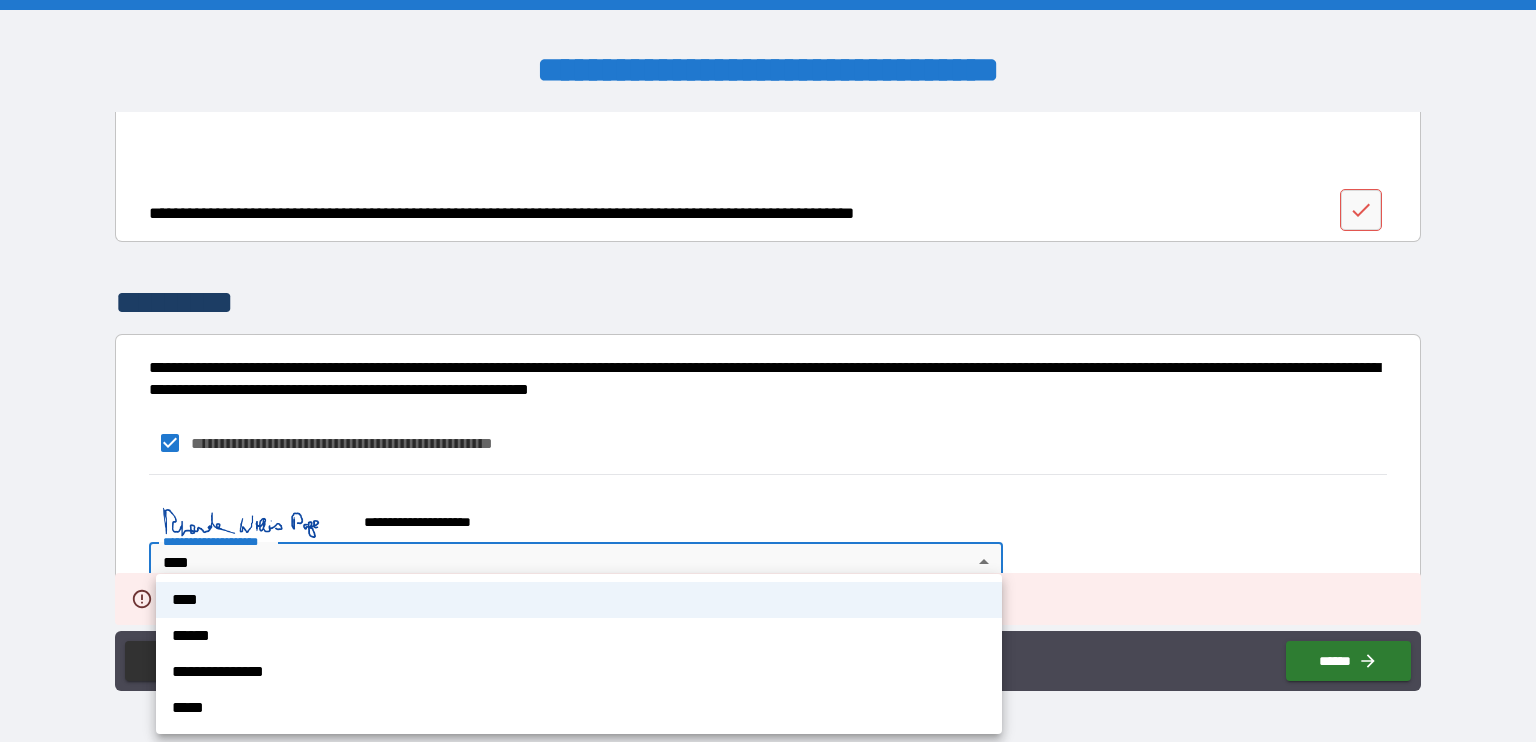 click on "**********" at bounding box center [768, 371] 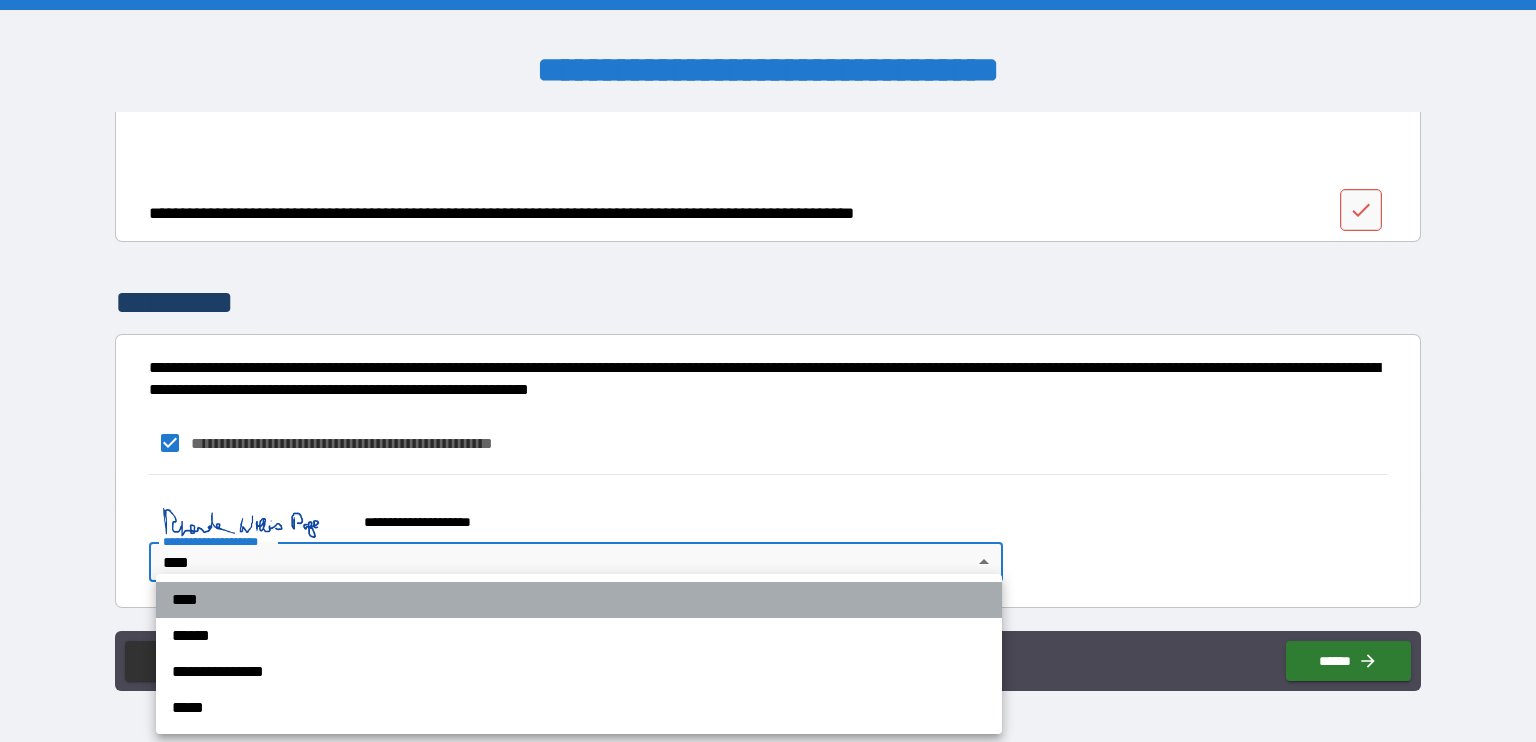 click on "****" at bounding box center (579, 600) 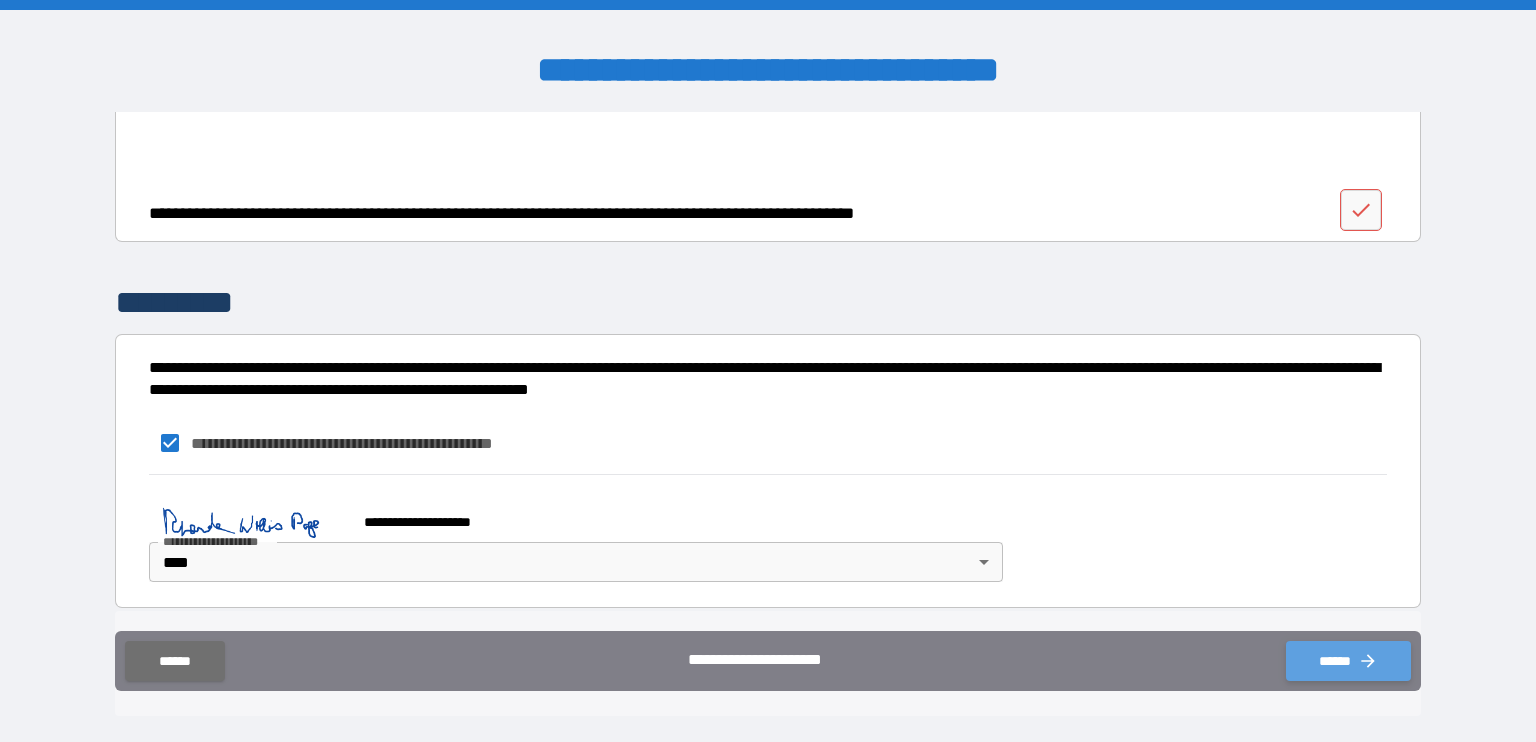 click on "******" at bounding box center [1348, 661] 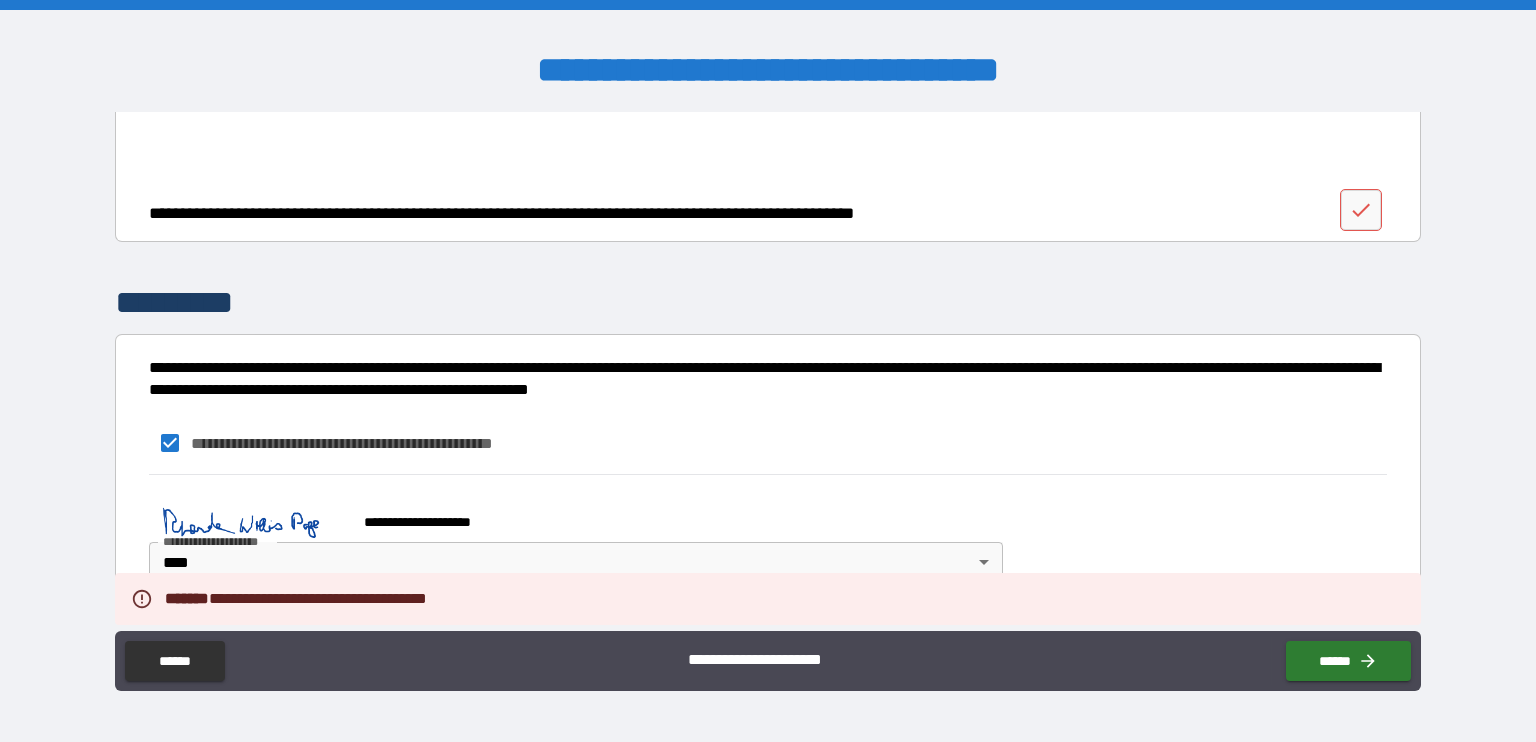 click on "**********" at bounding box center [768, 373] 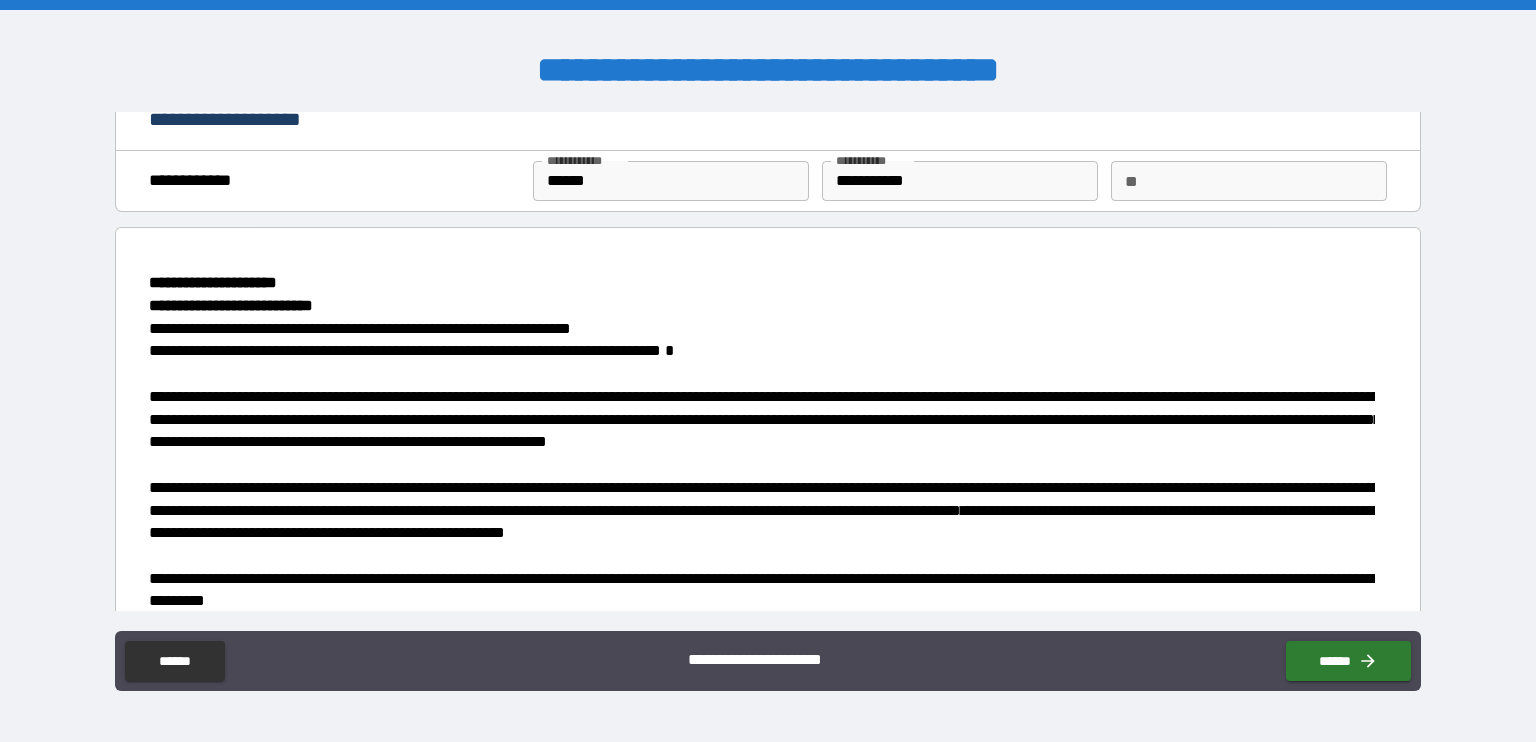 scroll, scrollTop: 0, scrollLeft: 0, axis: both 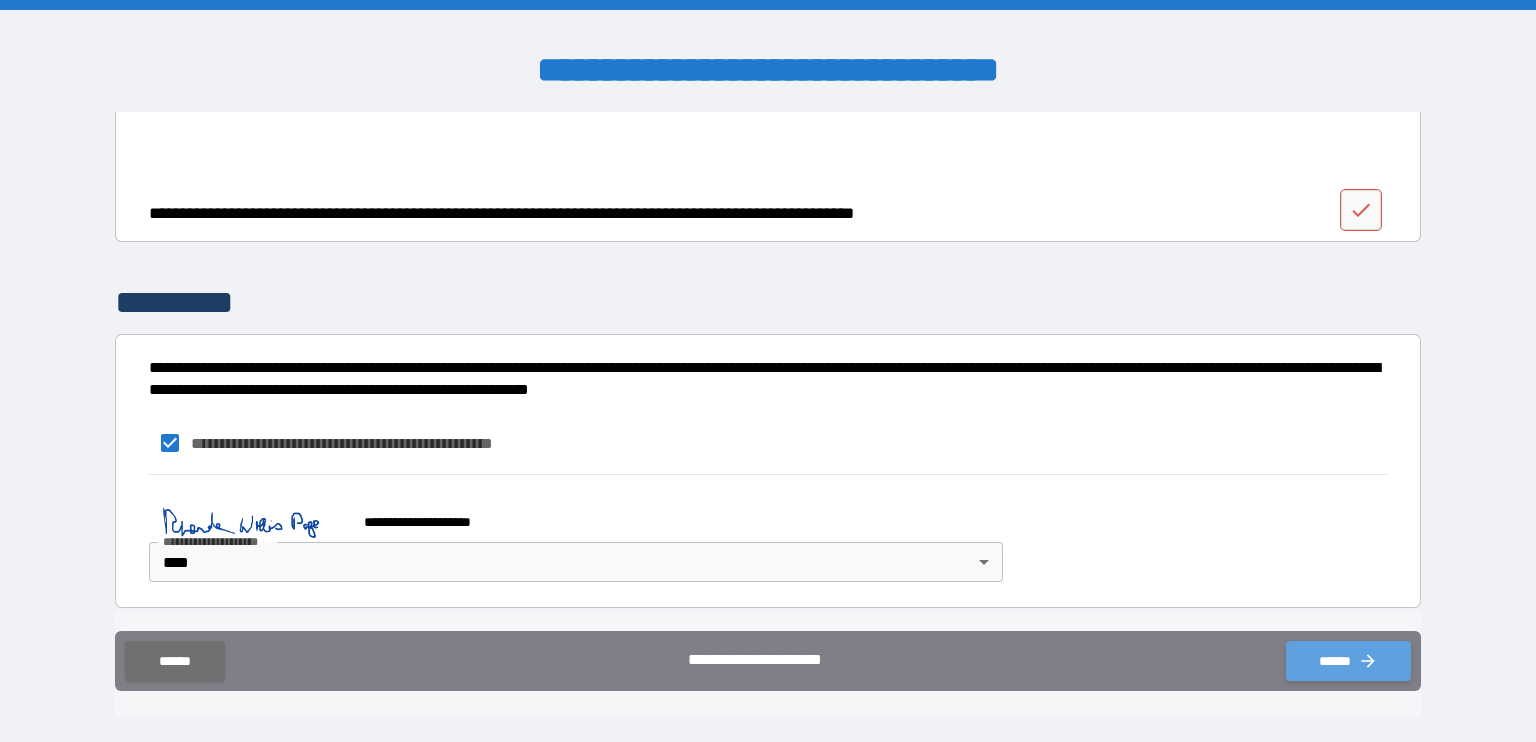 click on "******" at bounding box center [1348, 661] 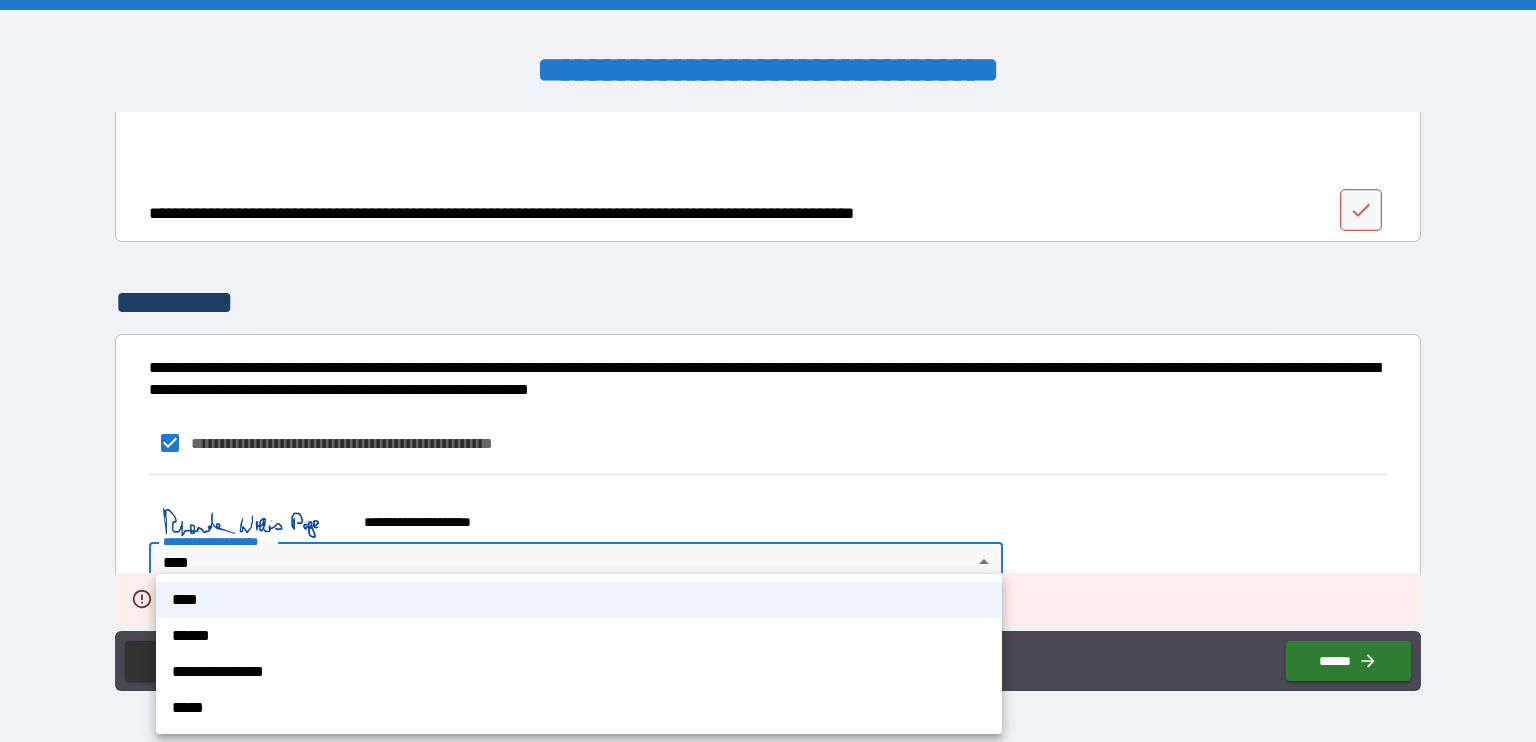 click on "**********" at bounding box center [768, 371] 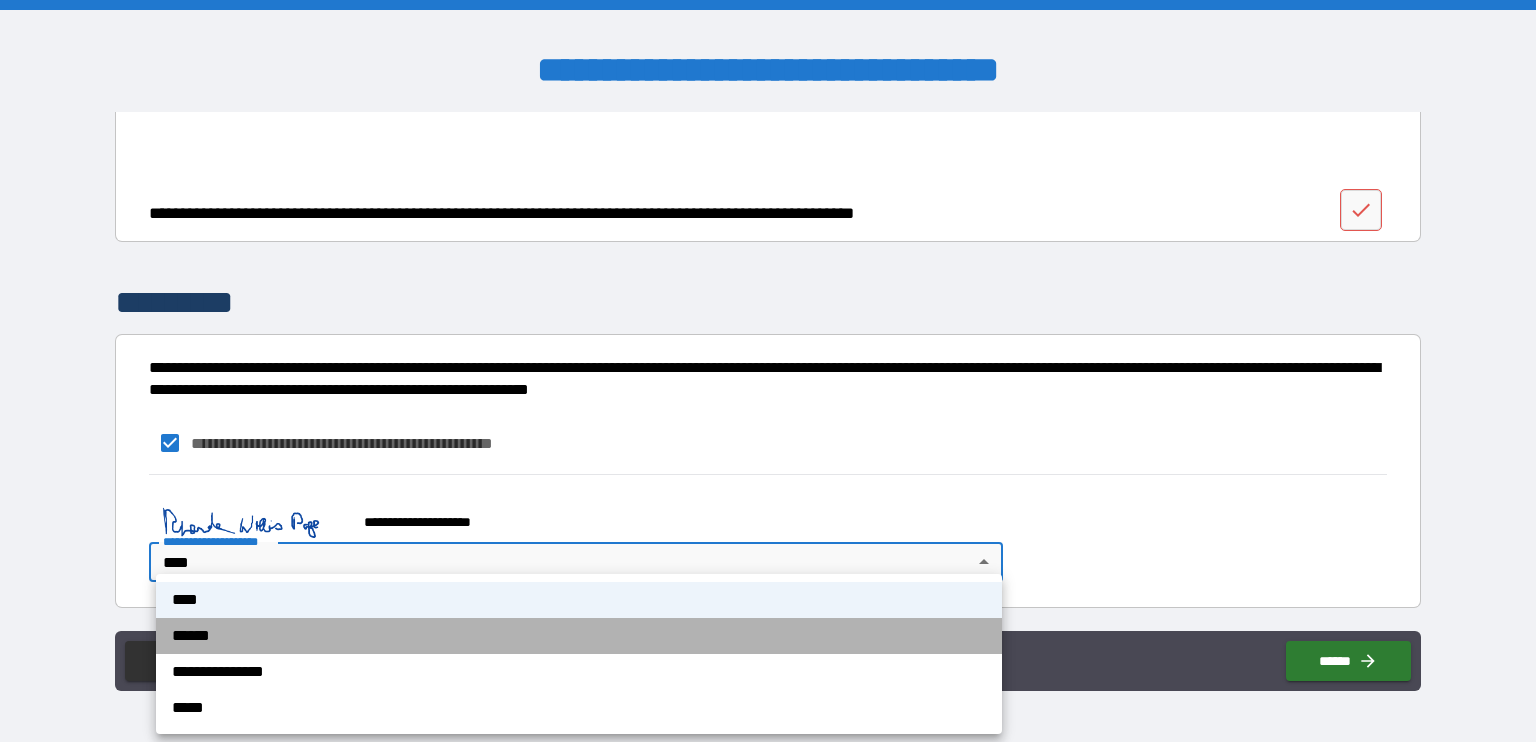 click on "******" at bounding box center (579, 636) 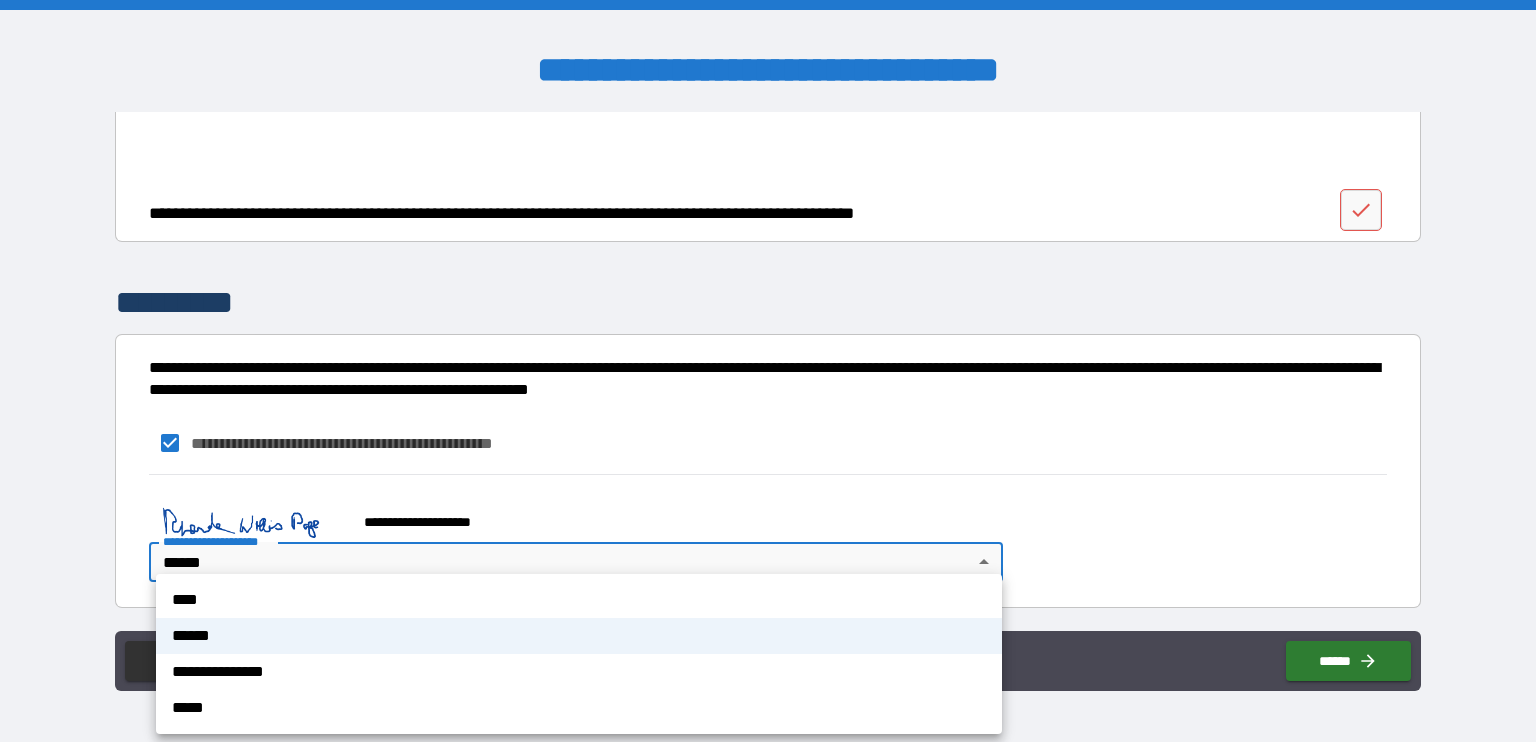 click on "**********" at bounding box center (768, 371) 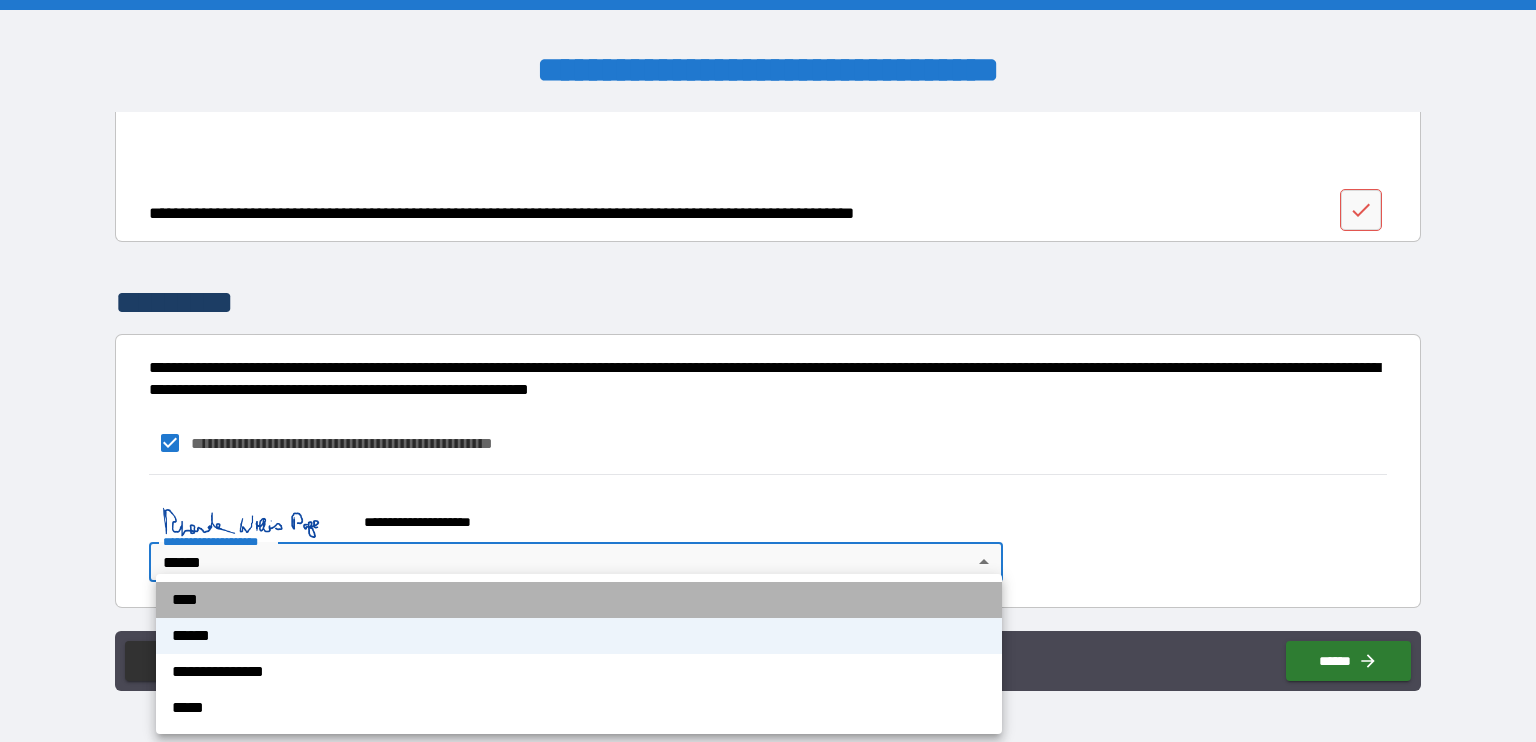 click on "****" at bounding box center [579, 600] 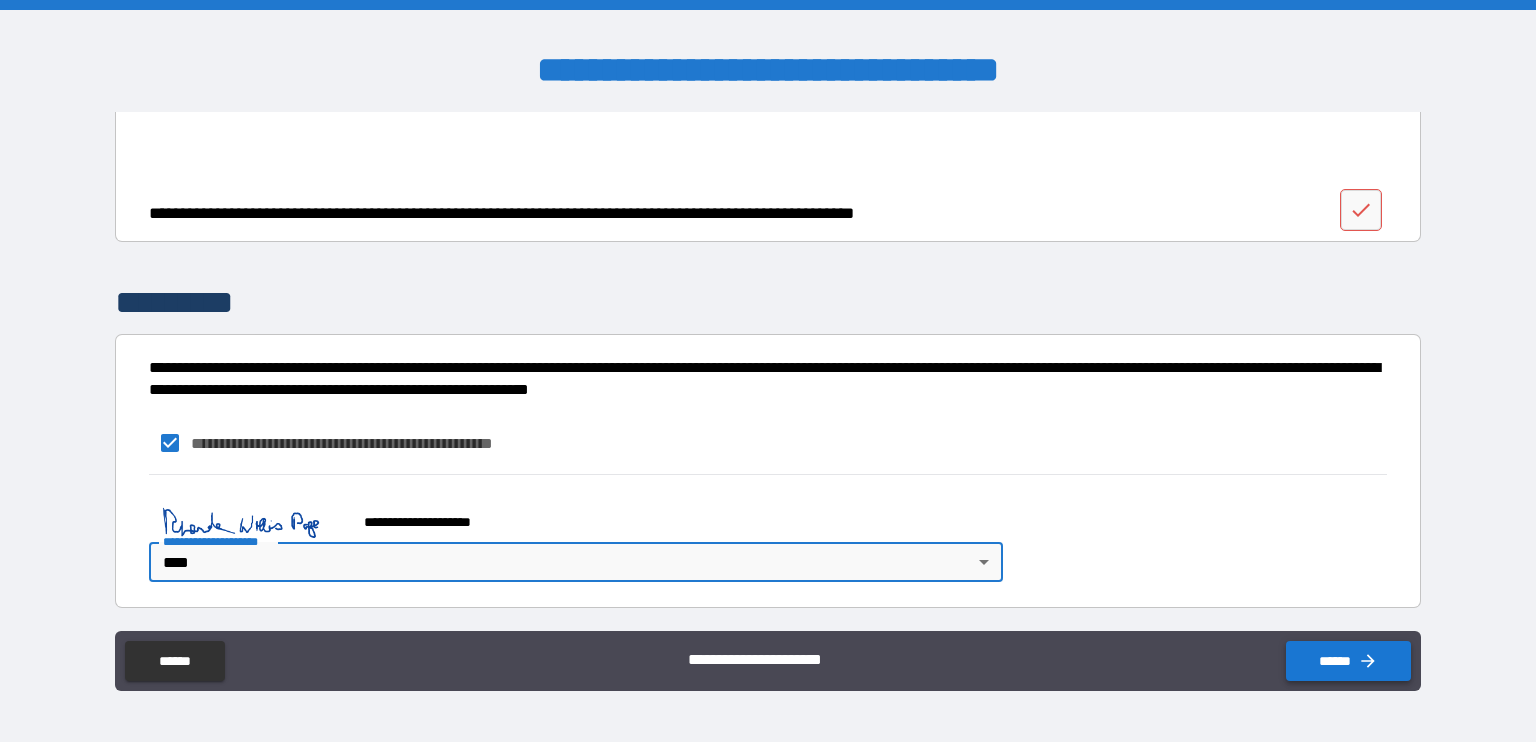 click on "******" at bounding box center [1348, 661] 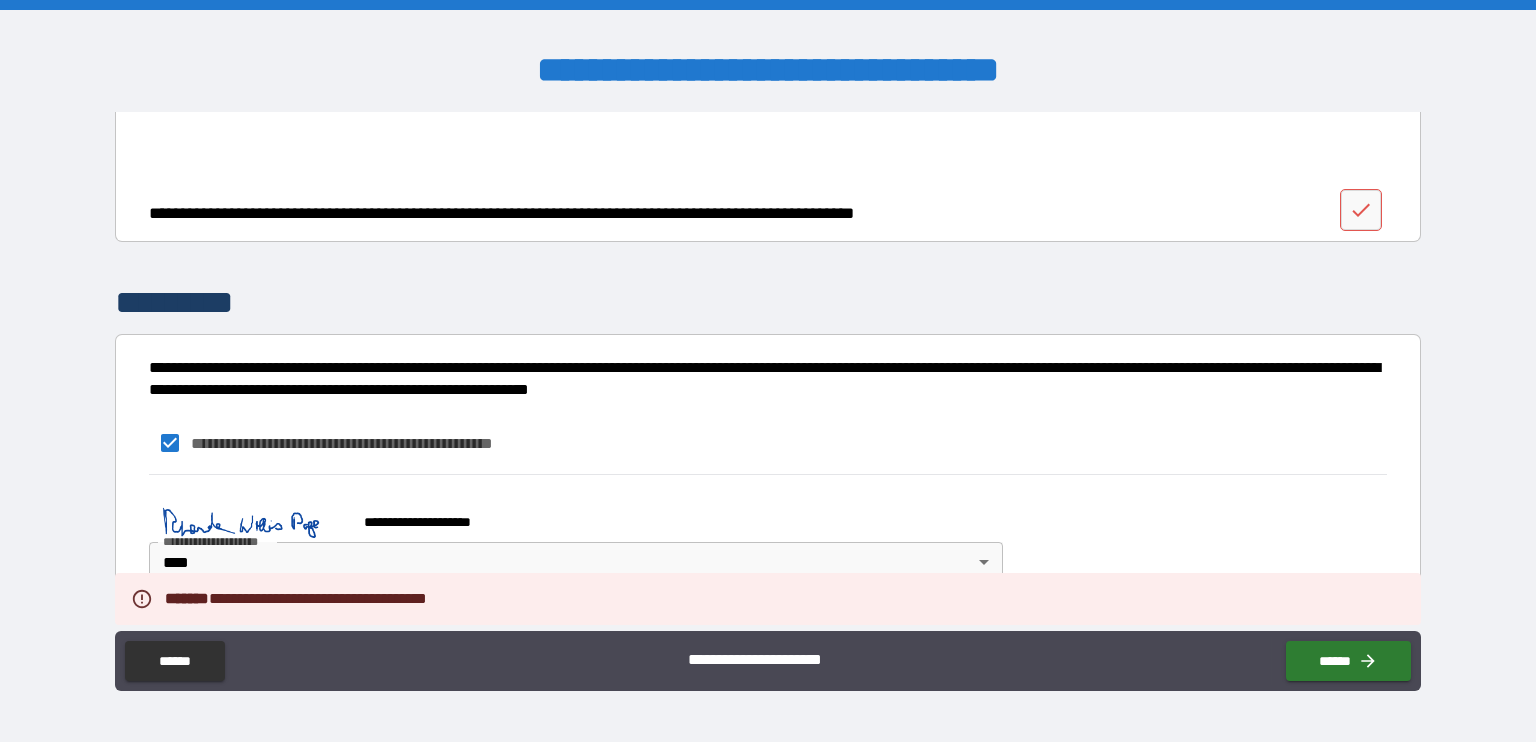 click on "**********" at bounding box center (768, 376) 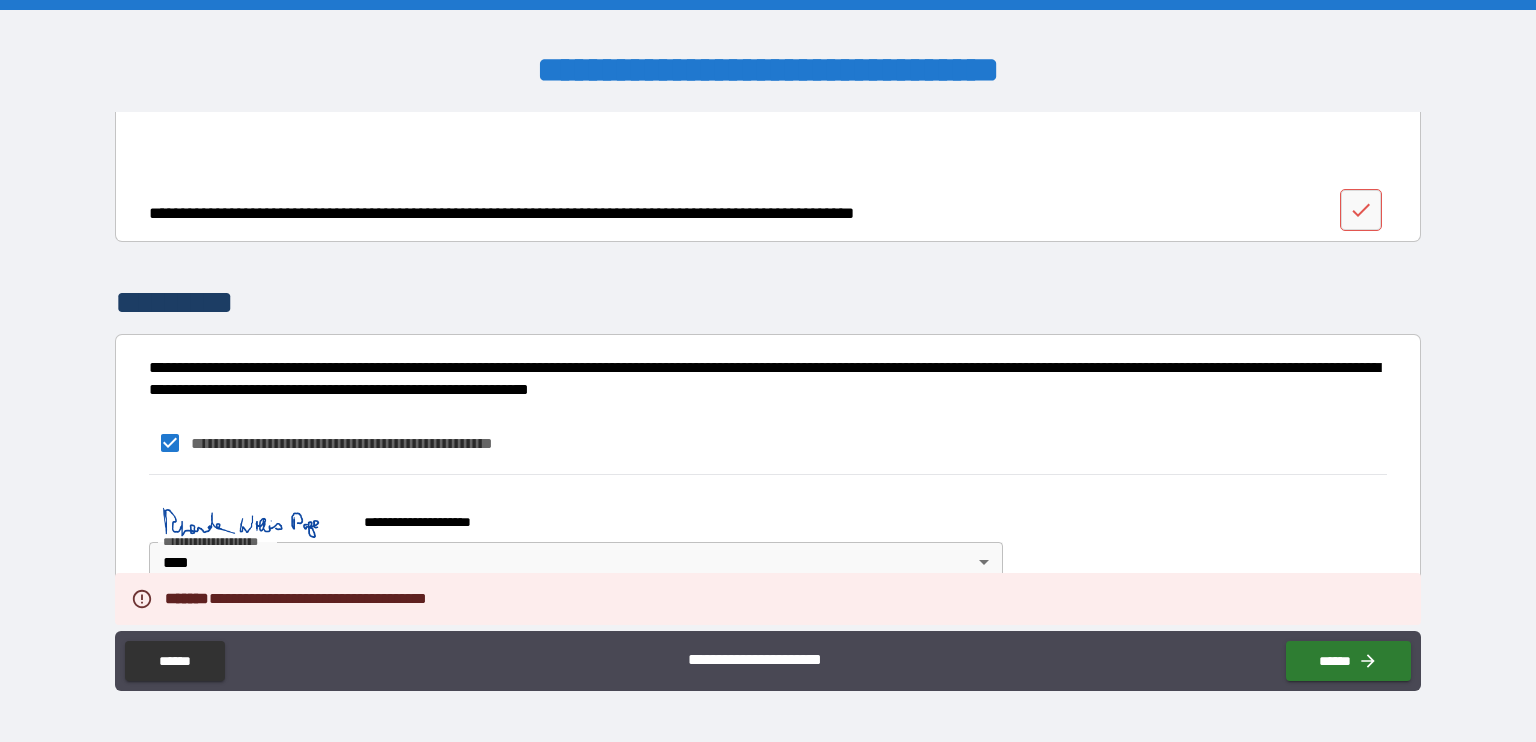 click on "**********" at bounding box center (768, 371) 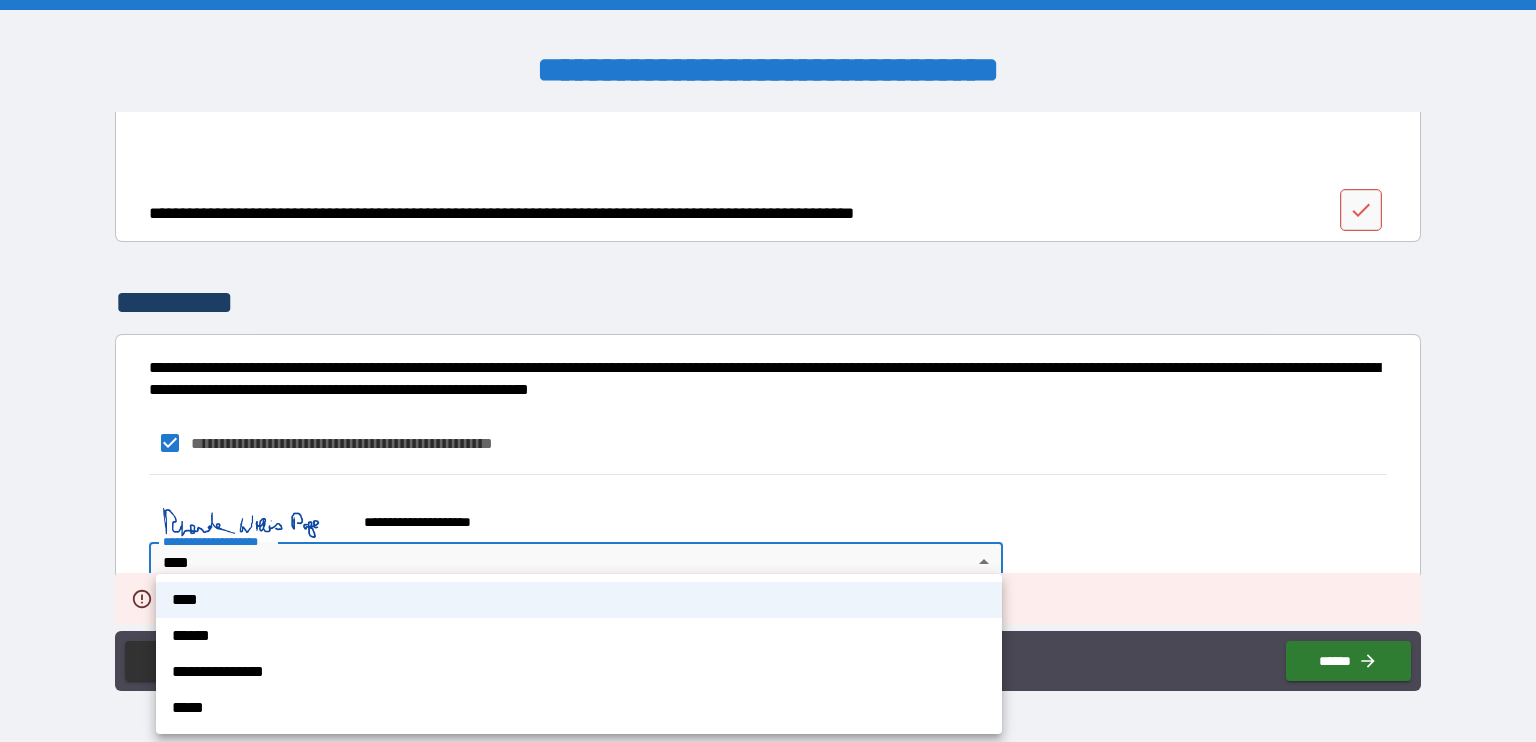 click on "****" at bounding box center (579, 600) 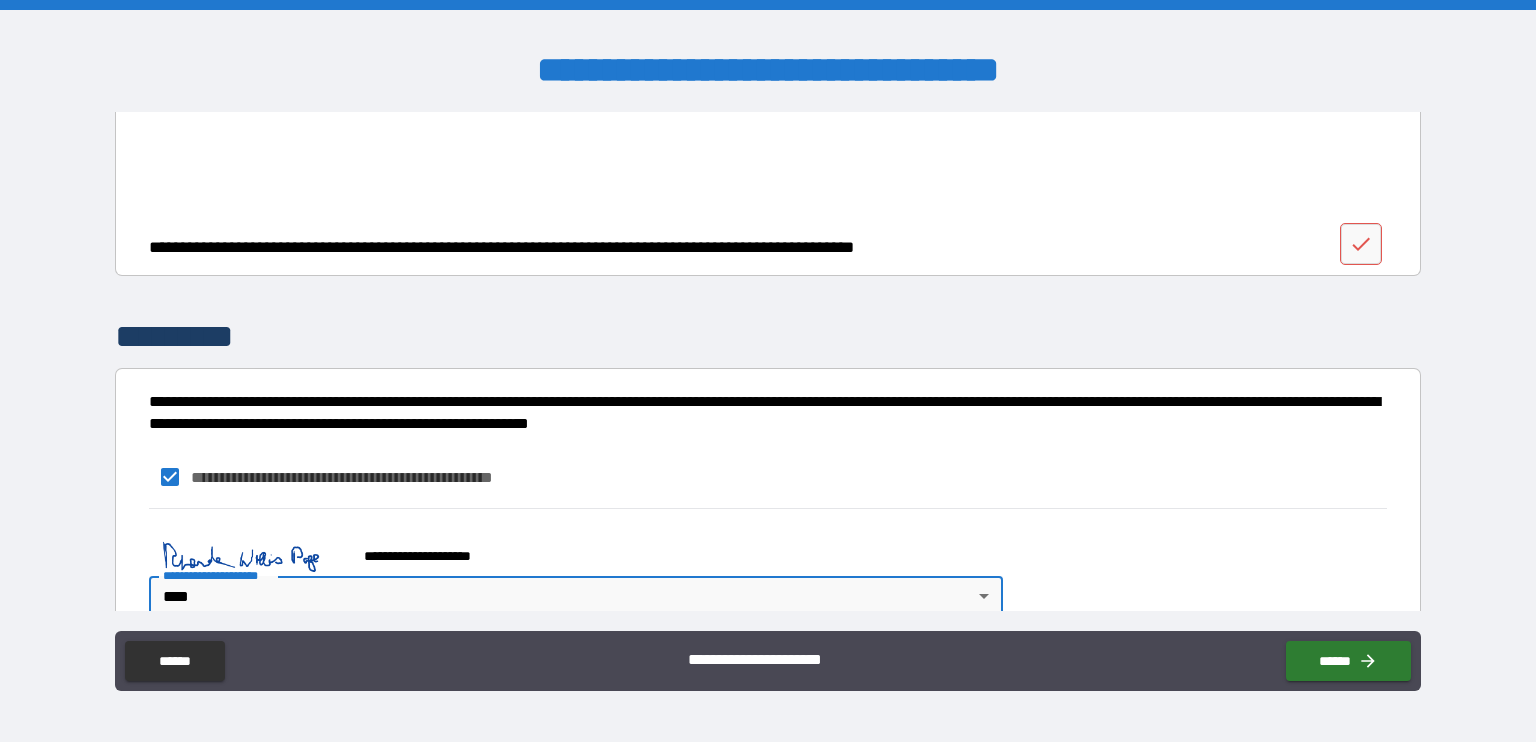 scroll, scrollTop: 3490, scrollLeft: 0, axis: vertical 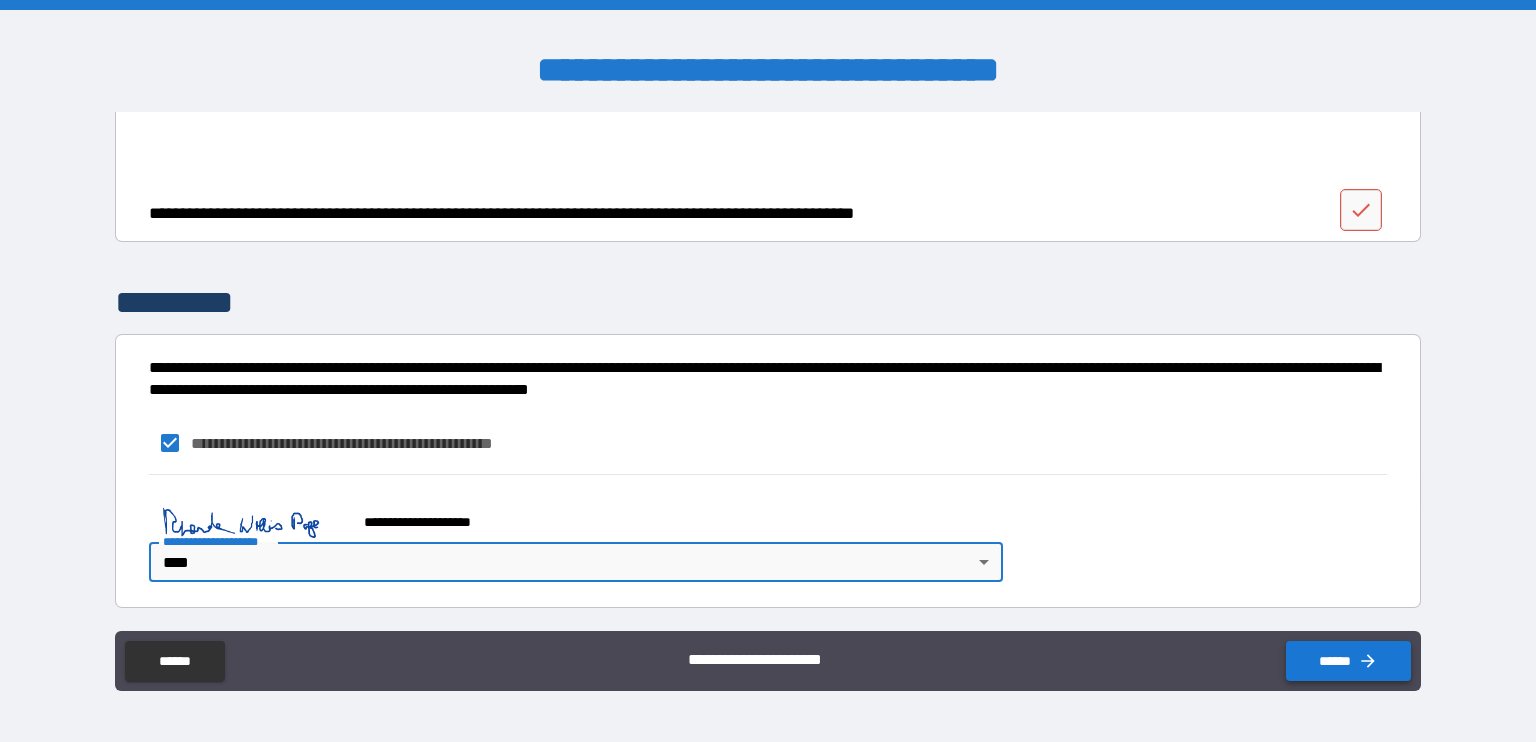 click on "******" at bounding box center [1348, 661] 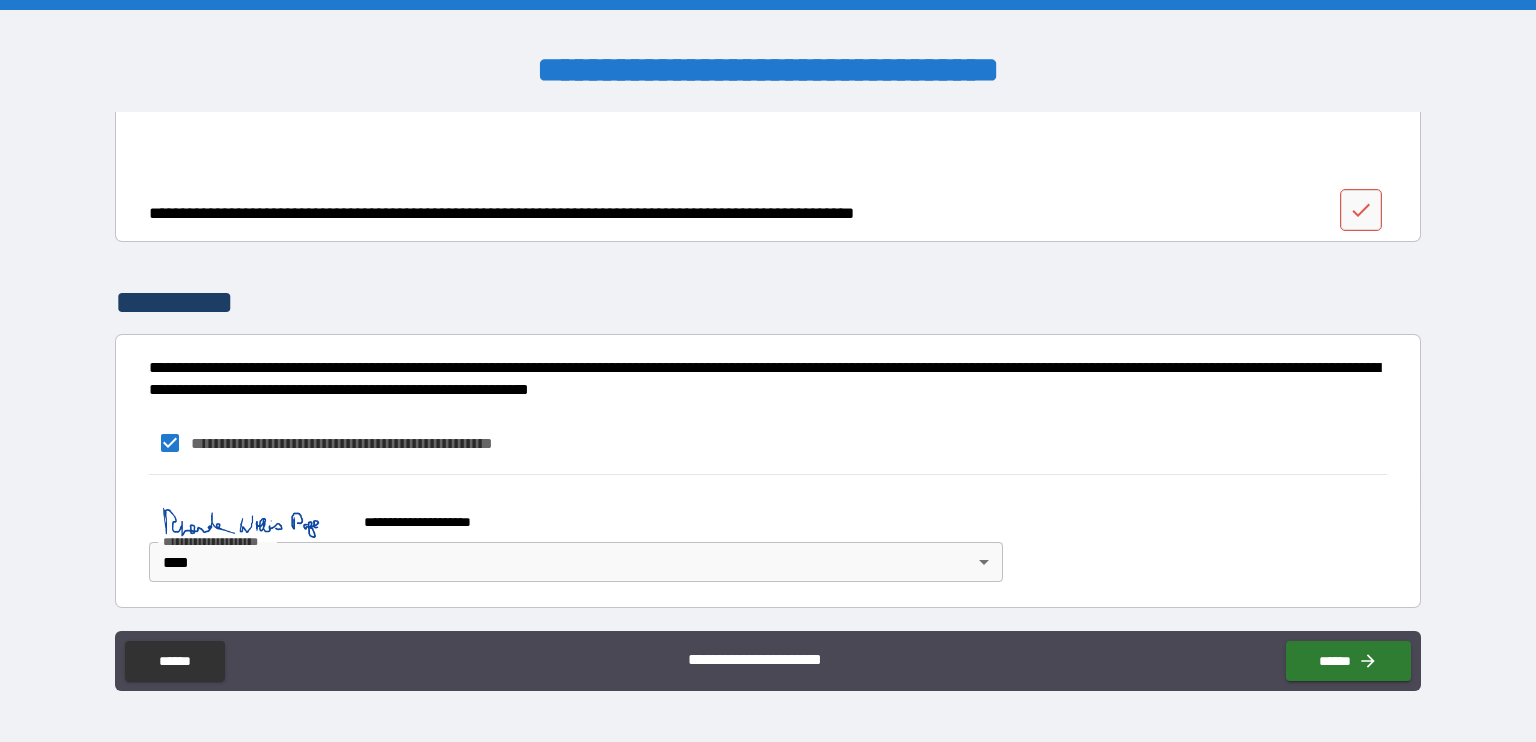 click on "**********" at bounding box center [437, 522] 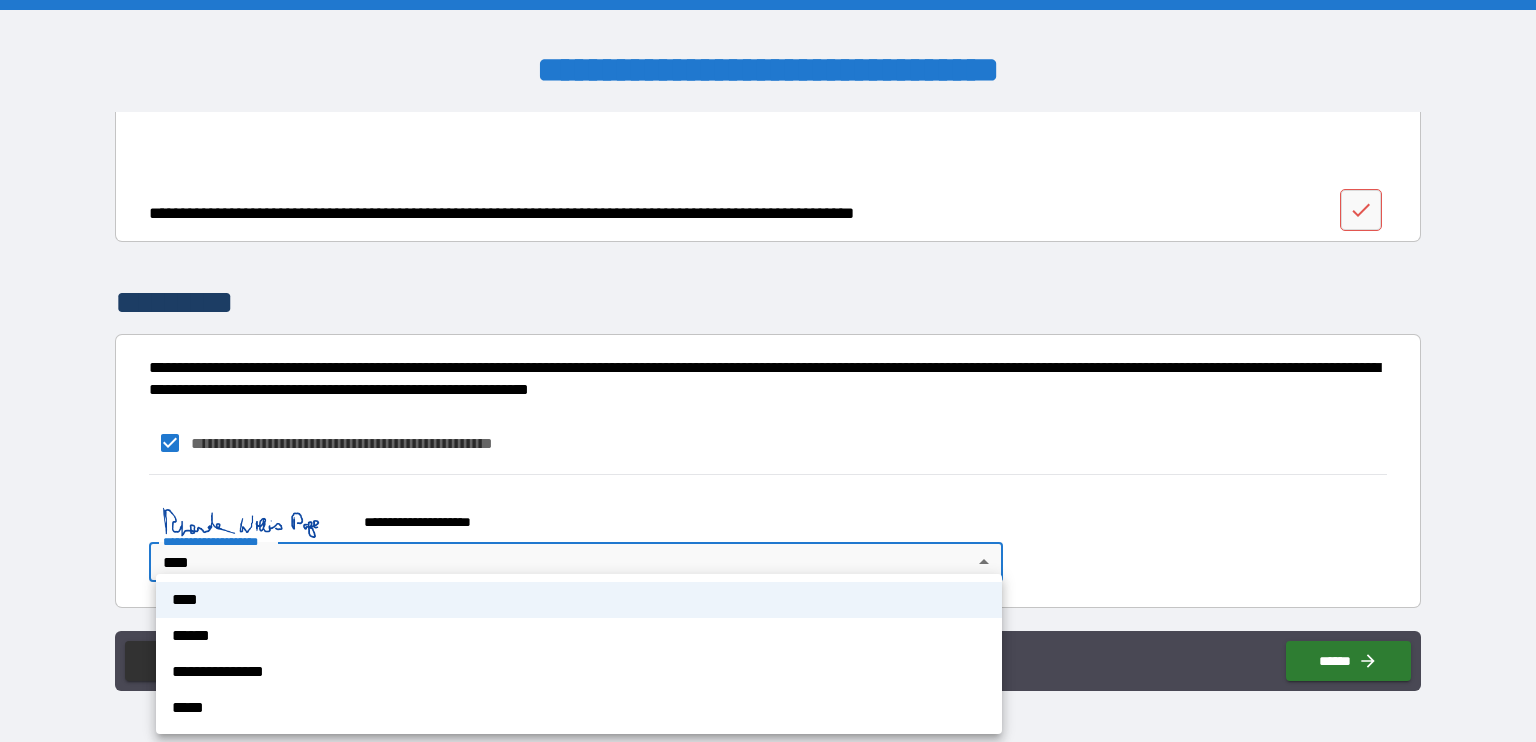 click on "**********" at bounding box center [768, 371] 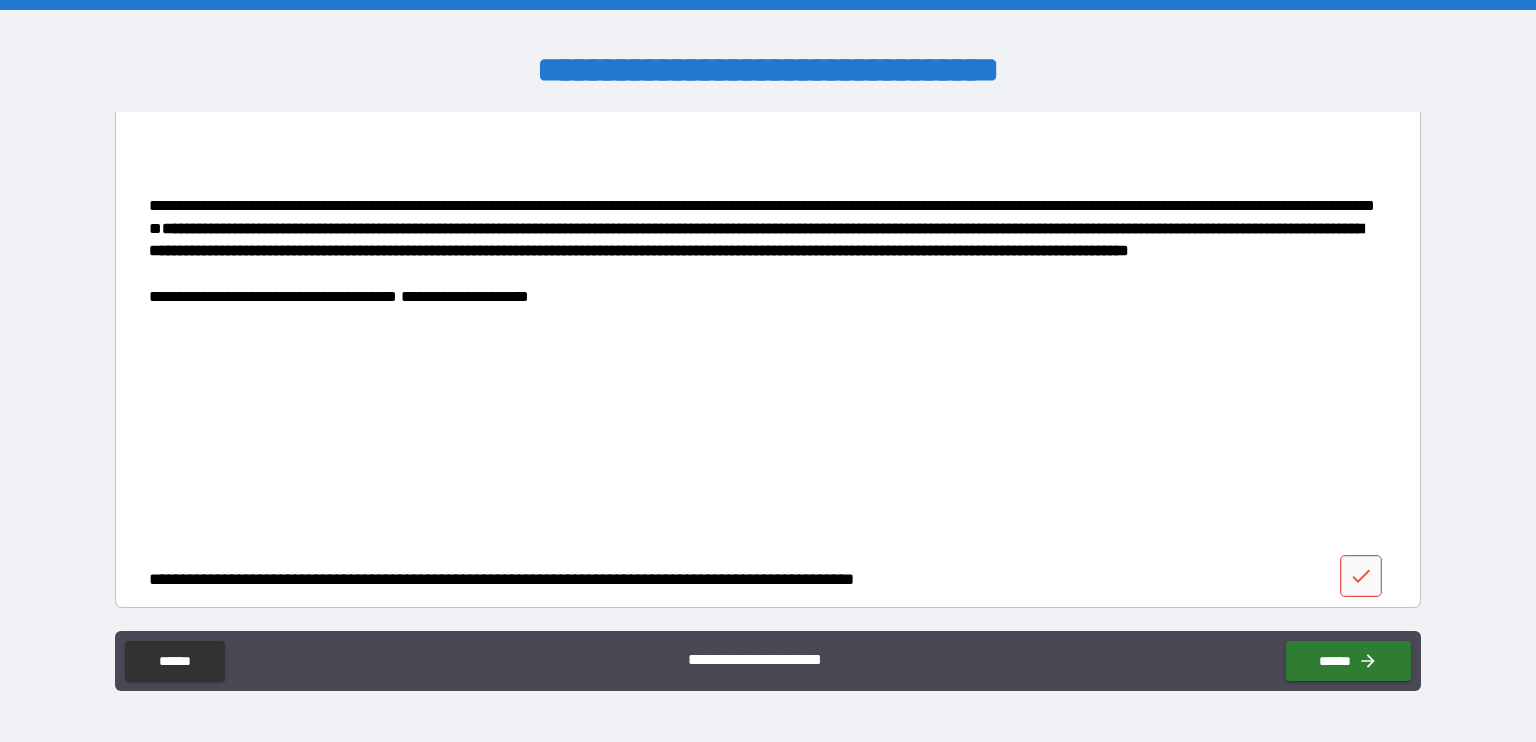 scroll, scrollTop: 3090, scrollLeft: 0, axis: vertical 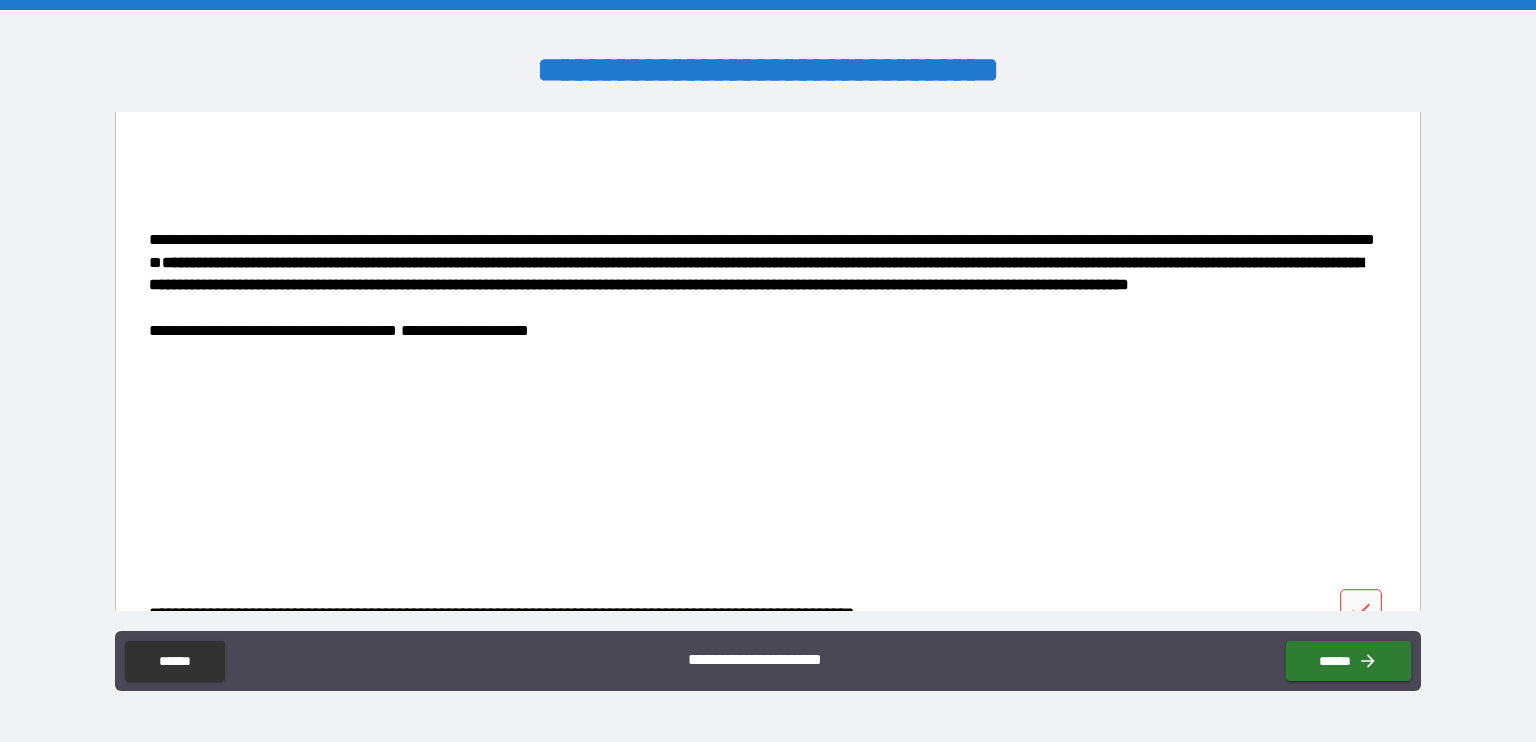 click on "**********" at bounding box center (396, 103) 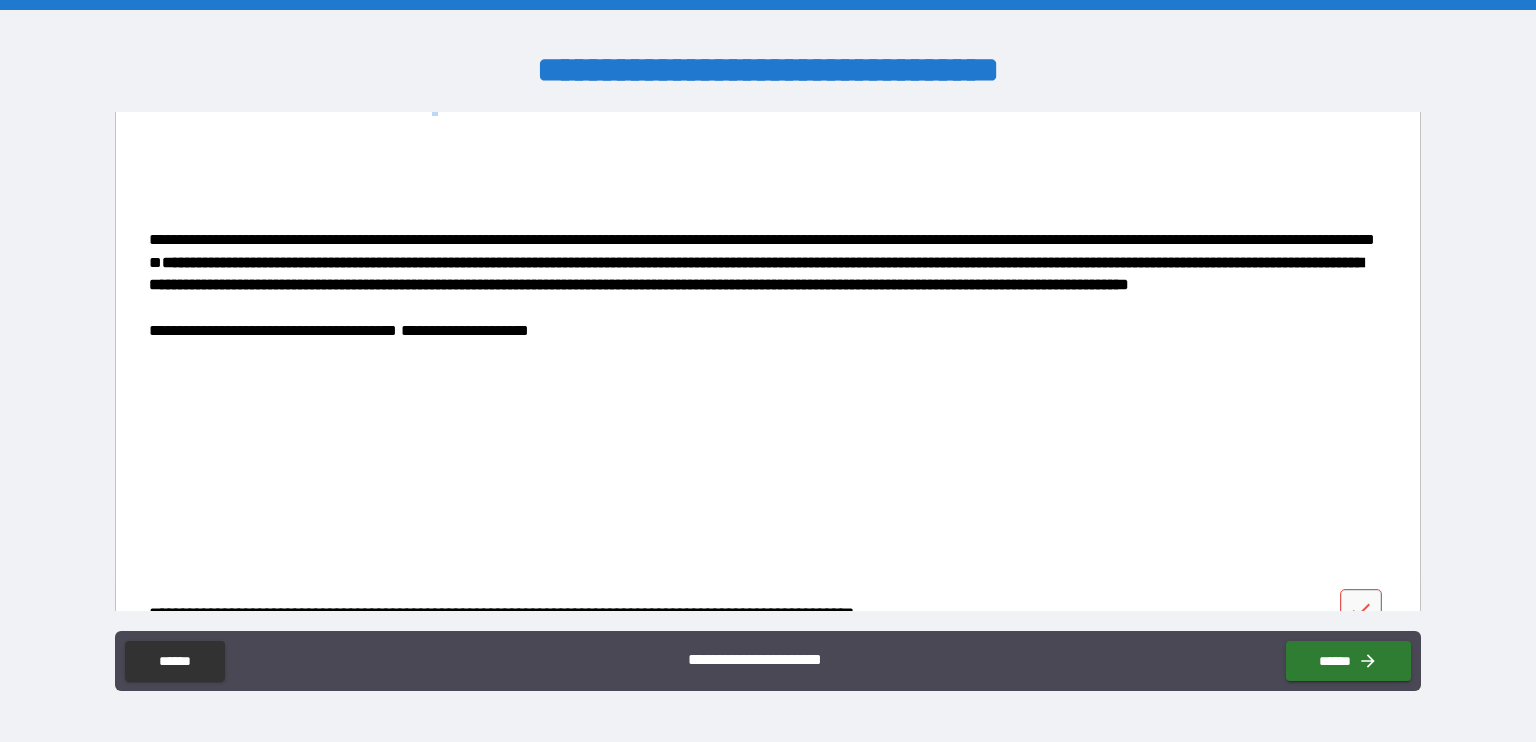 click on "**********" at bounding box center [396, 103] 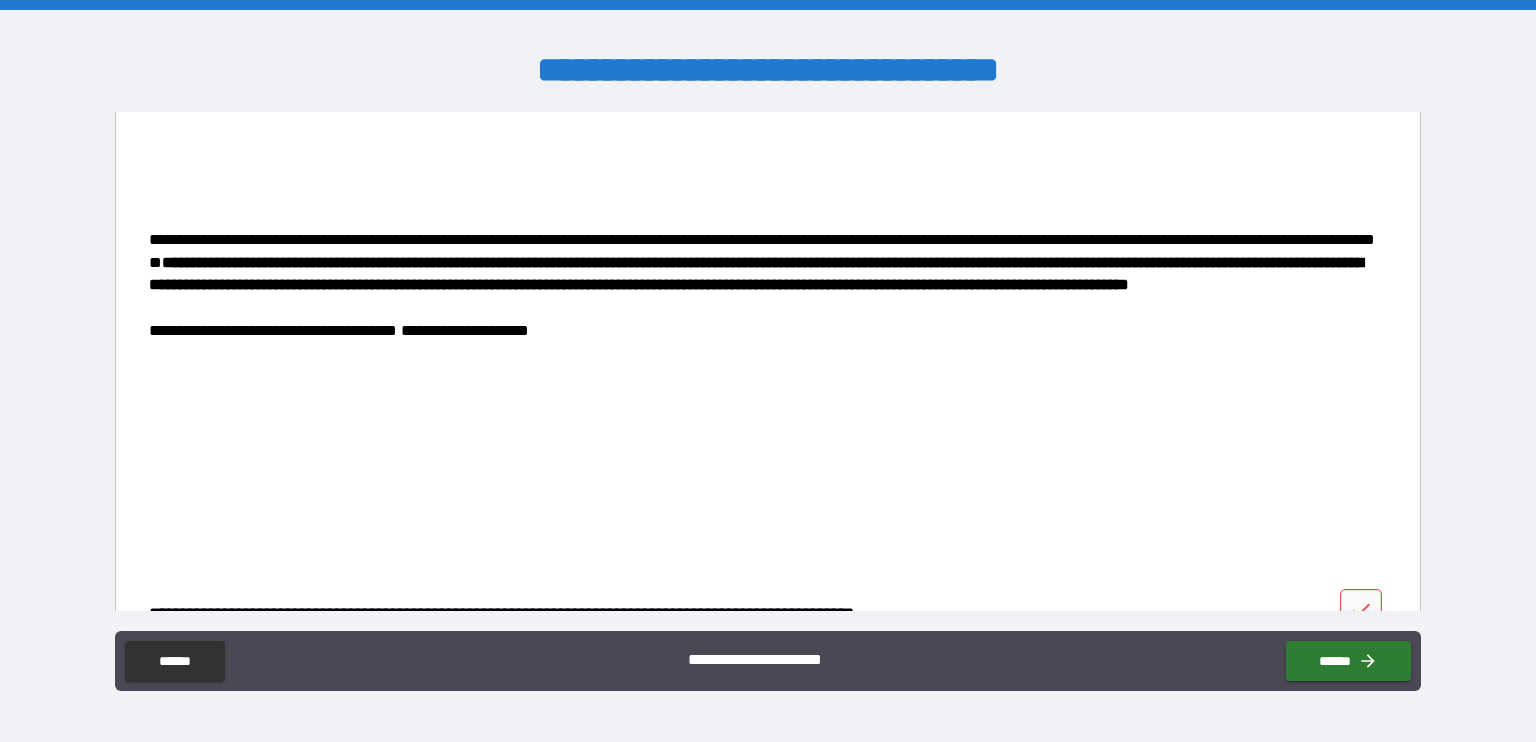 click on "**********" at bounding box center [762, 58] 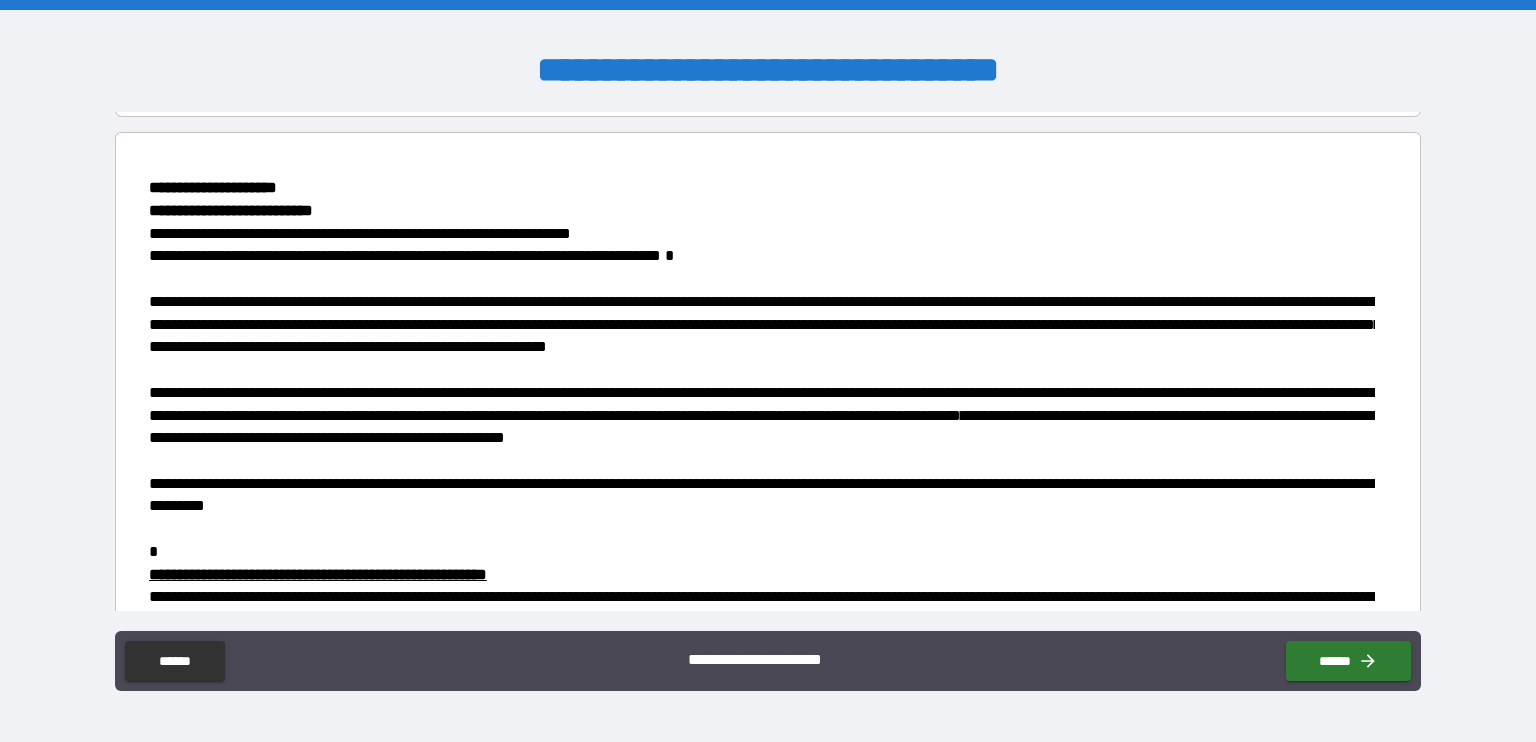 scroll, scrollTop: 0, scrollLeft: 0, axis: both 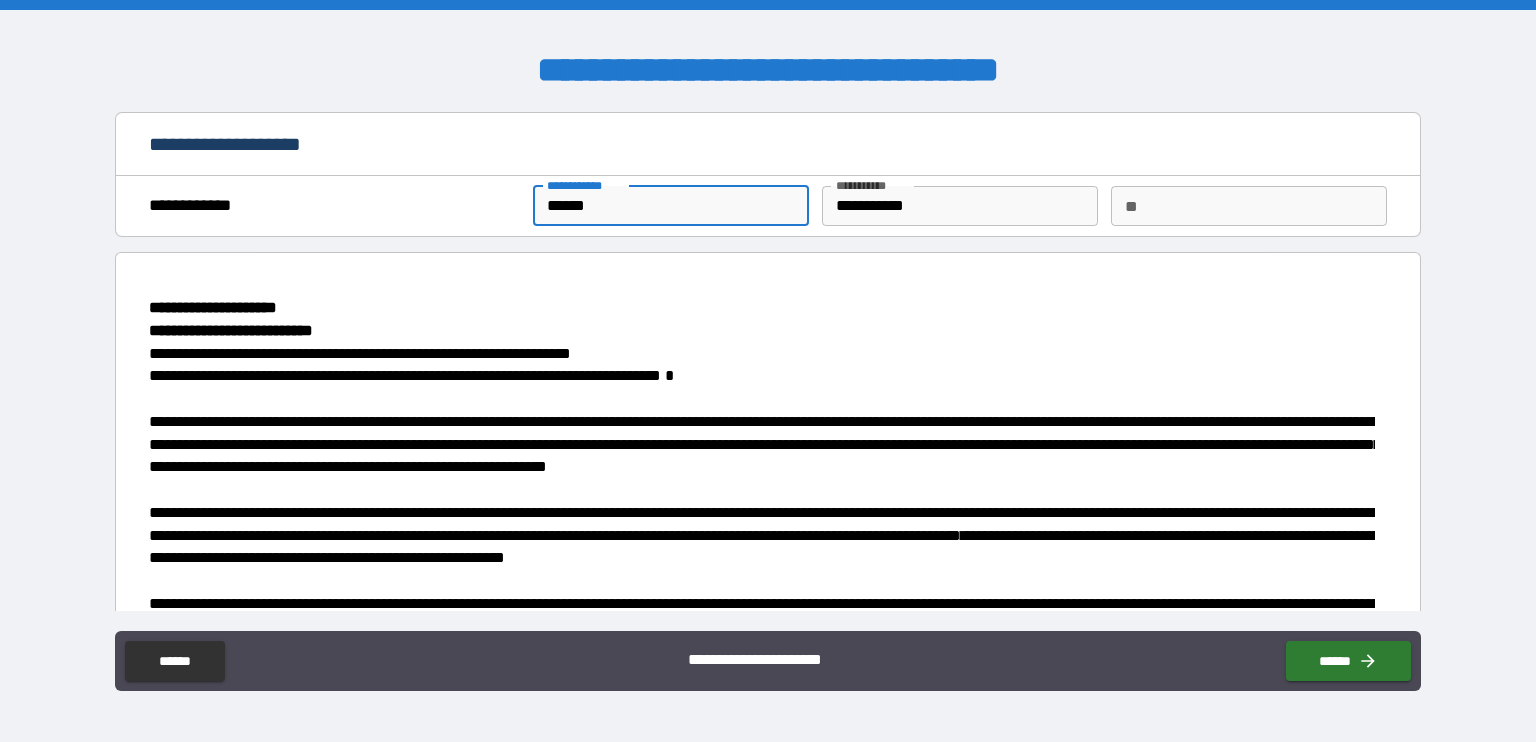 click on "******" at bounding box center [671, 206] 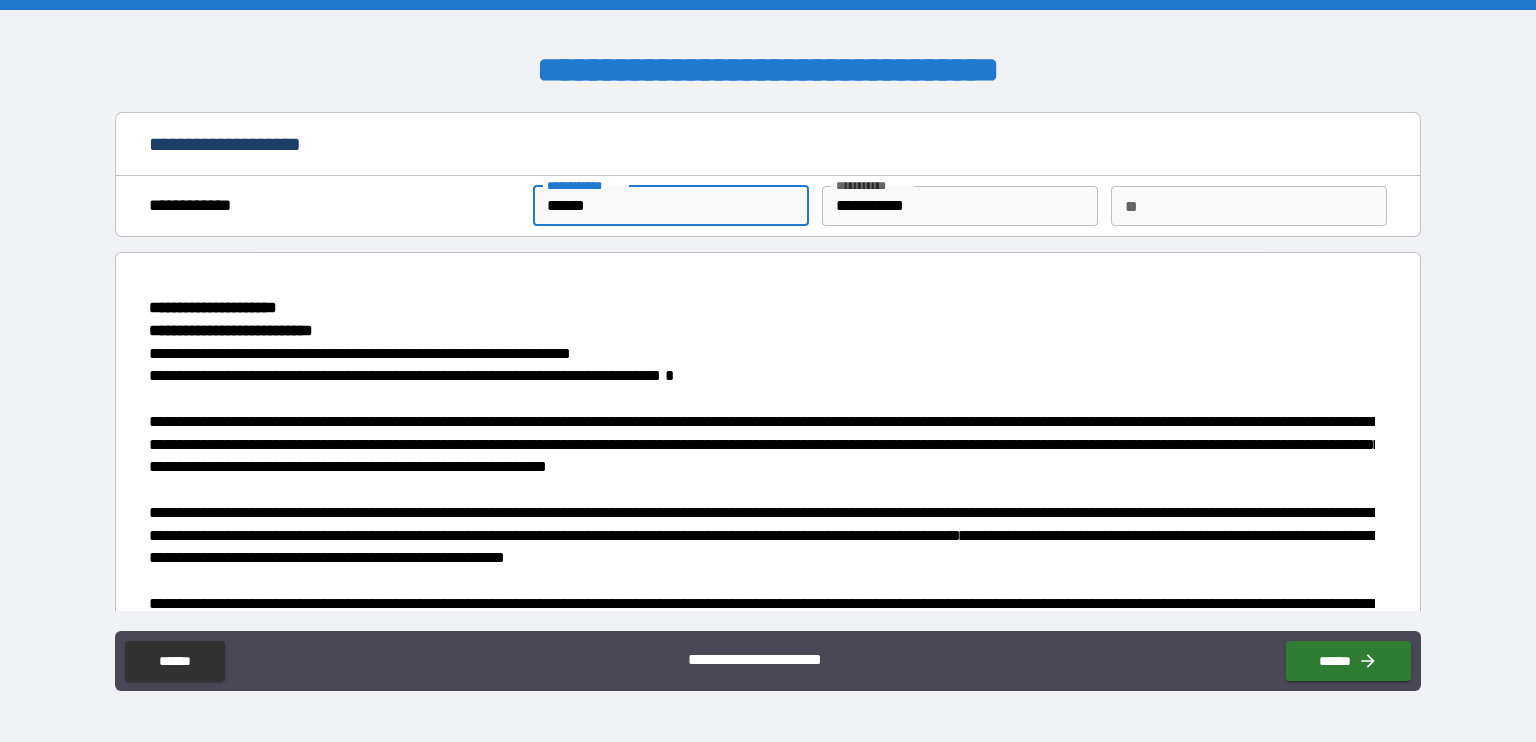 click on "**********" at bounding box center (960, 206) 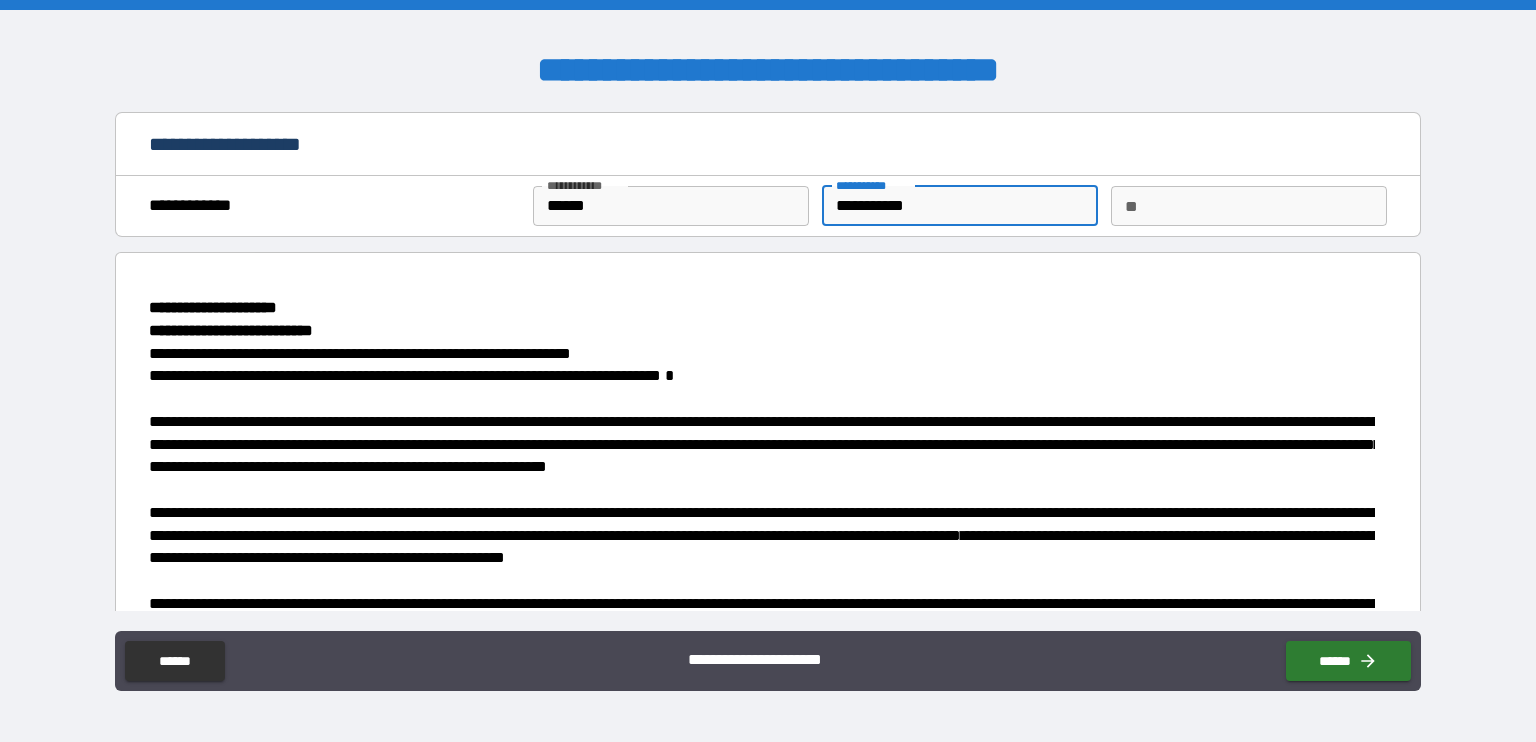 click on "**" at bounding box center [1249, 206] 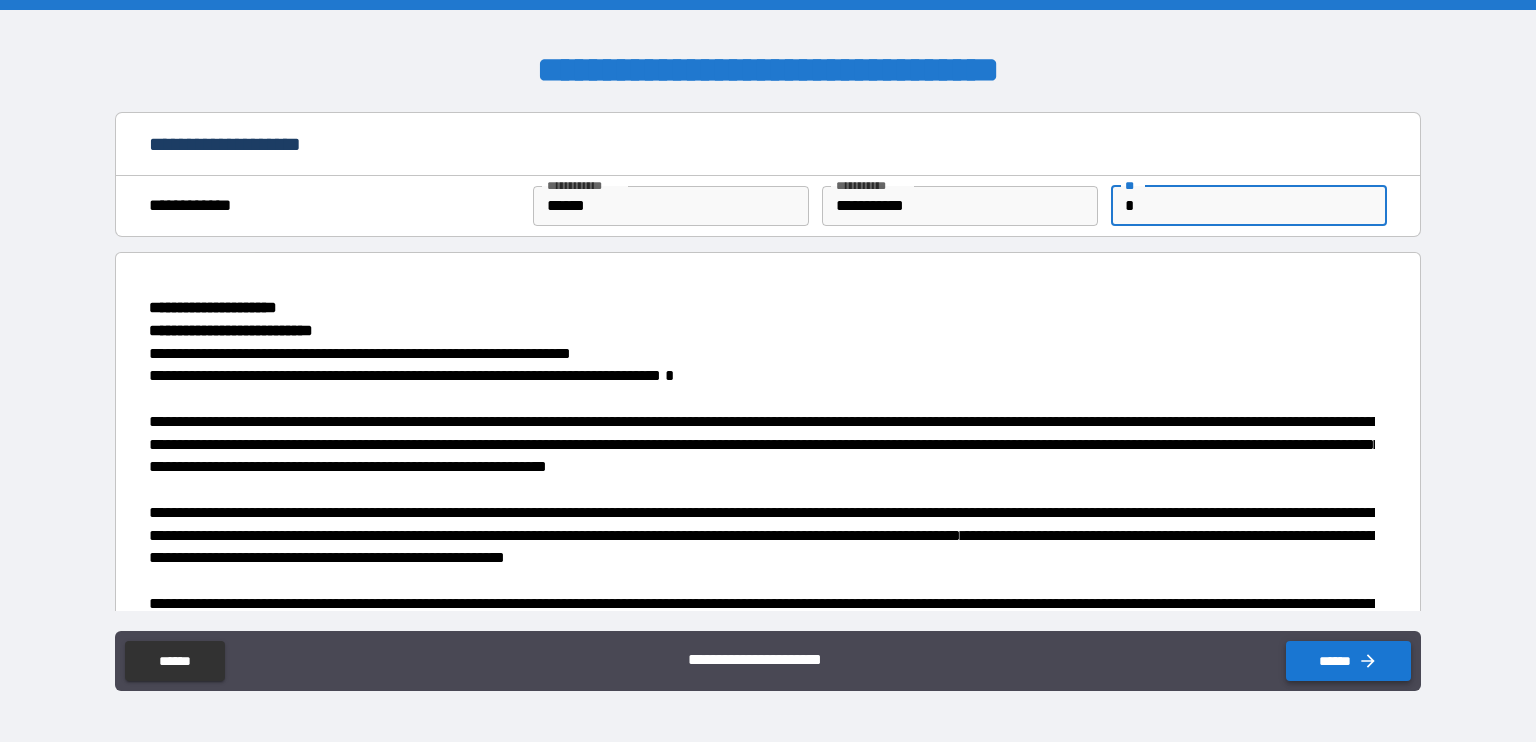 type on "*" 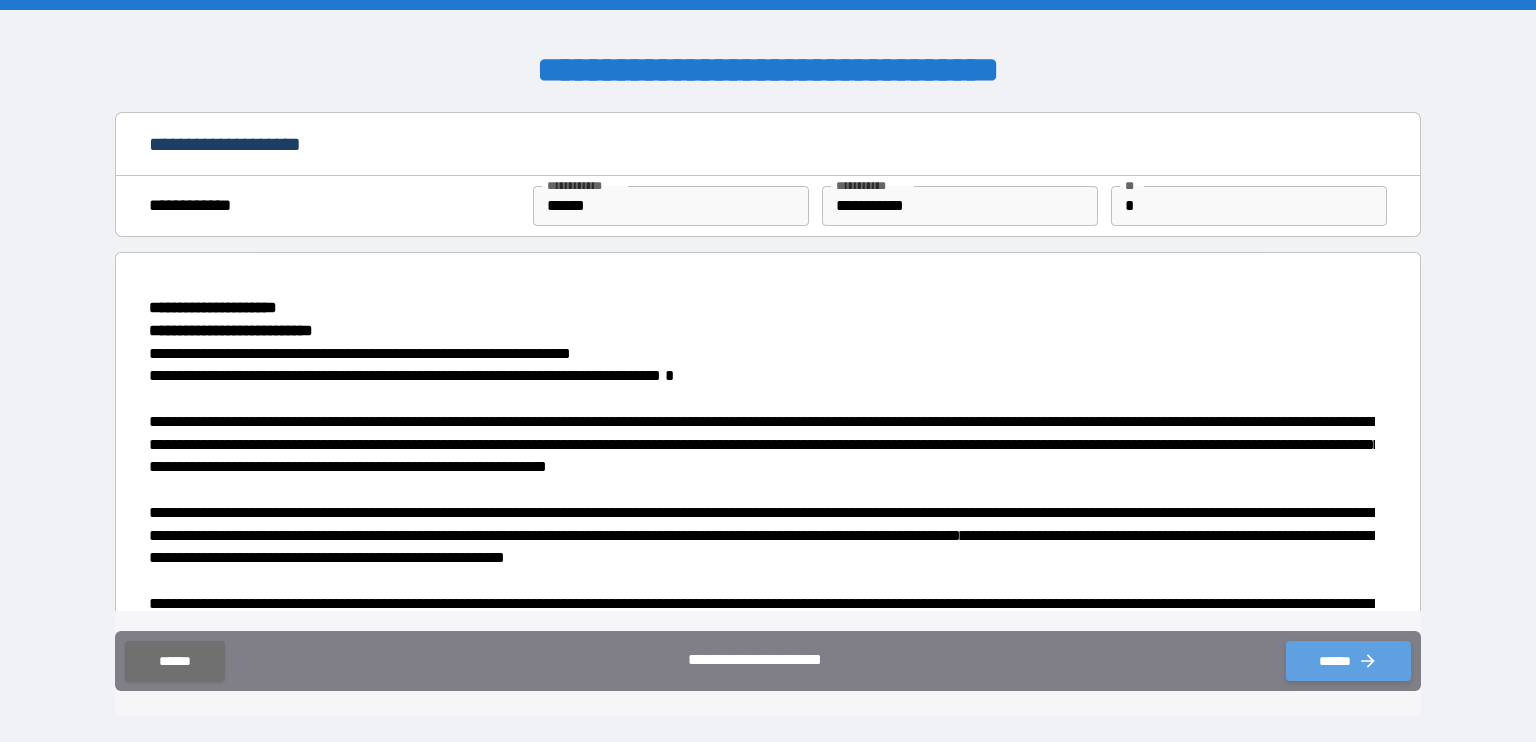 click on "******" at bounding box center [1348, 661] 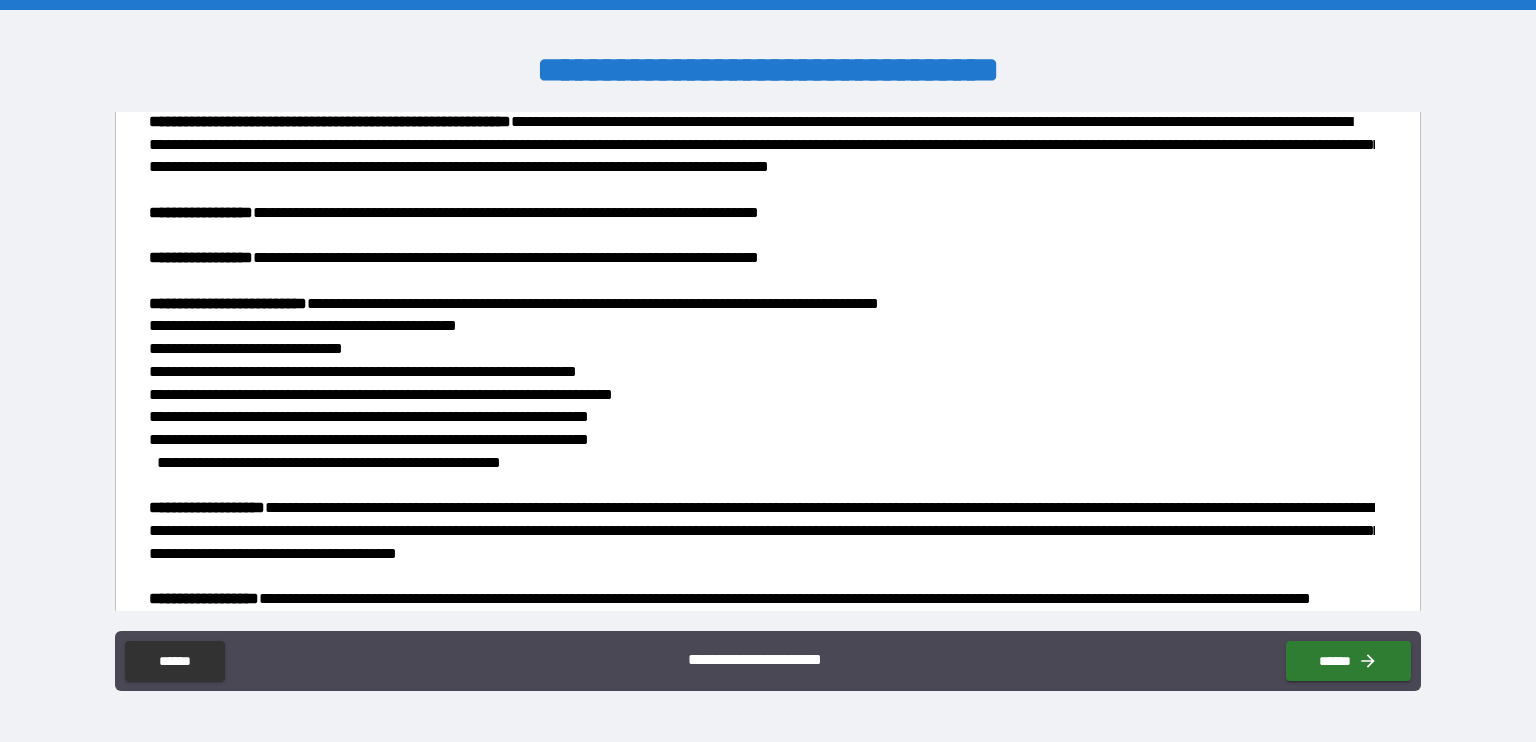 scroll, scrollTop: 900, scrollLeft: 0, axis: vertical 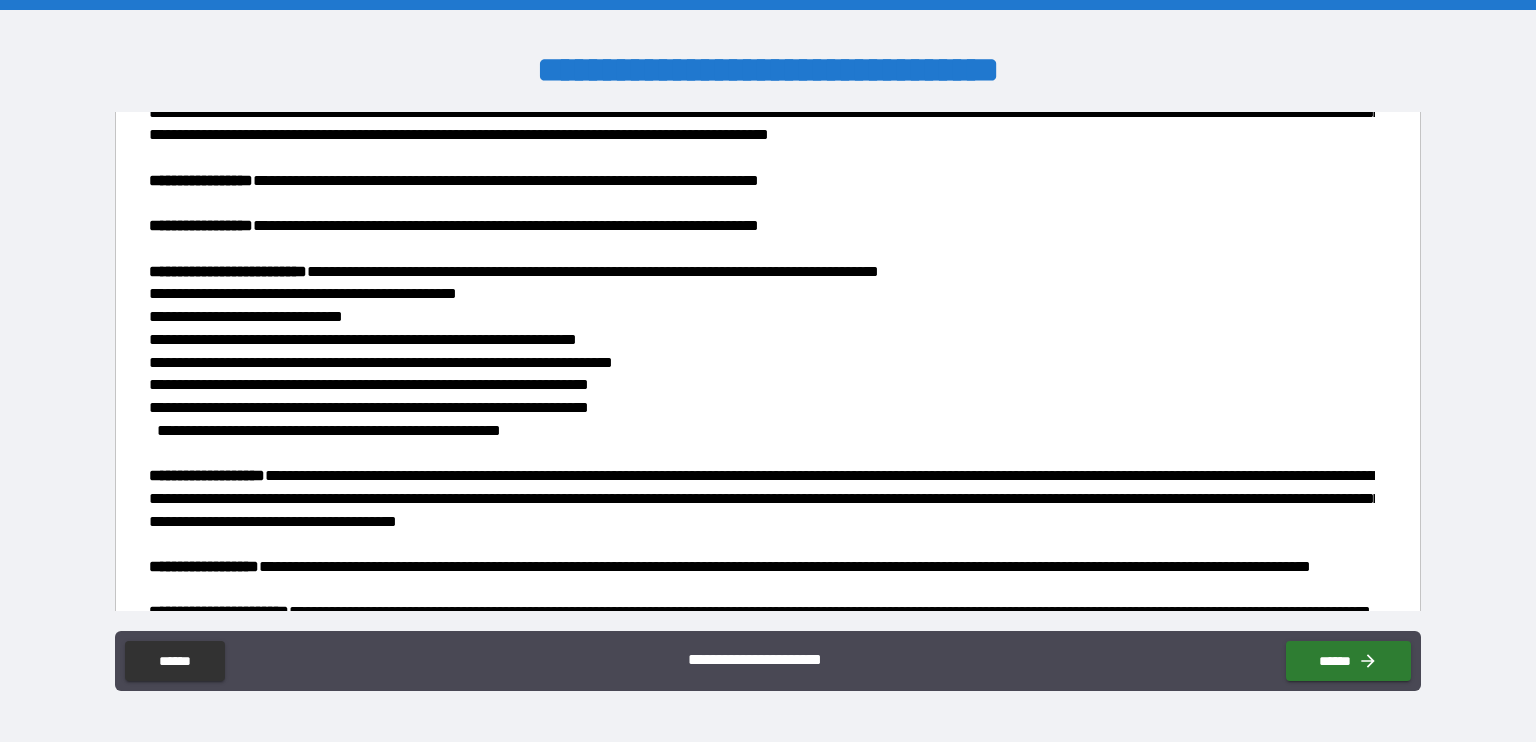click on "**********" at bounding box center [381, 362] 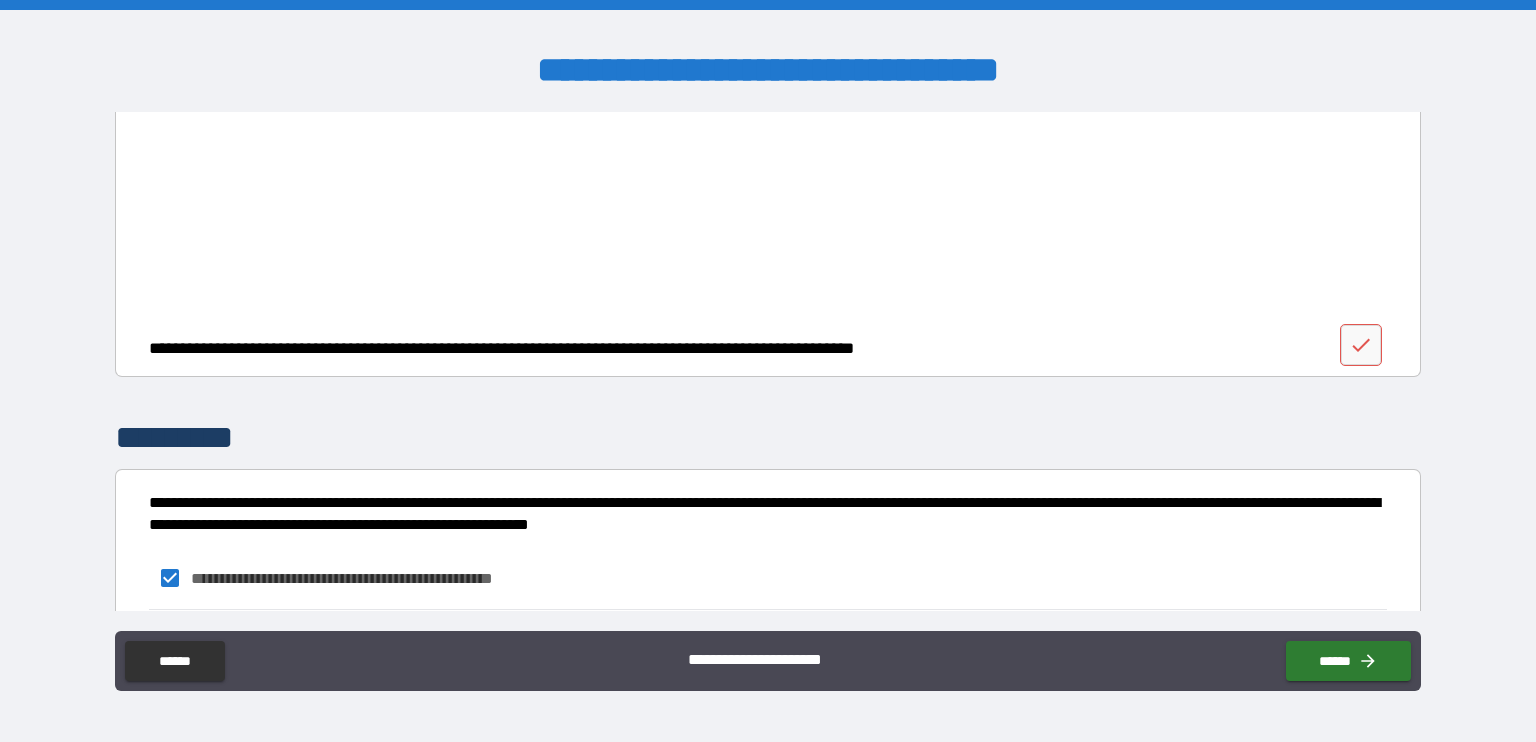 scroll, scrollTop: 3400, scrollLeft: 0, axis: vertical 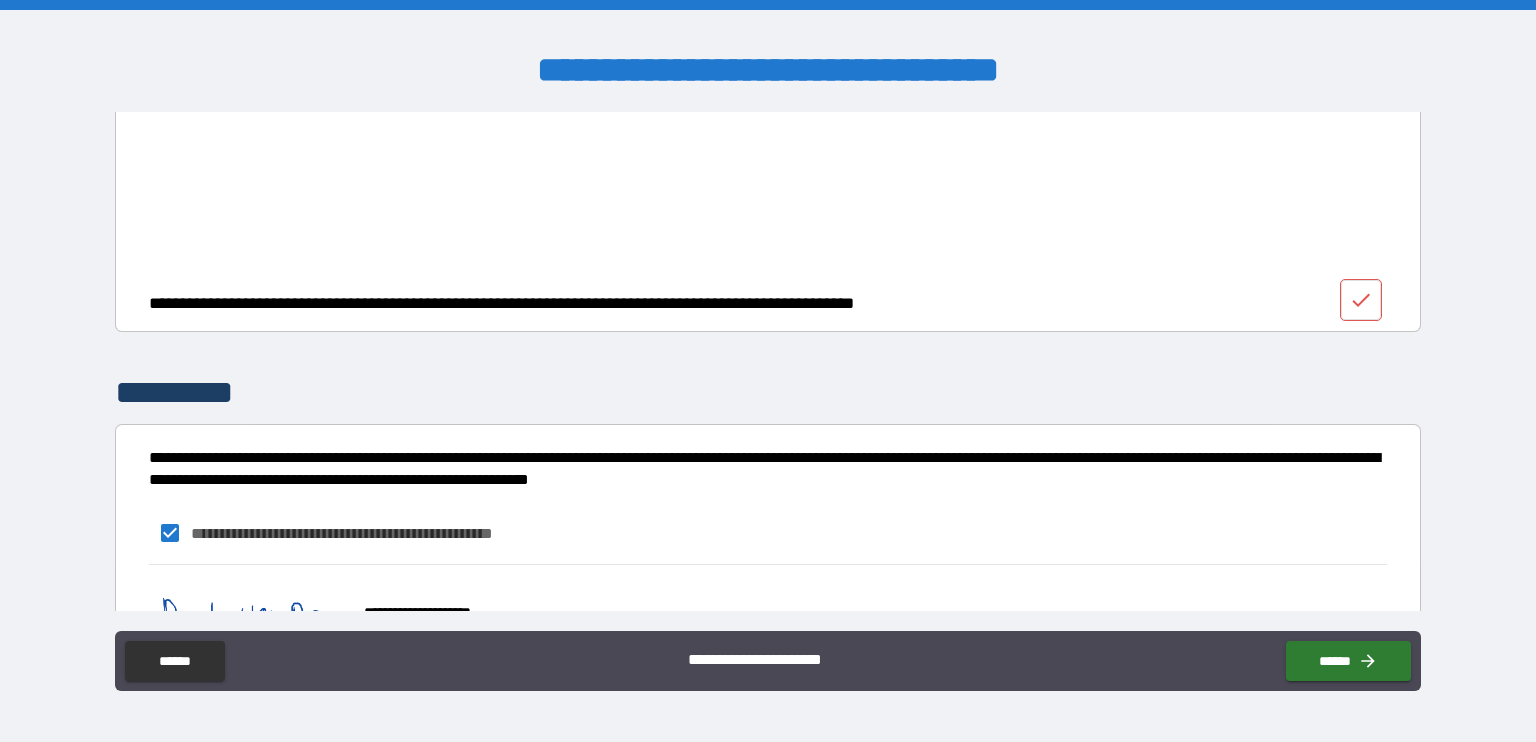 click 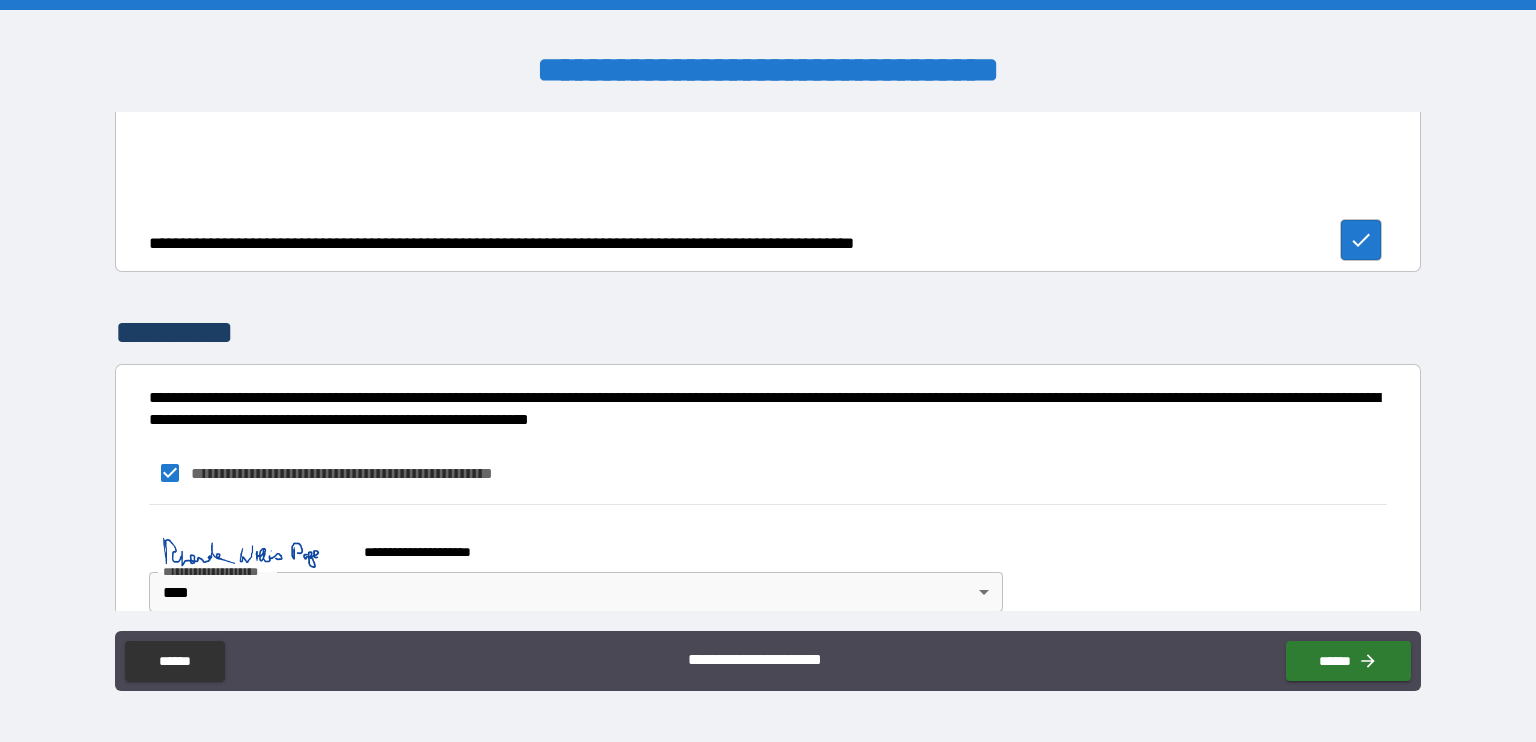 scroll, scrollTop: 3490, scrollLeft: 0, axis: vertical 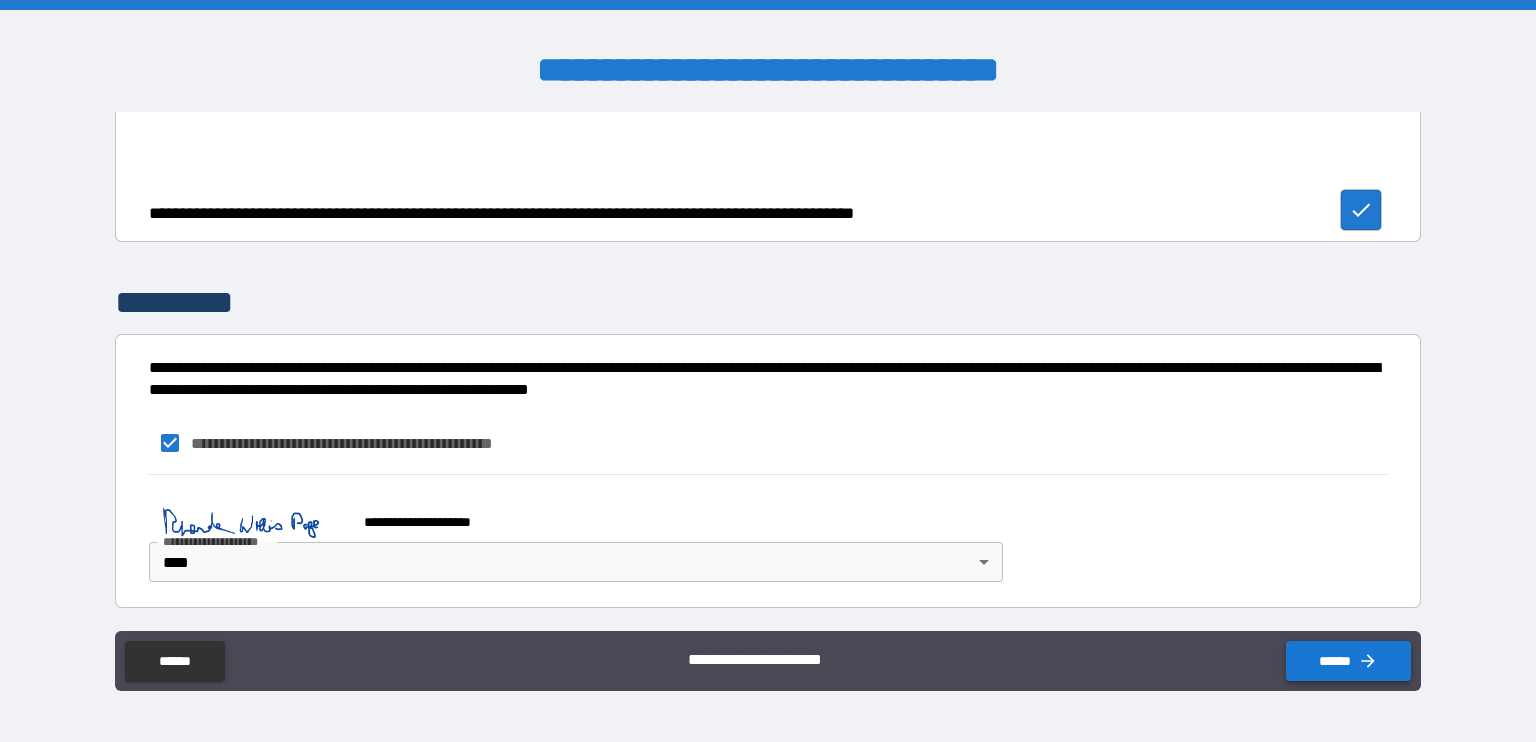 click on "******" at bounding box center (1348, 661) 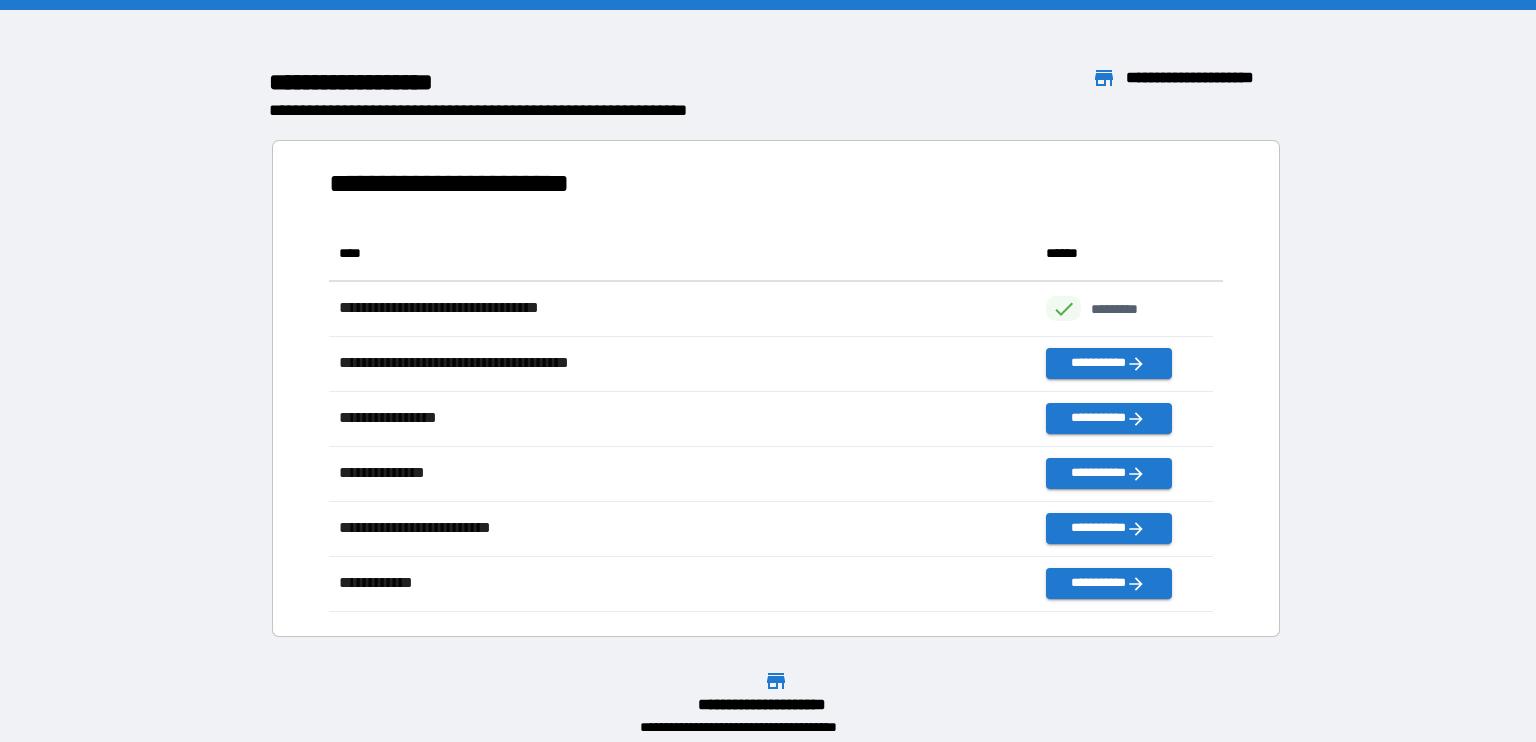 scroll, scrollTop: 16, scrollLeft: 16, axis: both 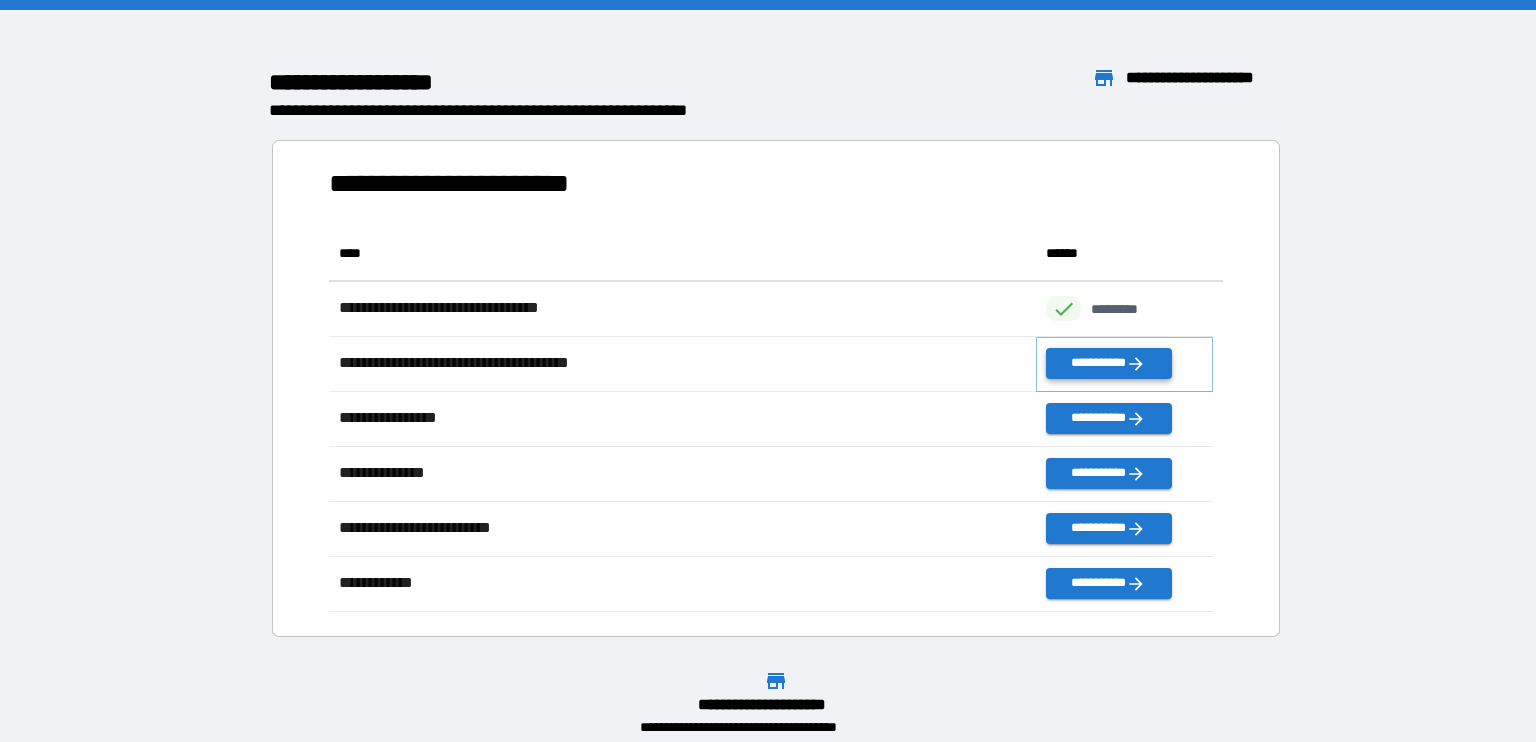 click 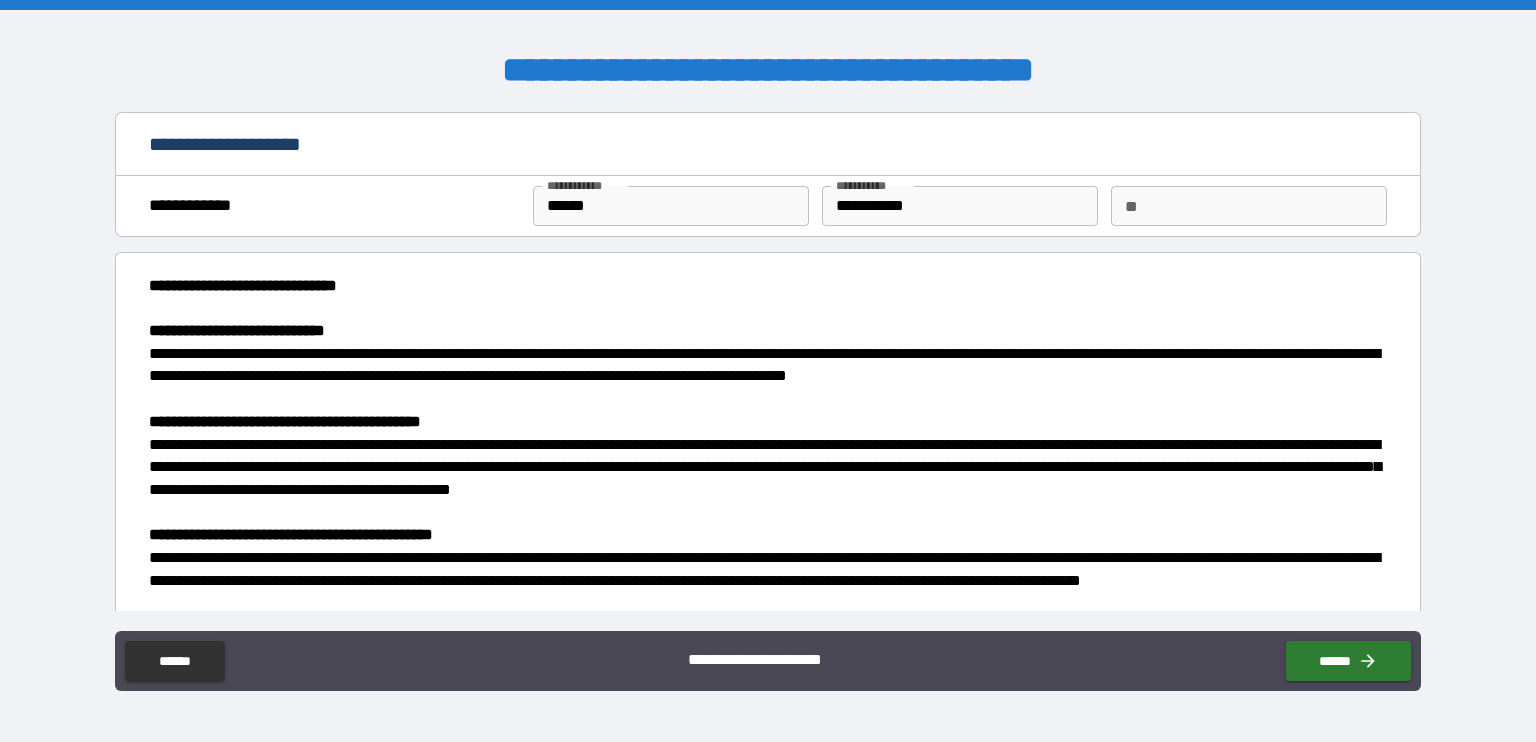 click on "**********" at bounding box center [762, 365] 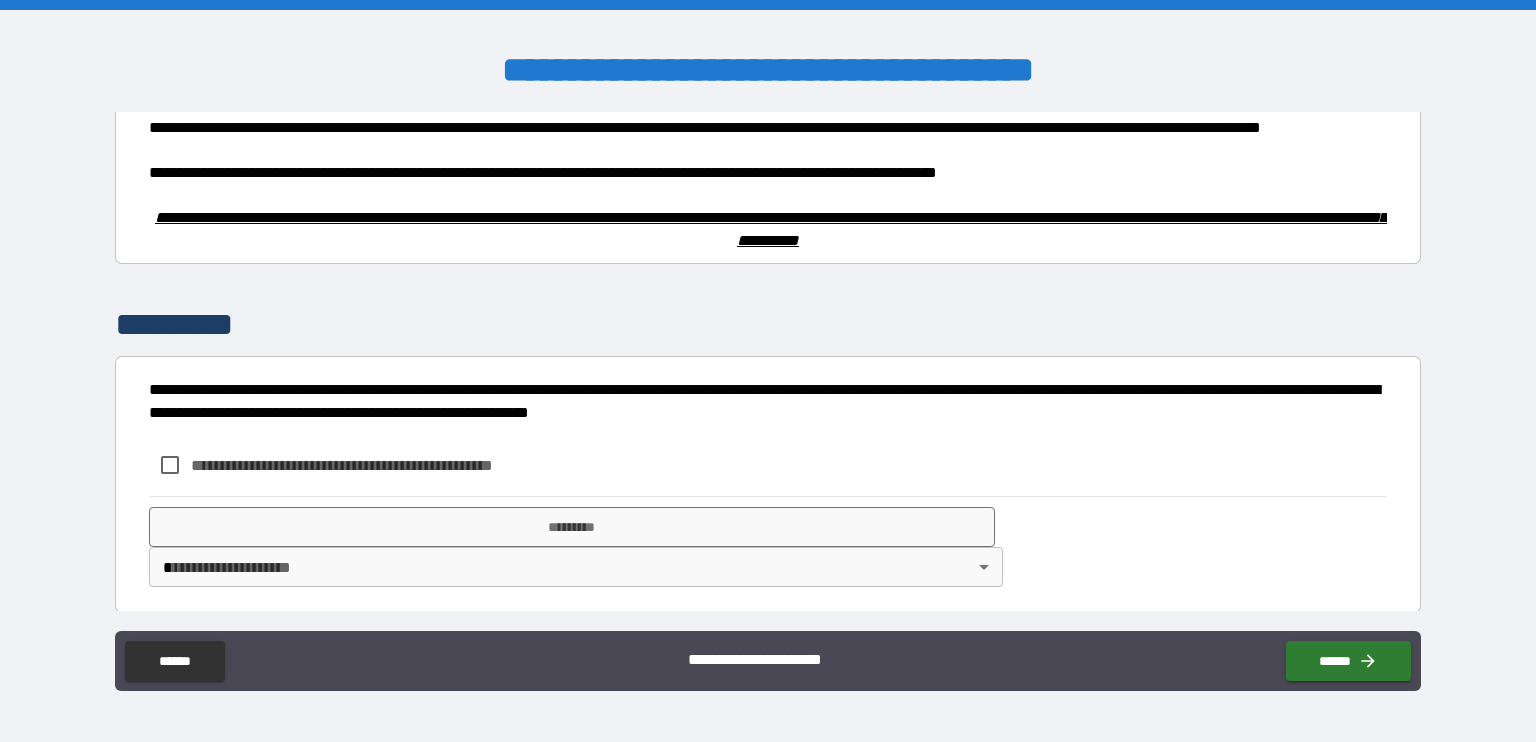 scroll, scrollTop: 1117, scrollLeft: 0, axis: vertical 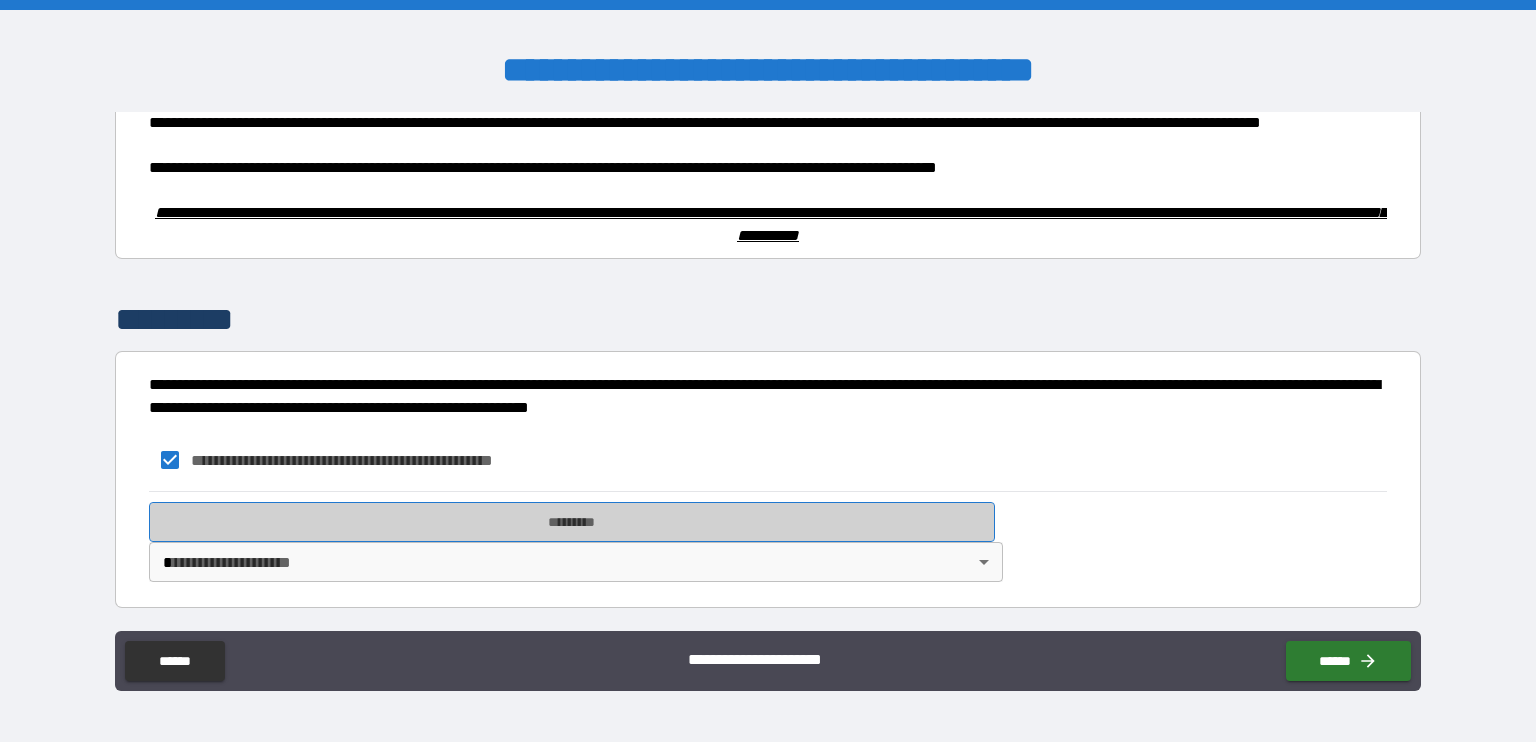 click on "*********" at bounding box center (572, 522) 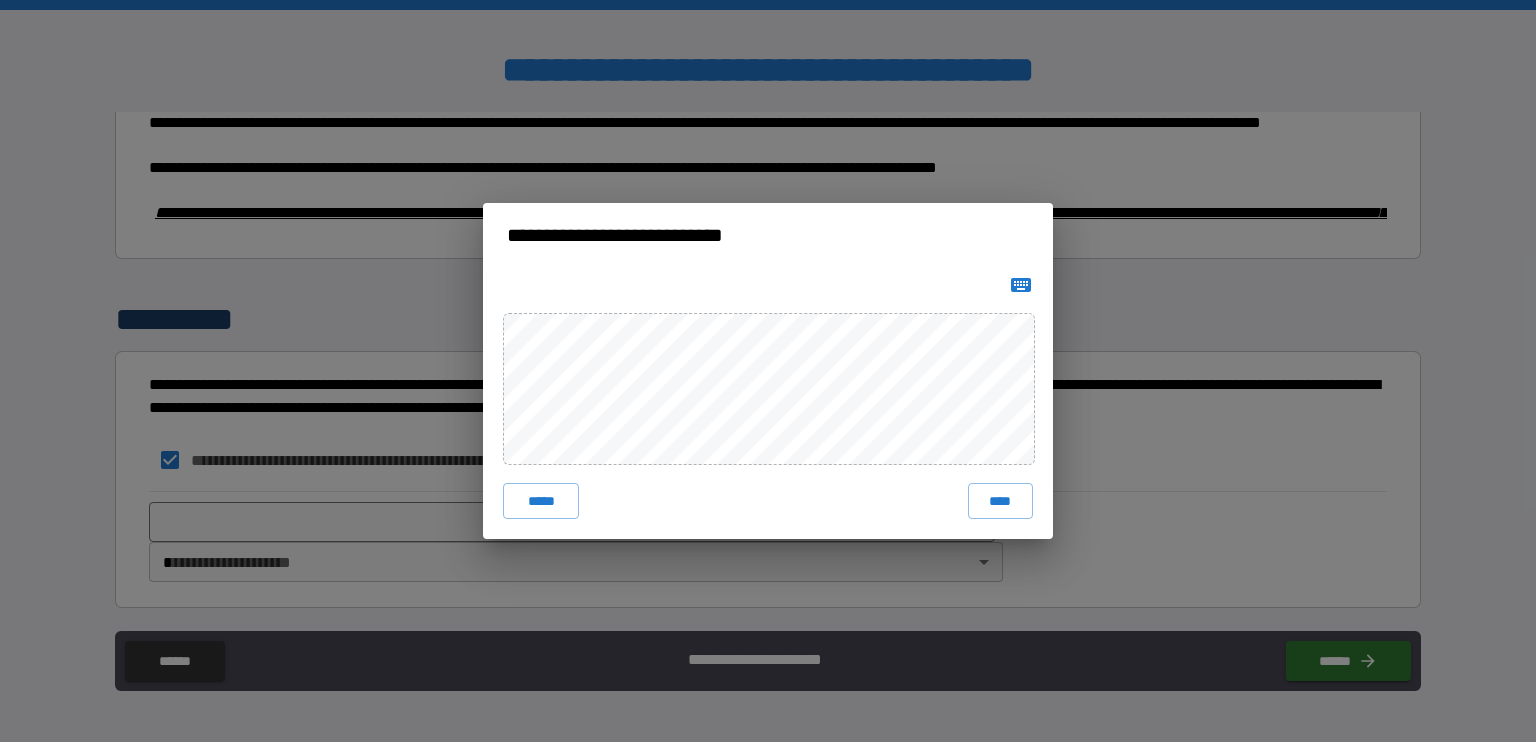 click on "****" at bounding box center (1000, 501) 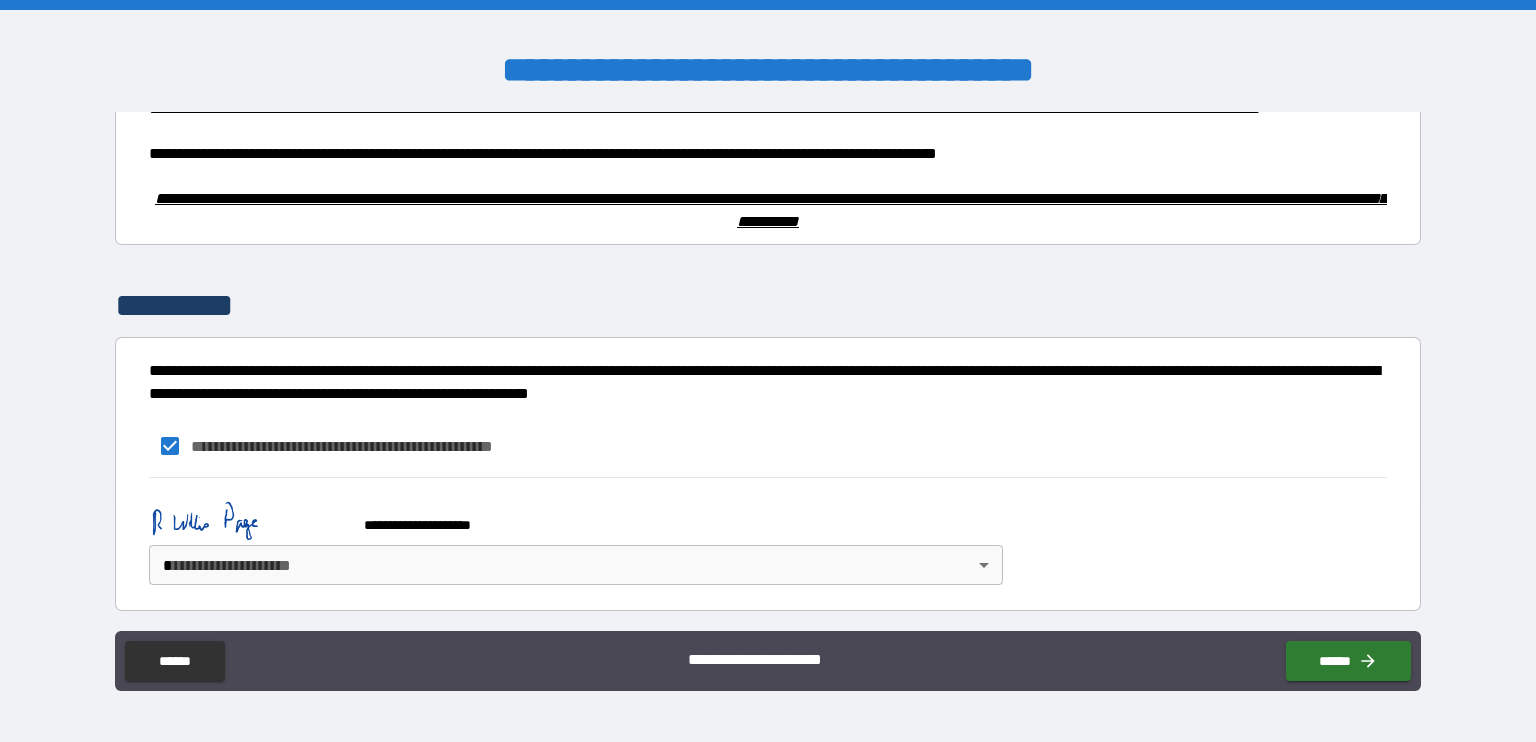 scroll, scrollTop: 1135, scrollLeft: 0, axis: vertical 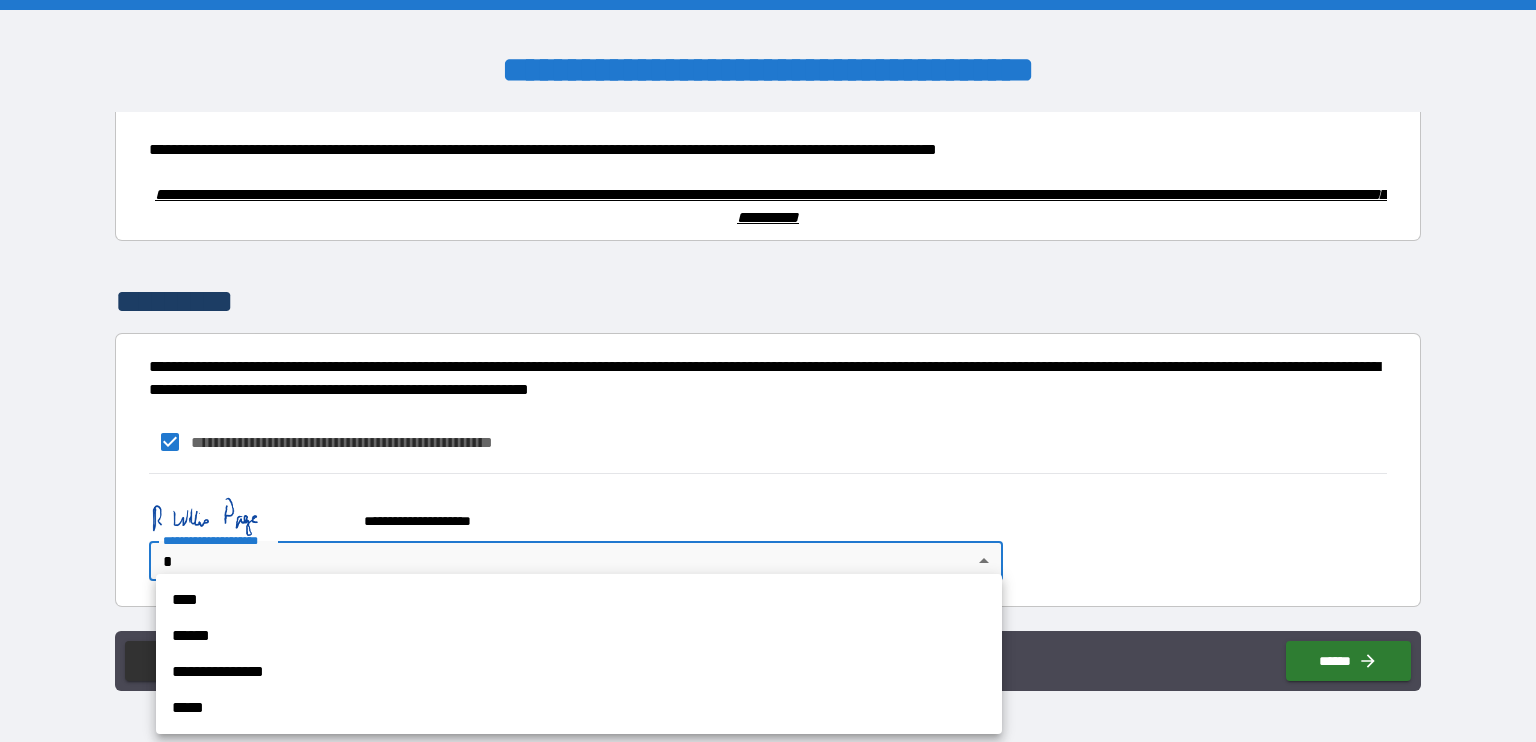 click on "**********" at bounding box center [768, 371] 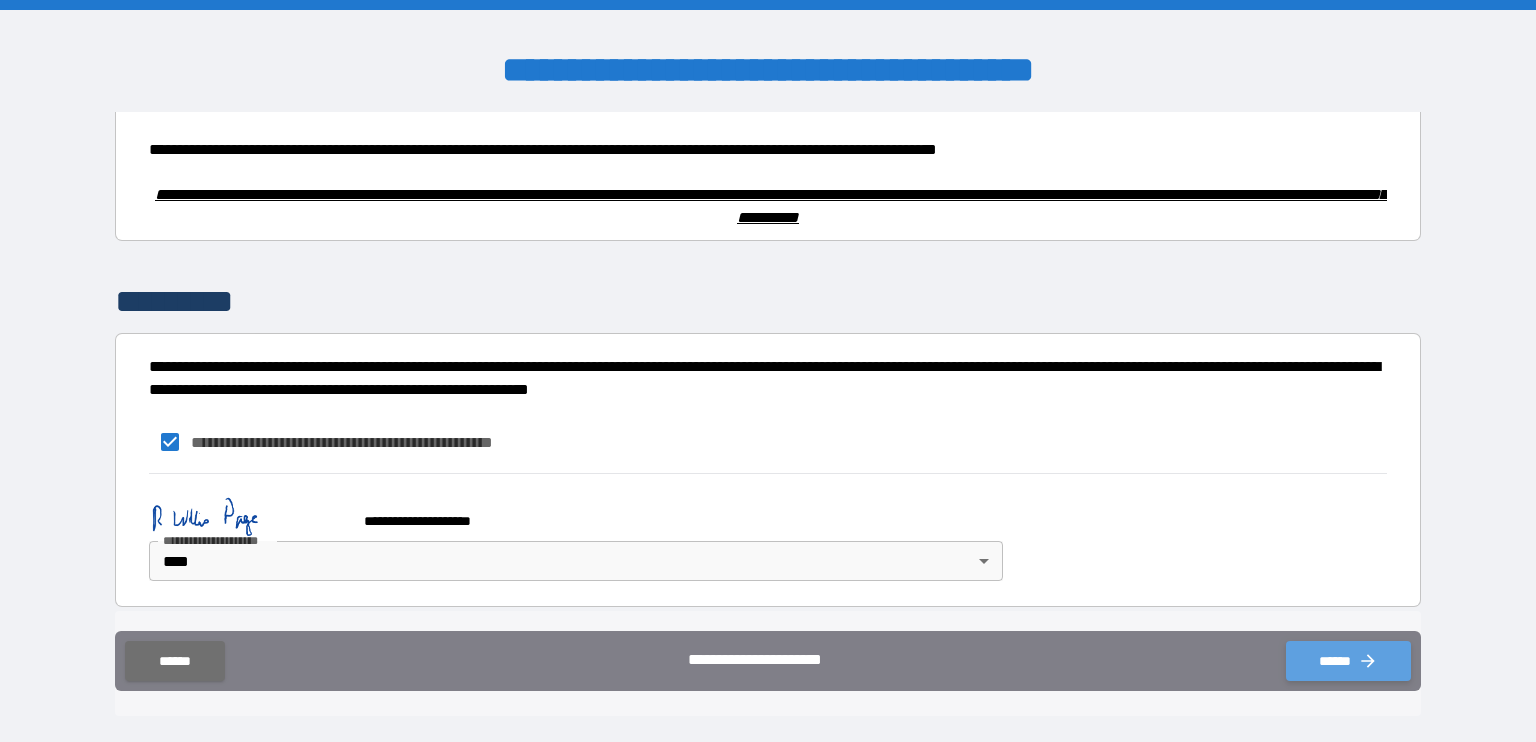 click on "******" at bounding box center [1348, 661] 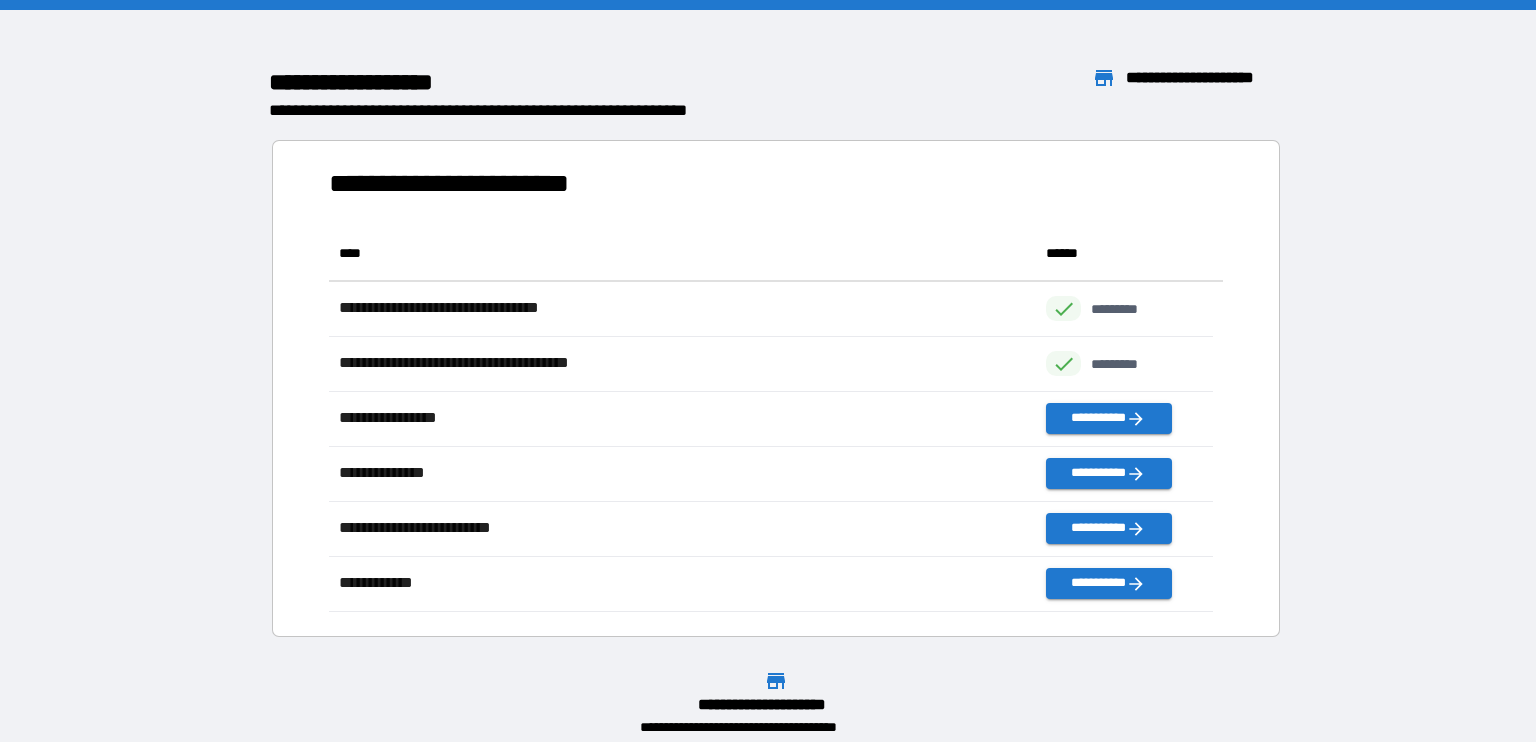 scroll, scrollTop: 16, scrollLeft: 16, axis: both 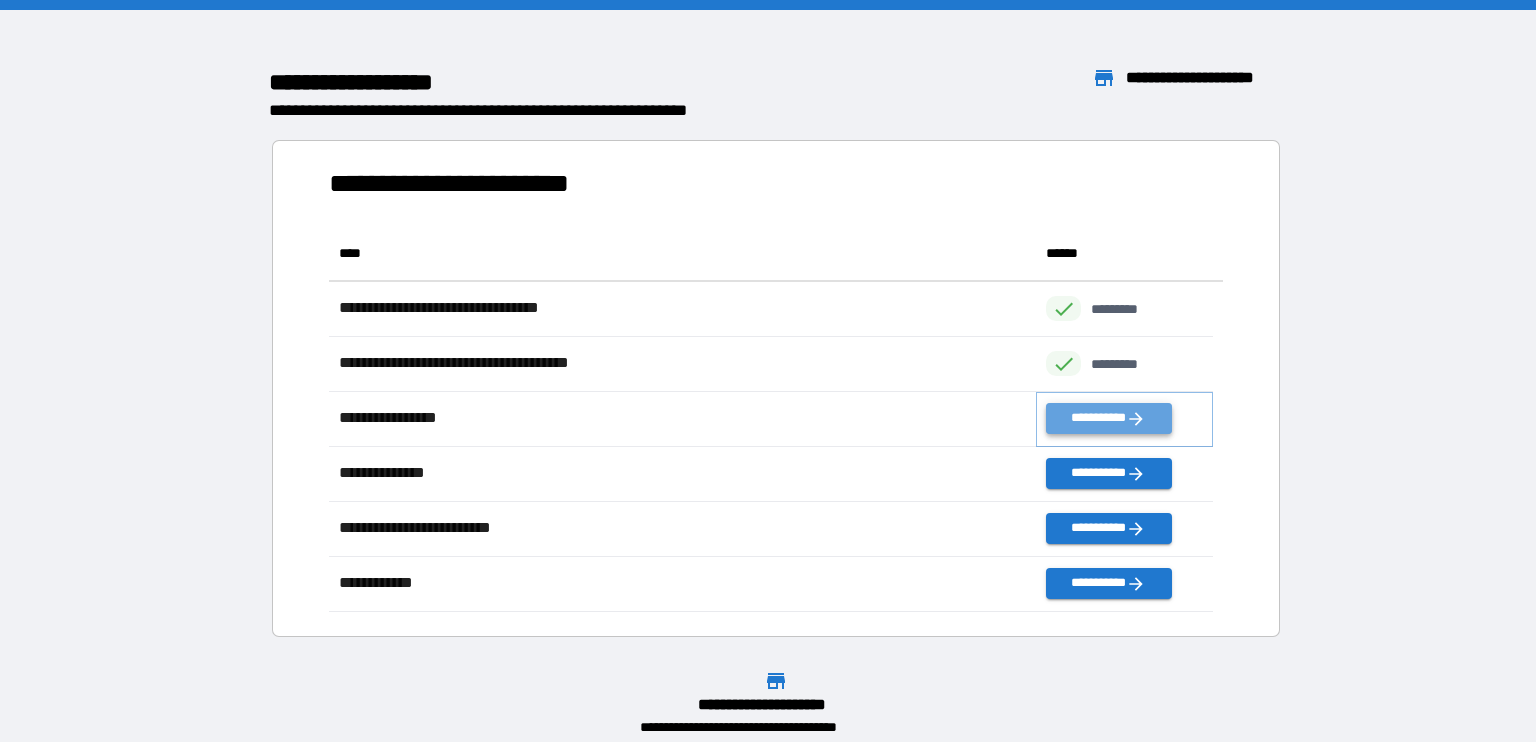click on "**********" at bounding box center [1108, 418] 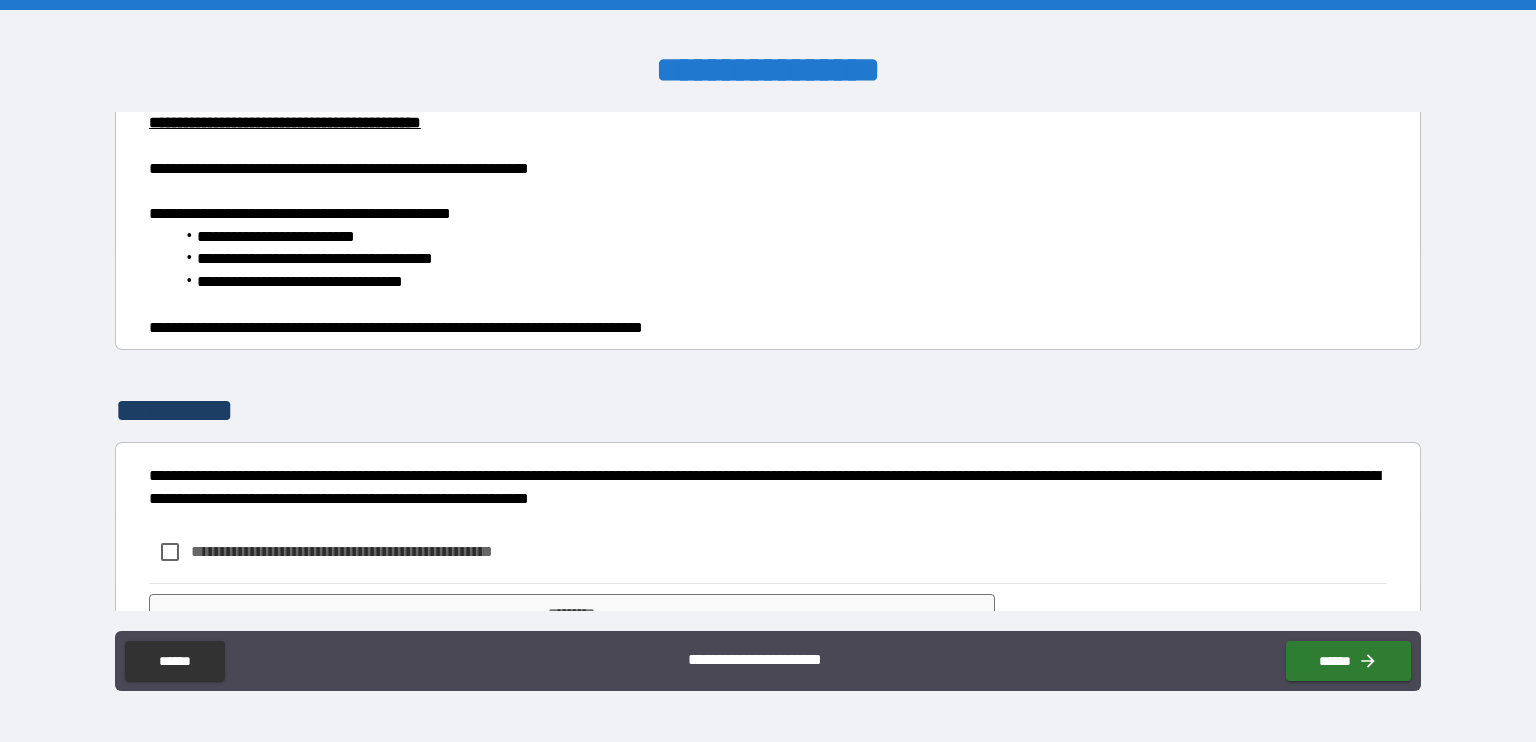 scroll, scrollTop: 800, scrollLeft: 0, axis: vertical 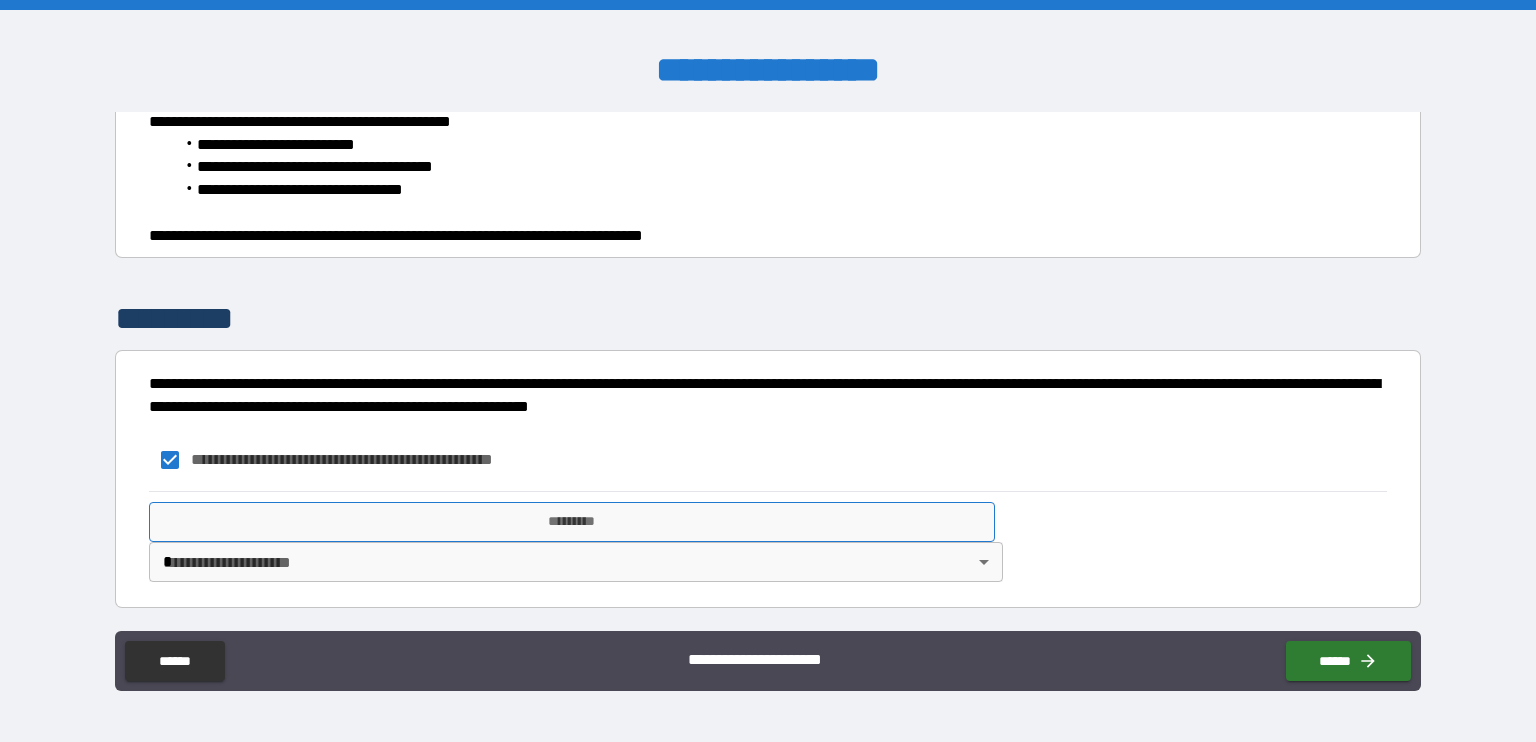 click on "*********" at bounding box center (572, 522) 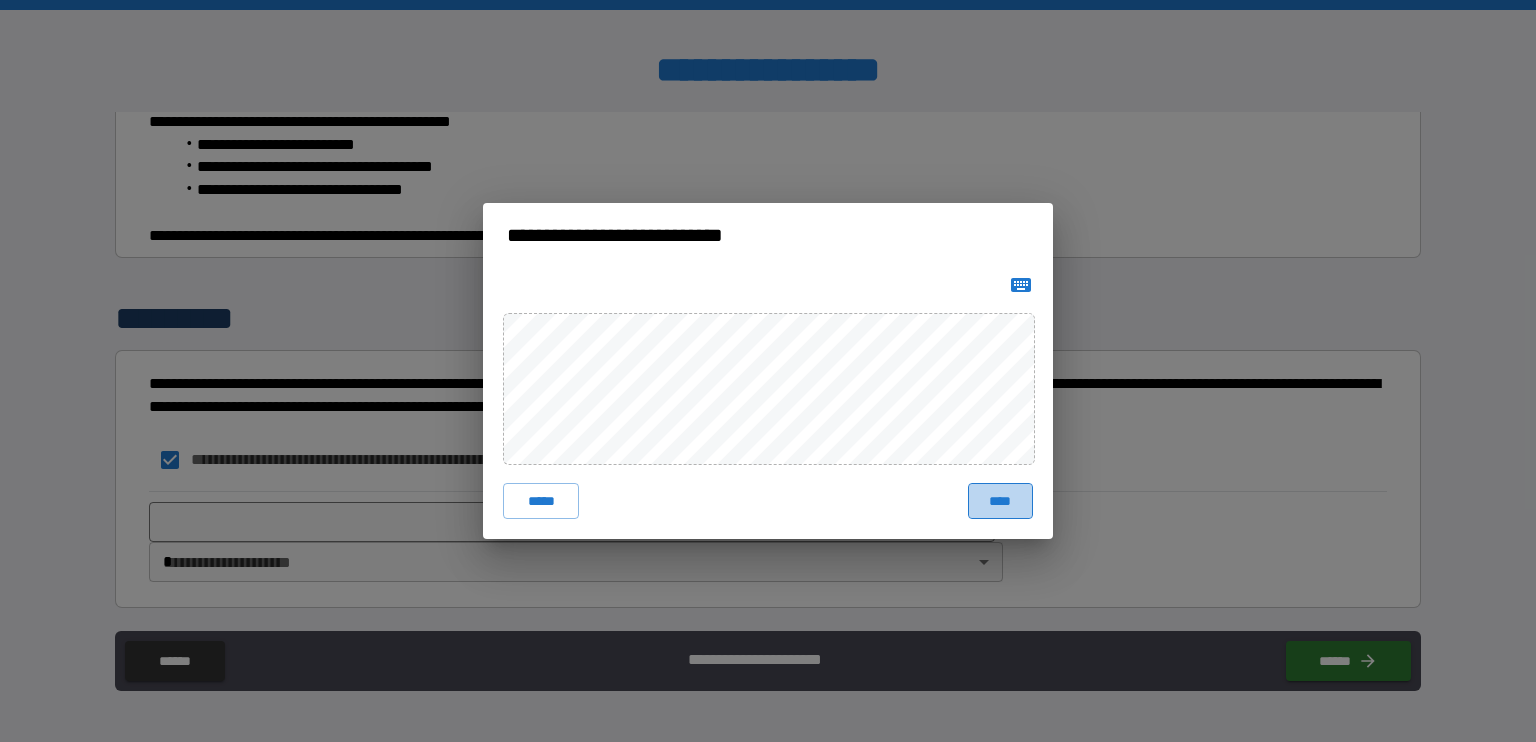 click on "****" at bounding box center [1000, 501] 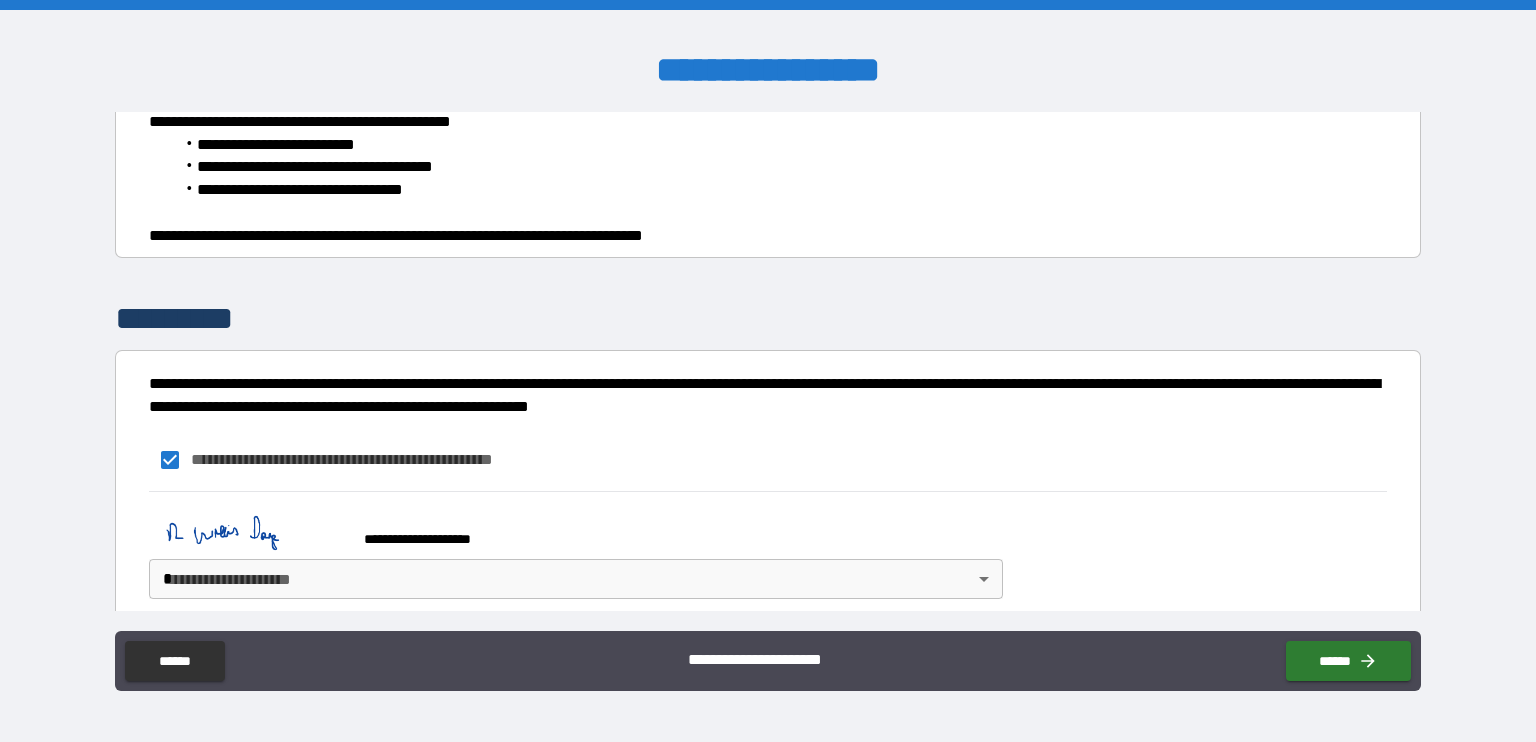 scroll, scrollTop: 862, scrollLeft: 0, axis: vertical 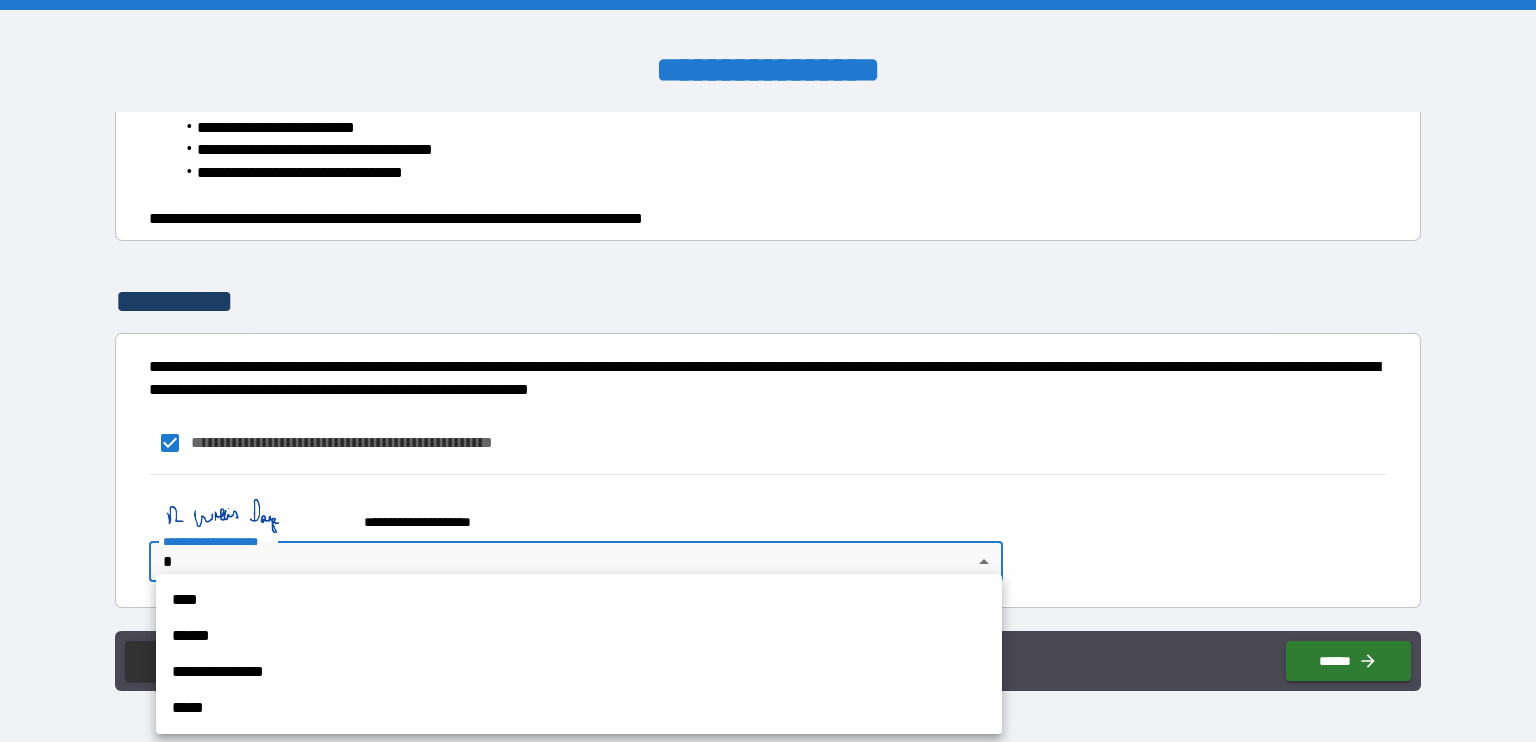 click on "**********" at bounding box center (768, 371) 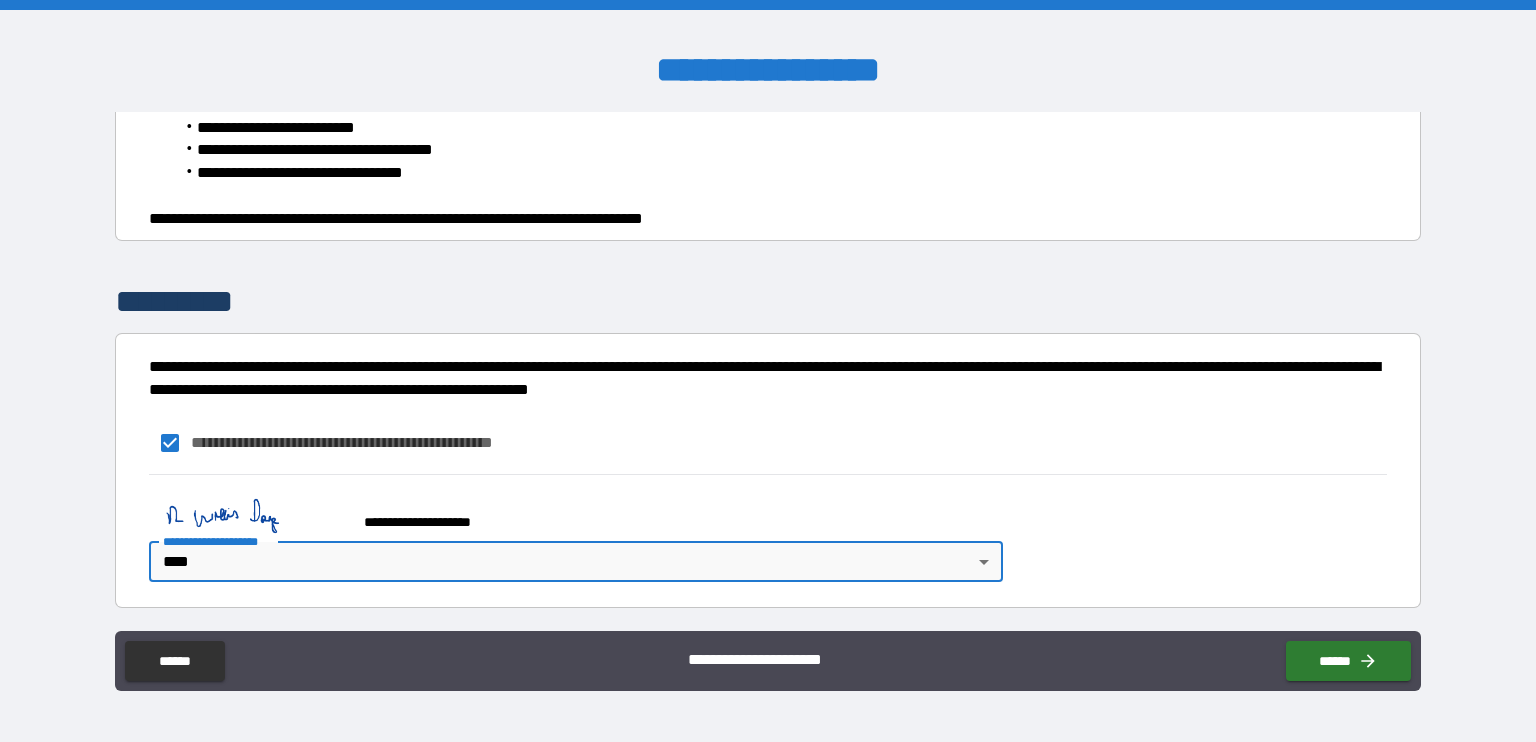 type on "****" 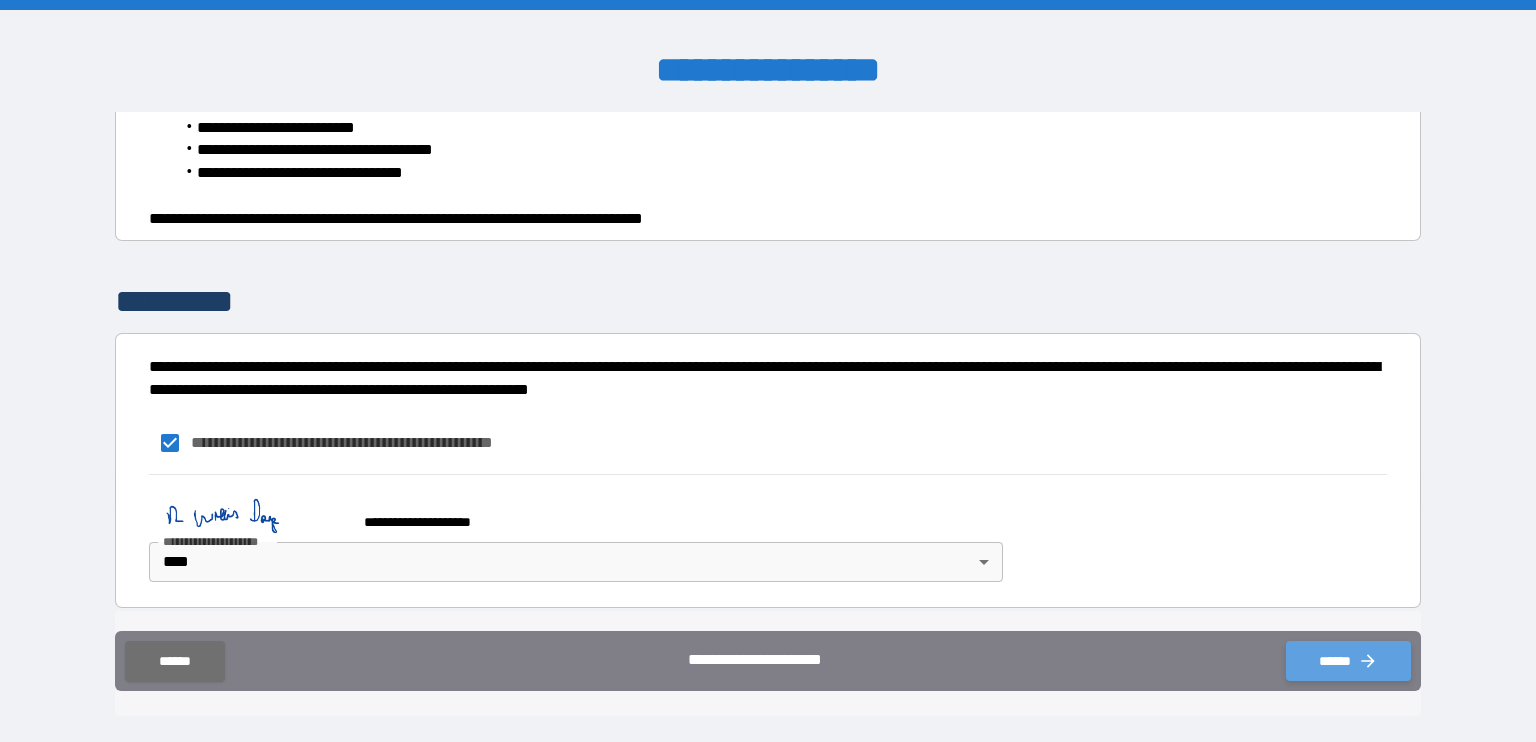 click on "******" at bounding box center (1348, 661) 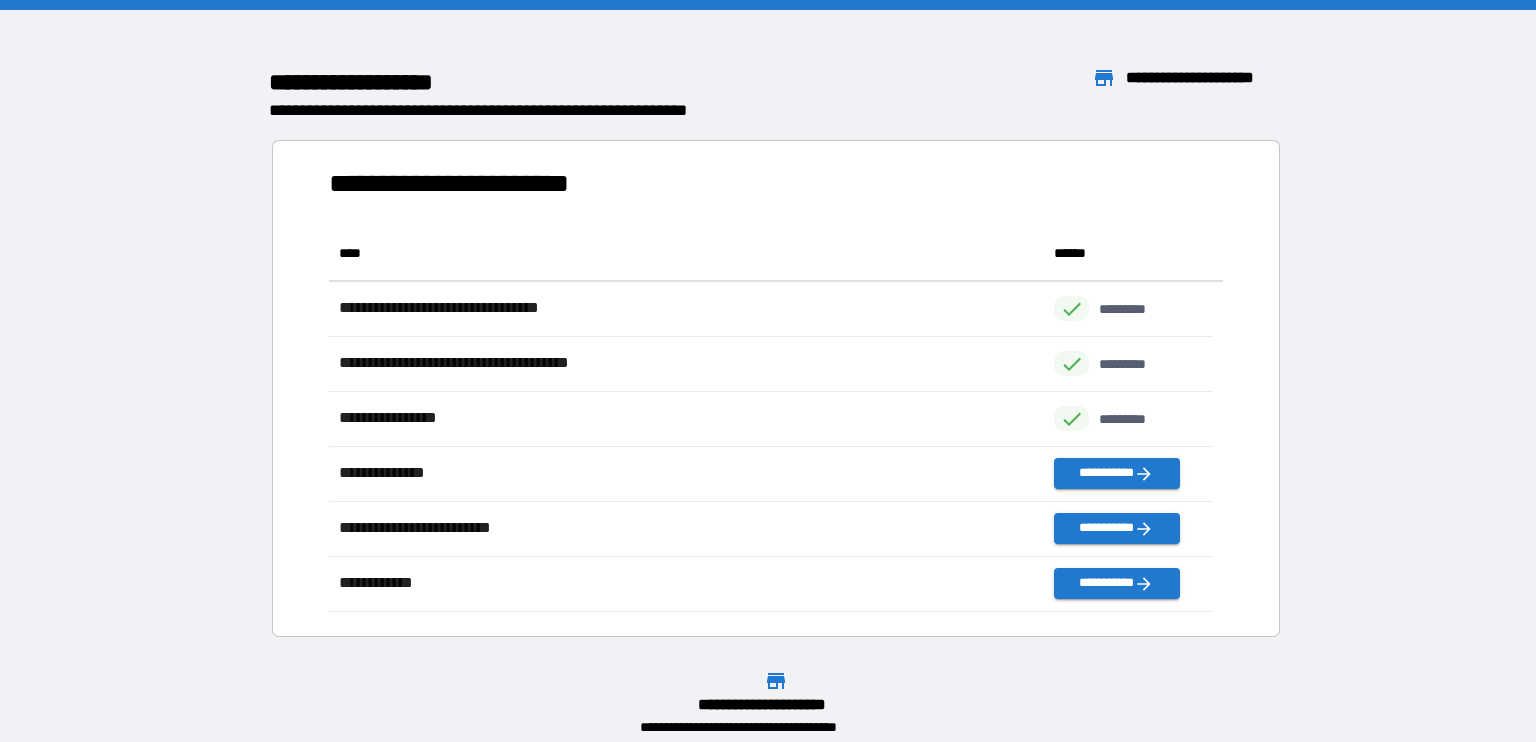 scroll, scrollTop: 16, scrollLeft: 16, axis: both 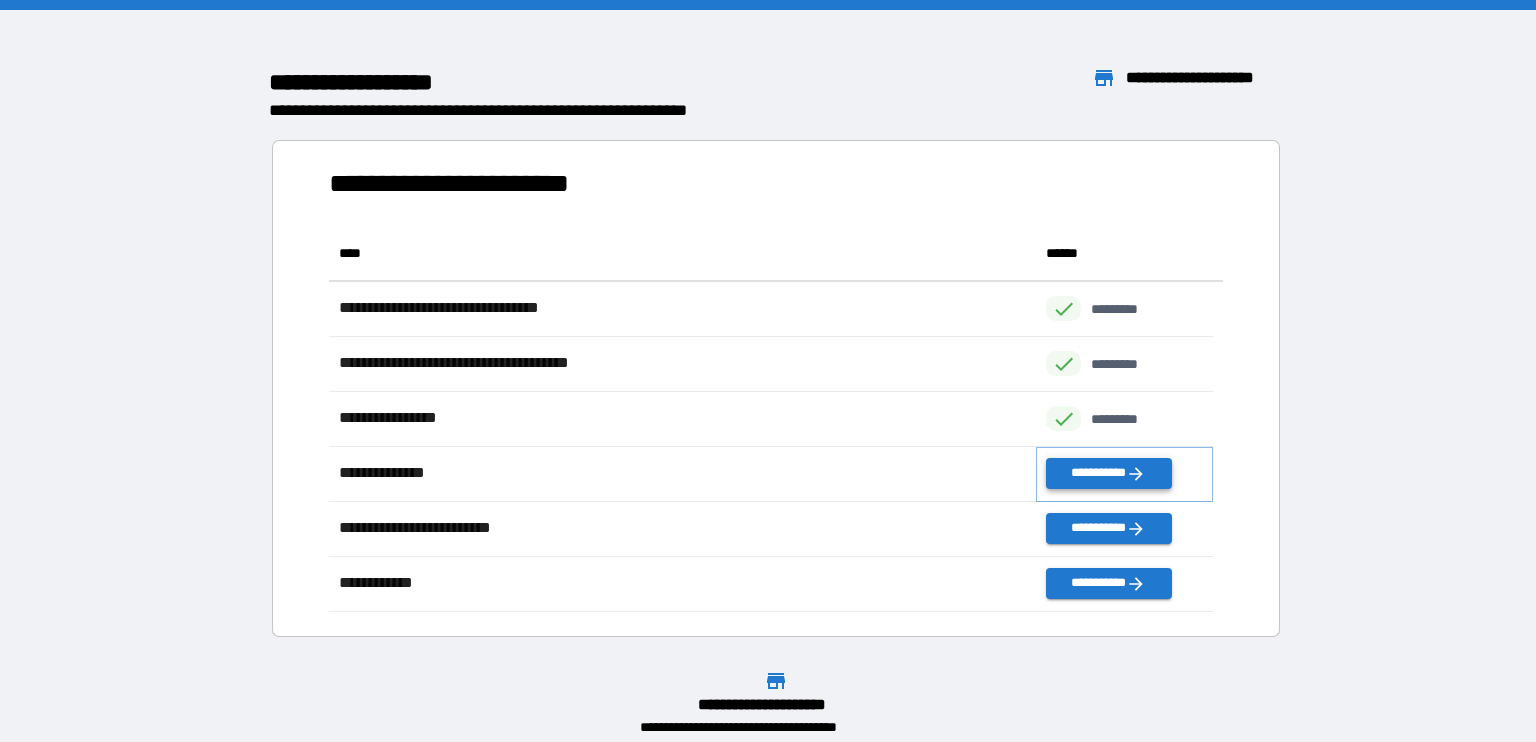 click on "**********" at bounding box center [1108, 473] 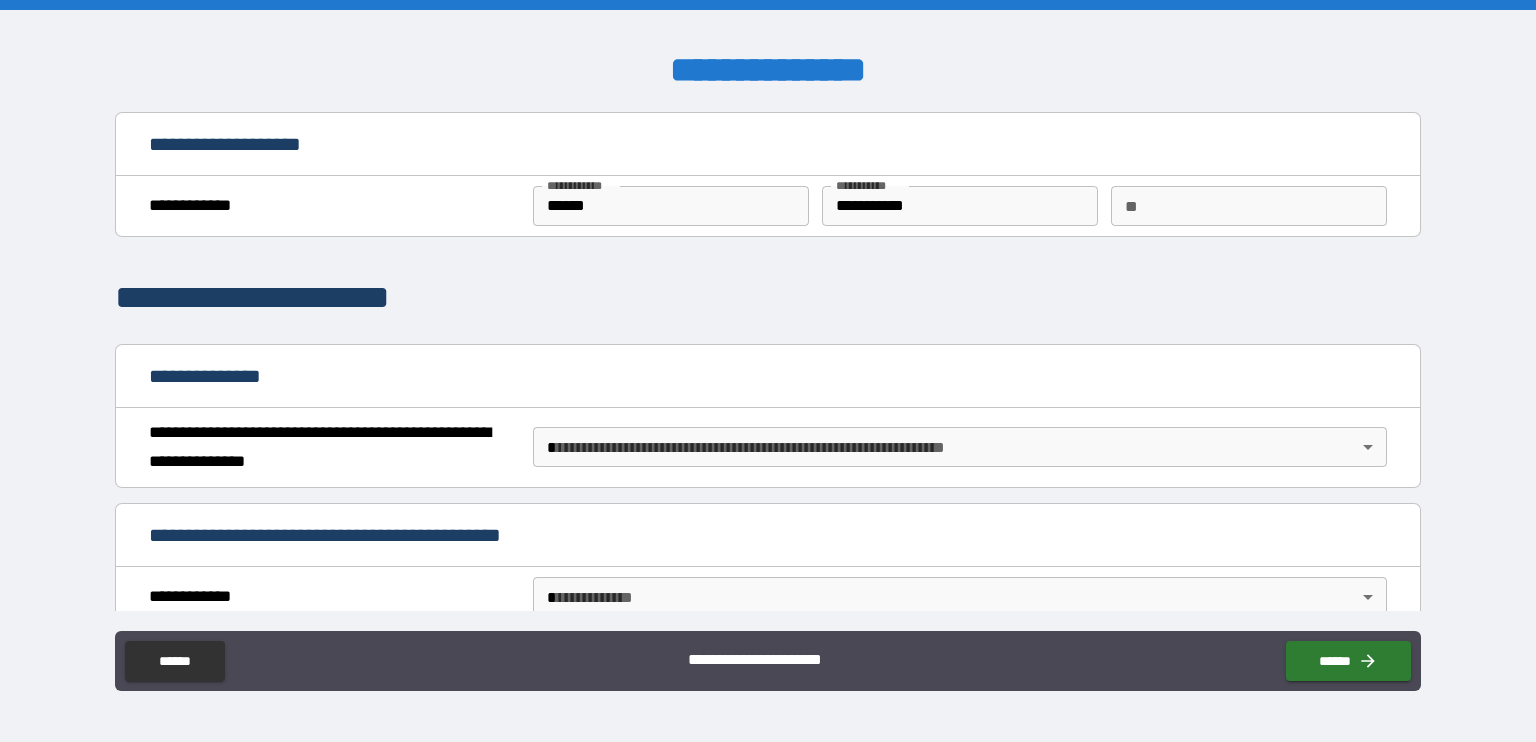click on "**********" at bounding box center [768, 371] 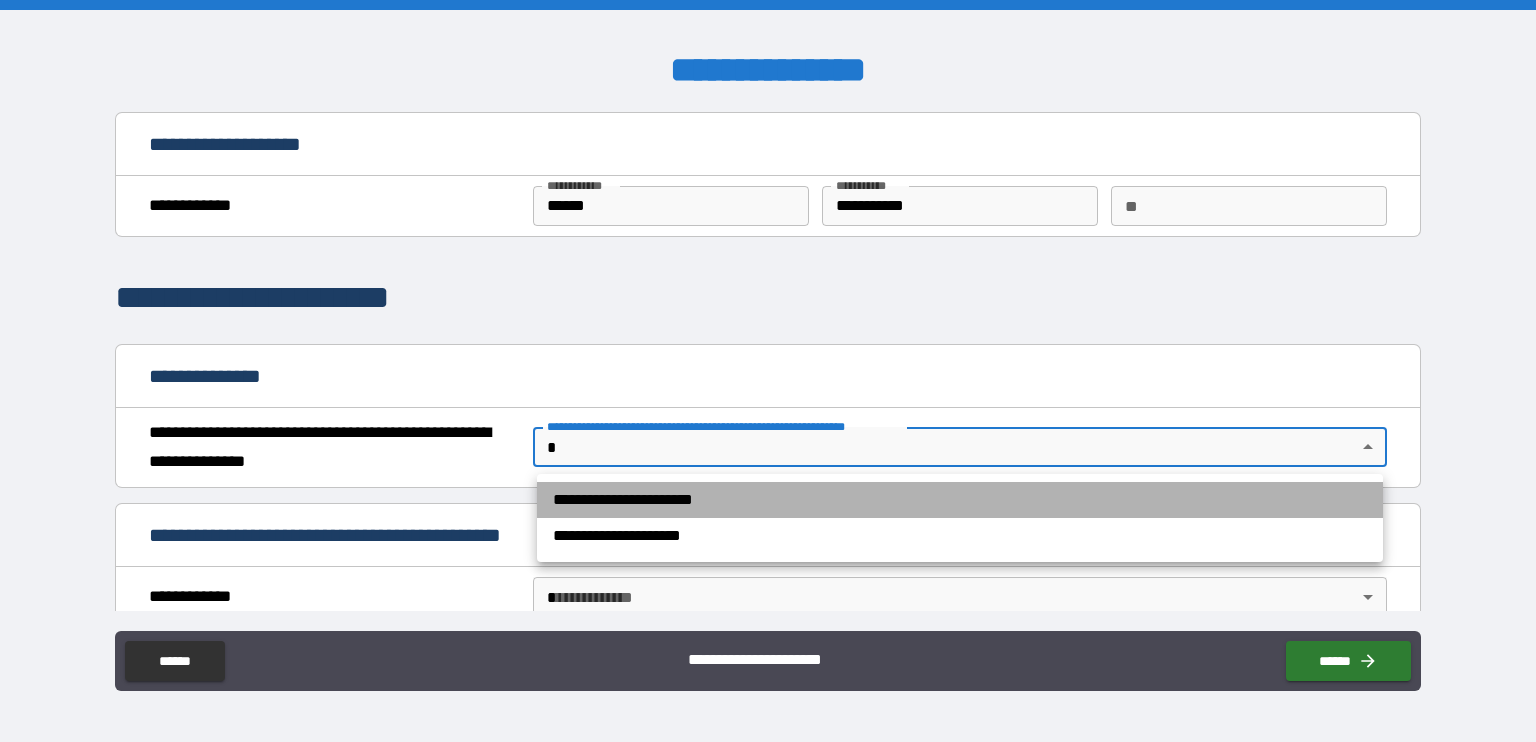 click on "**********" at bounding box center (960, 500) 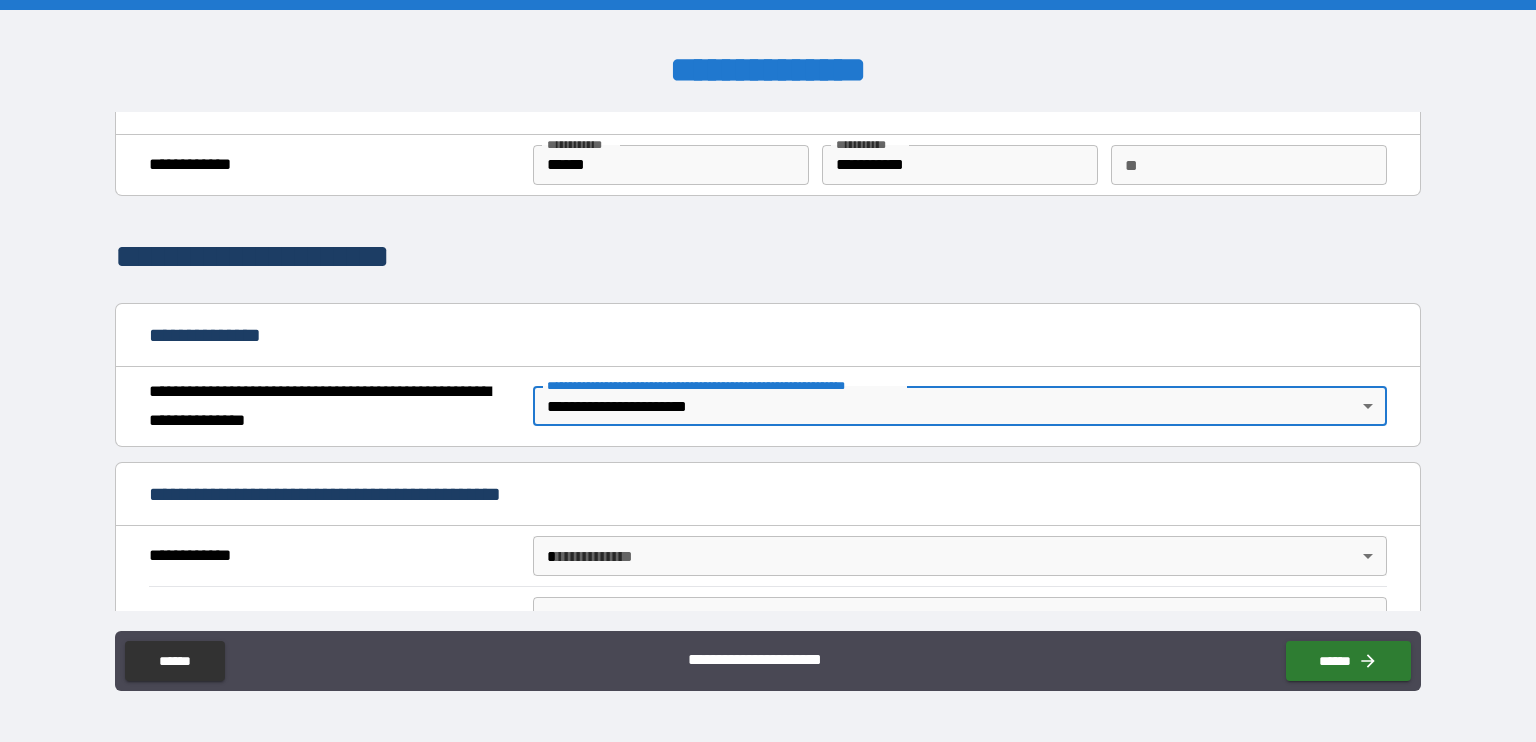 scroll, scrollTop: 100, scrollLeft: 0, axis: vertical 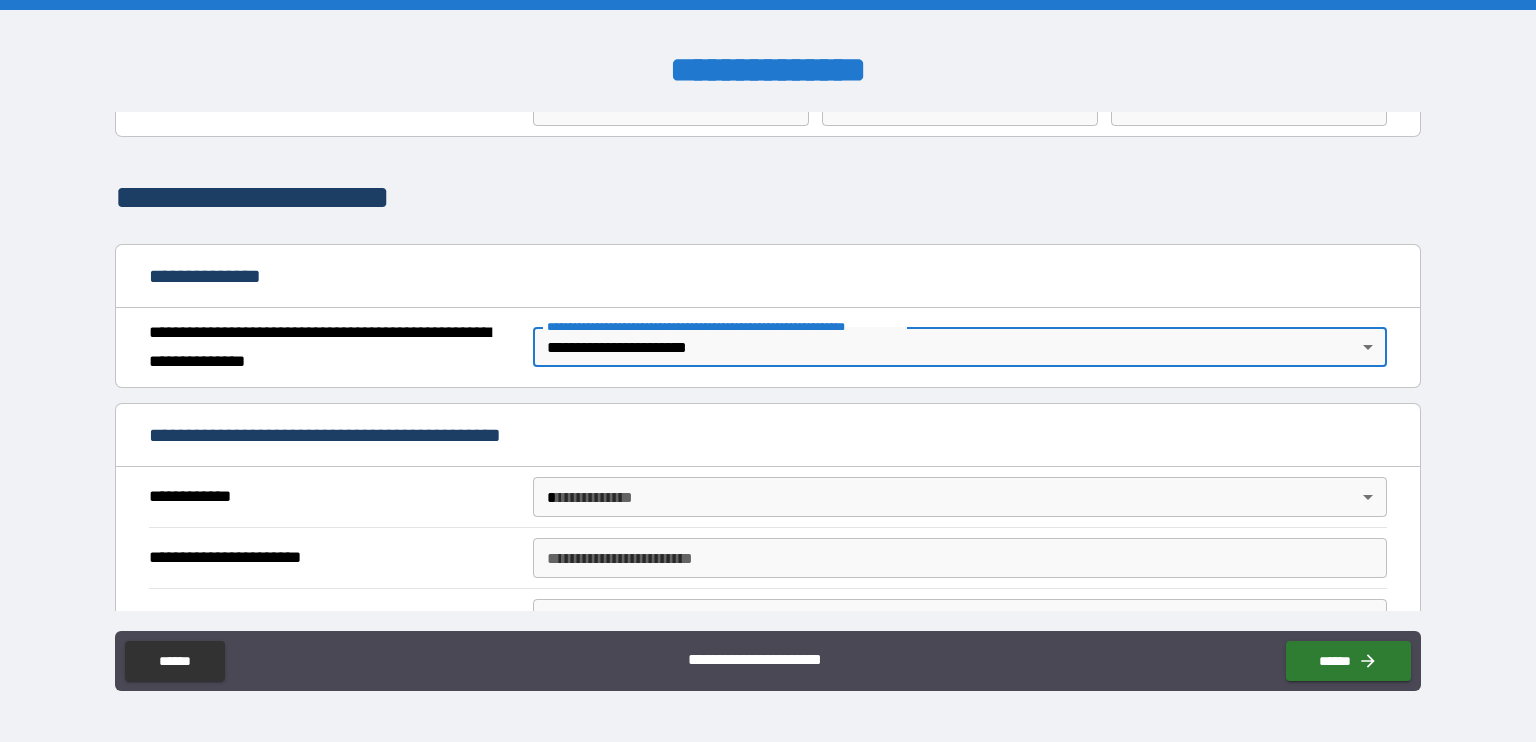 click on "**********" at bounding box center (768, 371) 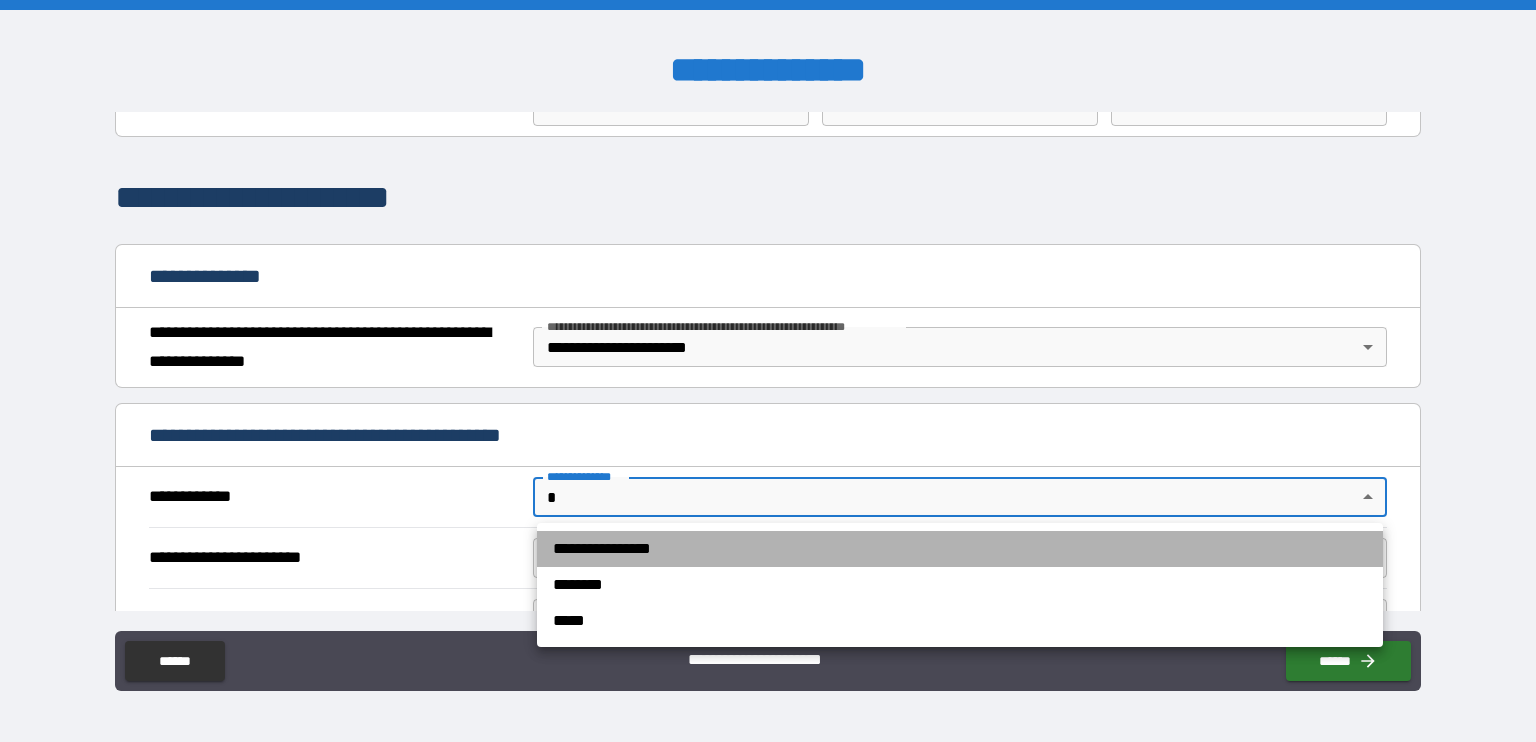 click on "**********" at bounding box center (960, 549) 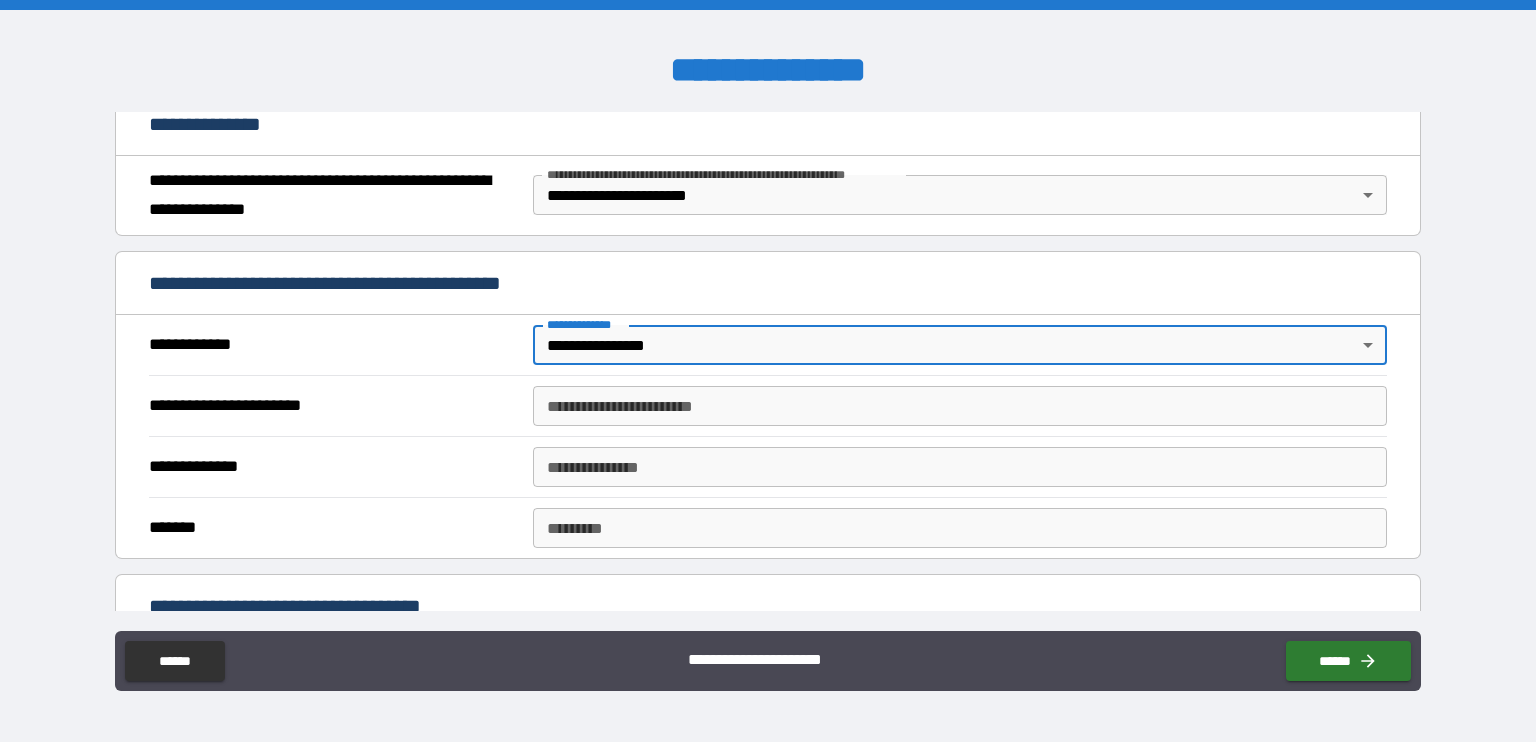 scroll, scrollTop: 300, scrollLeft: 0, axis: vertical 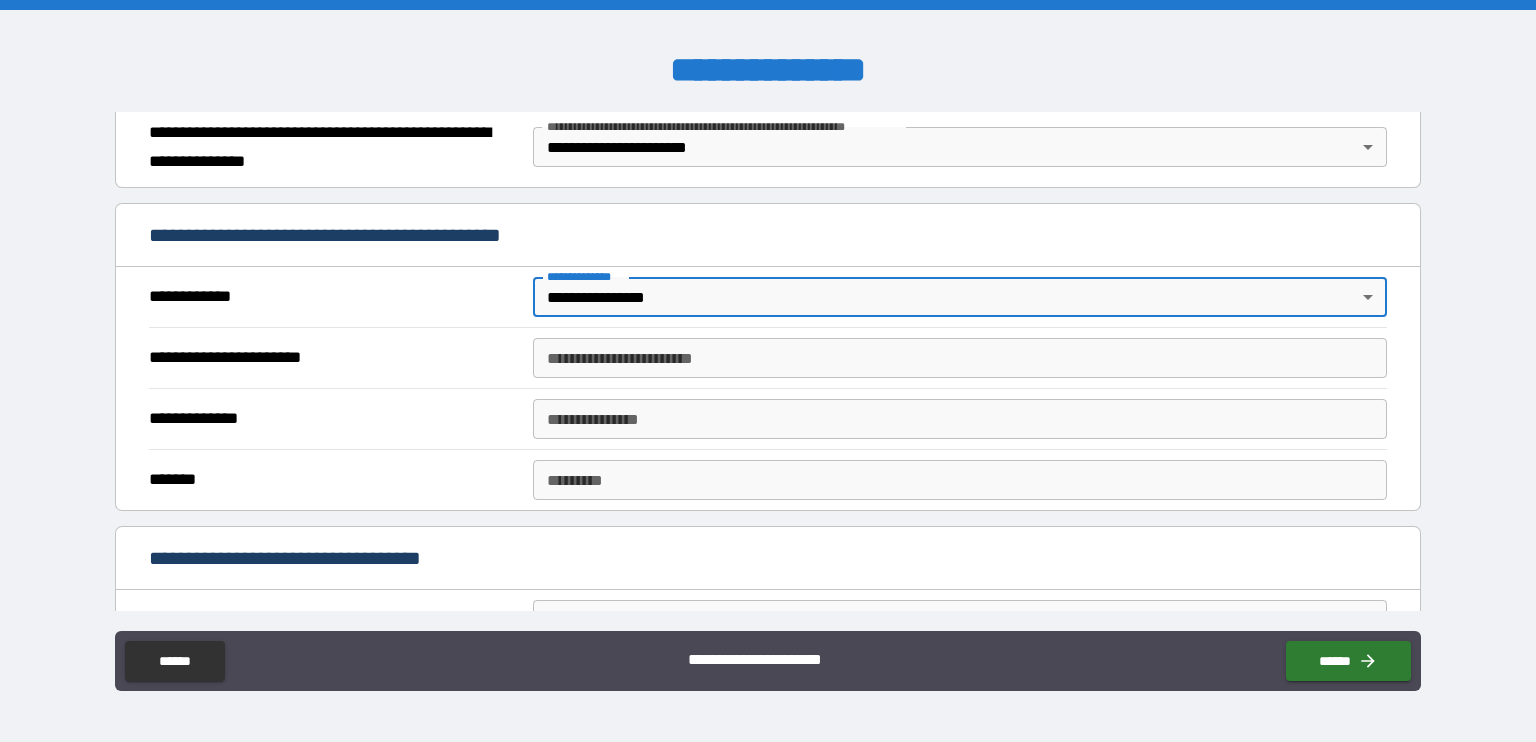 click on "**********" at bounding box center (960, 358) 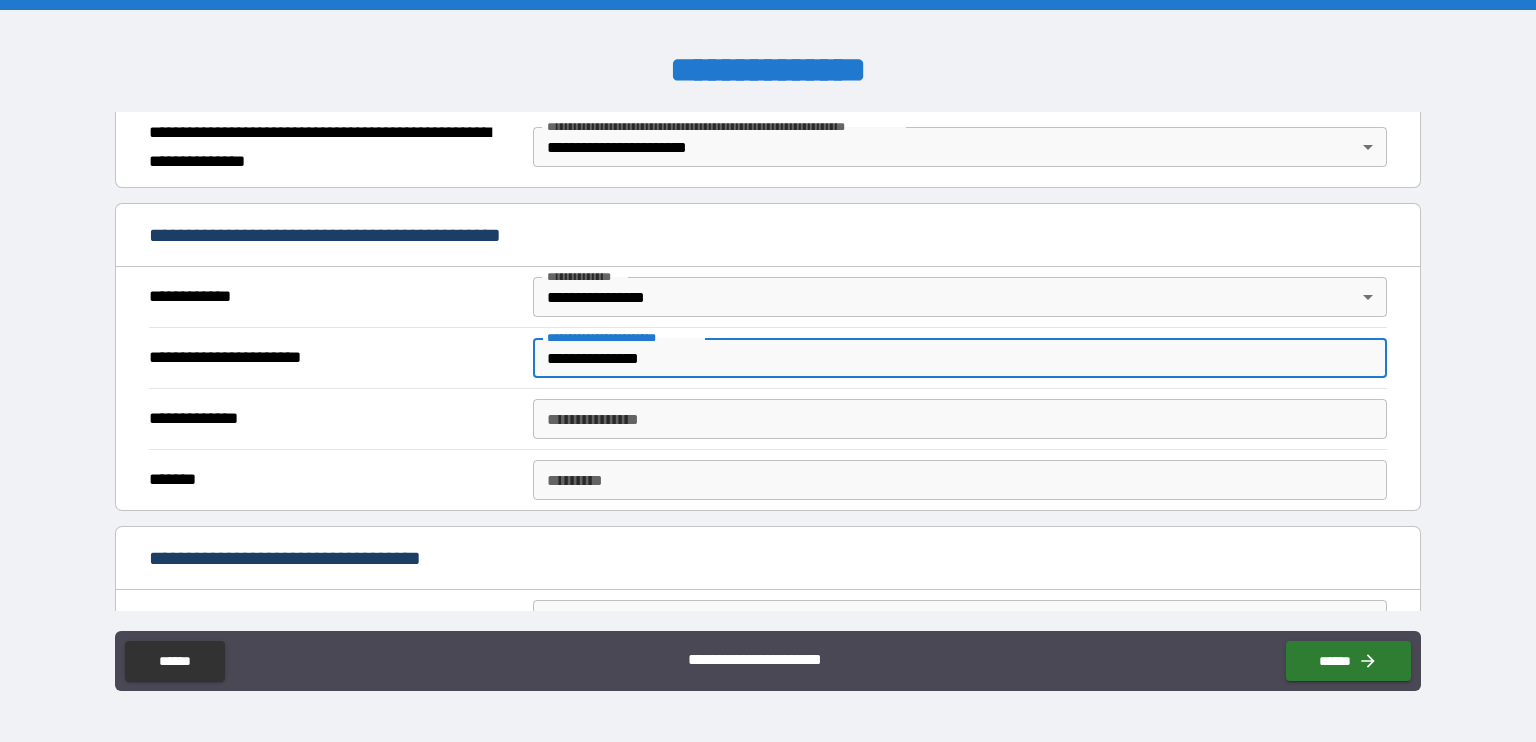 type on "**********" 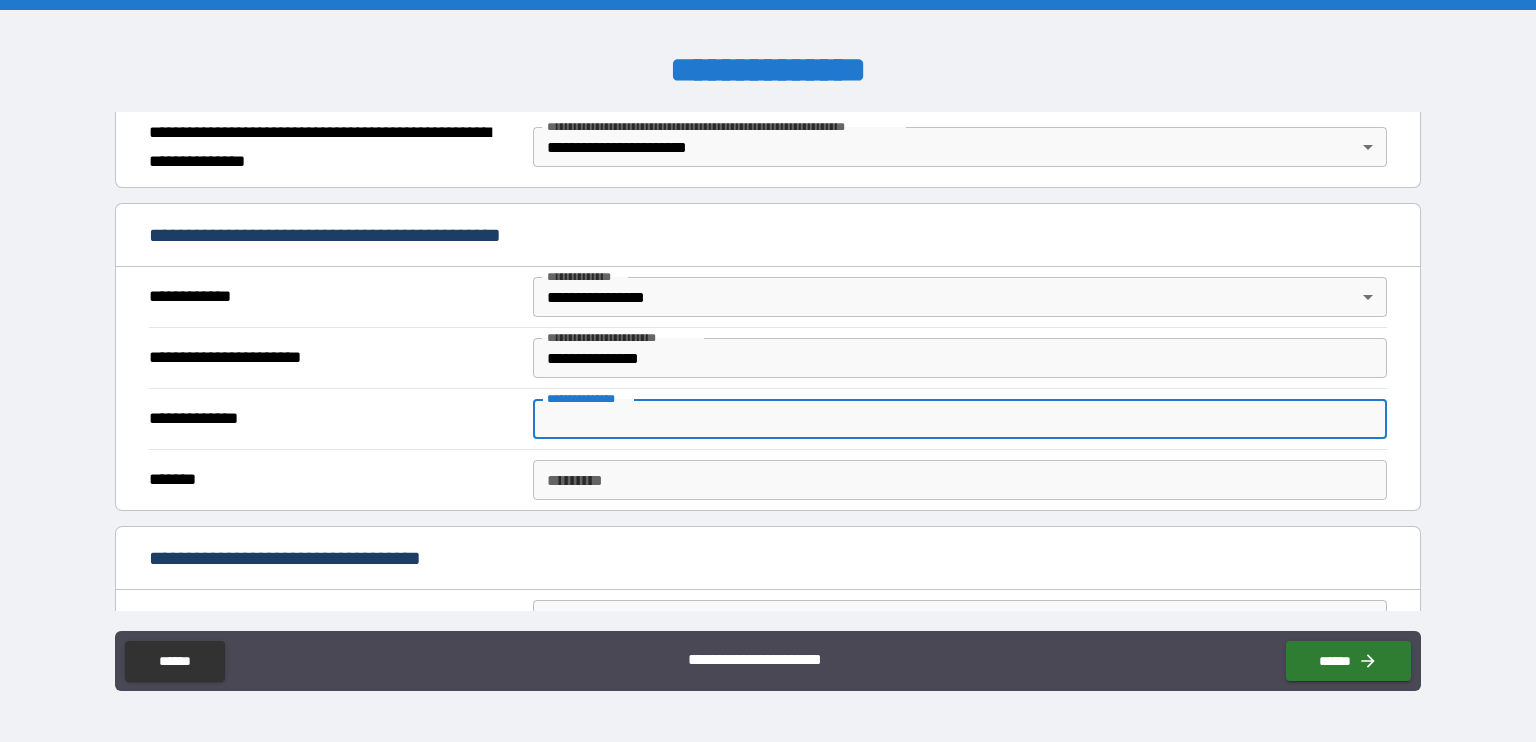 click on "**********" at bounding box center [960, 419] 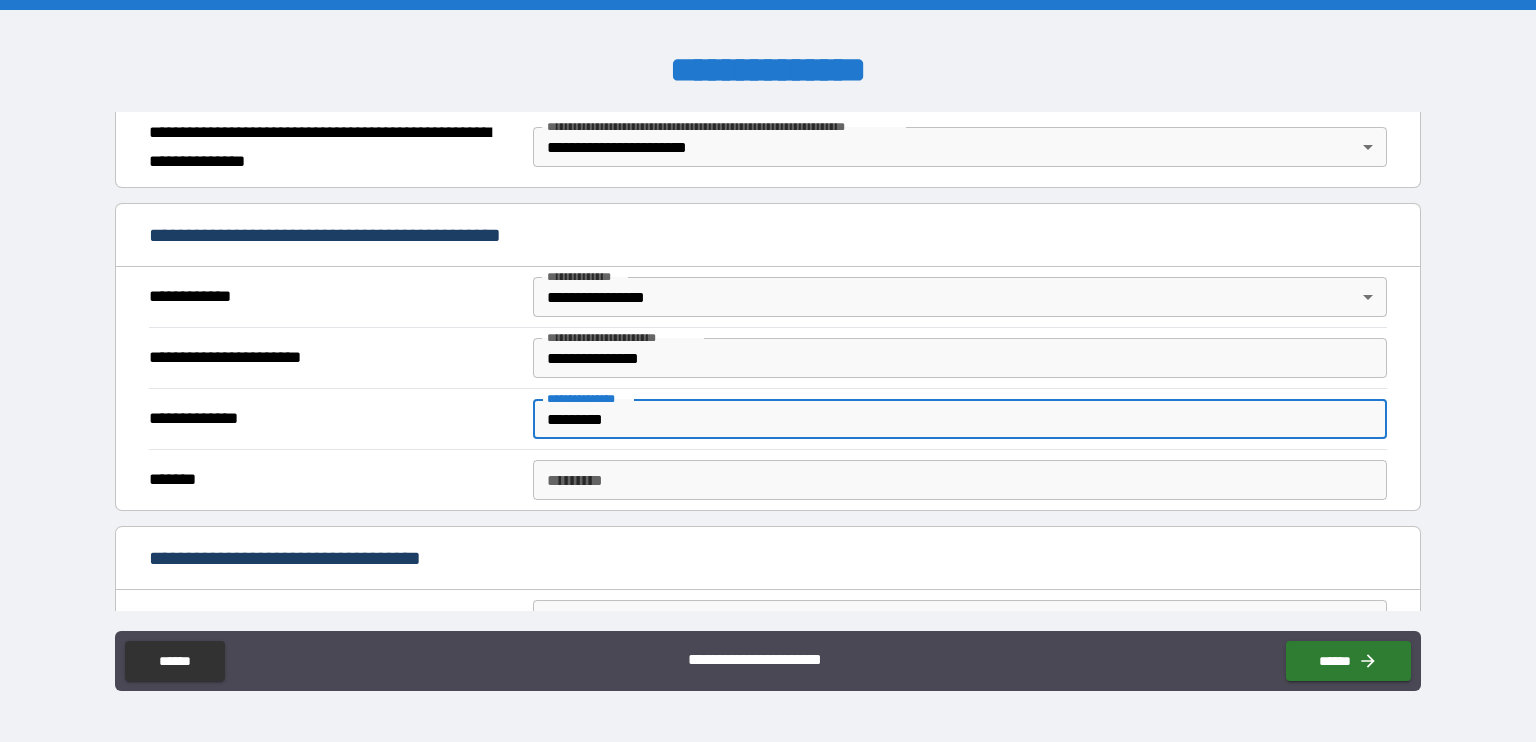 type on "*********" 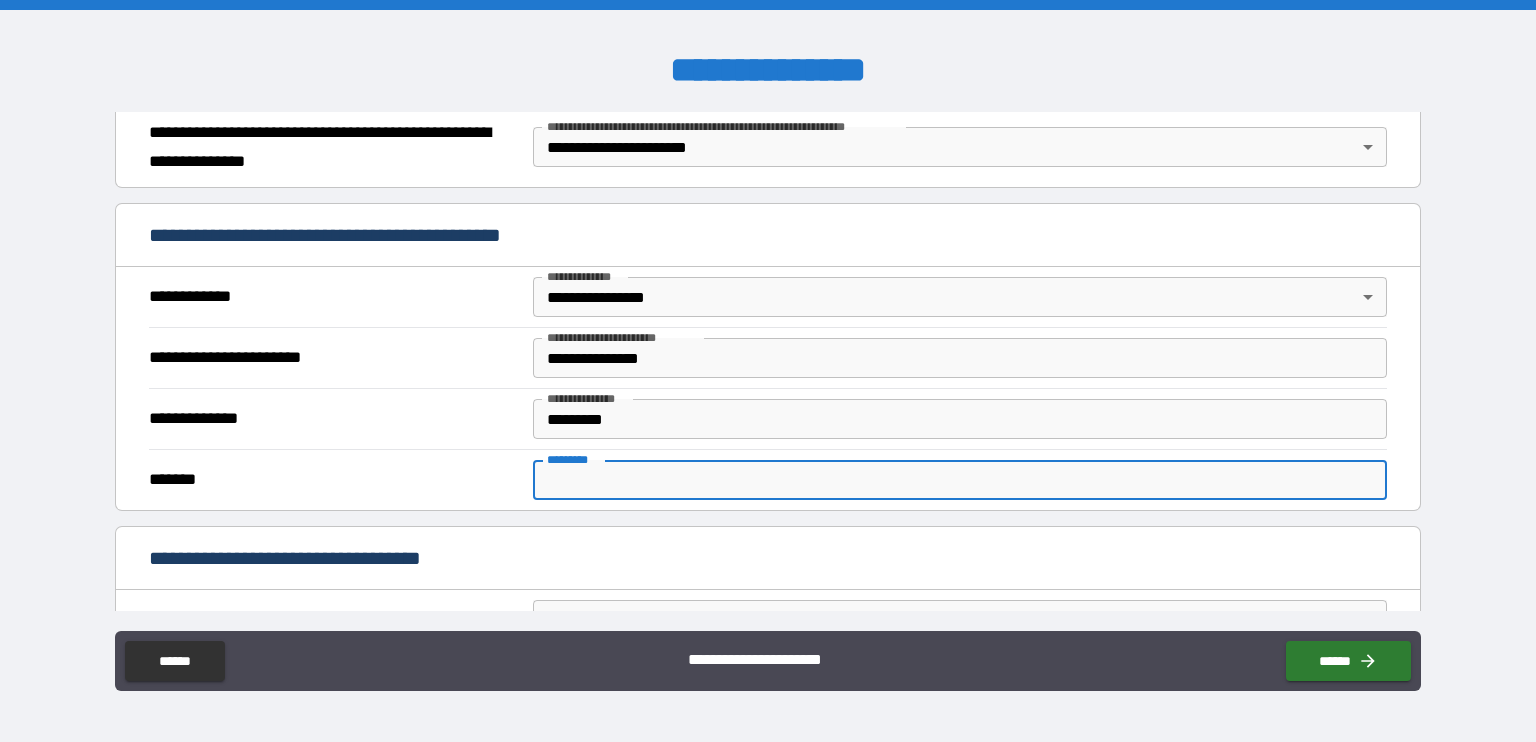 click on "*******   *" at bounding box center (960, 480) 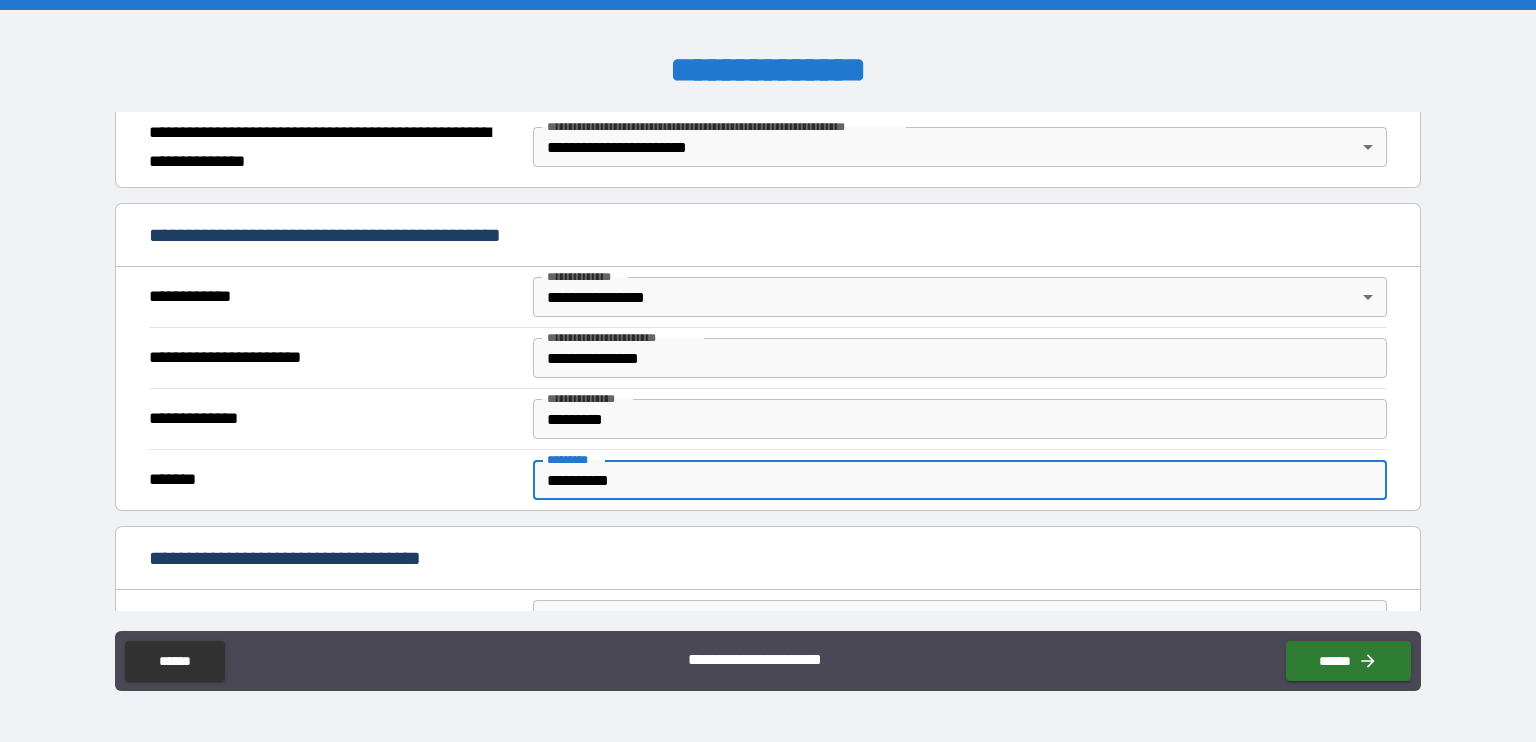 type on "**********" 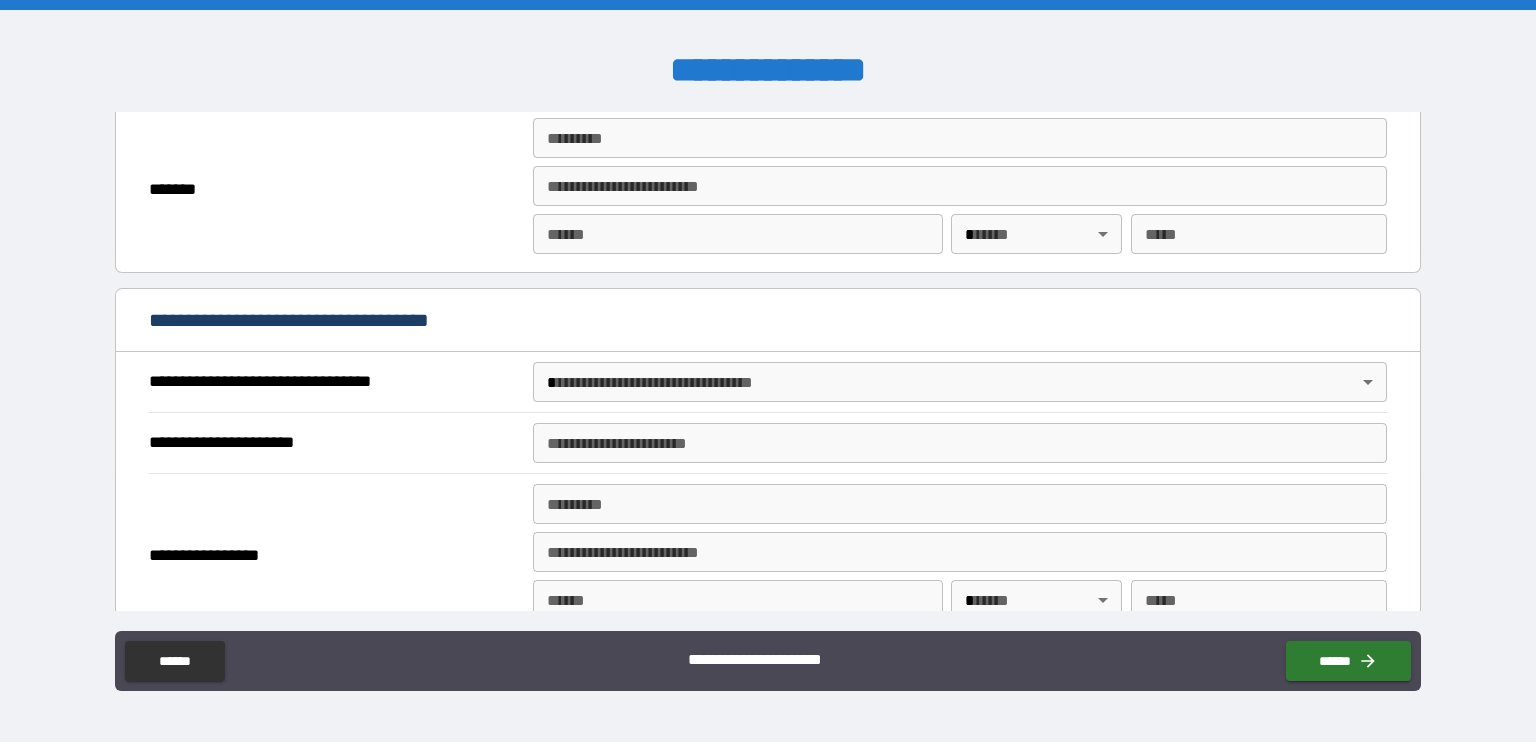 scroll, scrollTop: 1000, scrollLeft: 0, axis: vertical 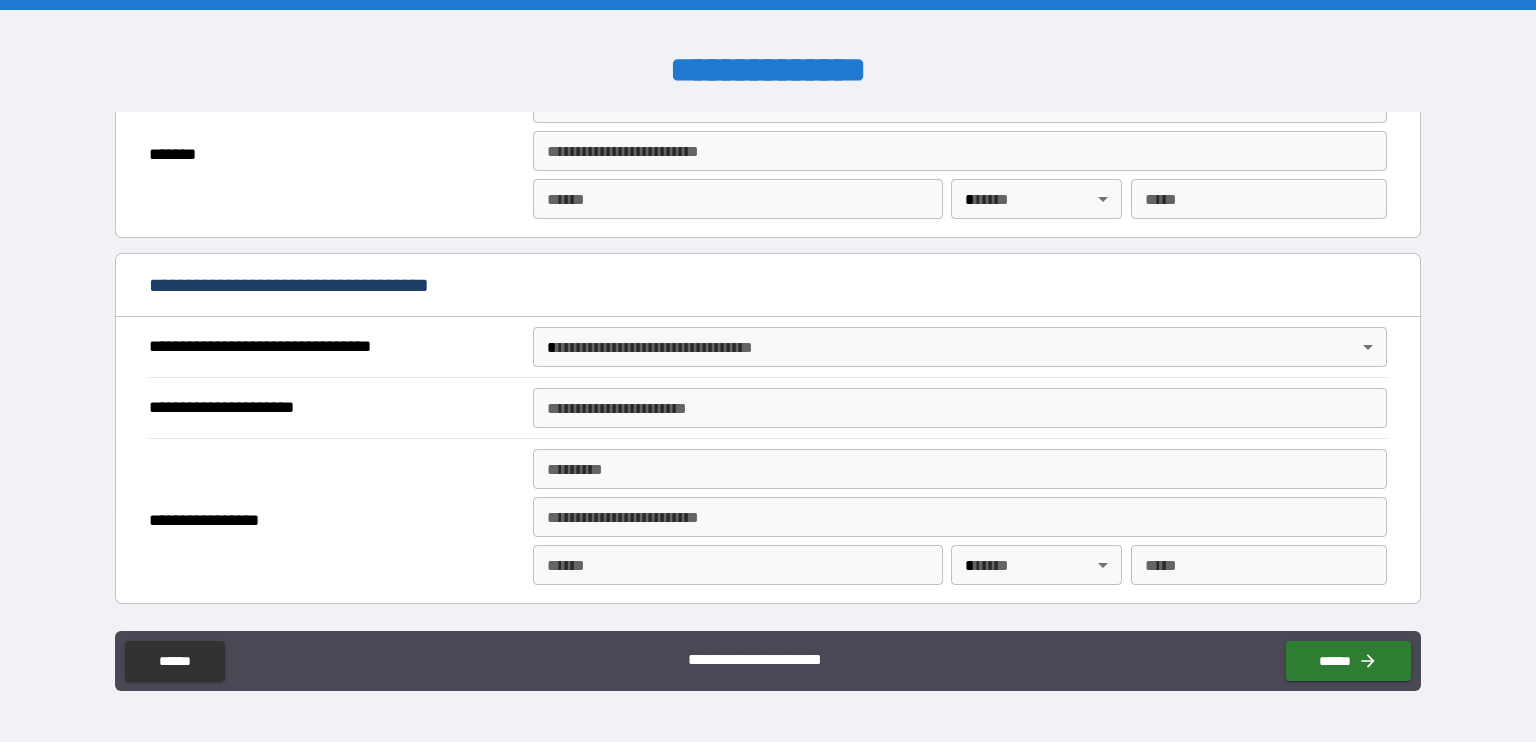 click on "**********" at bounding box center (768, 371) 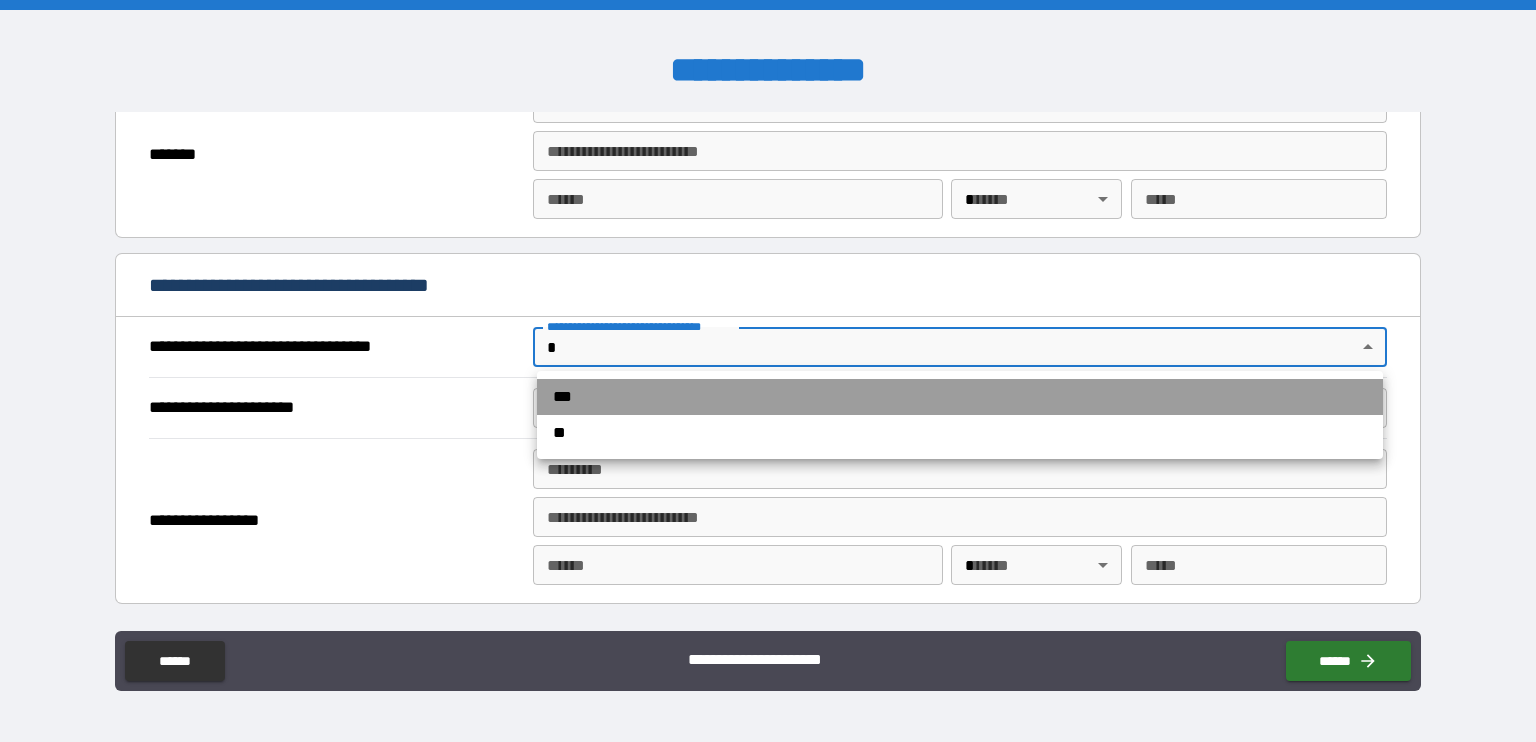 click on "***" at bounding box center (960, 397) 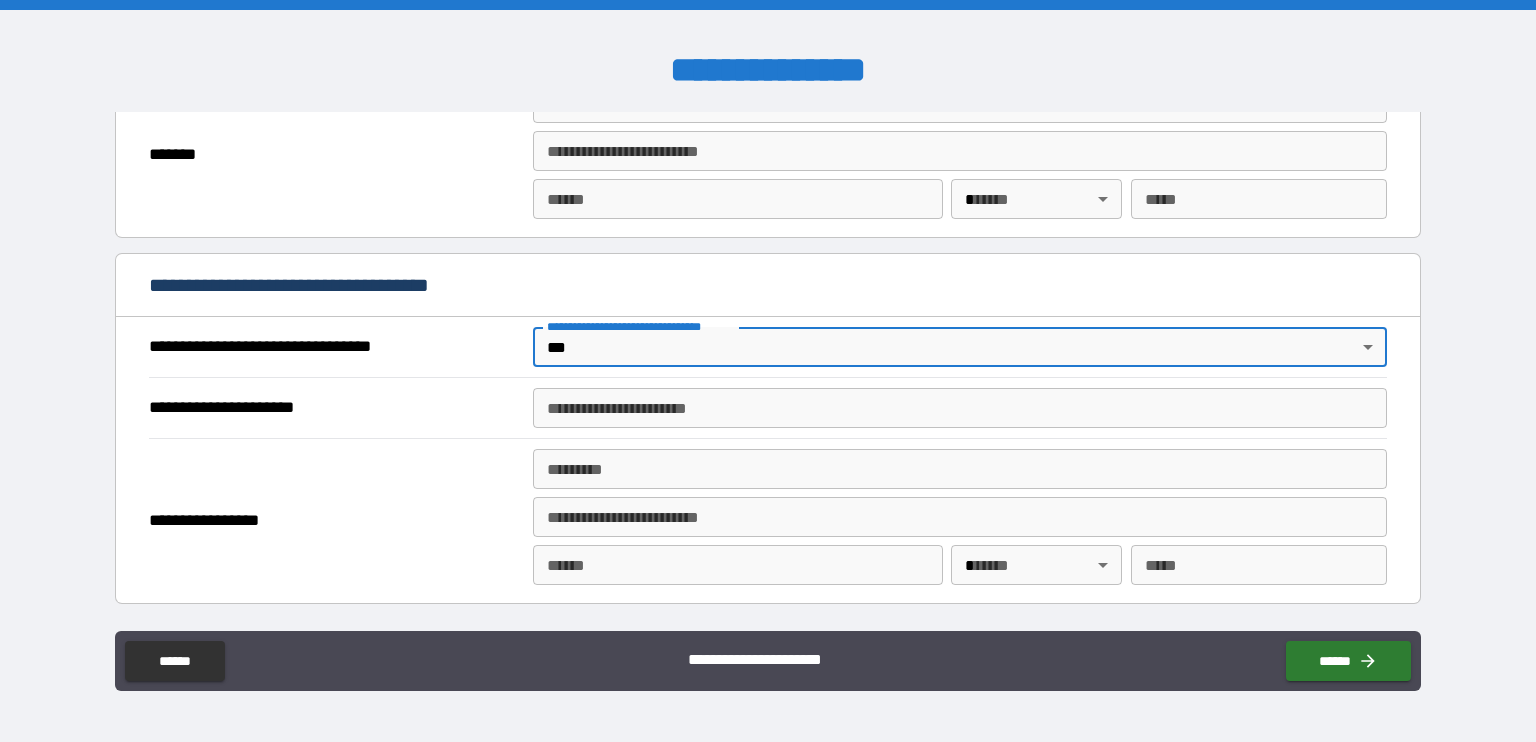 click on "**********" at bounding box center [960, 408] 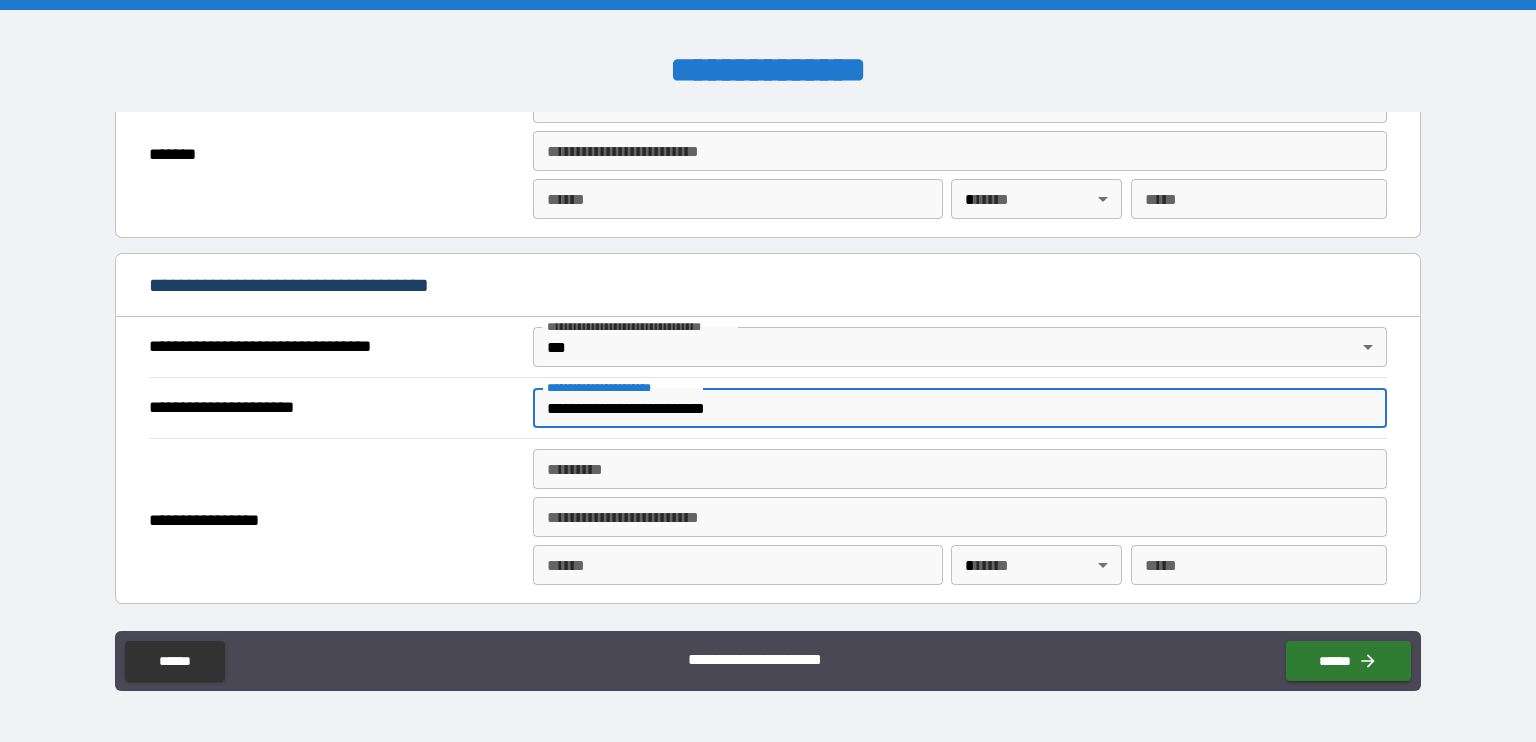 scroll, scrollTop: 1100, scrollLeft: 0, axis: vertical 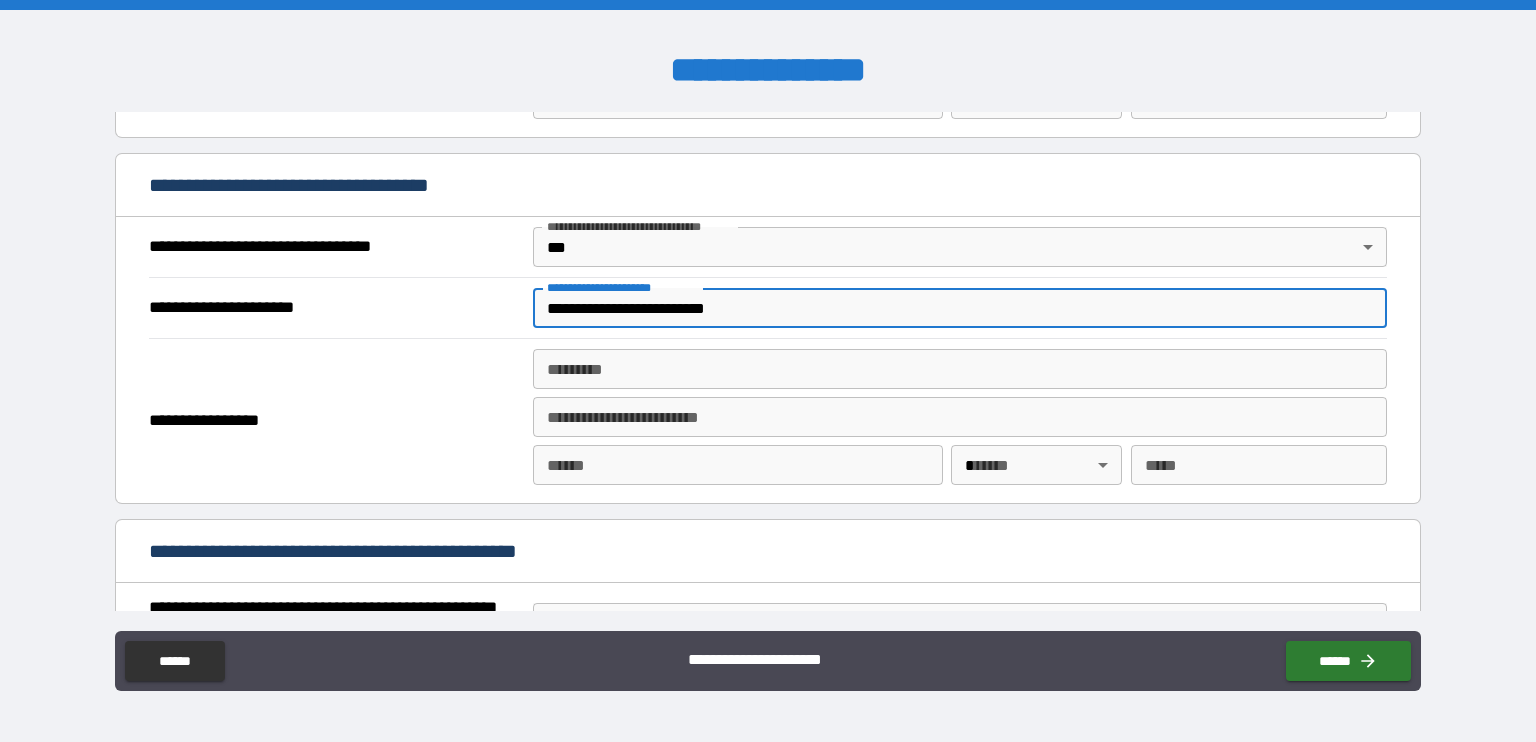type on "**********" 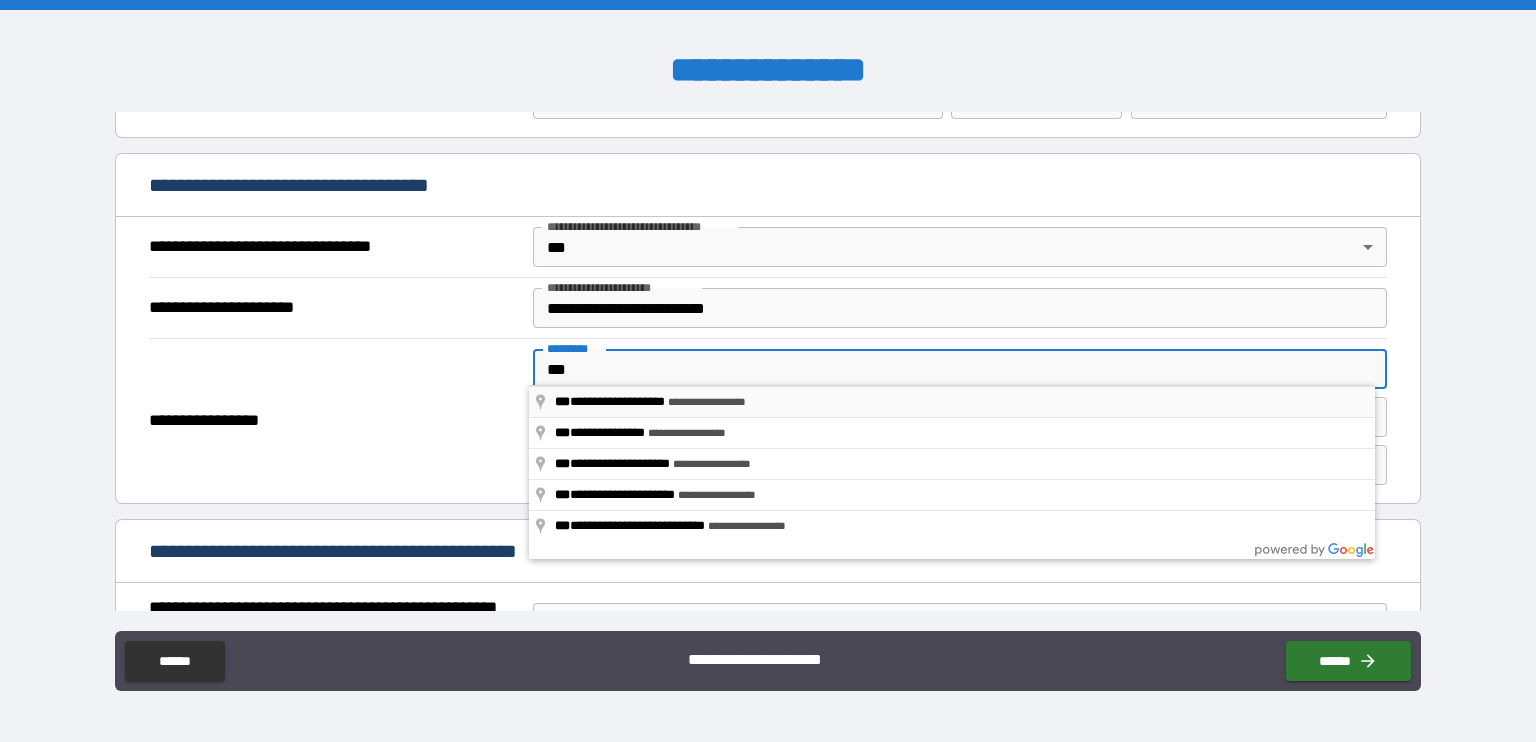 type on "**********" 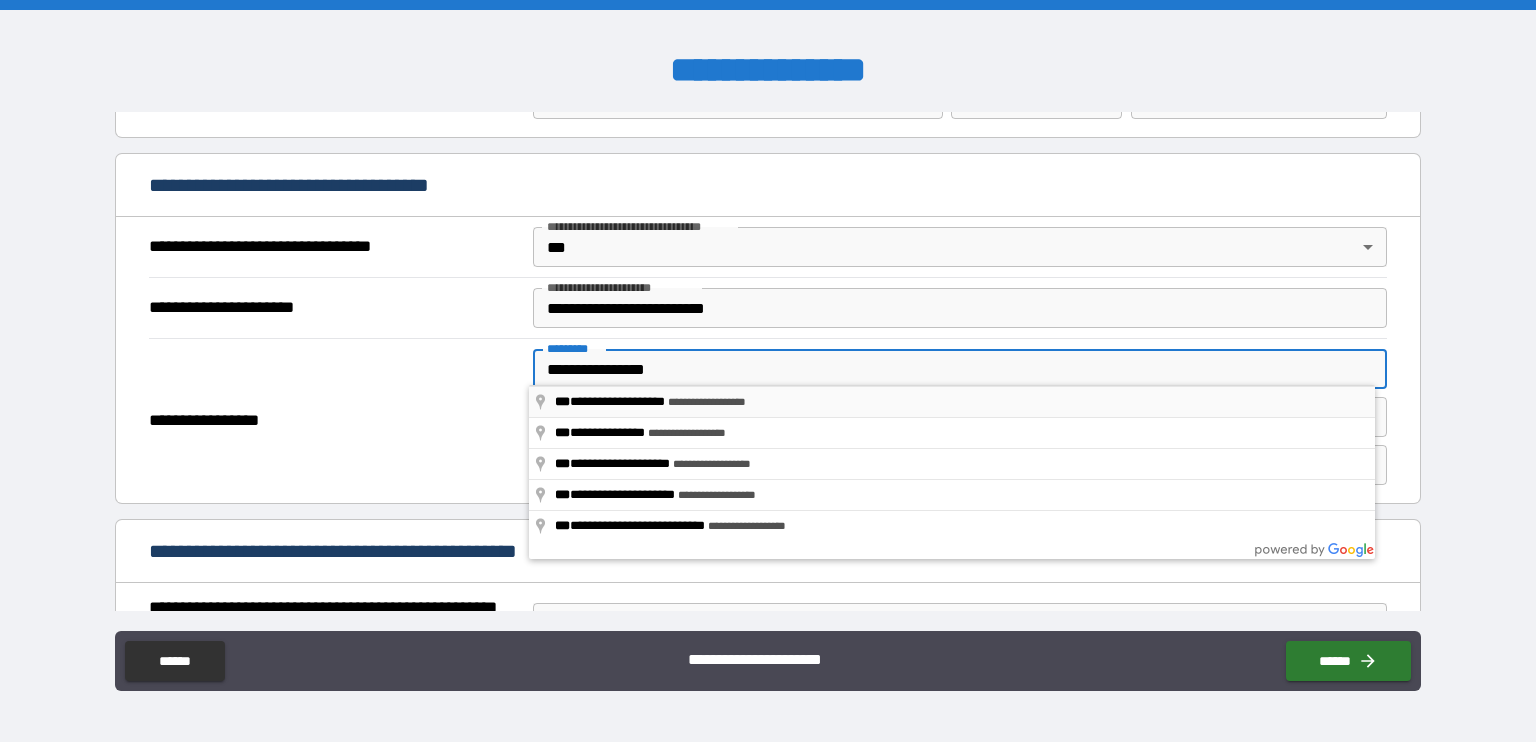 type on "**********" 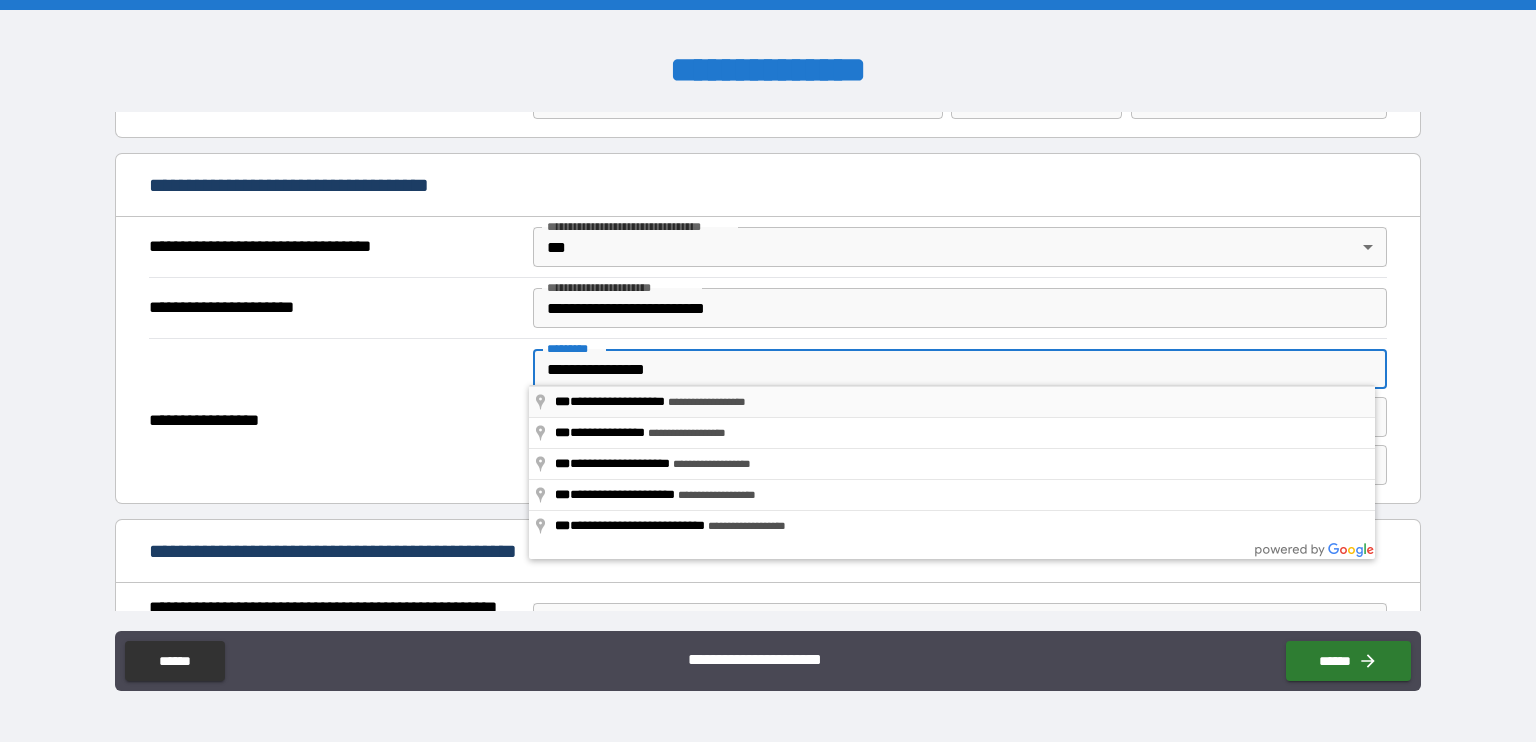type on "**" 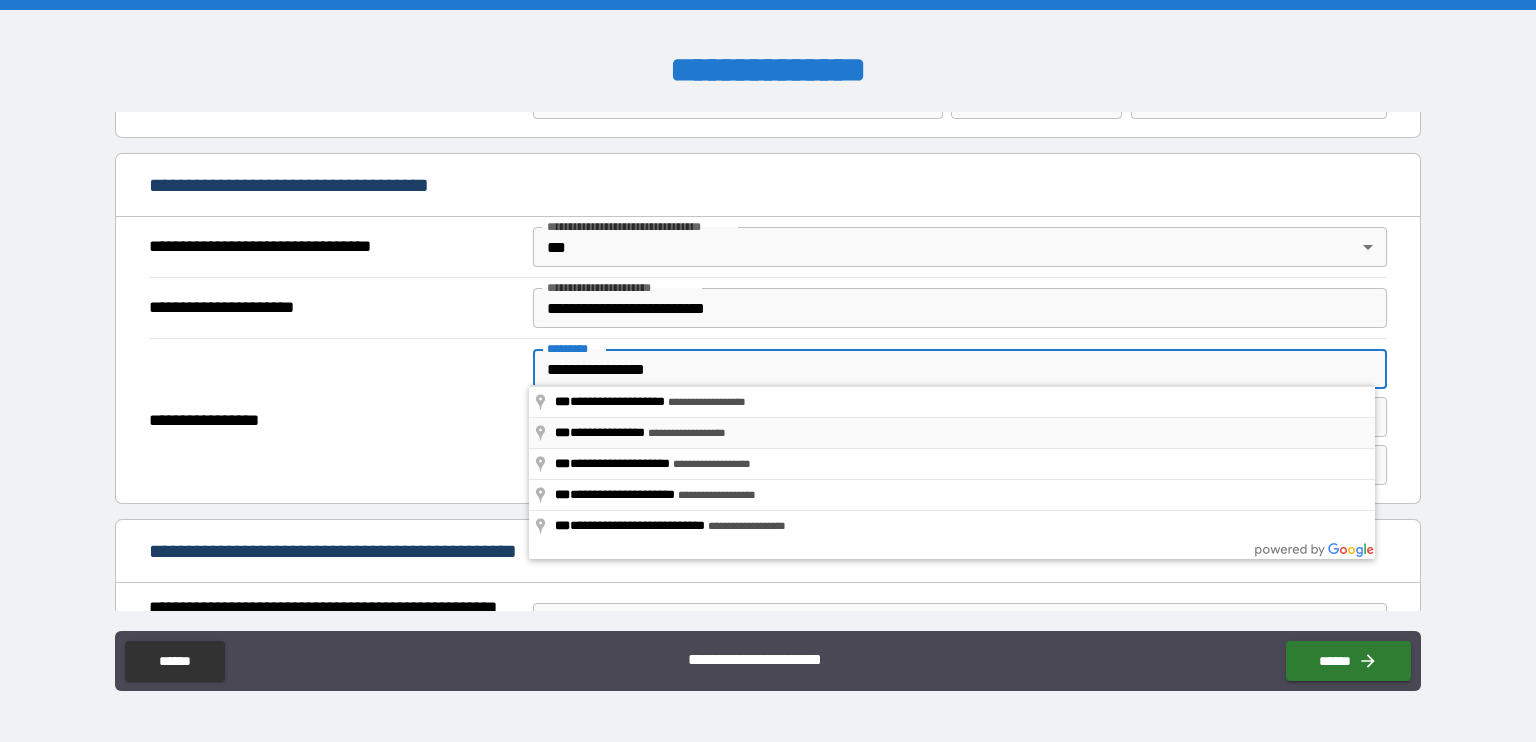 type on "**********" 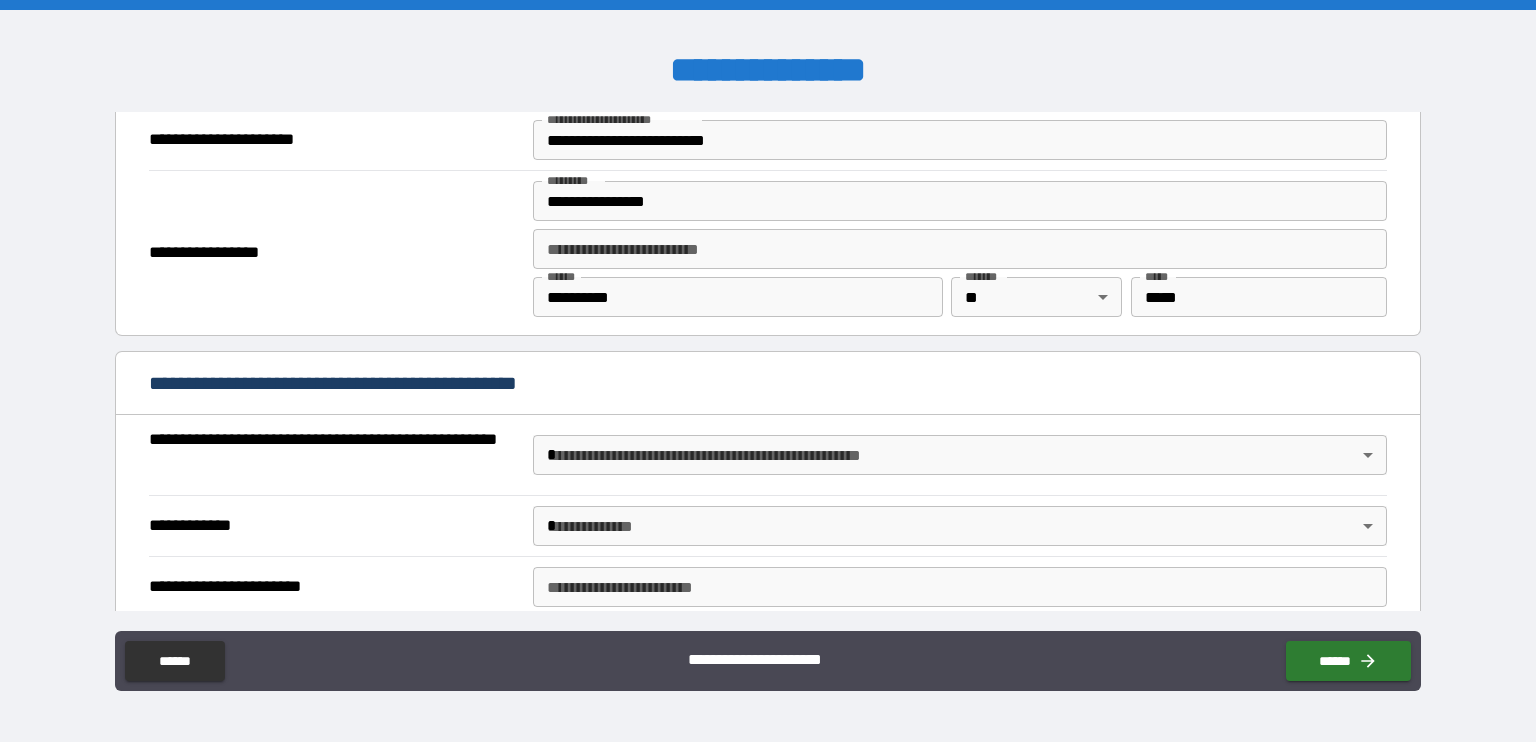scroll, scrollTop: 1300, scrollLeft: 0, axis: vertical 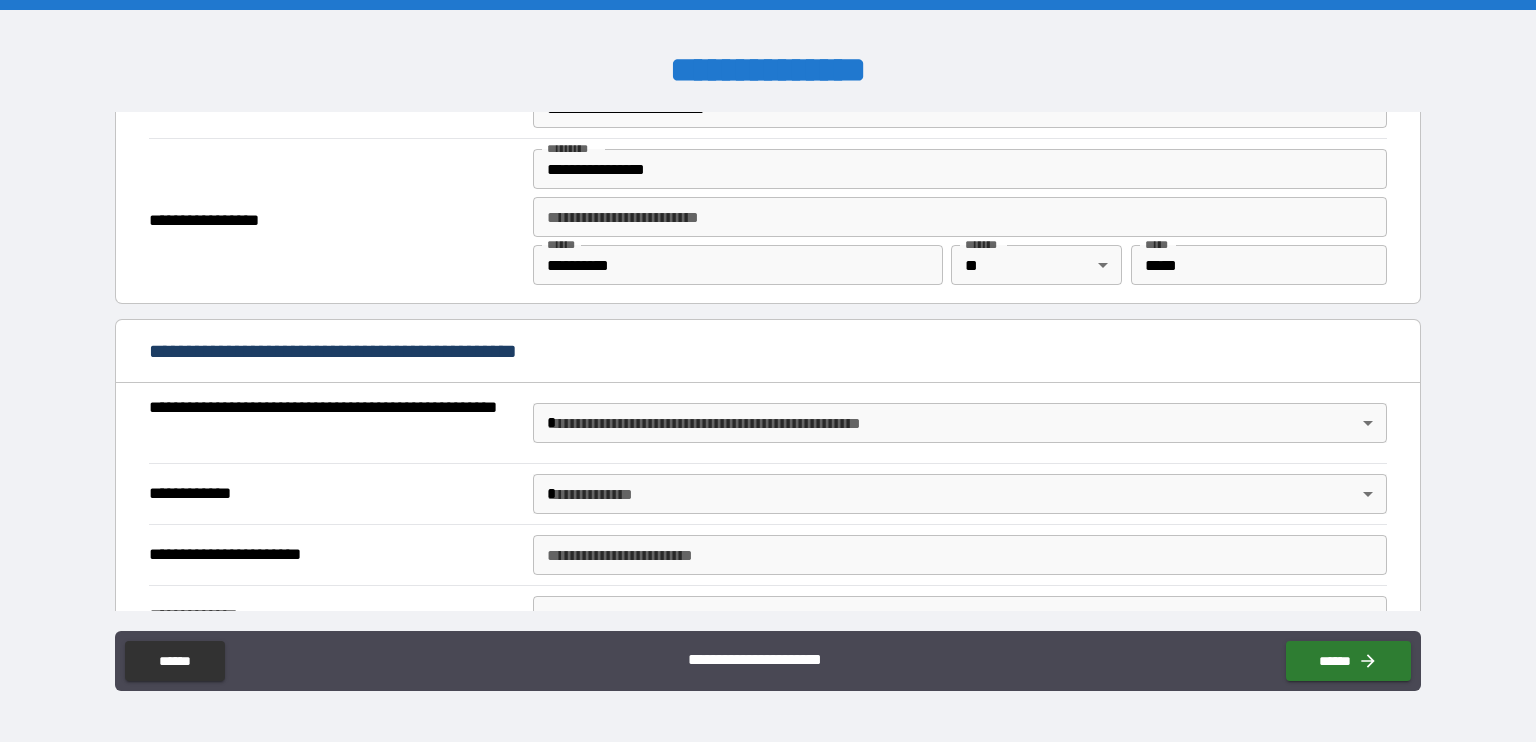 click on "**********" at bounding box center (768, 371) 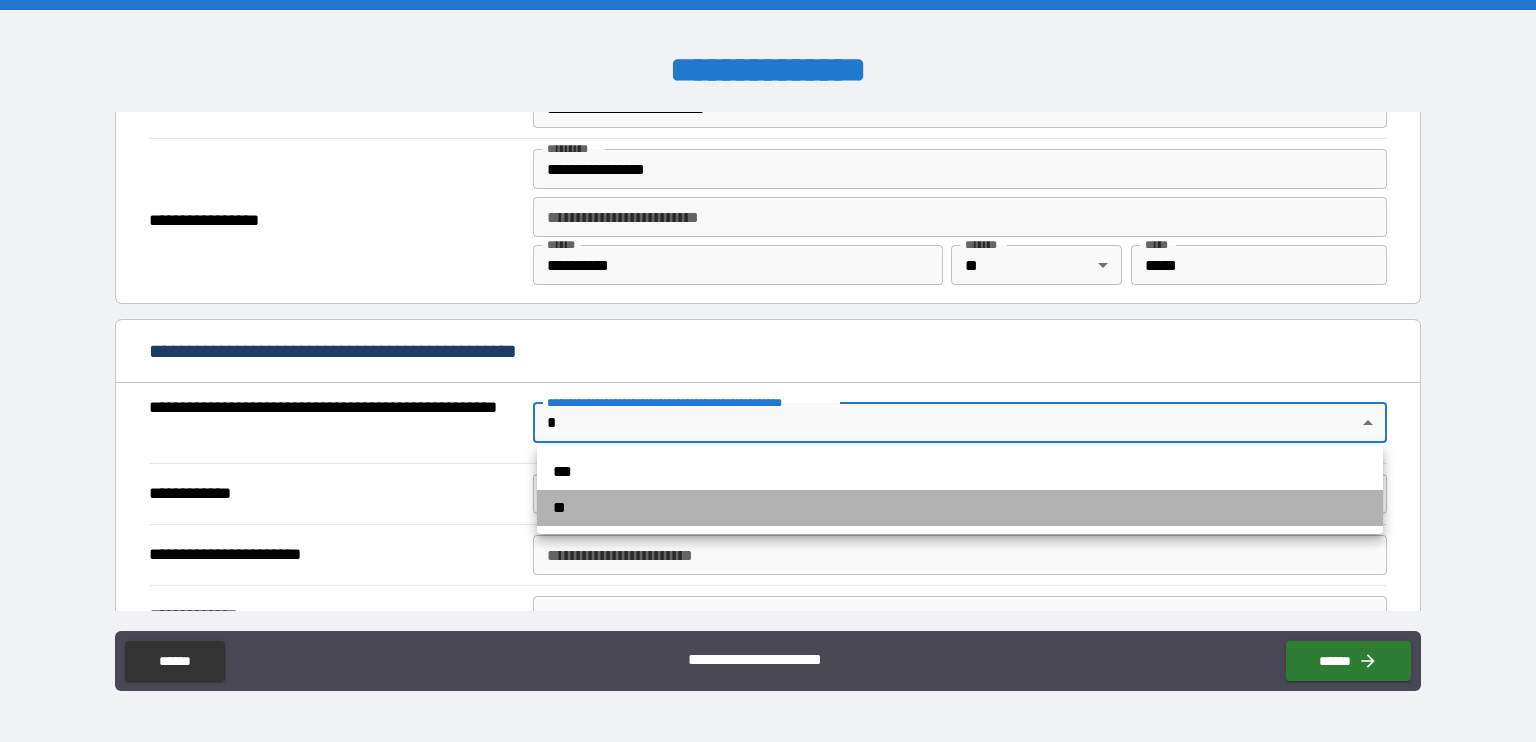 click on "**" at bounding box center (960, 508) 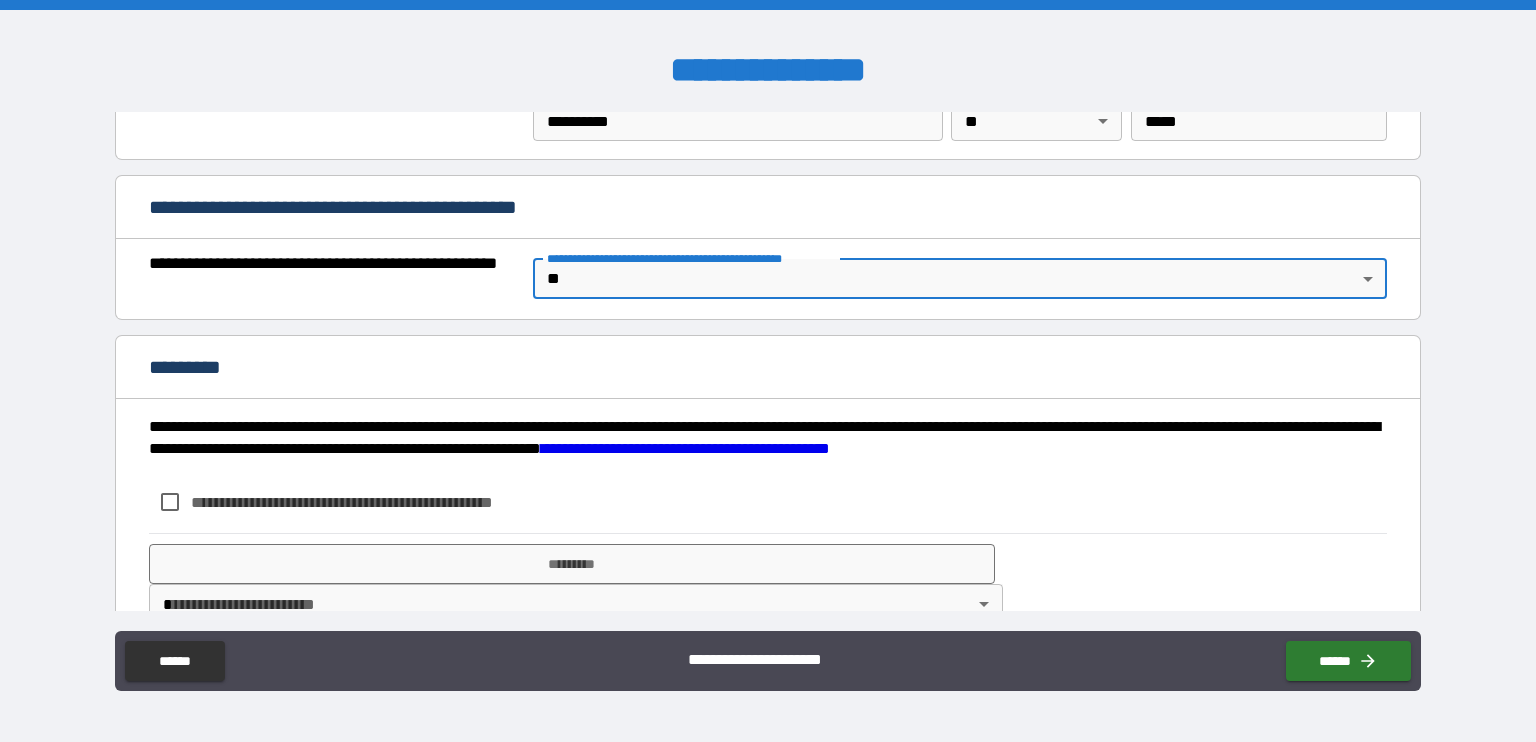 scroll, scrollTop: 1482, scrollLeft: 0, axis: vertical 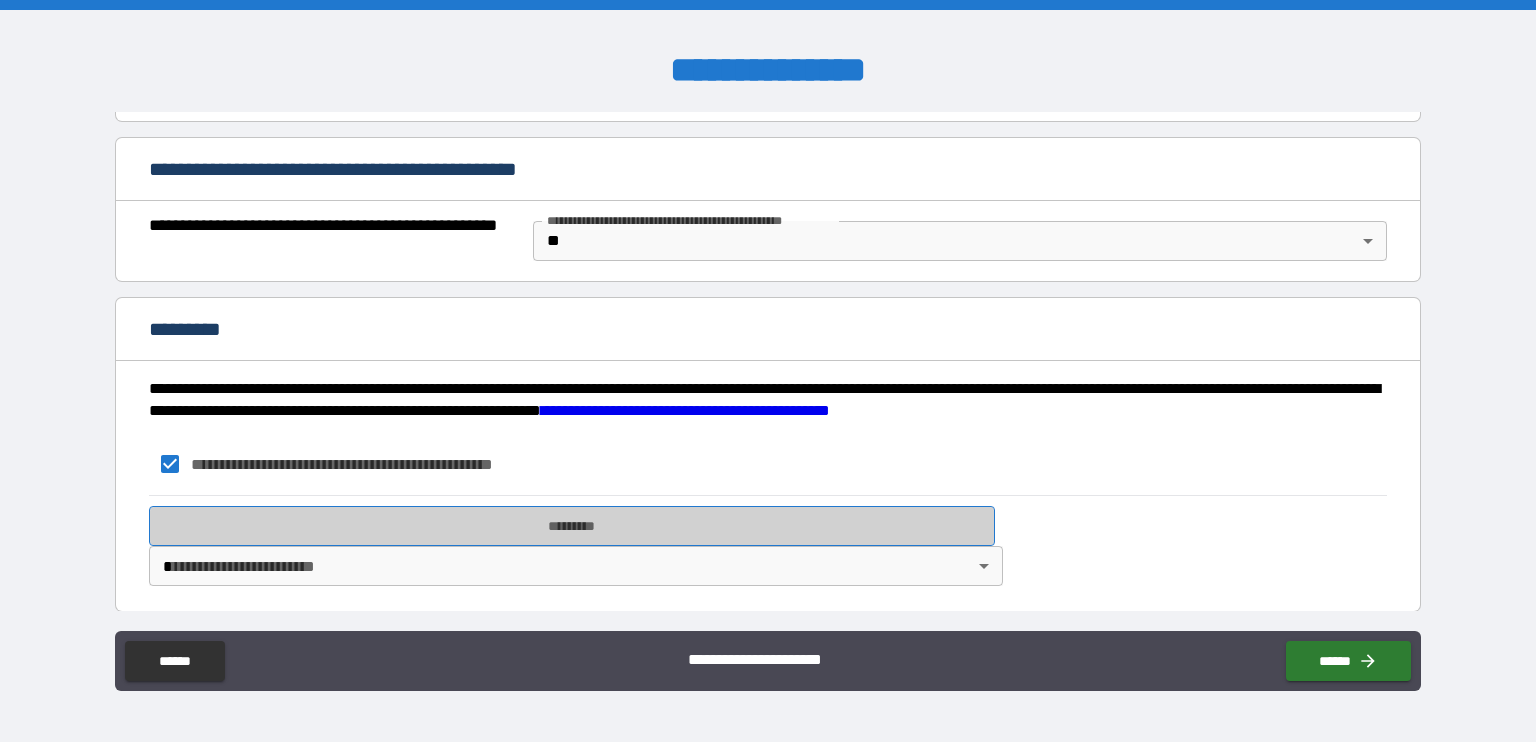 click on "*********" at bounding box center (572, 526) 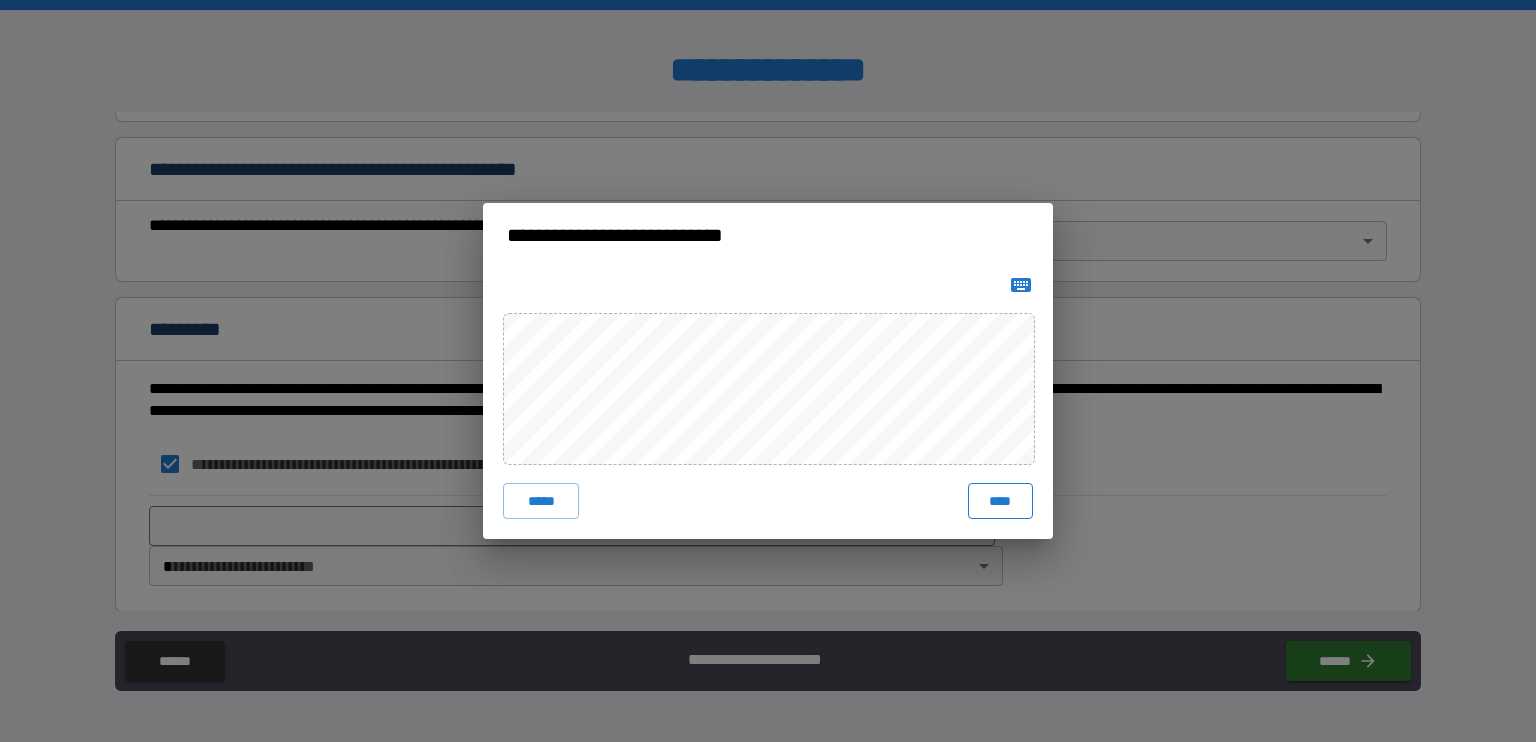 click on "****" at bounding box center (1000, 501) 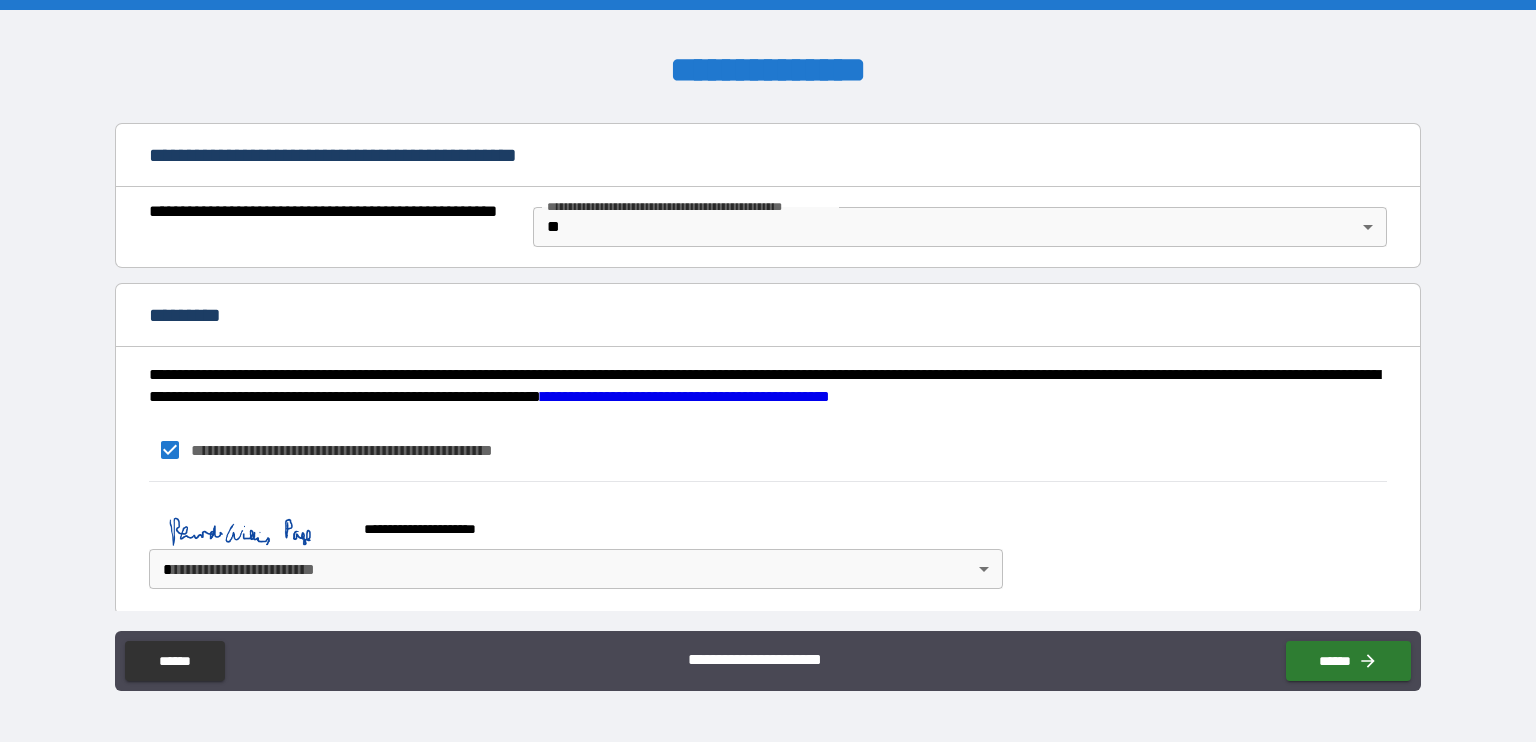 scroll, scrollTop: 1499, scrollLeft: 0, axis: vertical 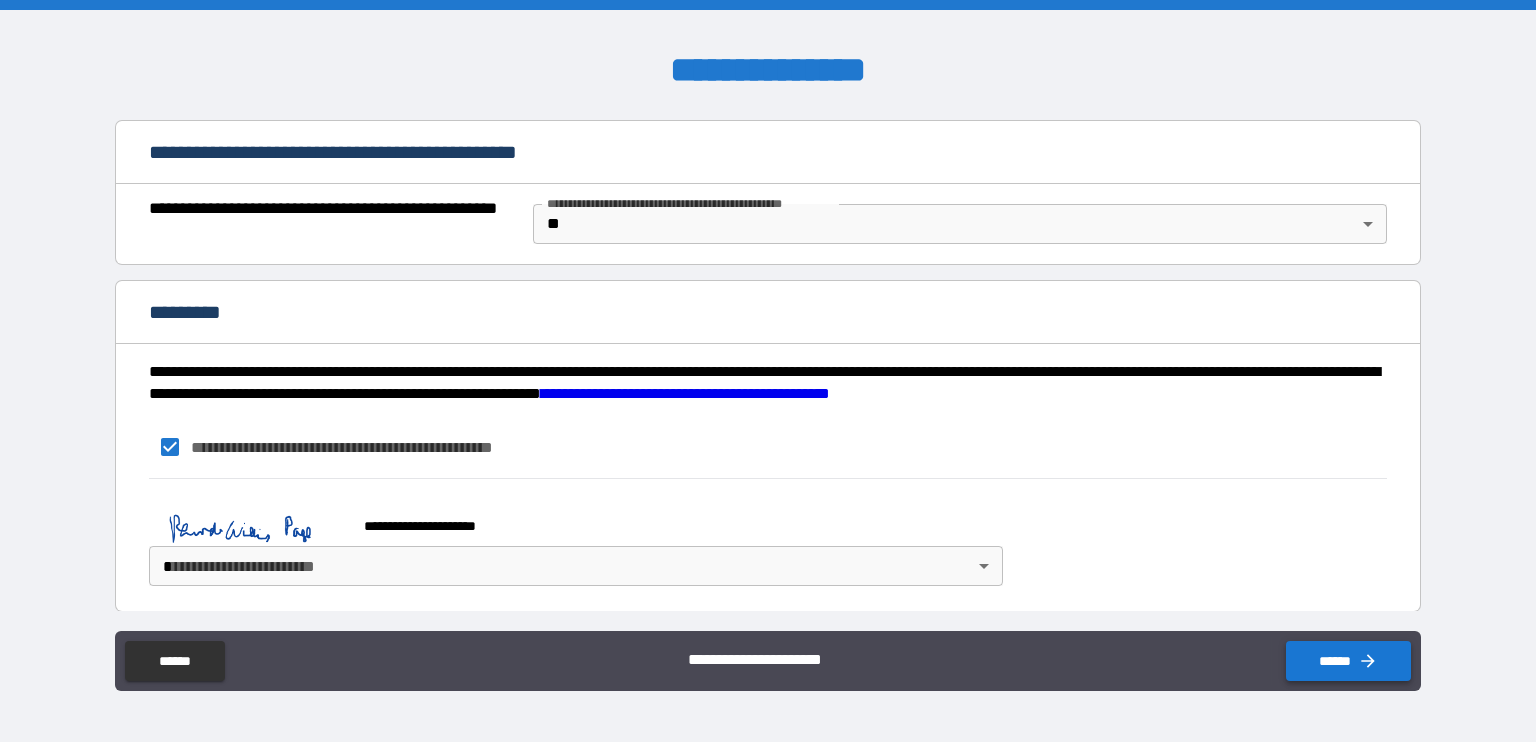 click on "******" at bounding box center (1348, 661) 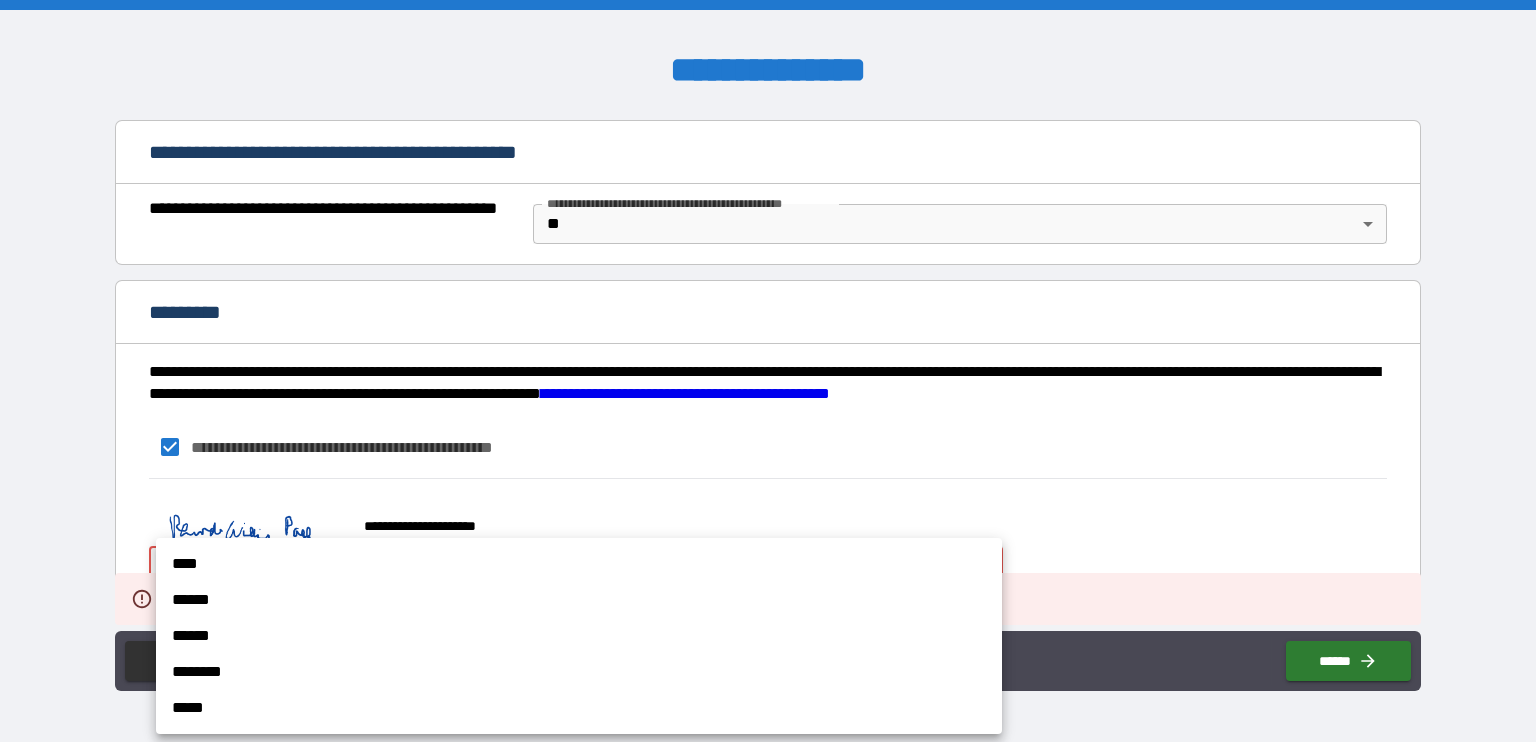 click on "**********" at bounding box center (768, 371) 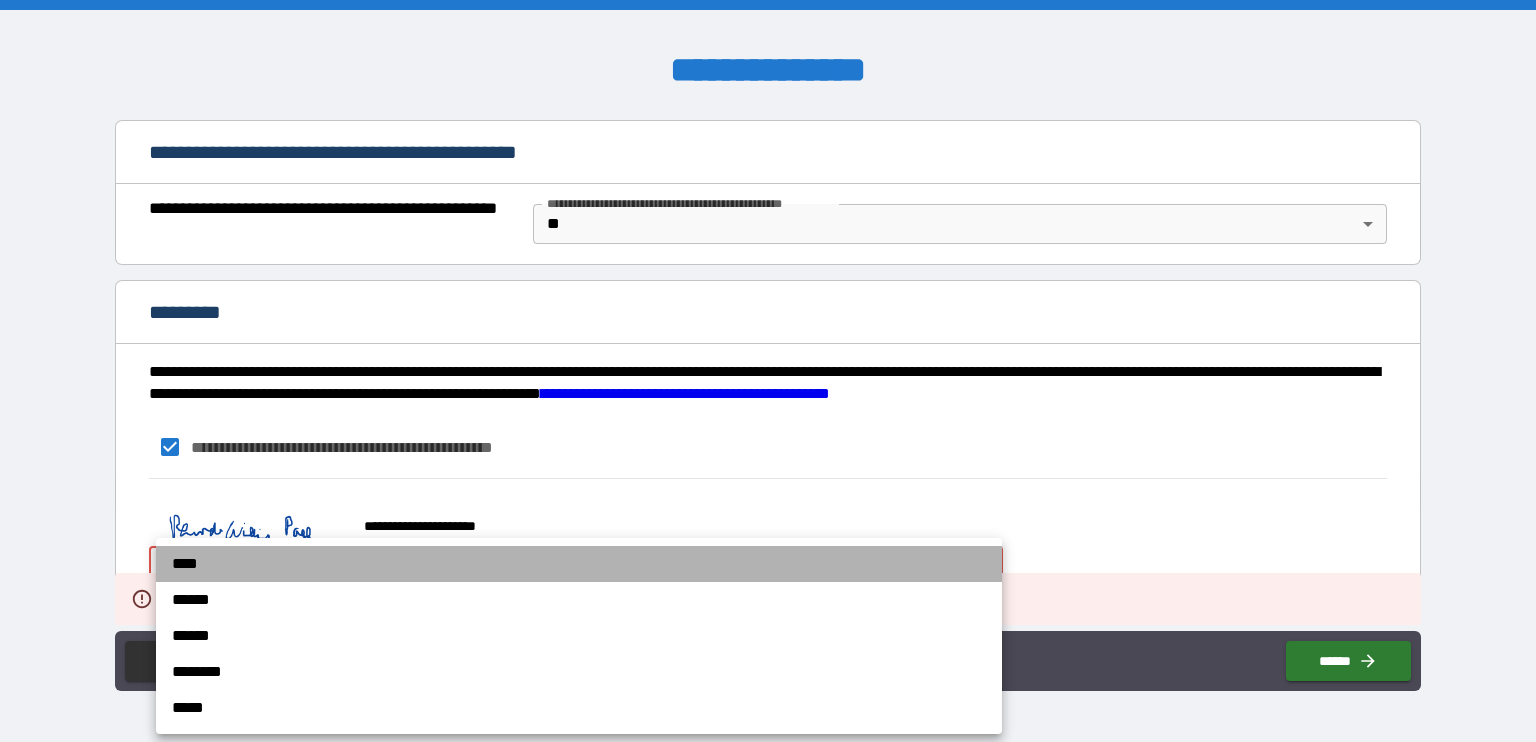 click on "****" at bounding box center (579, 564) 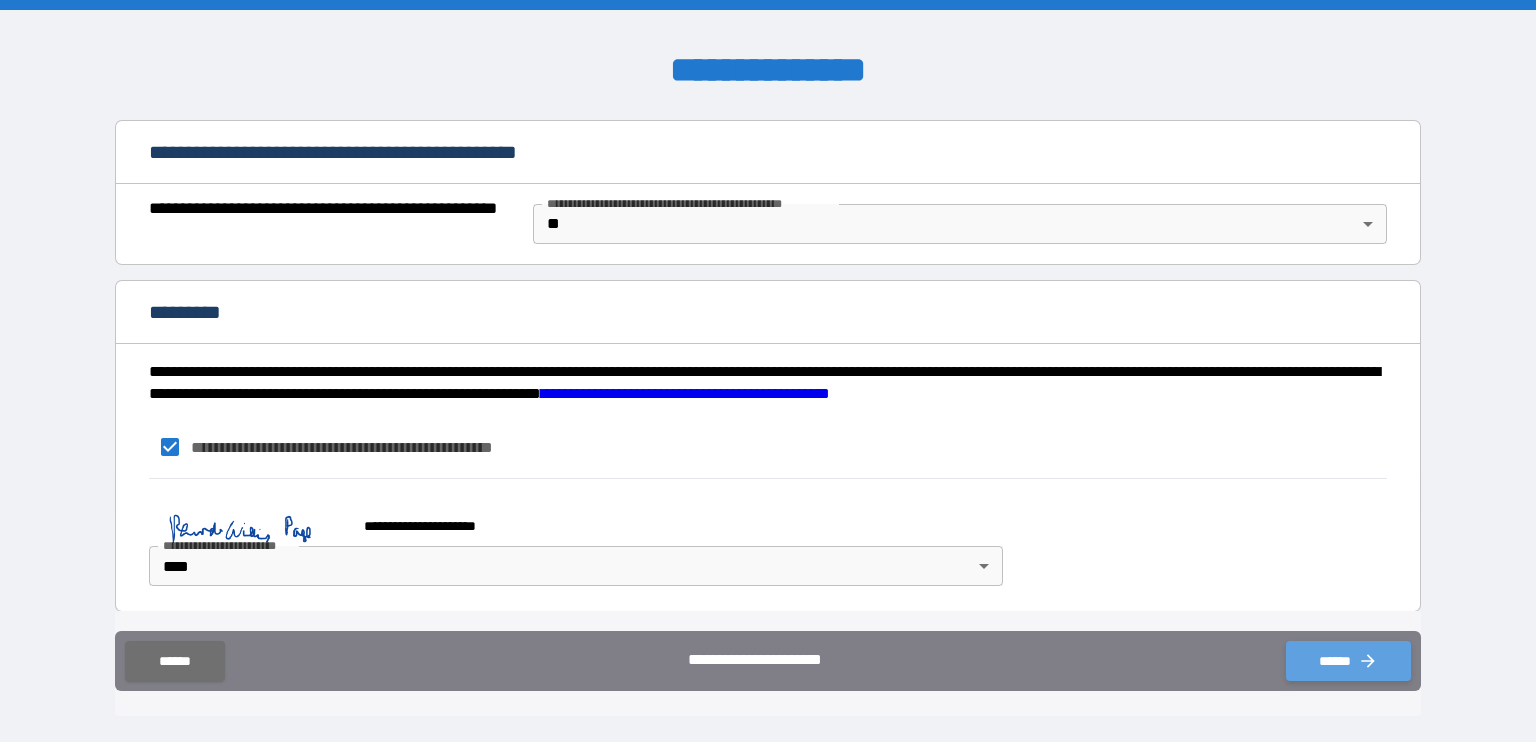 click on "******" at bounding box center (1348, 661) 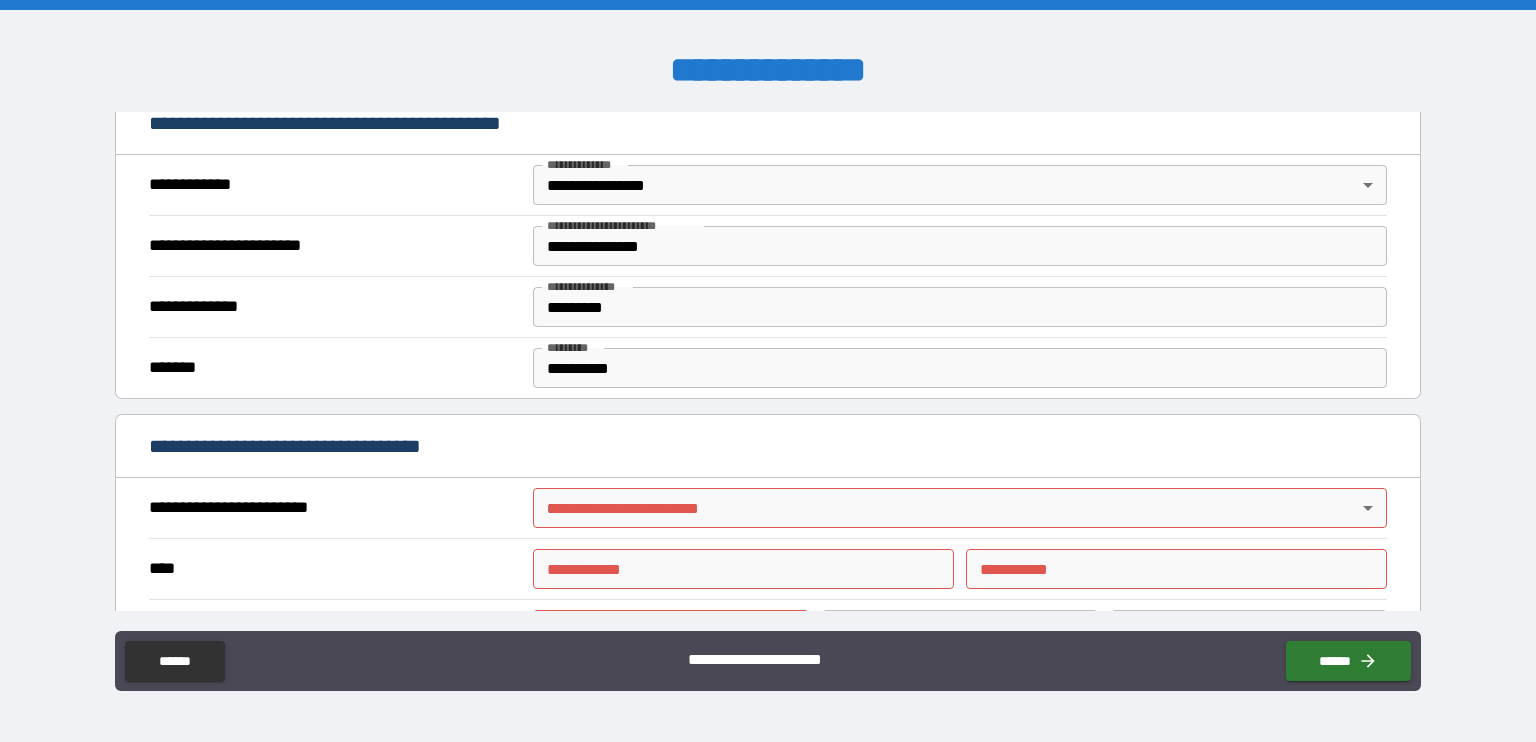 scroll, scrollTop: 499, scrollLeft: 0, axis: vertical 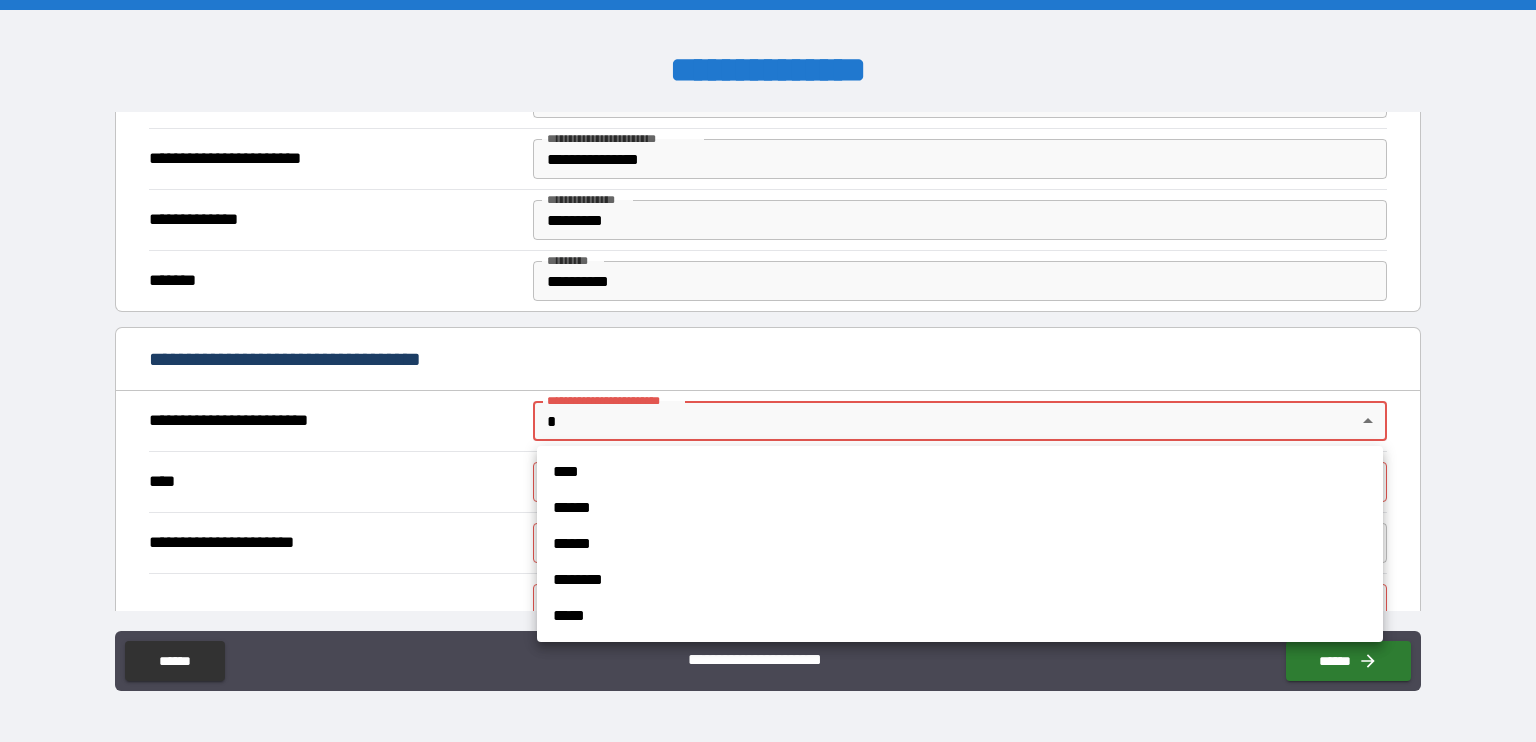 click on "**********" at bounding box center (768, 371) 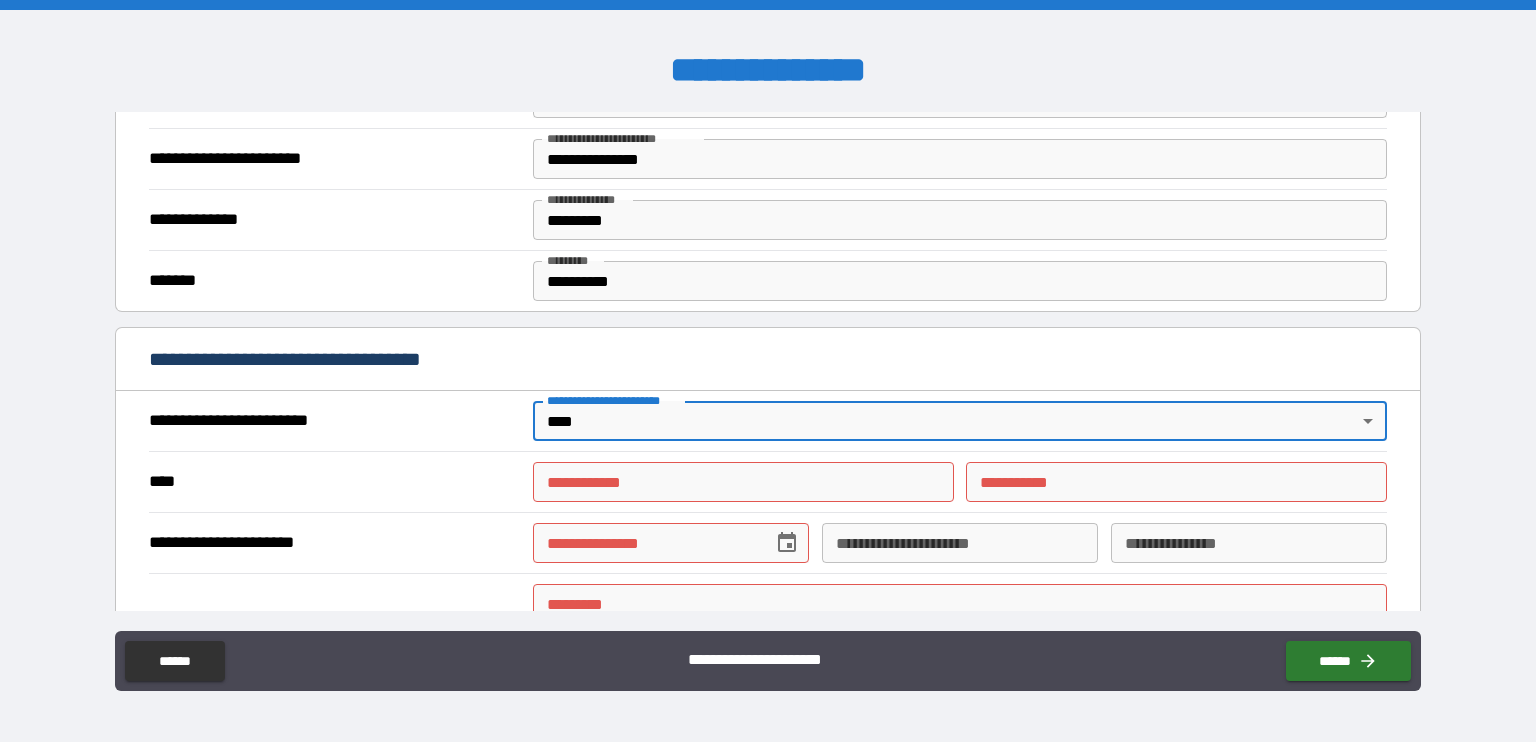 click on "**********" at bounding box center [743, 482] 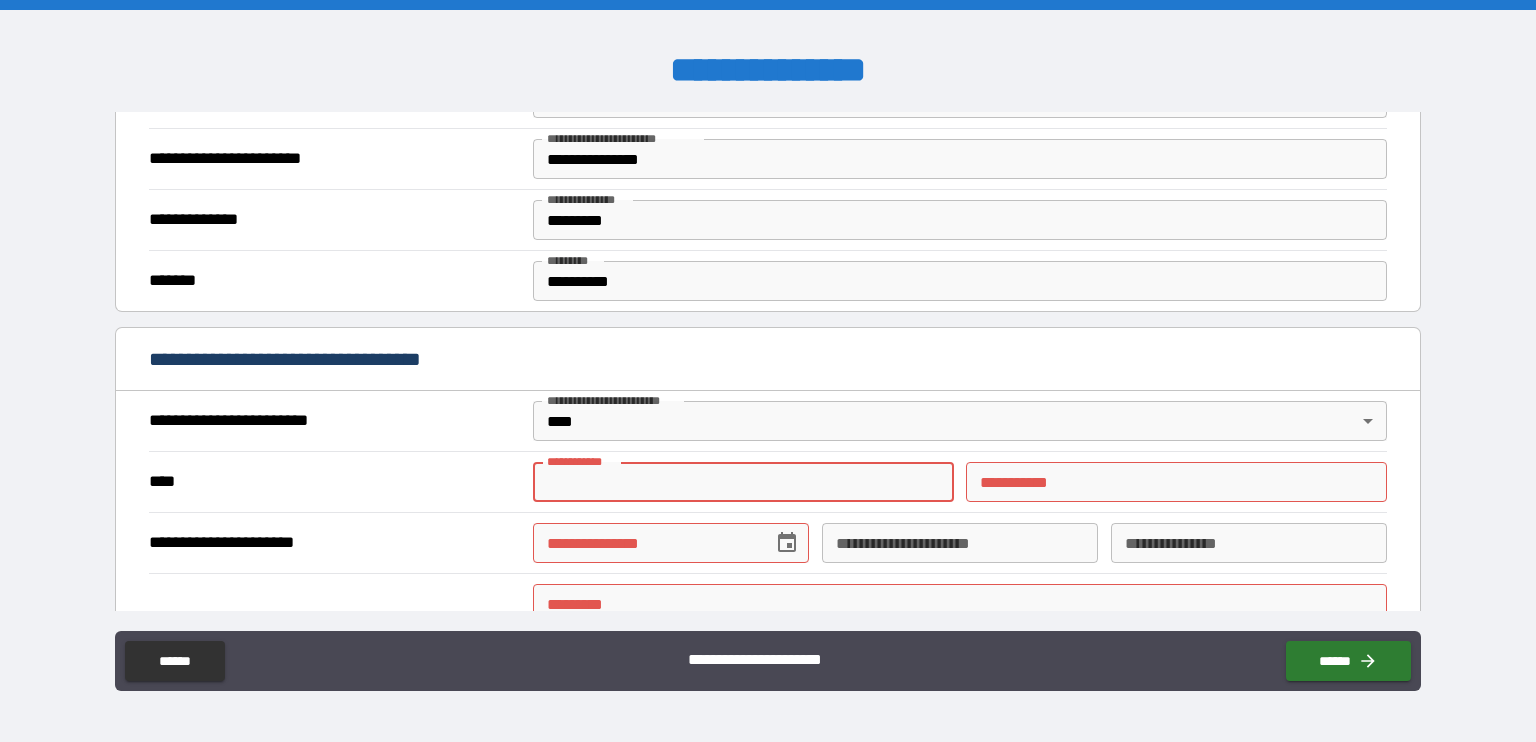 type on "******" 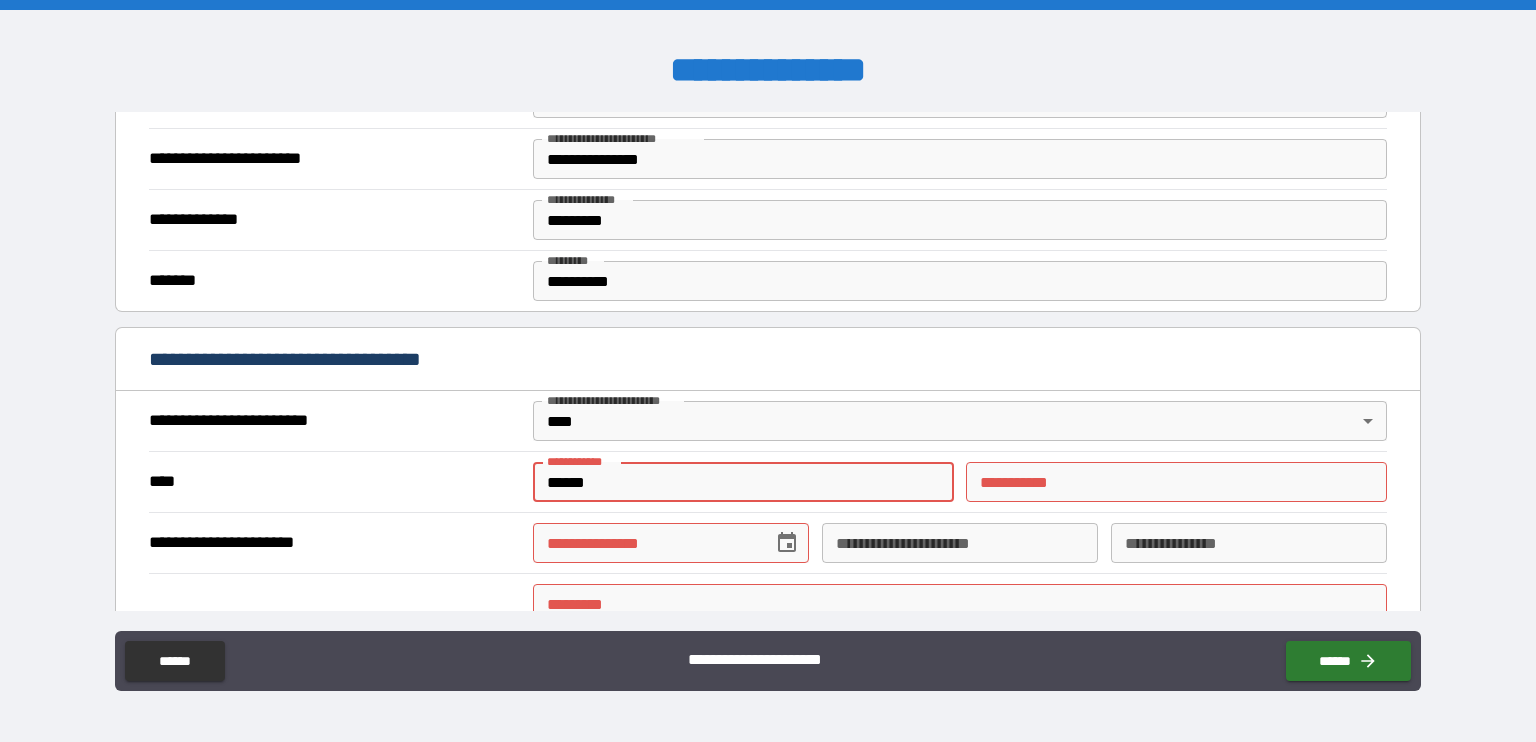 type on "**********" 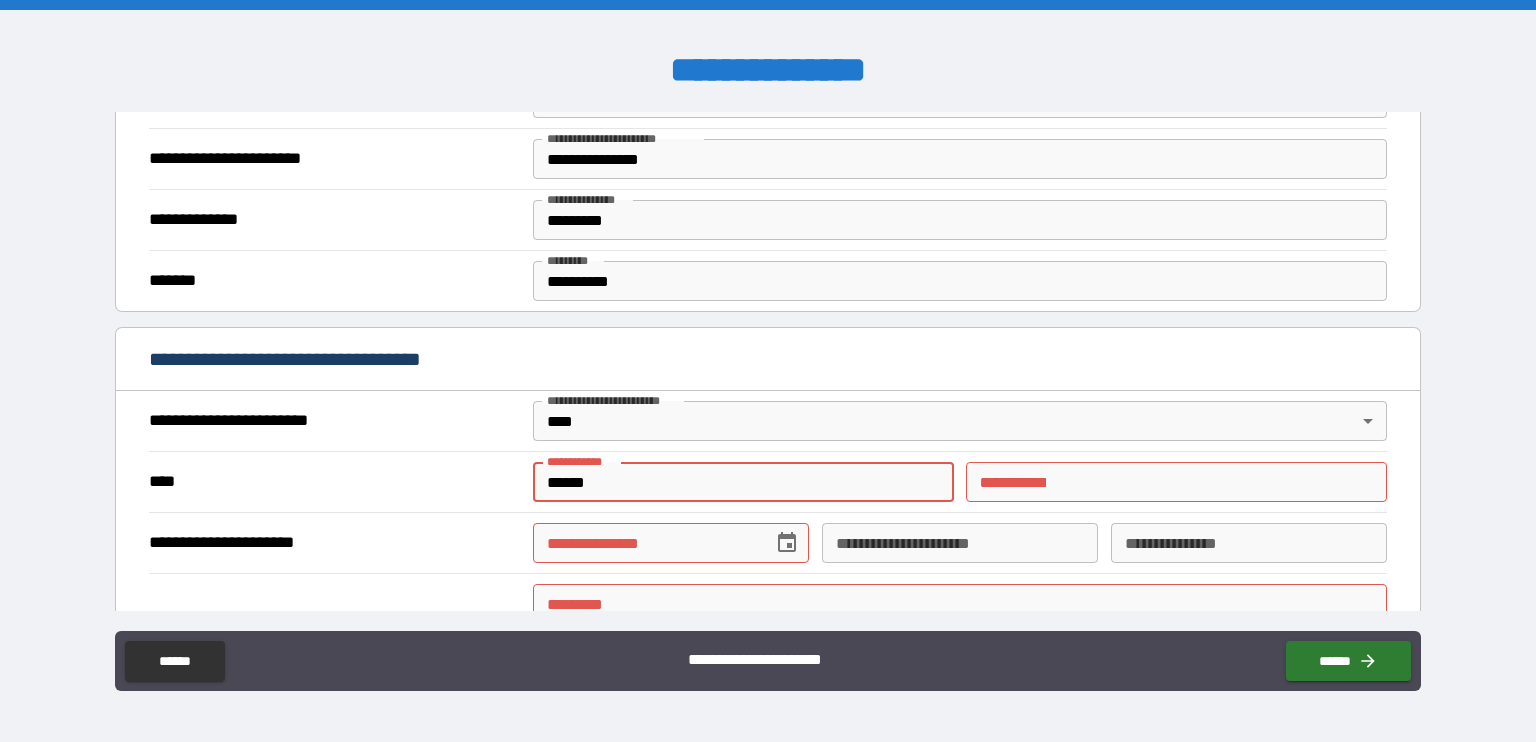 type on "**********" 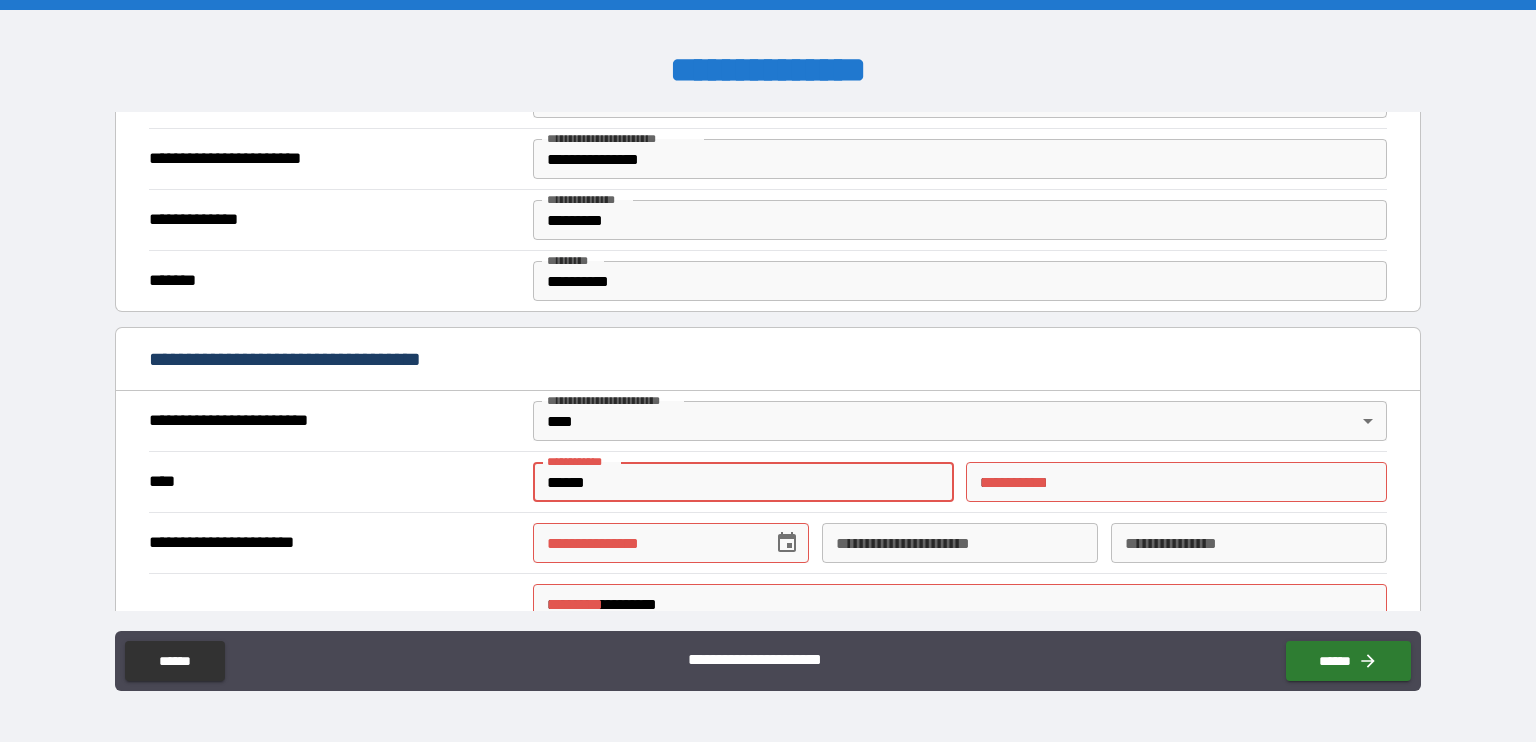 type on "**********" 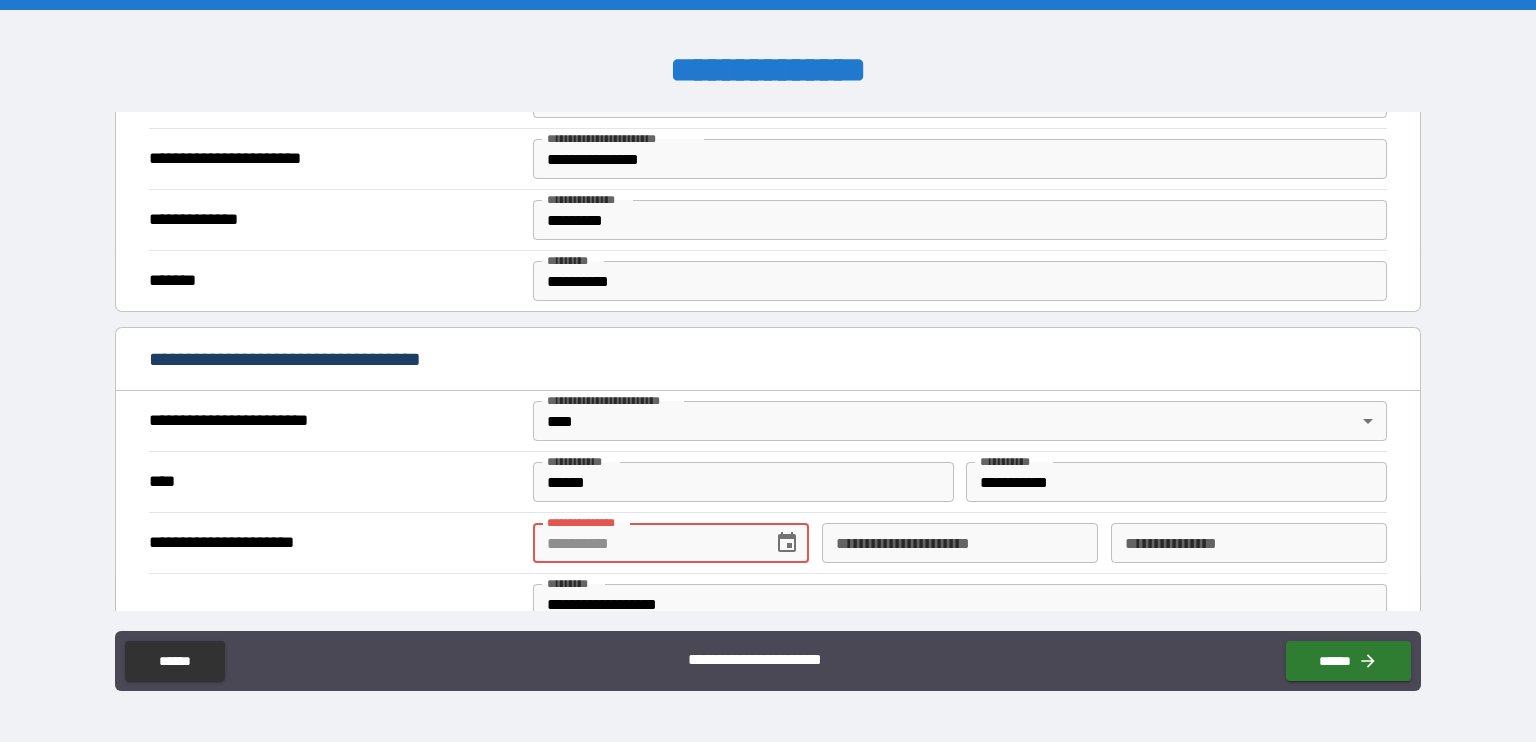 click on "**********" at bounding box center [646, 543] 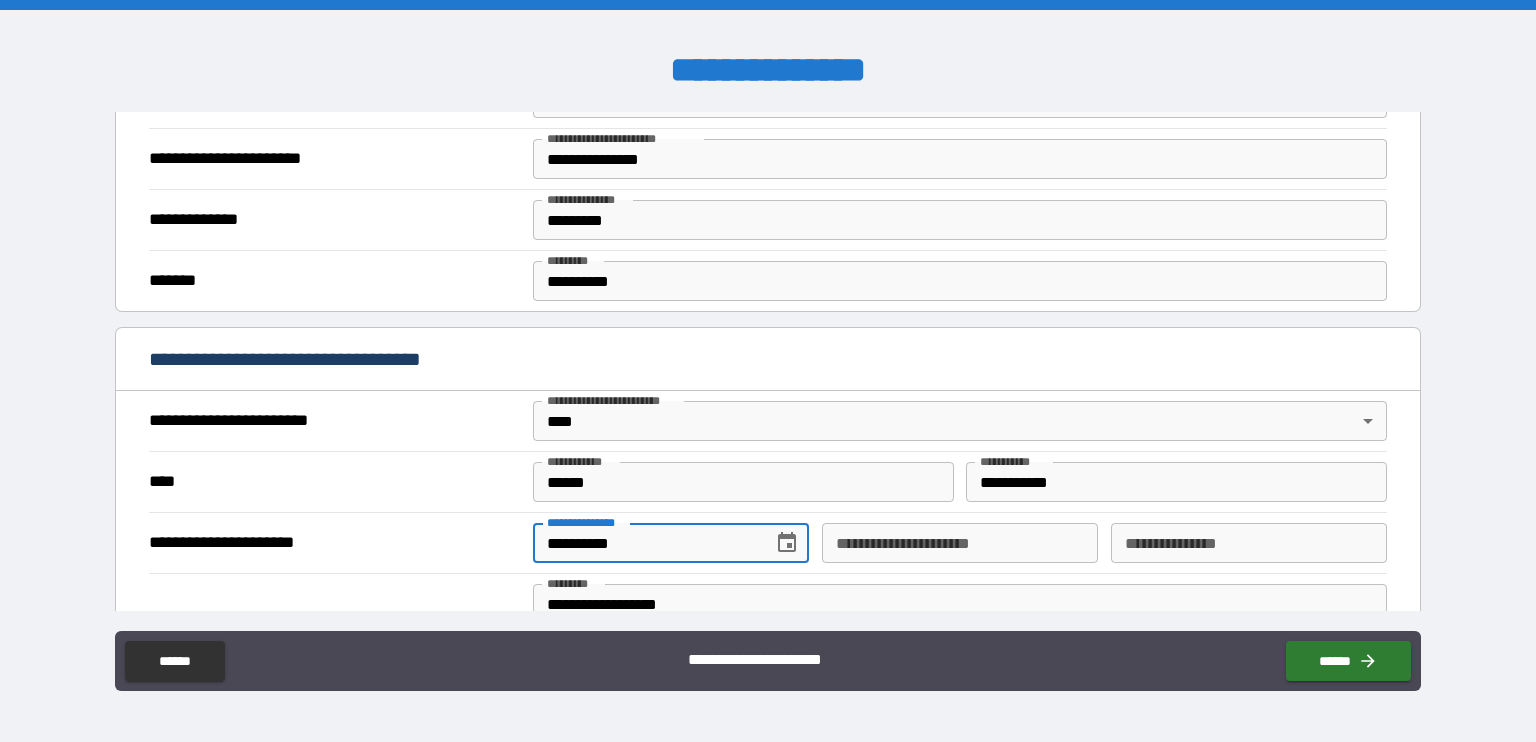 type on "**********" 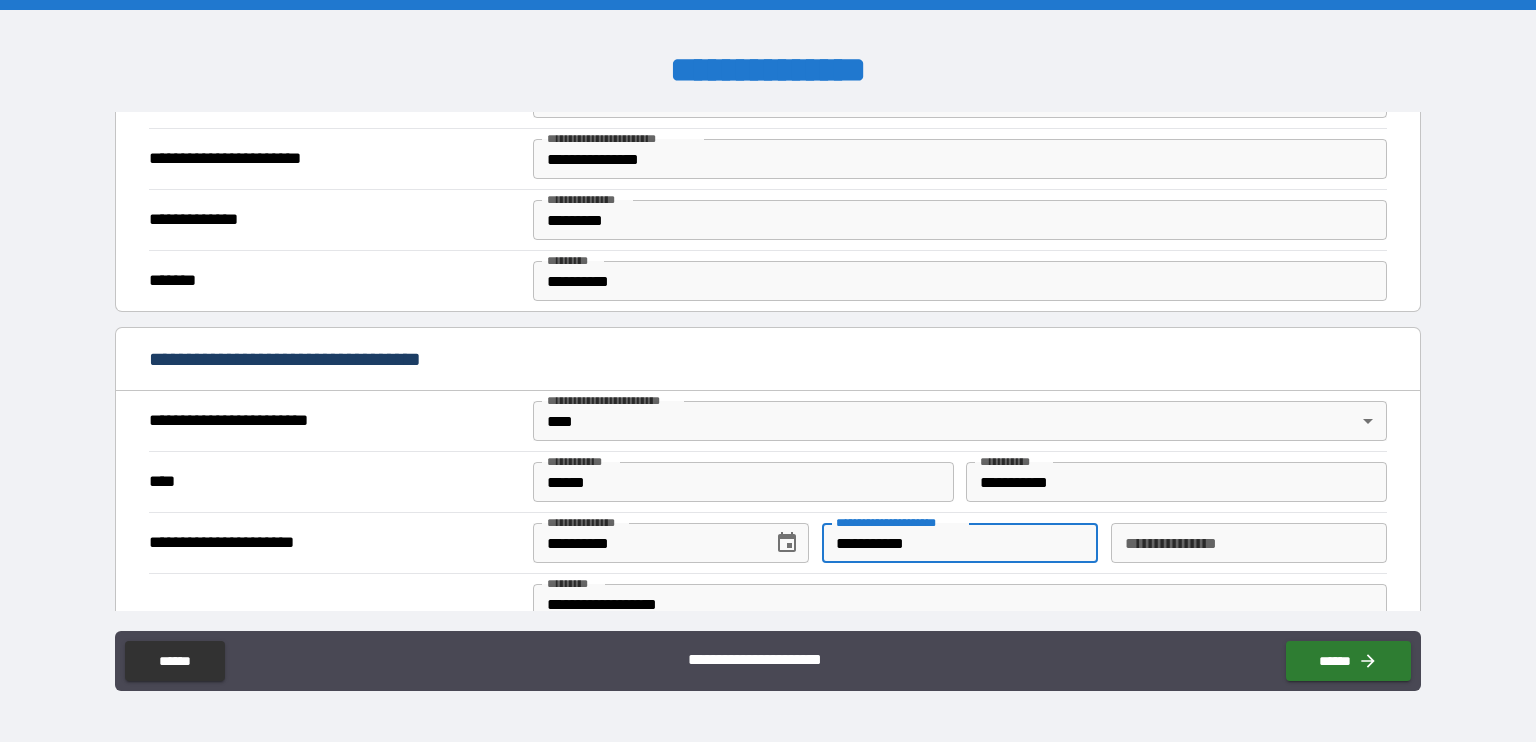 type on "**********" 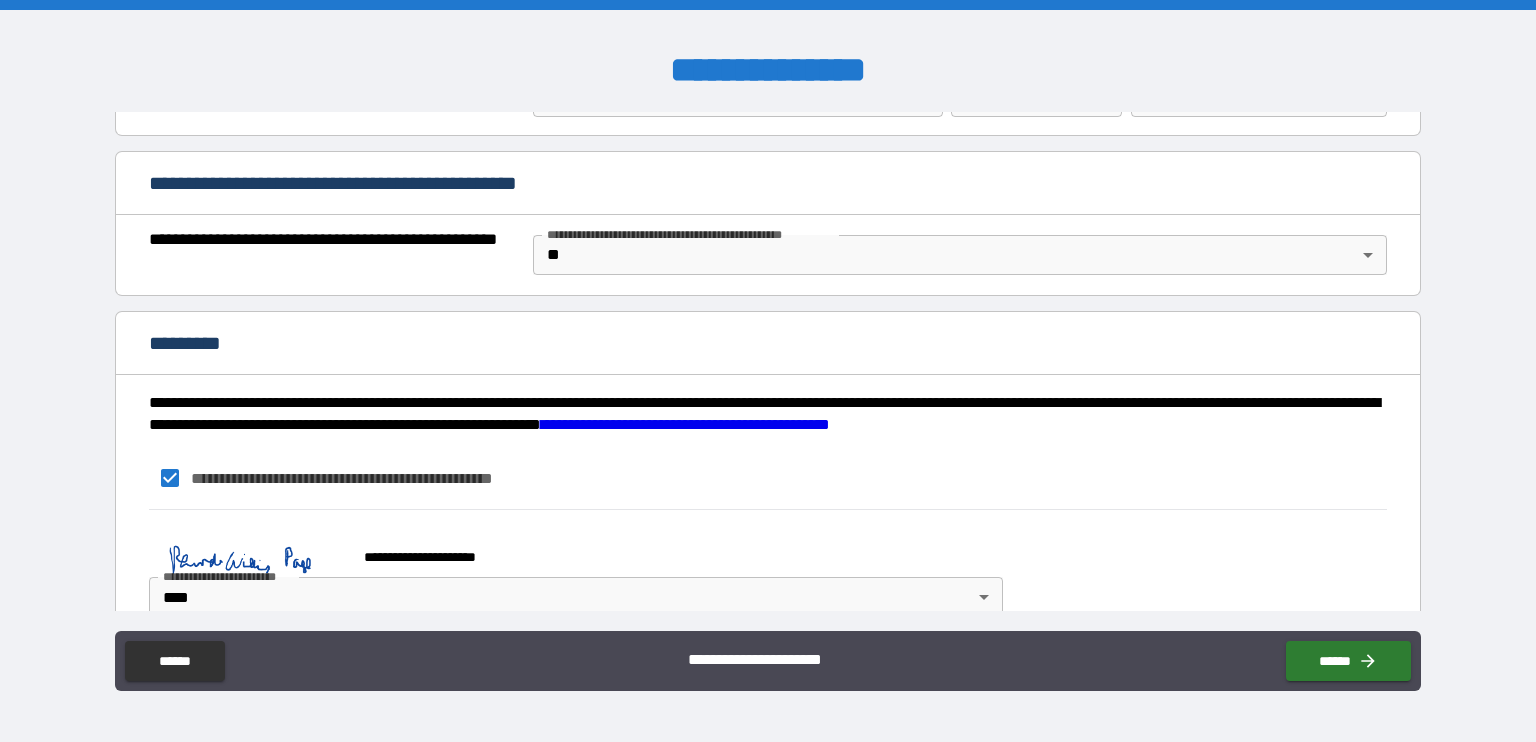 scroll, scrollTop: 1499, scrollLeft: 0, axis: vertical 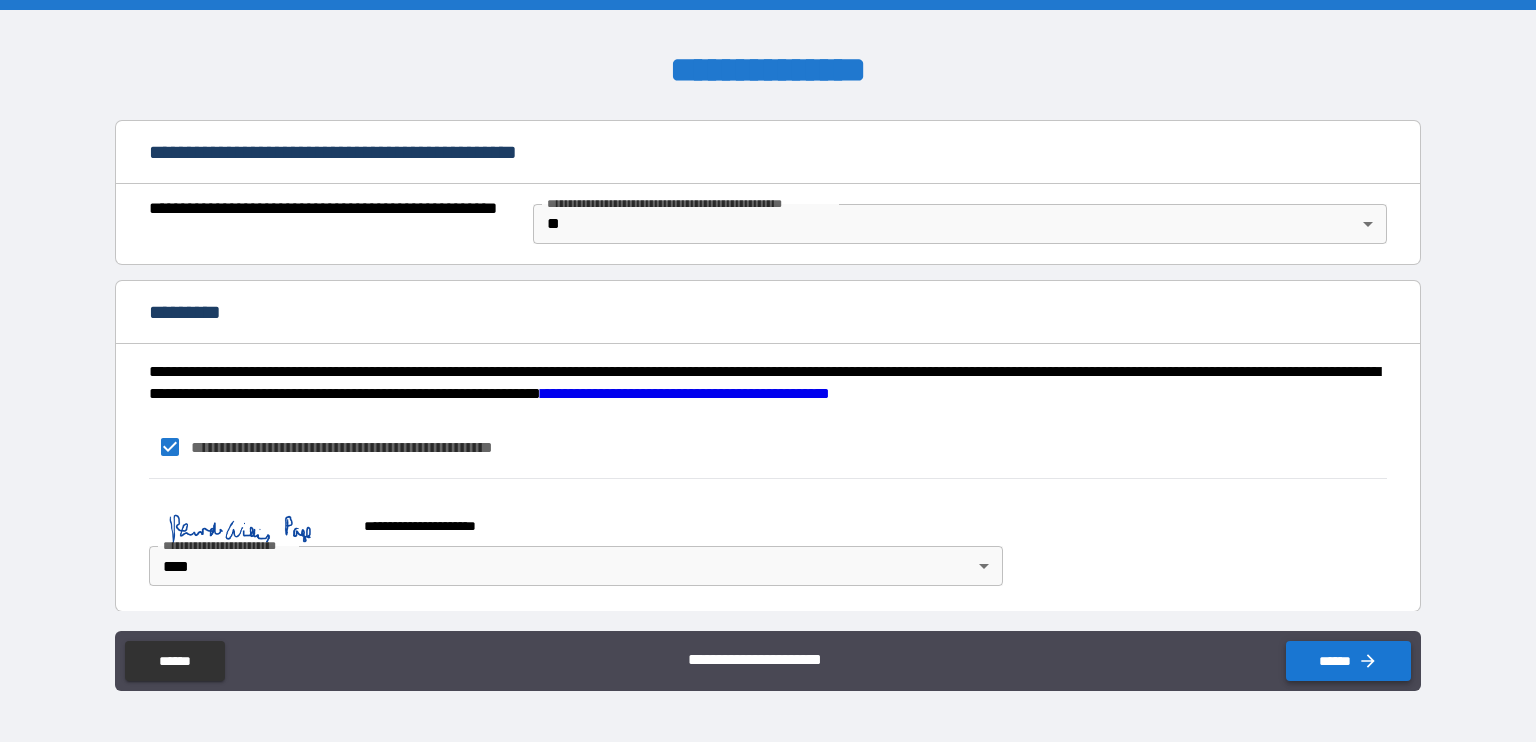 type on "*********" 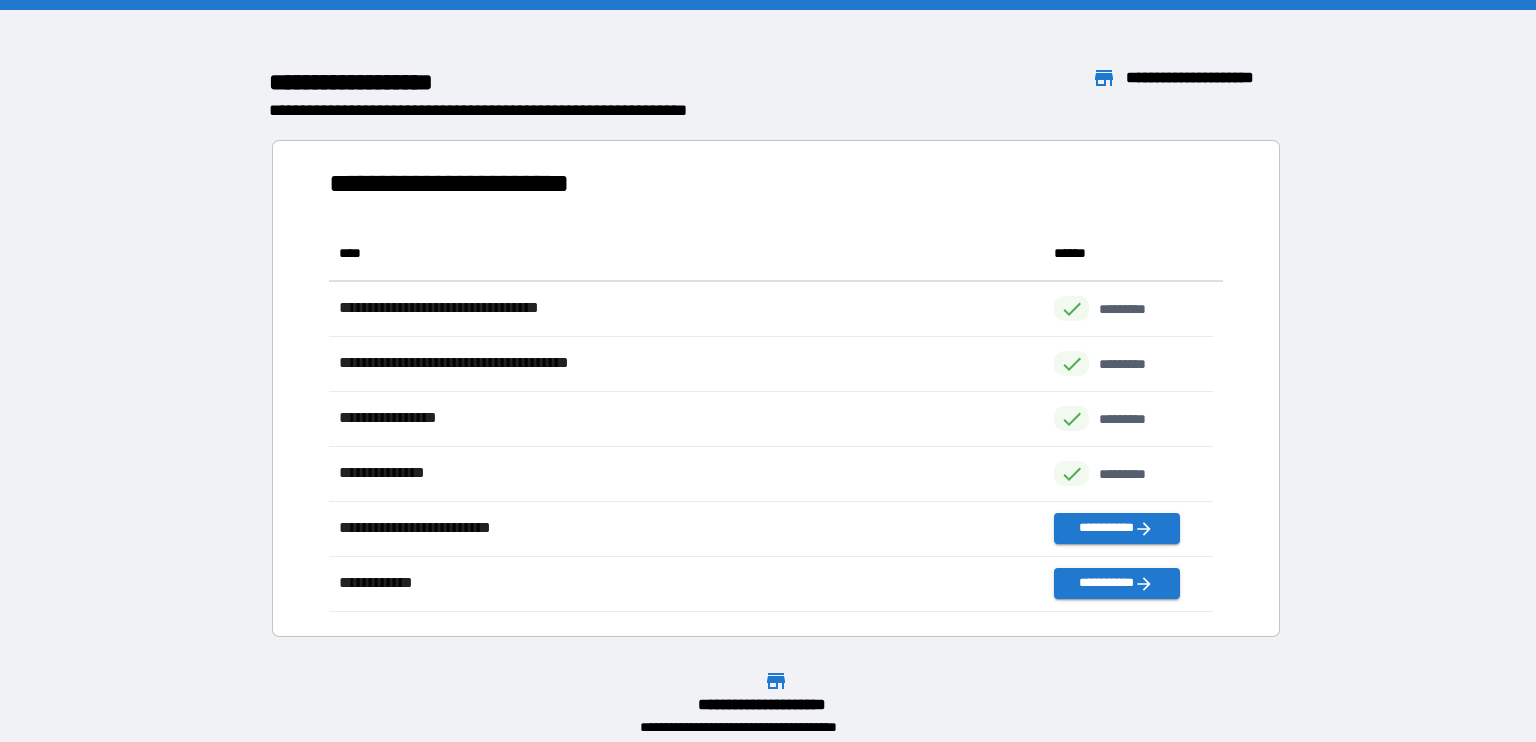 scroll, scrollTop: 16, scrollLeft: 16, axis: both 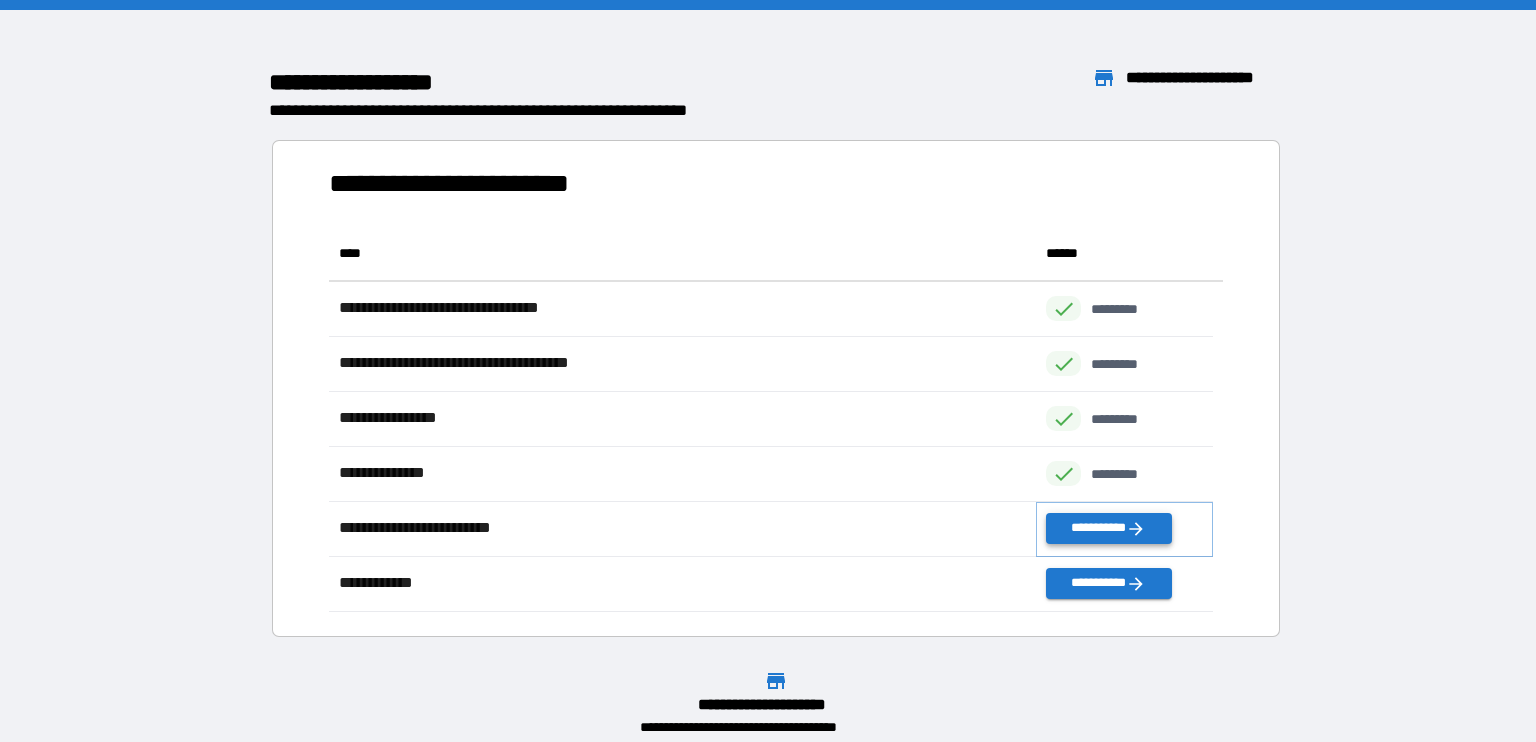 click on "**********" at bounding box center (1108, 528) 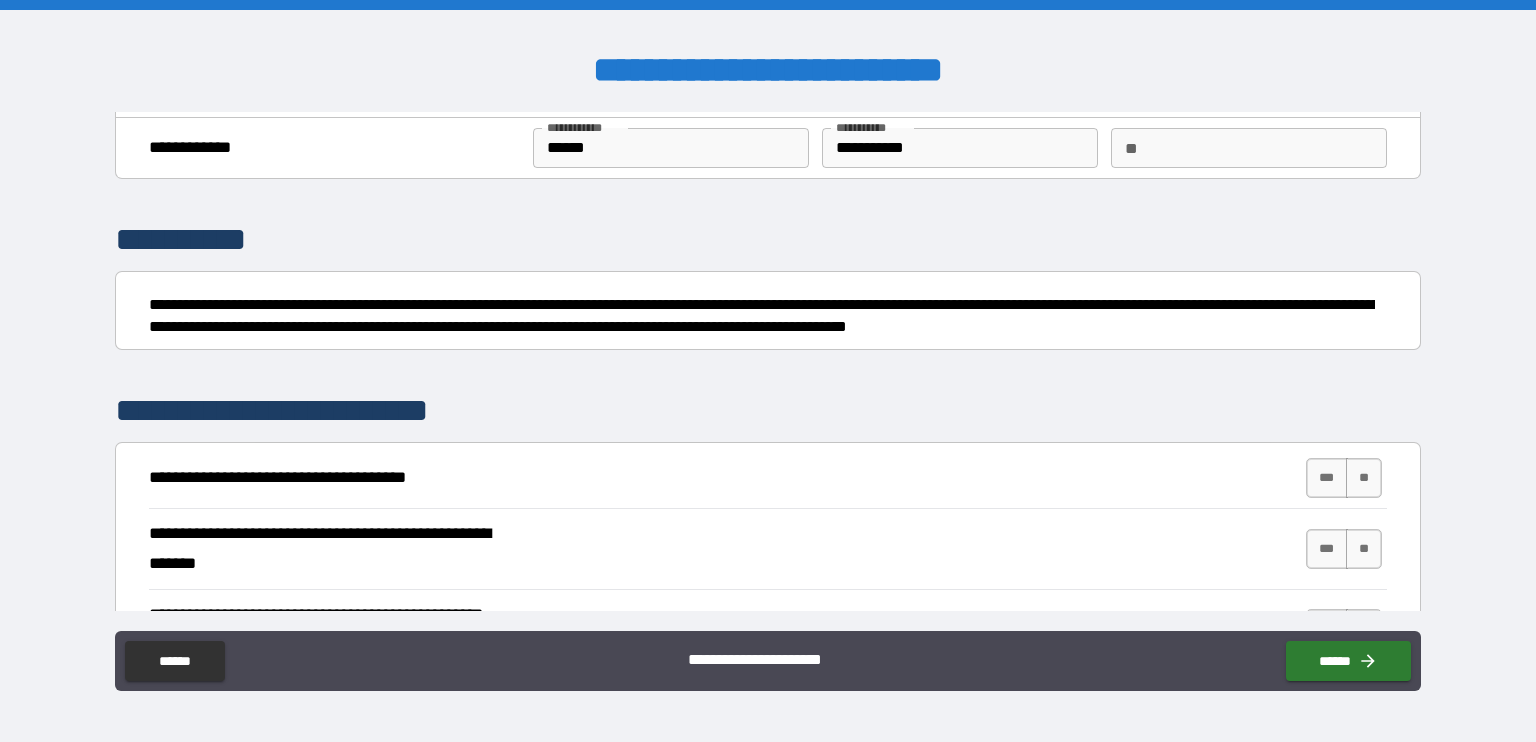 scroll, scrollTop: 100, scrollLeft: 0, axis: vertical 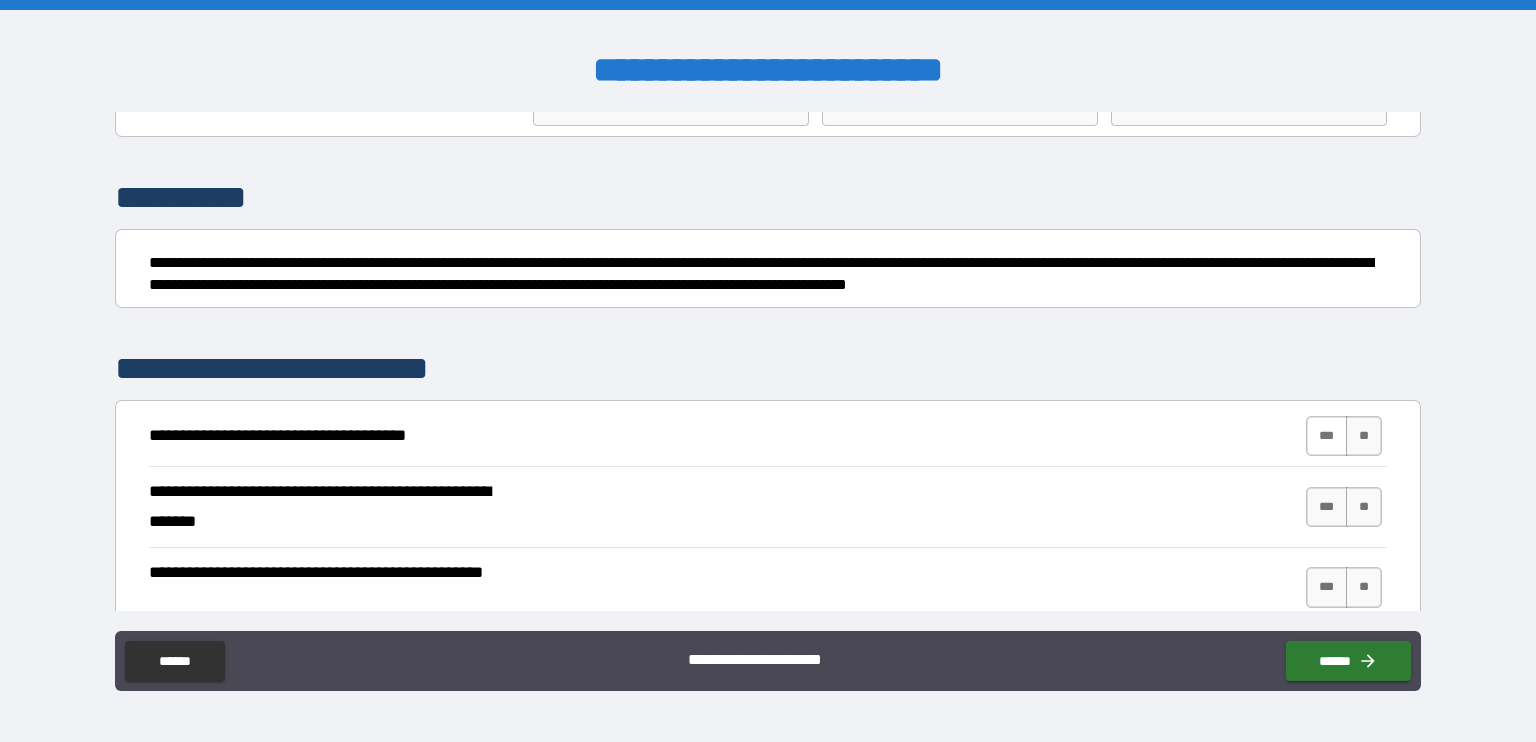 click on "***" at bounding box center (1327, 436) 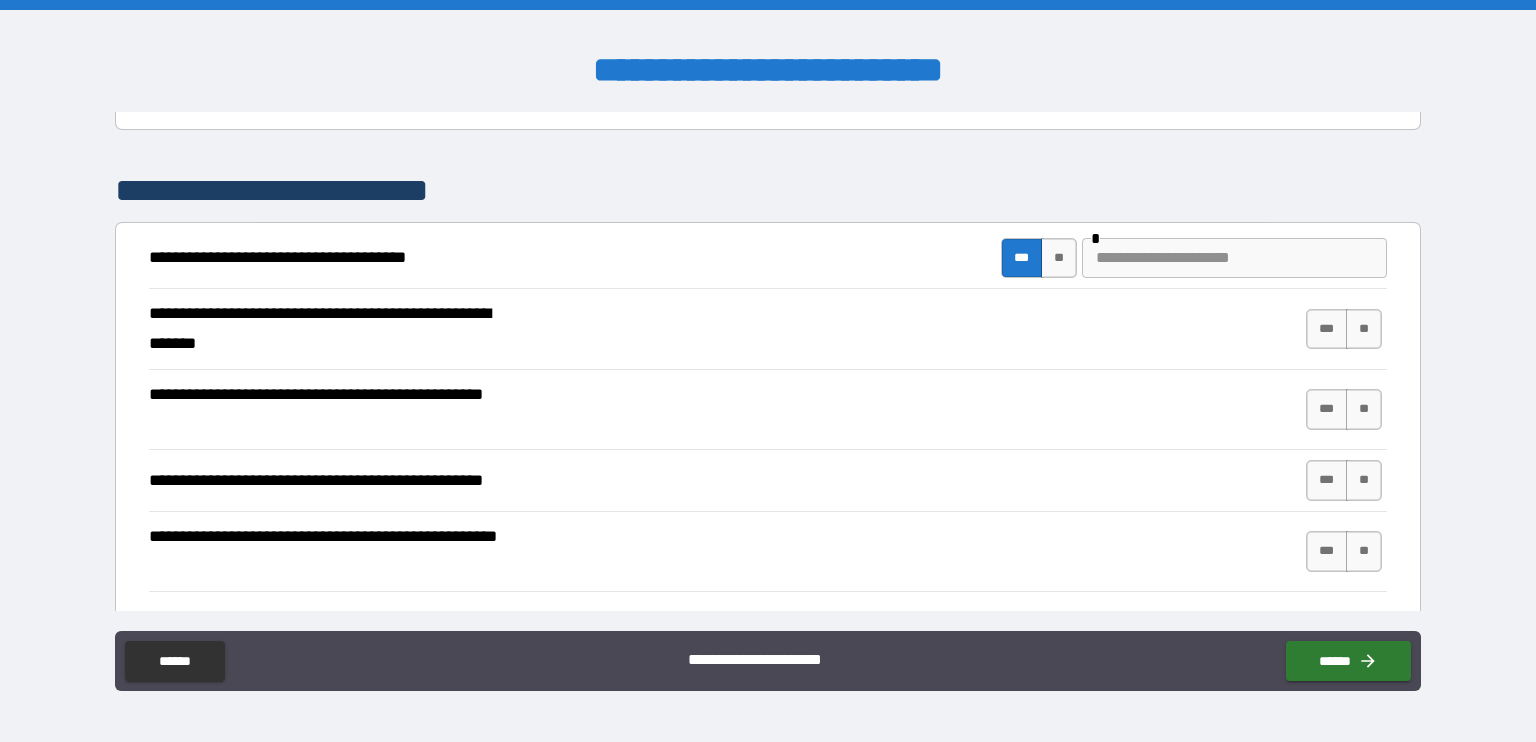 scroll, scrollTop: 300, scrollLeft: 0, axis: vertical 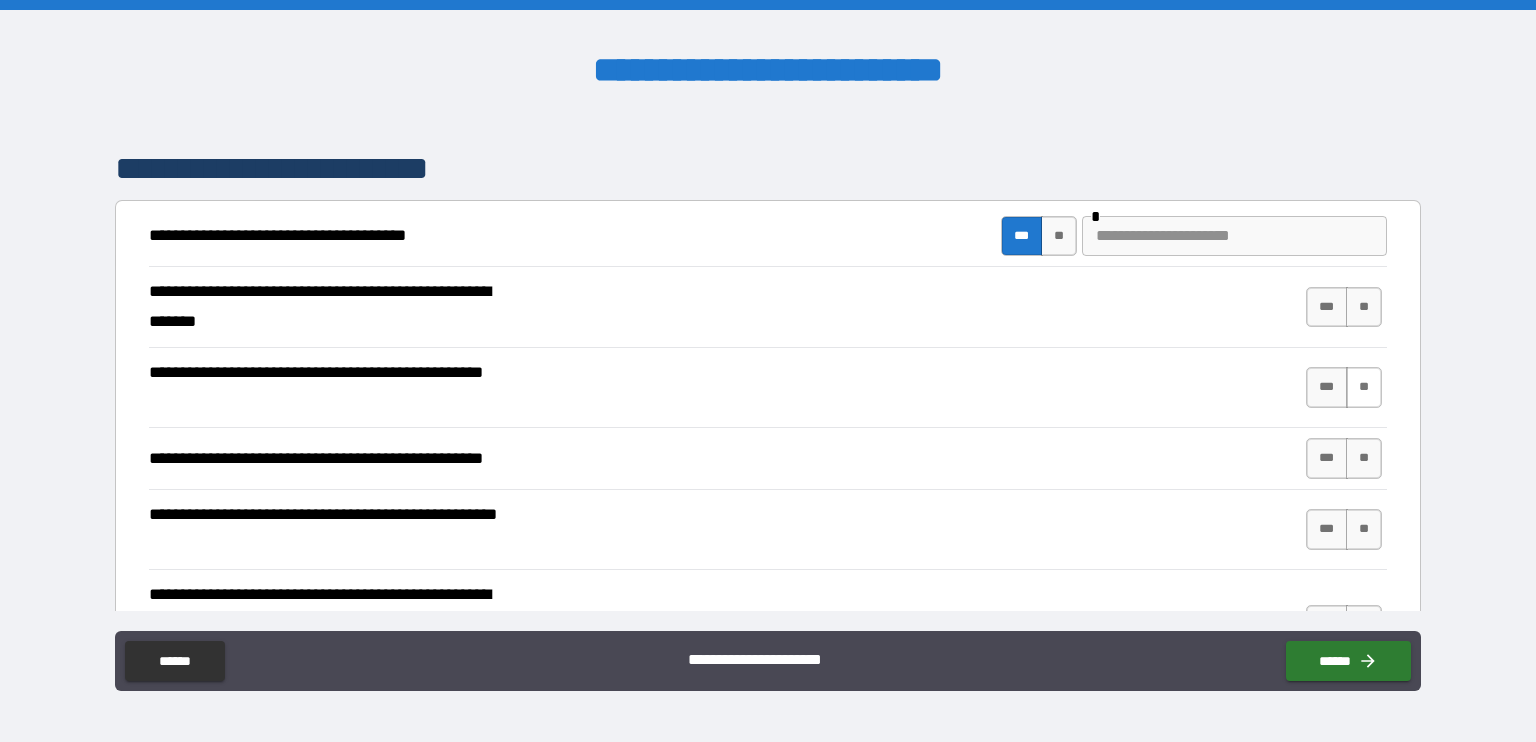 click on "**" at bounding box center [1364, 387] 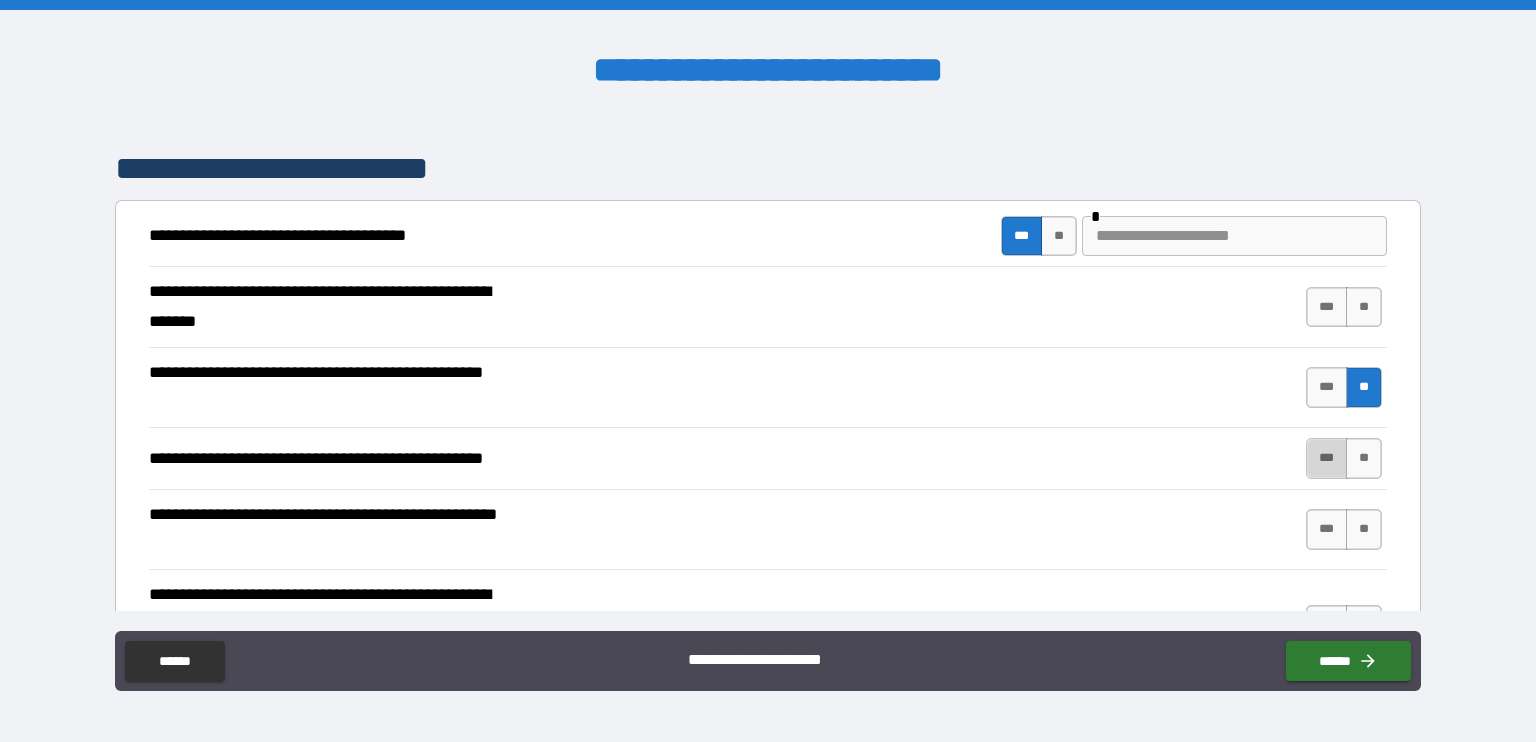 click on "***" at bounding box center (1327, 458) 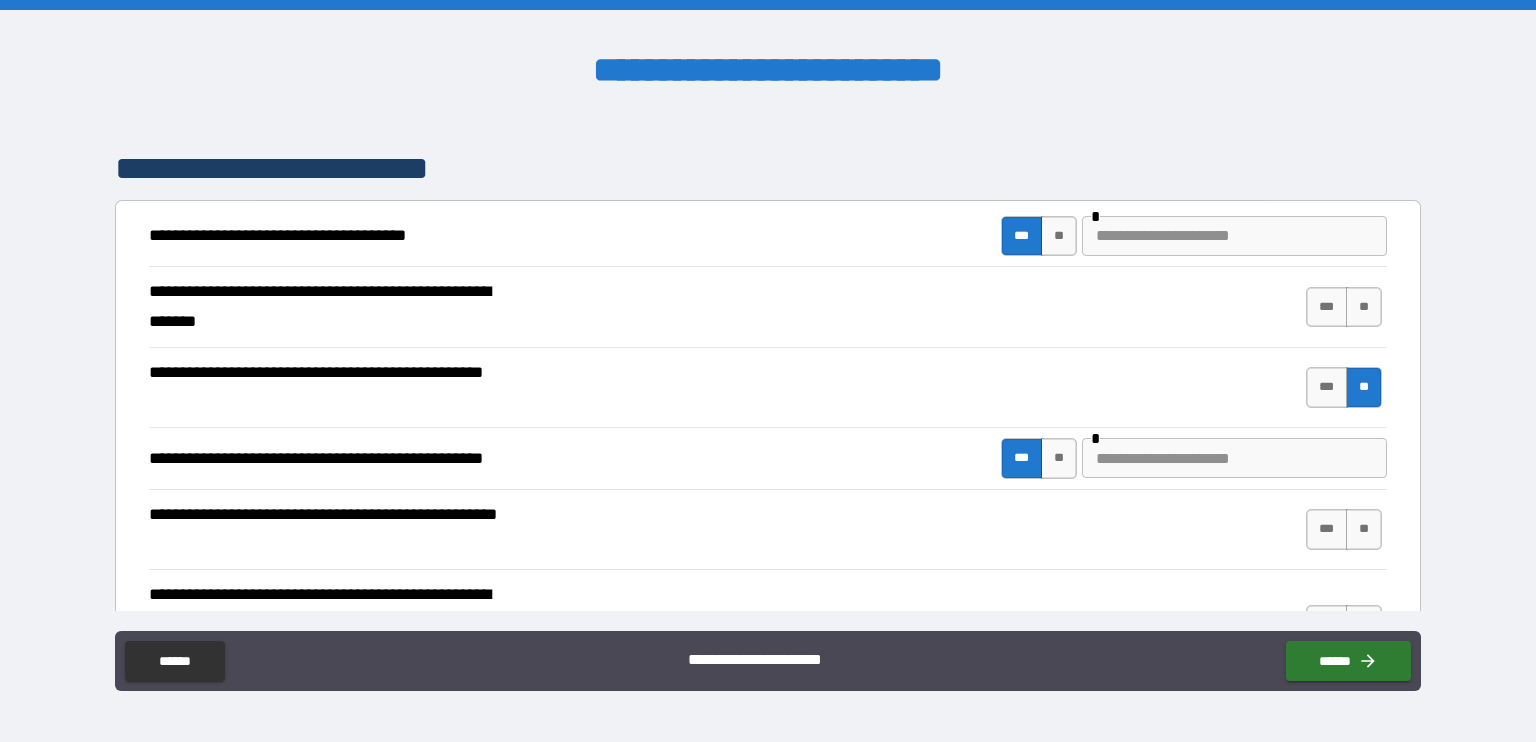 click on "***" at bounding box center [1022, 236] 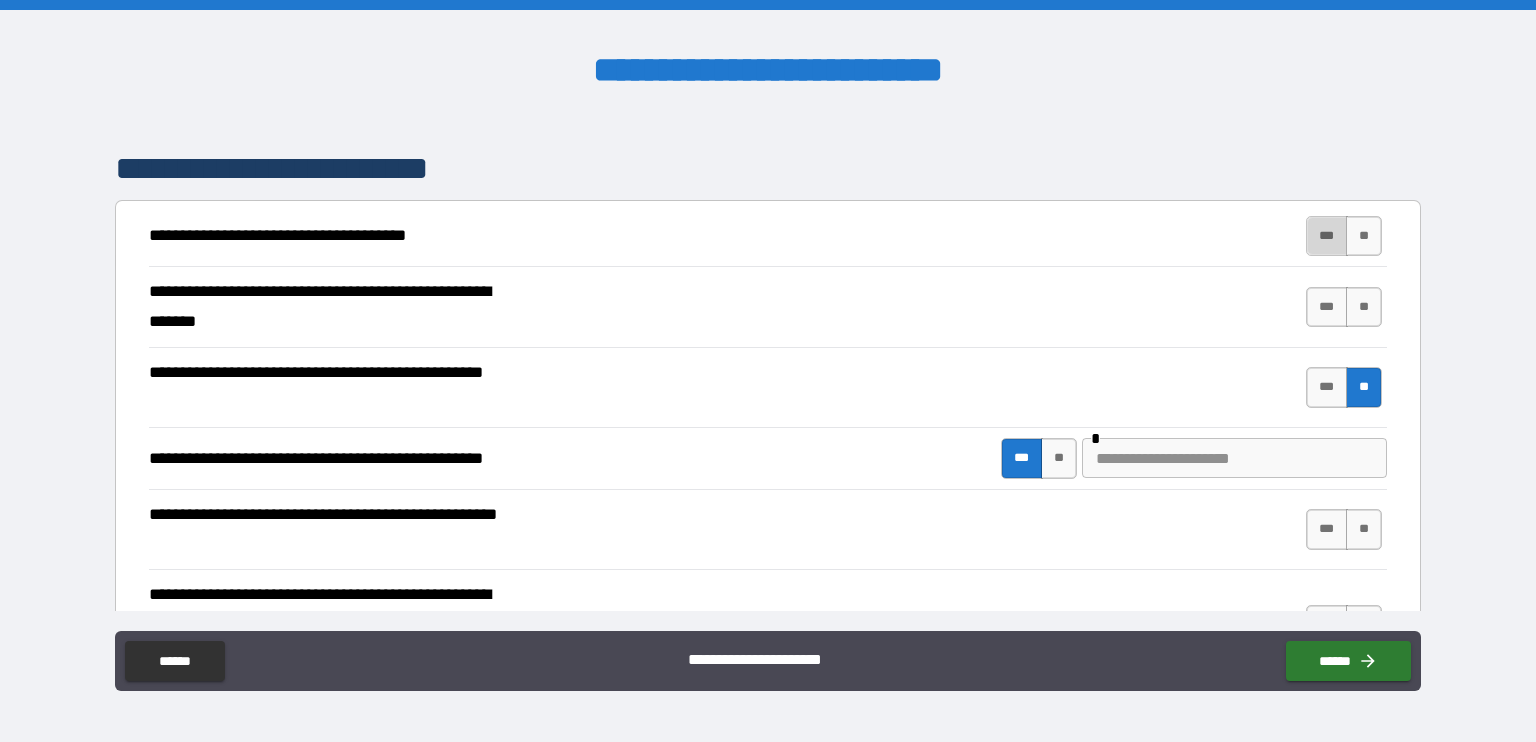 click on "***" at bounding box center (1327, 236) 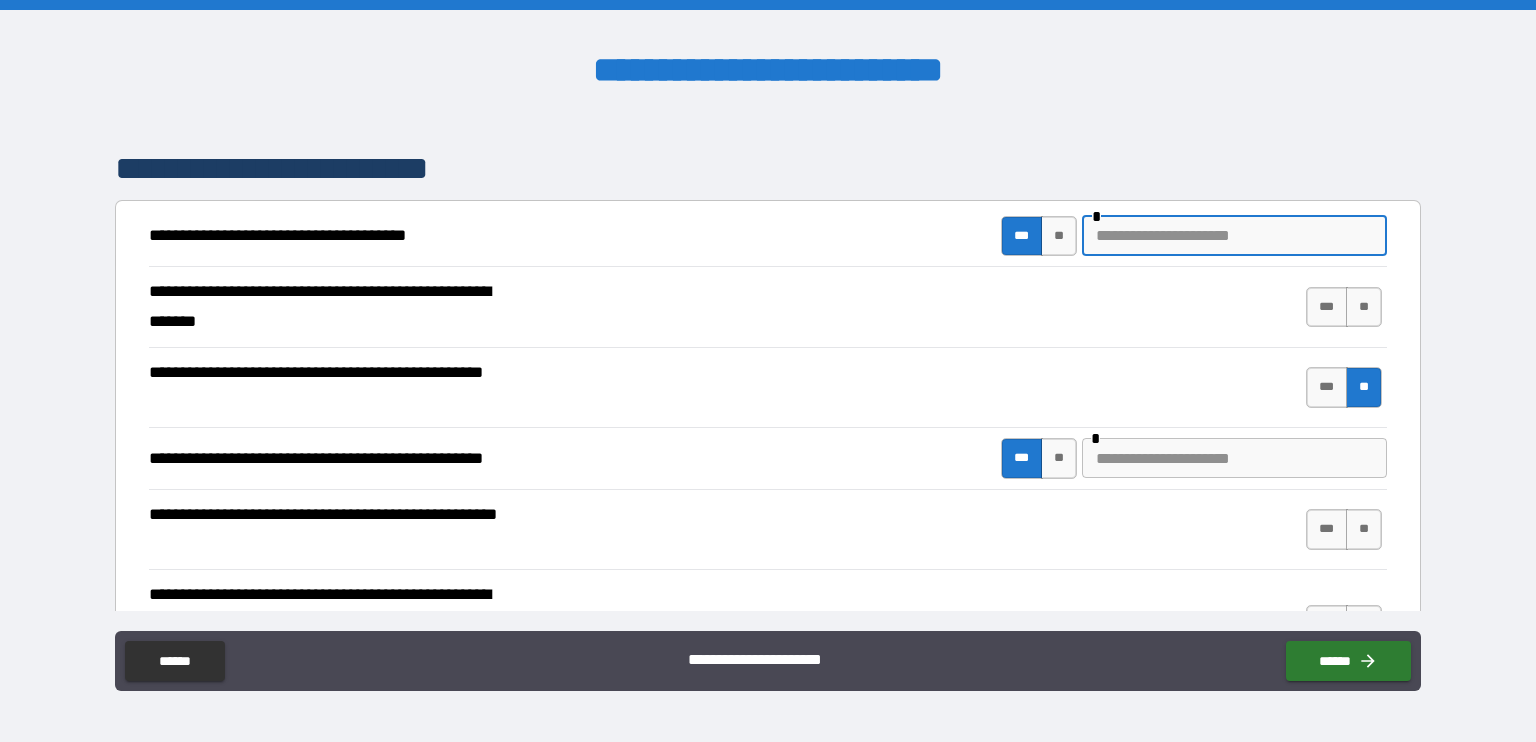 click at bounding box center (1234, 236) 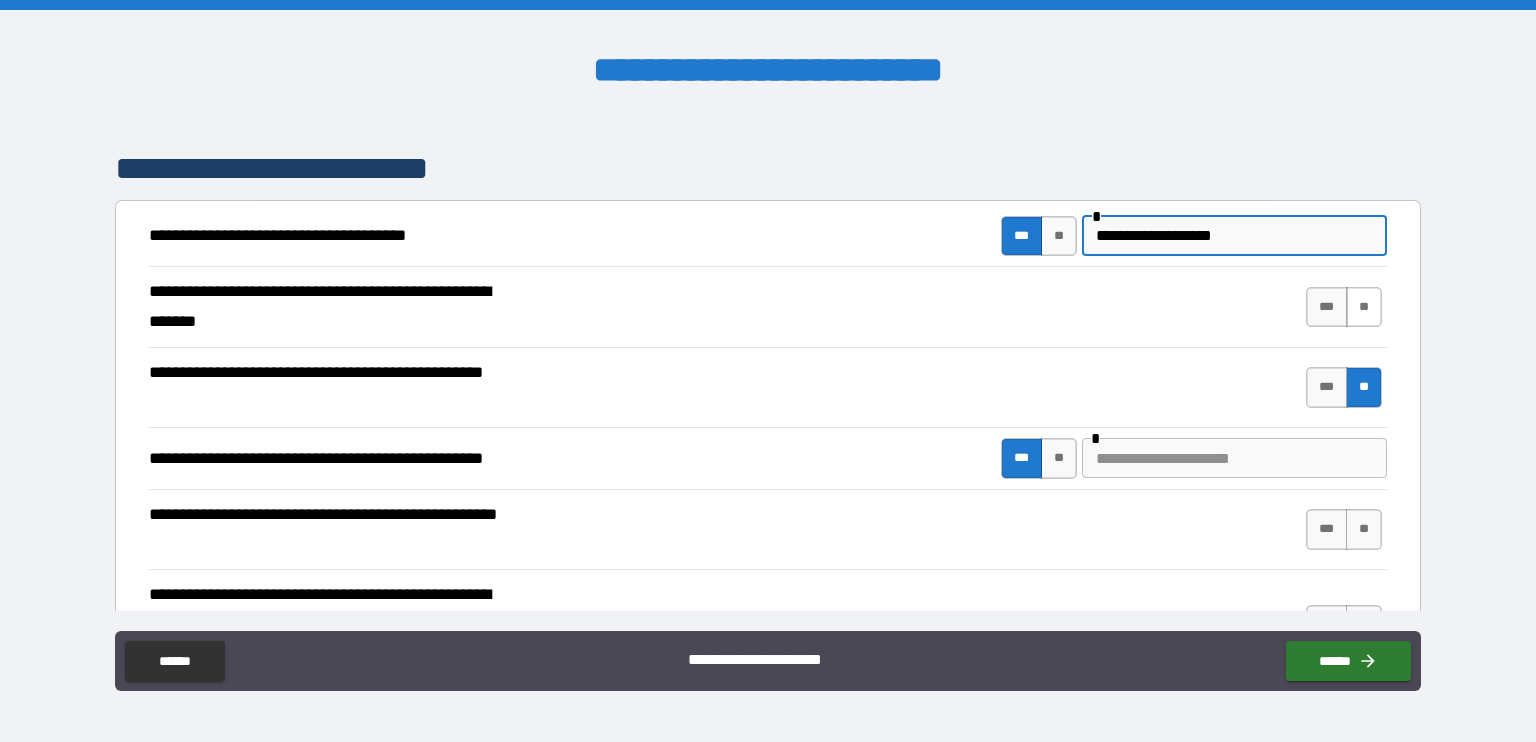 type on "**********" 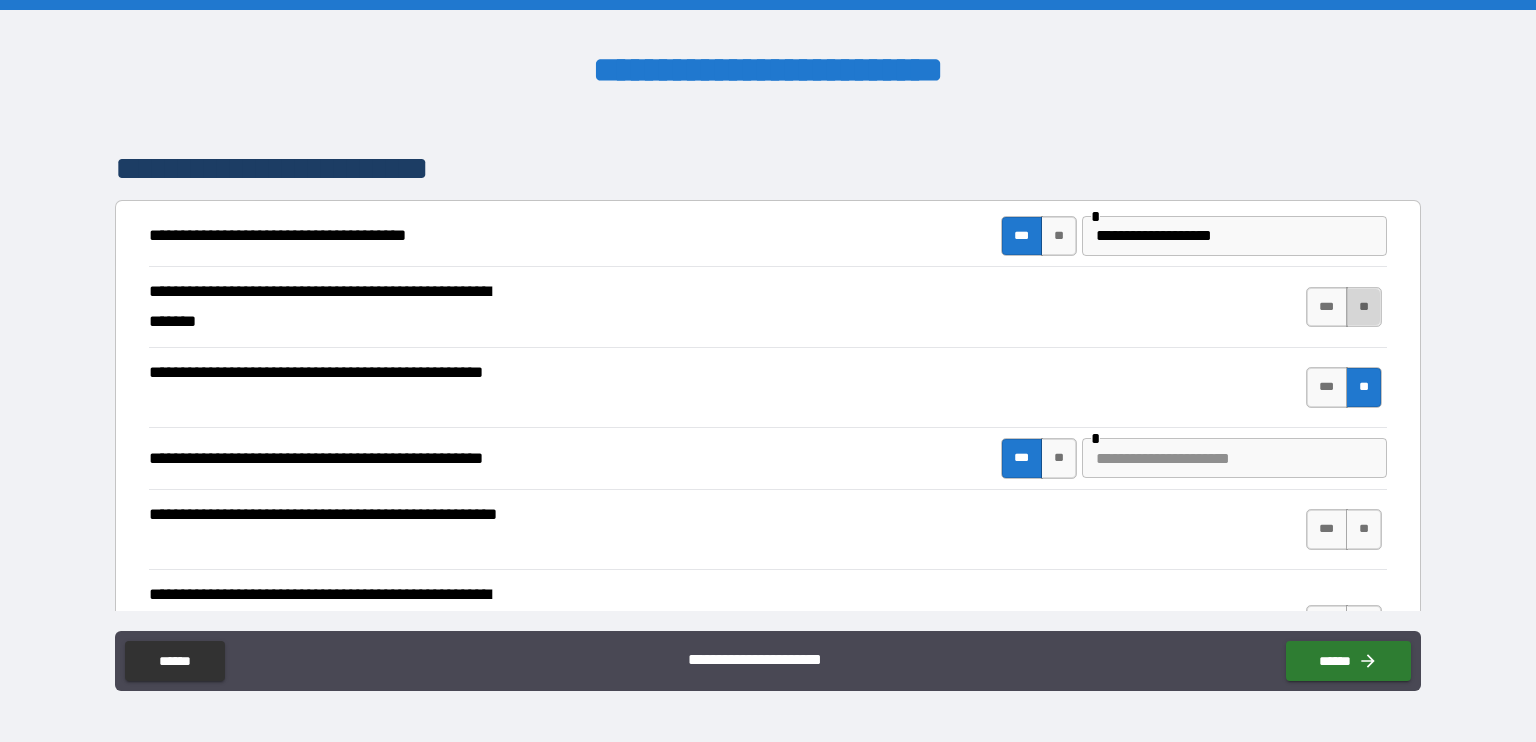click on "**" at bounding box center [1364, 307] 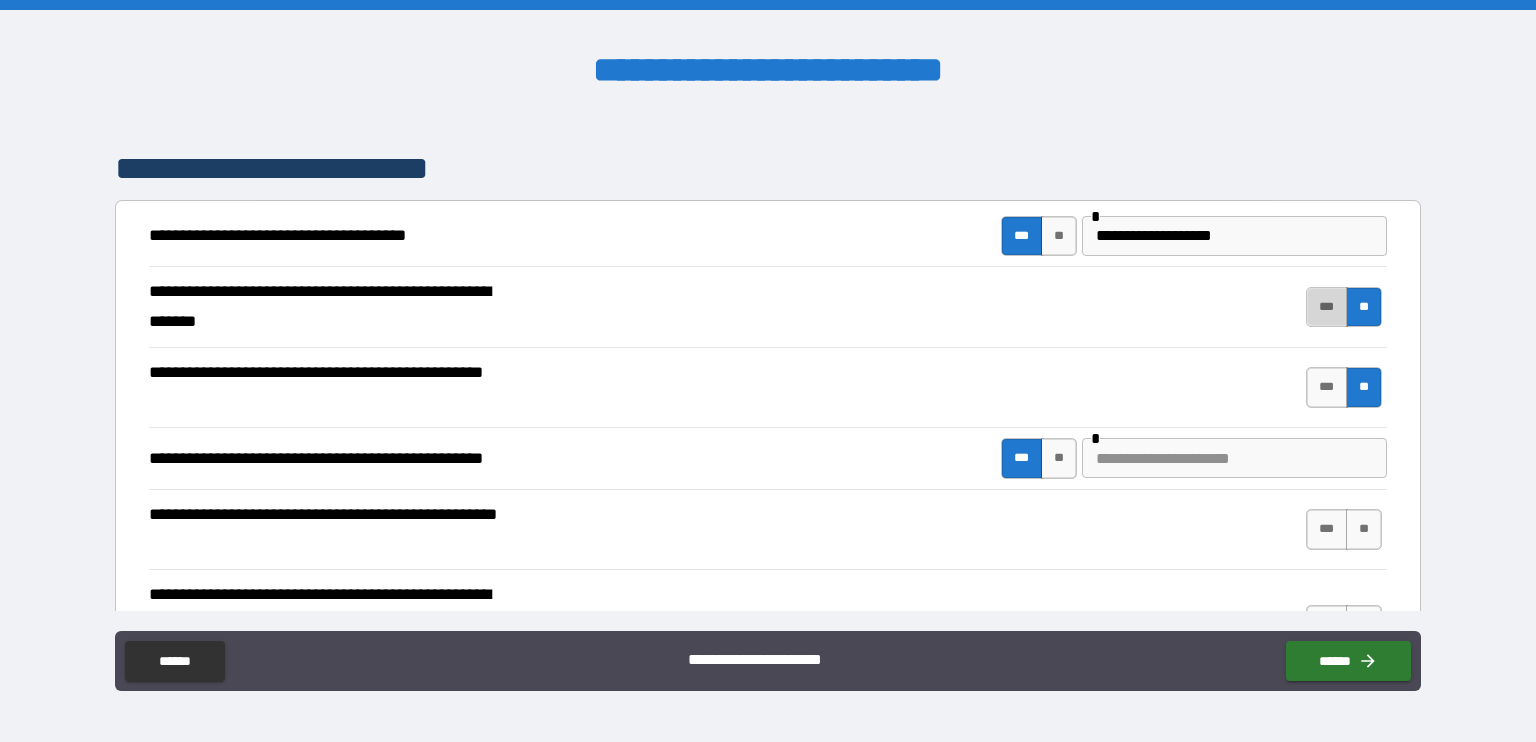 click on "***" at bounding box center [1327, 307] 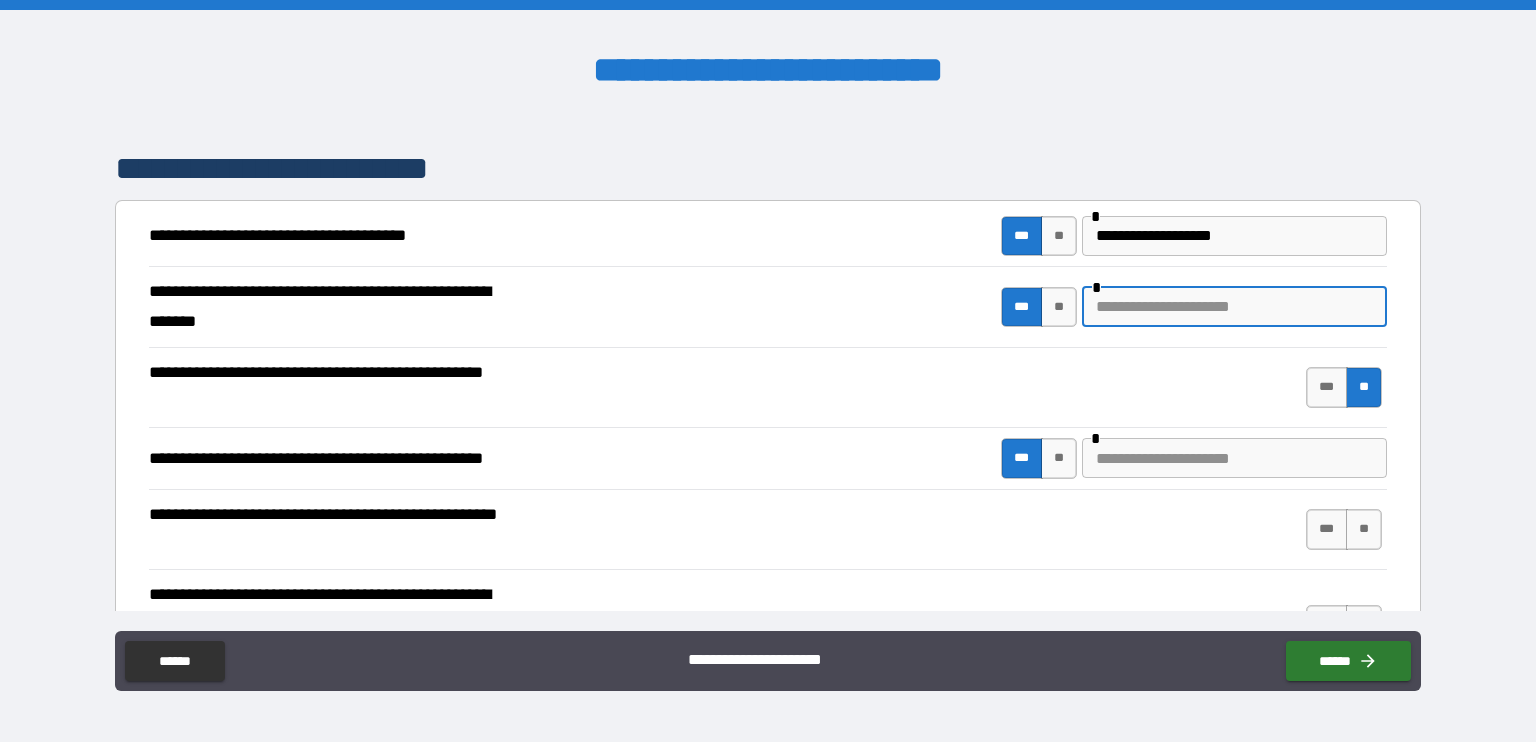 click at bounding box center (1234, 307) 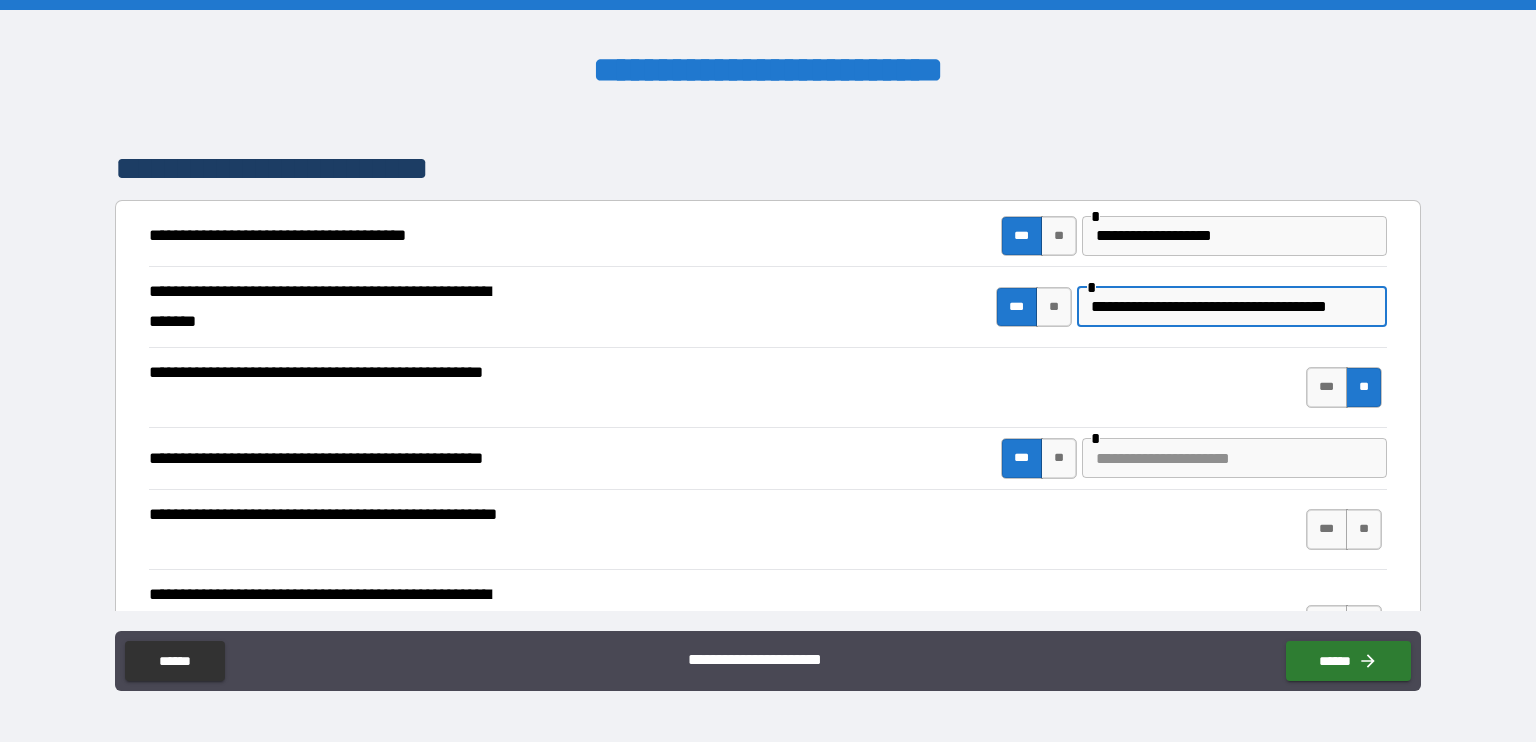 scroll, scrollTop: 0, scrollLeft: 16, axis: horizontal 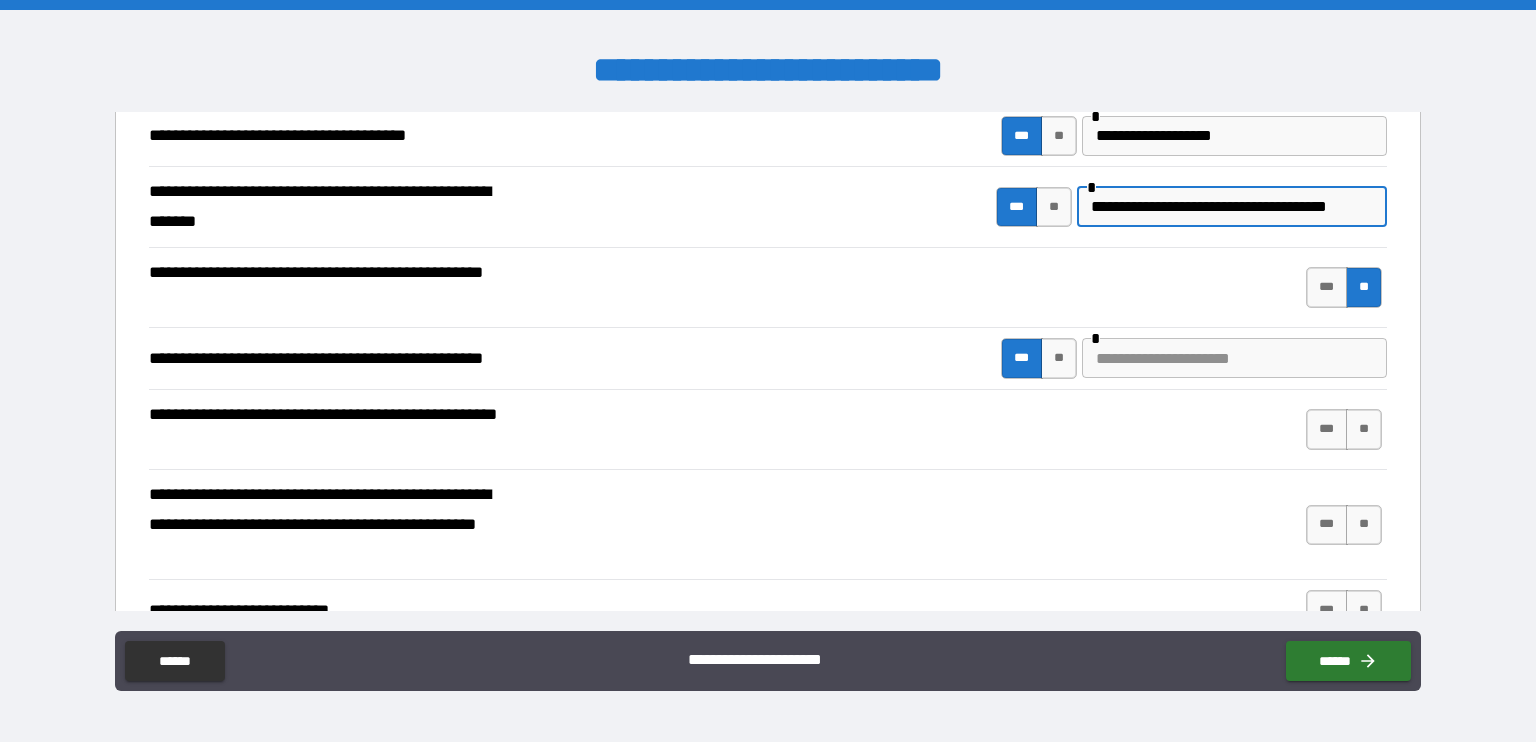 type on "**********" 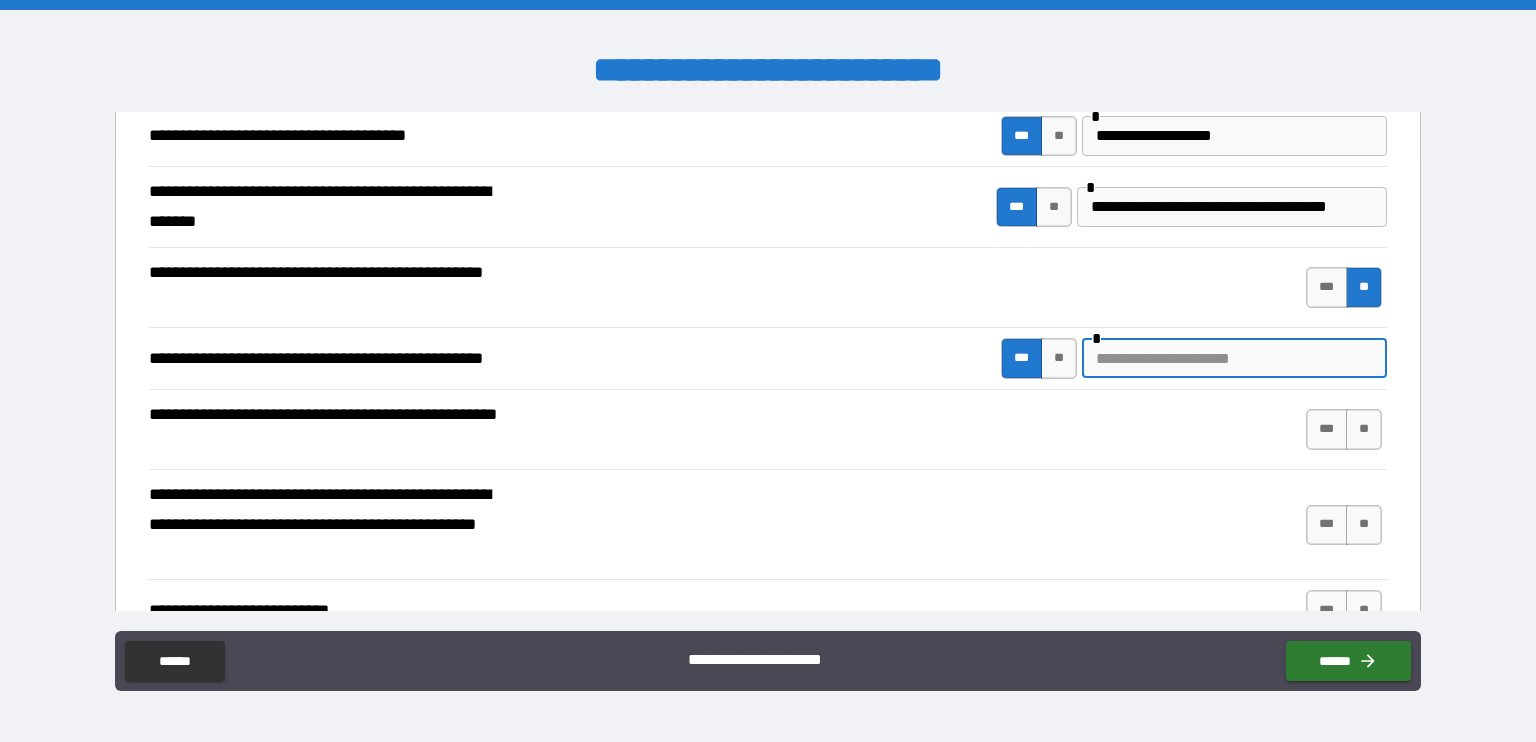 scroll, scrollTop: 0, scrollLeft: 0, axis: both 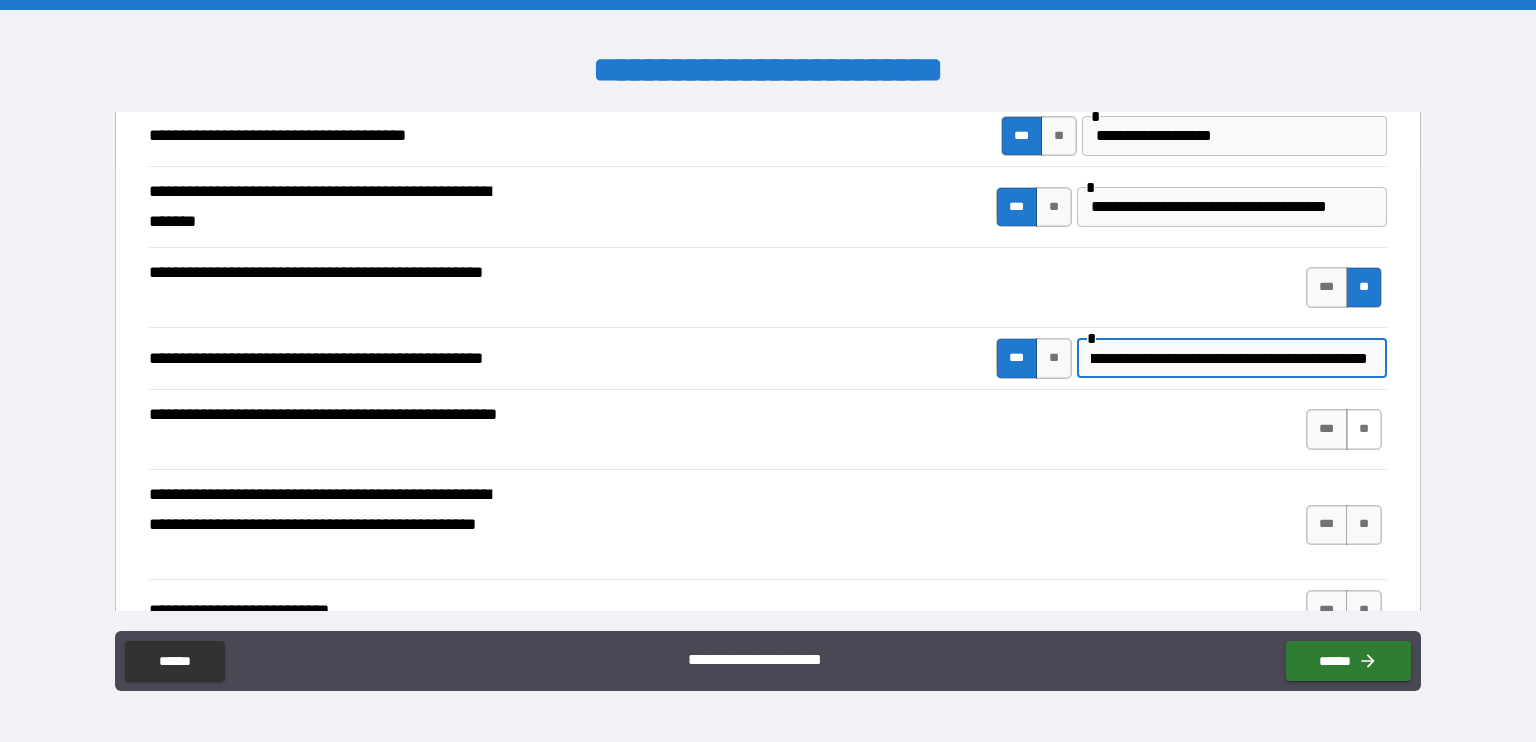 type on "**********" 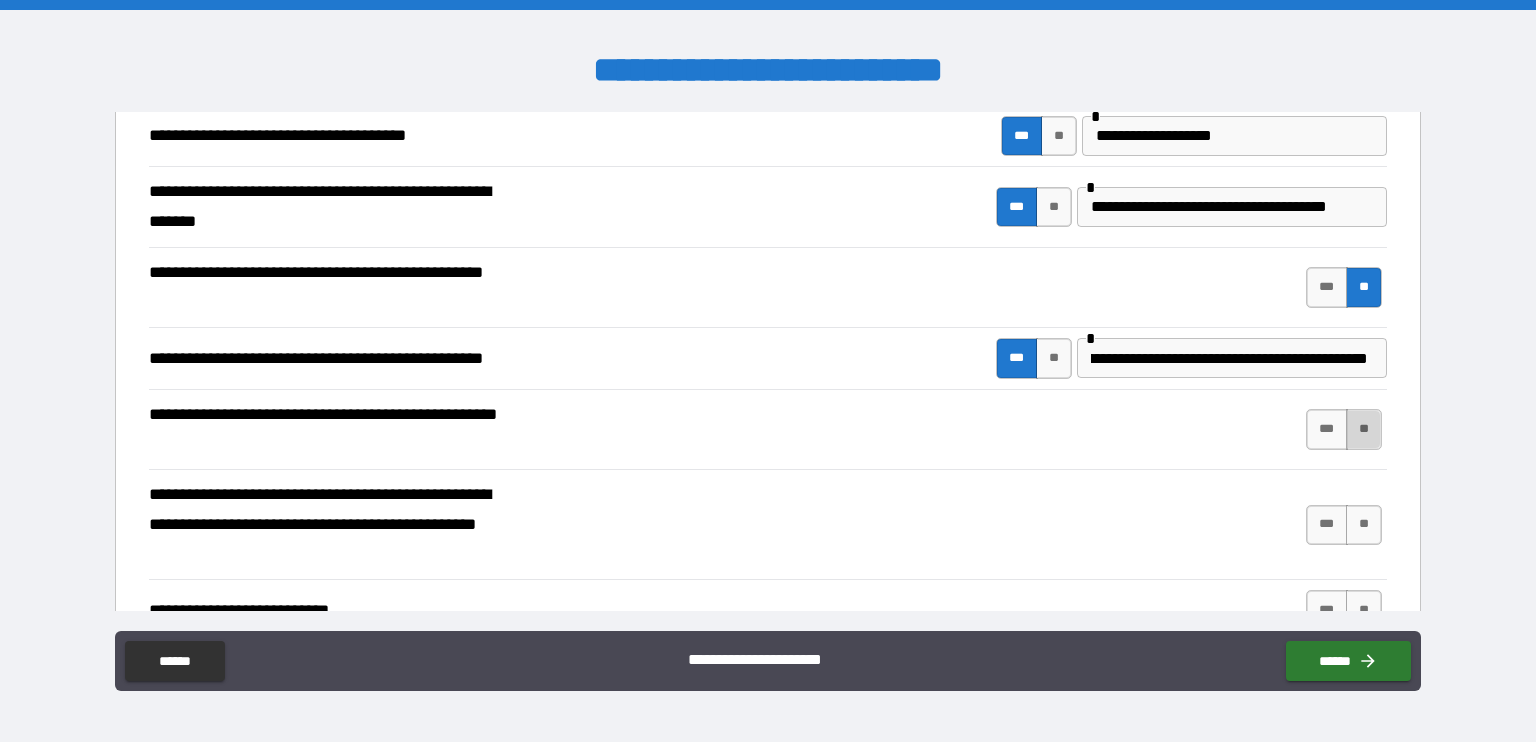 click on "**" at bounding box center [1364, 429] 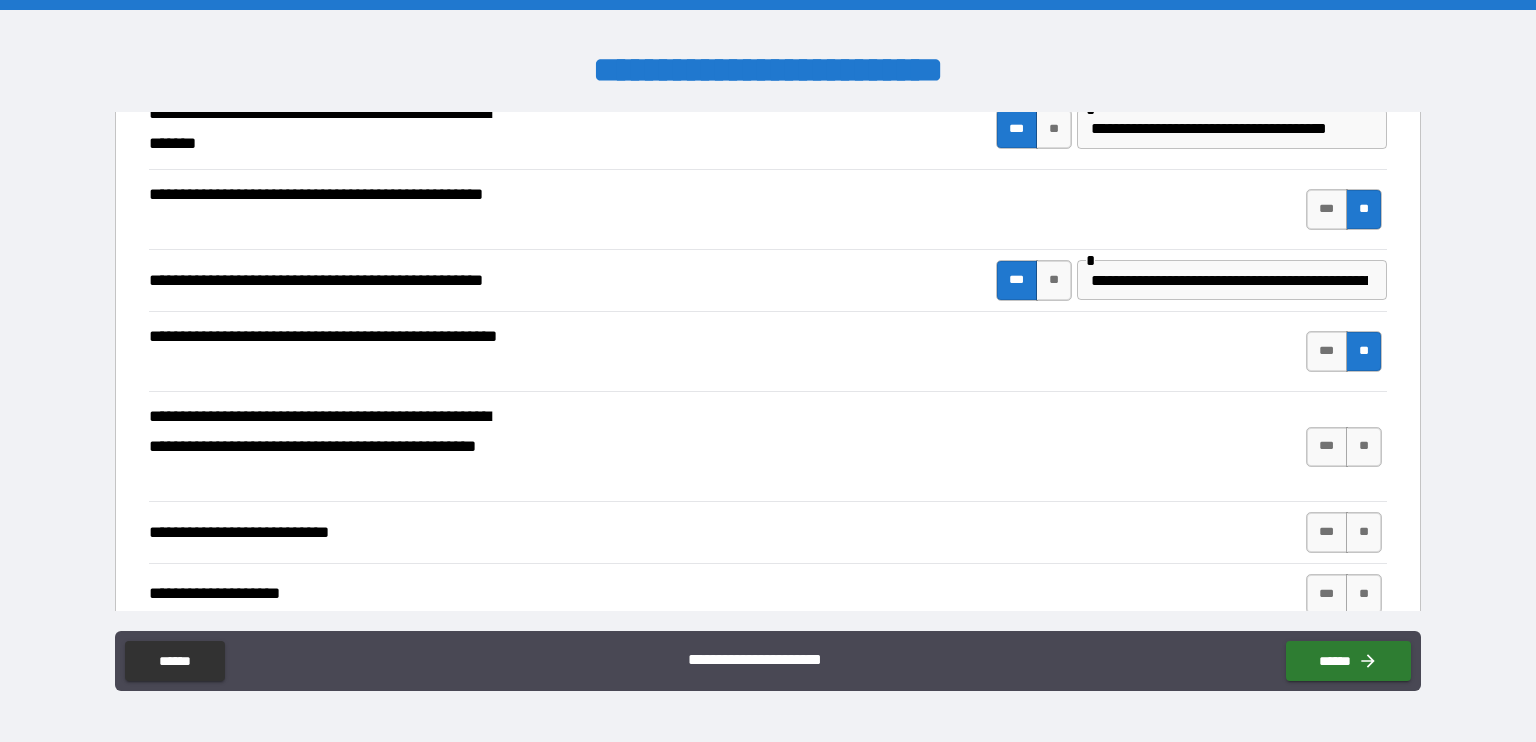scroll, scrollTop: 500, scrollLeft: 0, axis: vertical 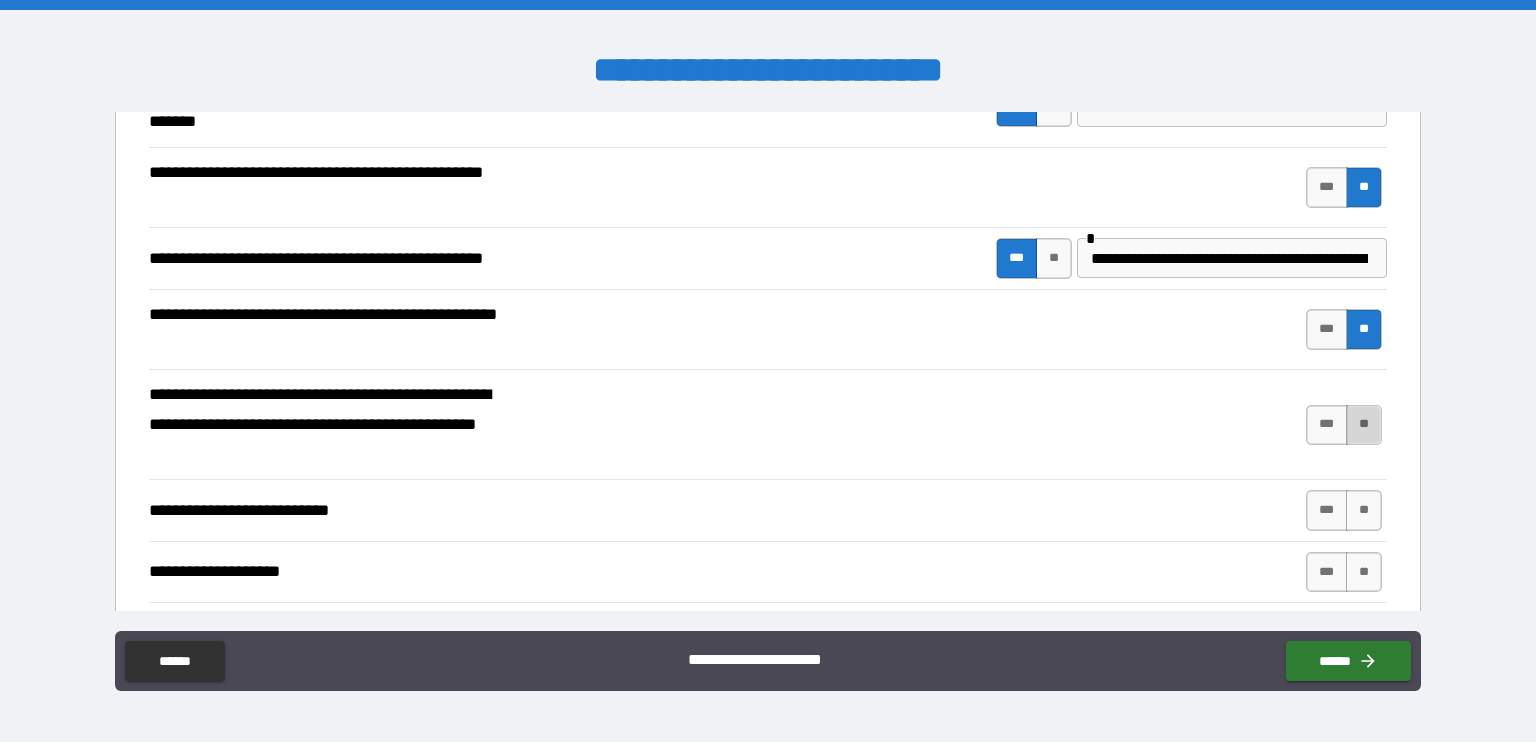 click on "**" at bounding box center [1364, 425] 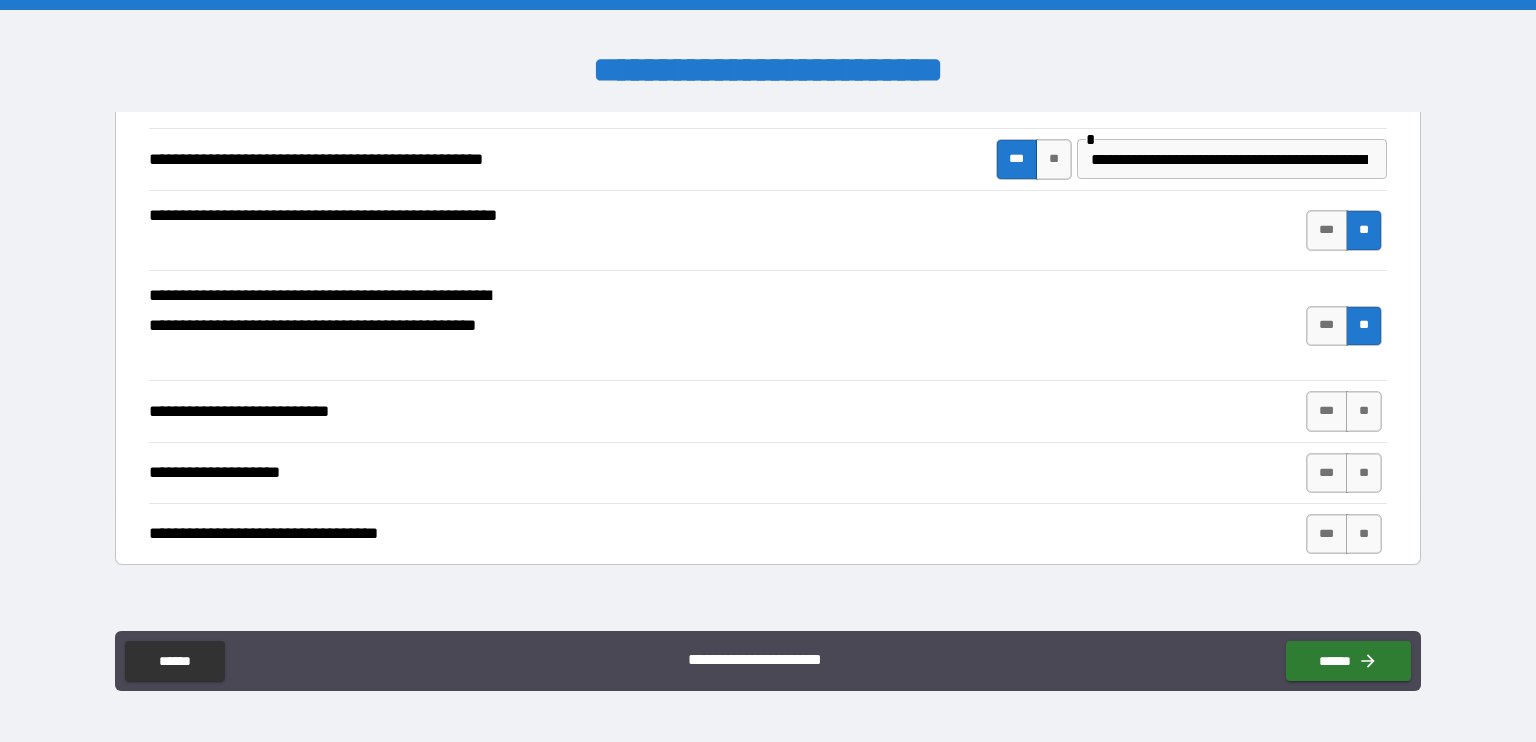 scroll, scrollTop: 600, scrollLeft: 0, axis: vertical 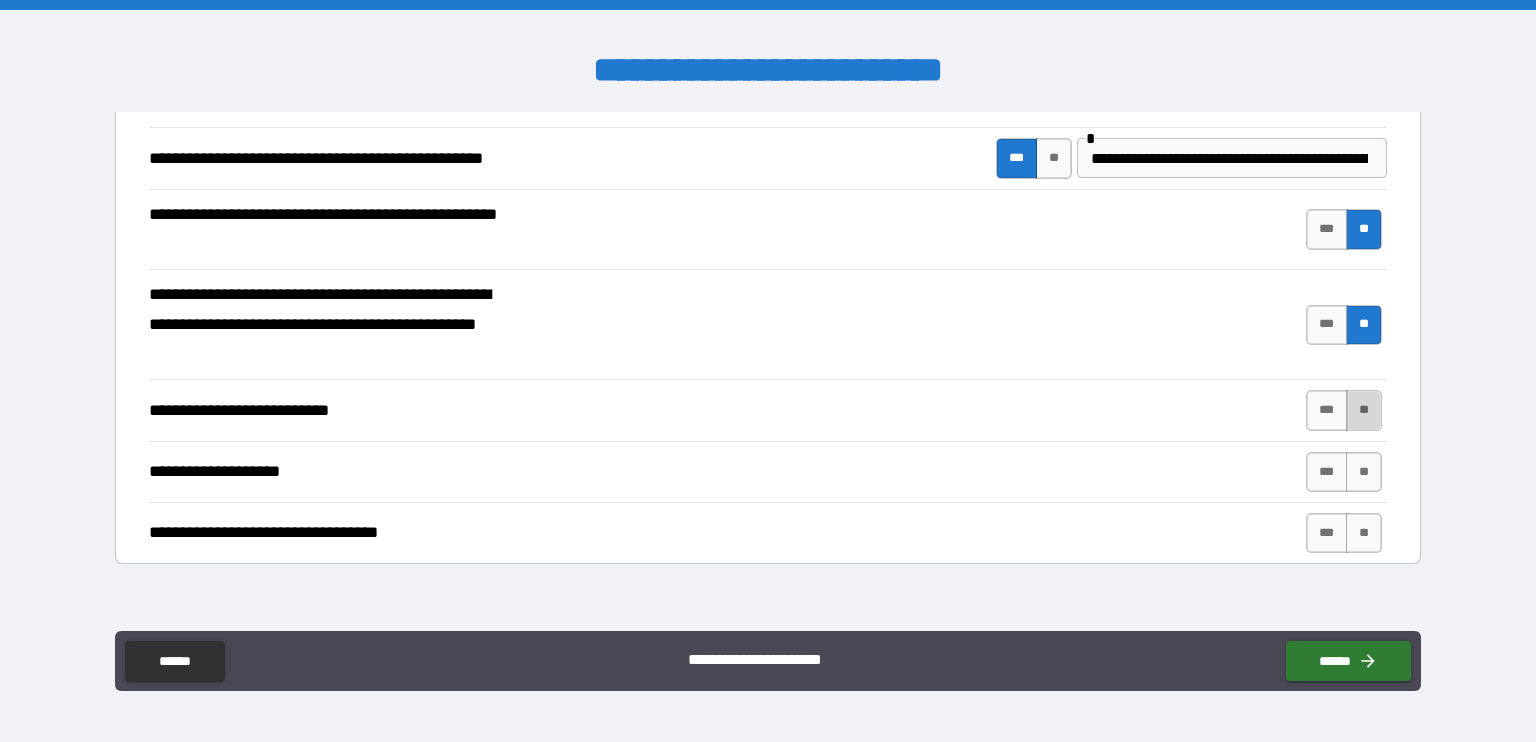 click on "**" at bounding box center [1364, 410] 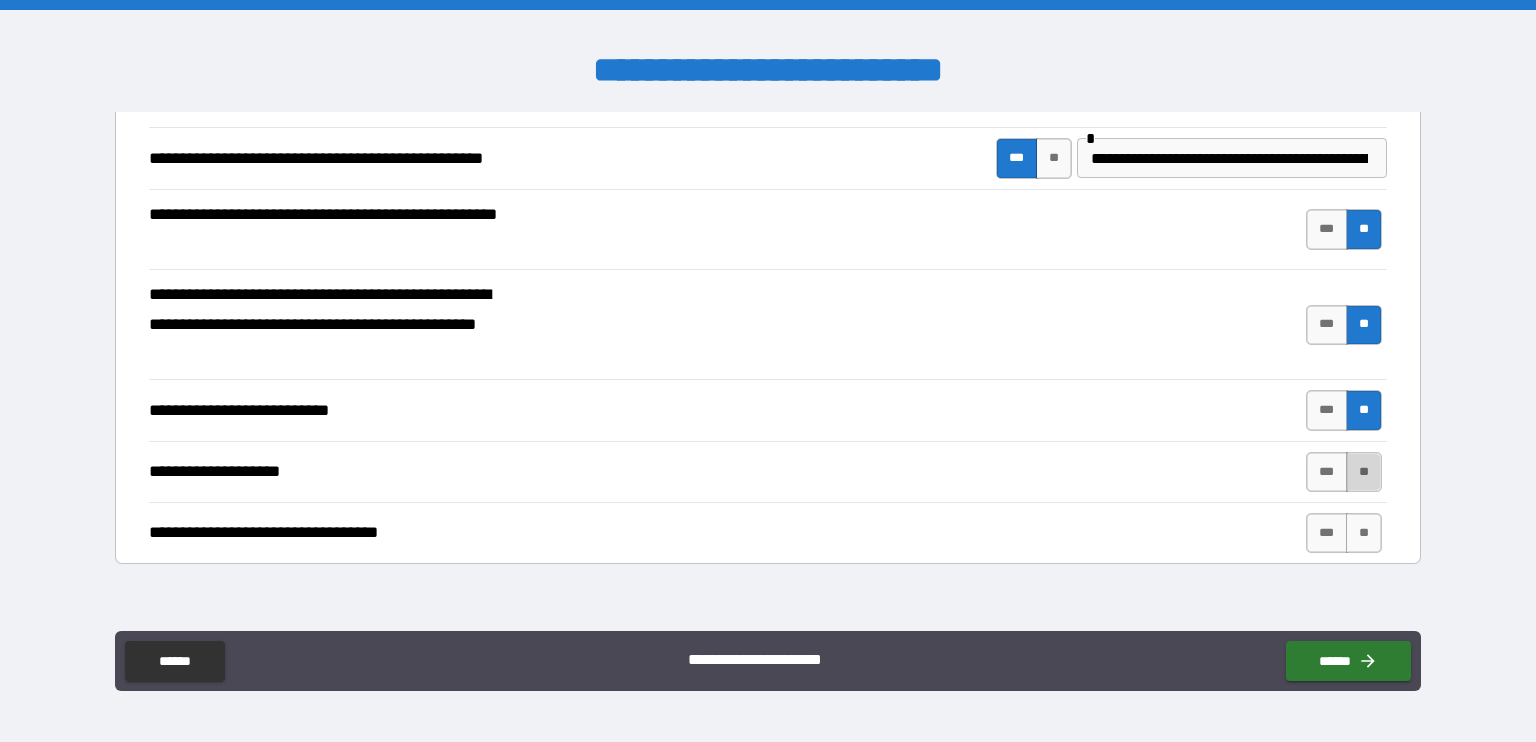 click on "**" at bounding box center (1364, 472) 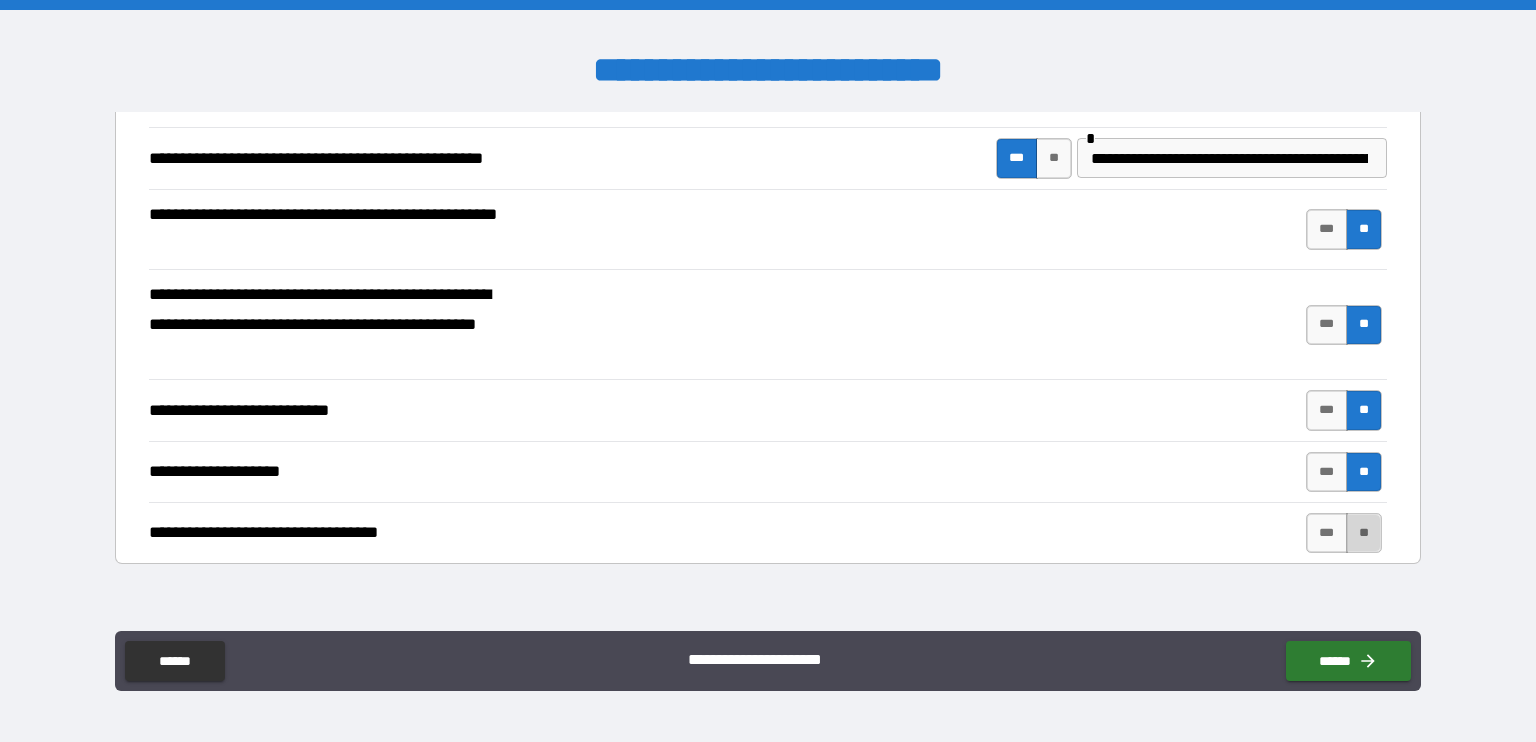 click on "**" at bounding box center (1364, 533) 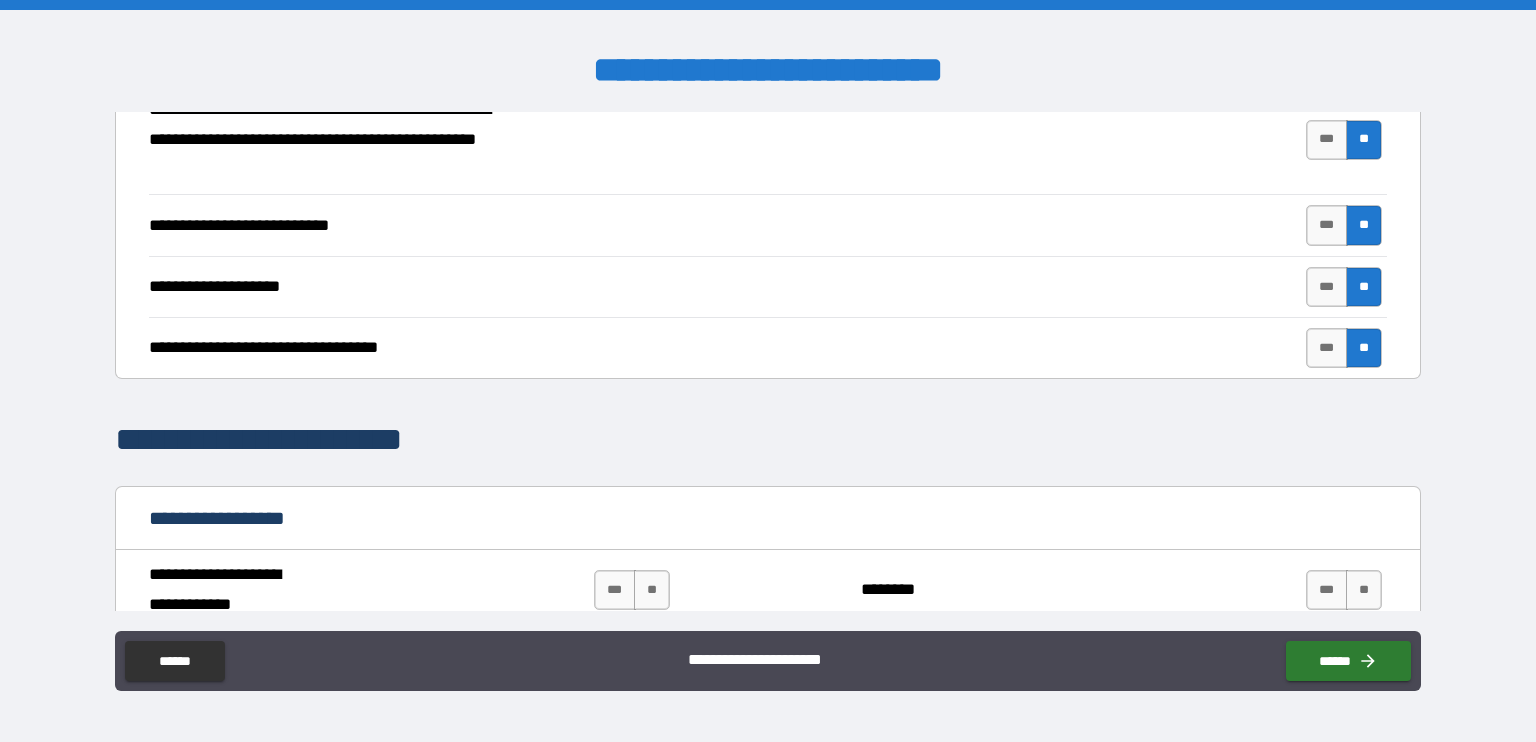 scroll, scrollTop: 900, scrollLeft: 0, axis: vertical 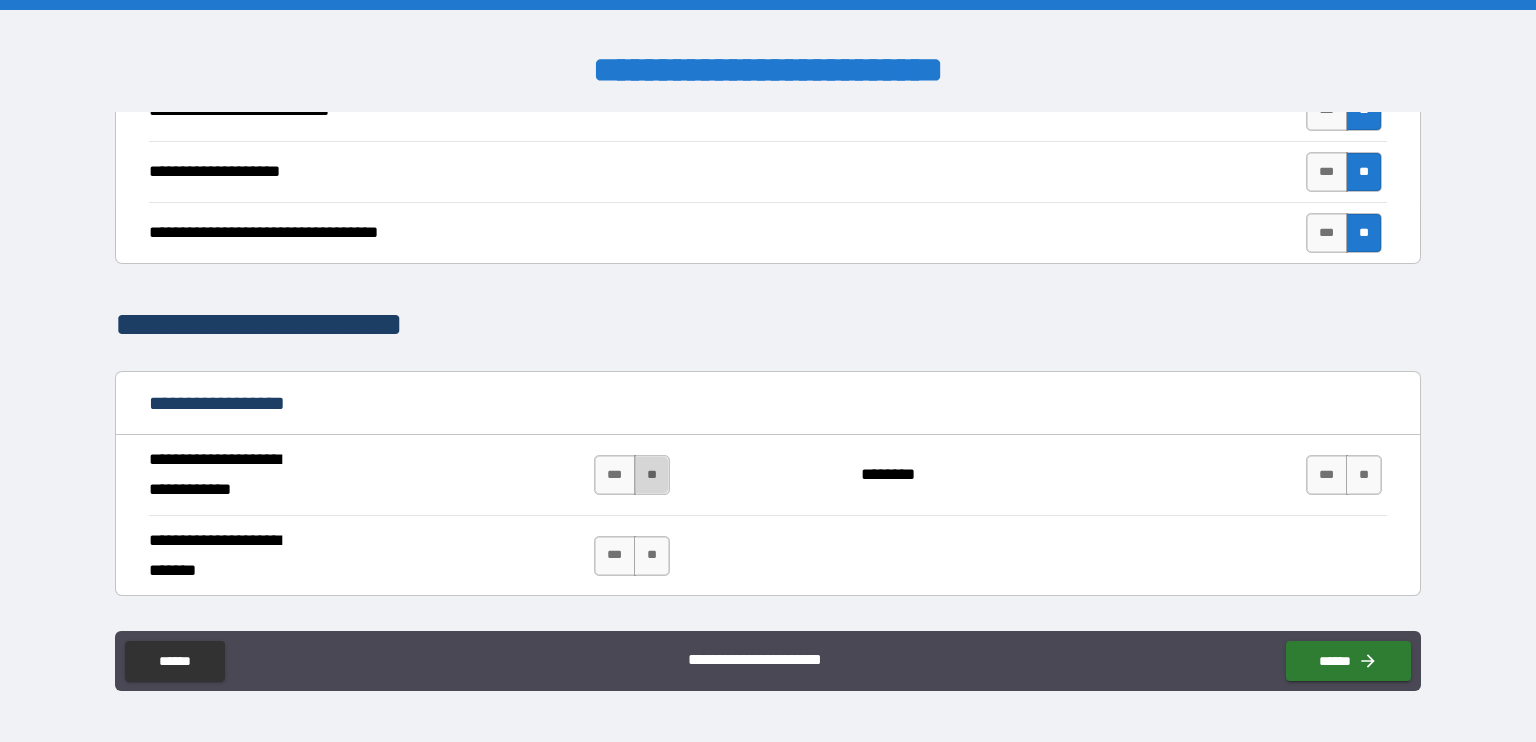 click on "**" at bounding box center (652, 475) 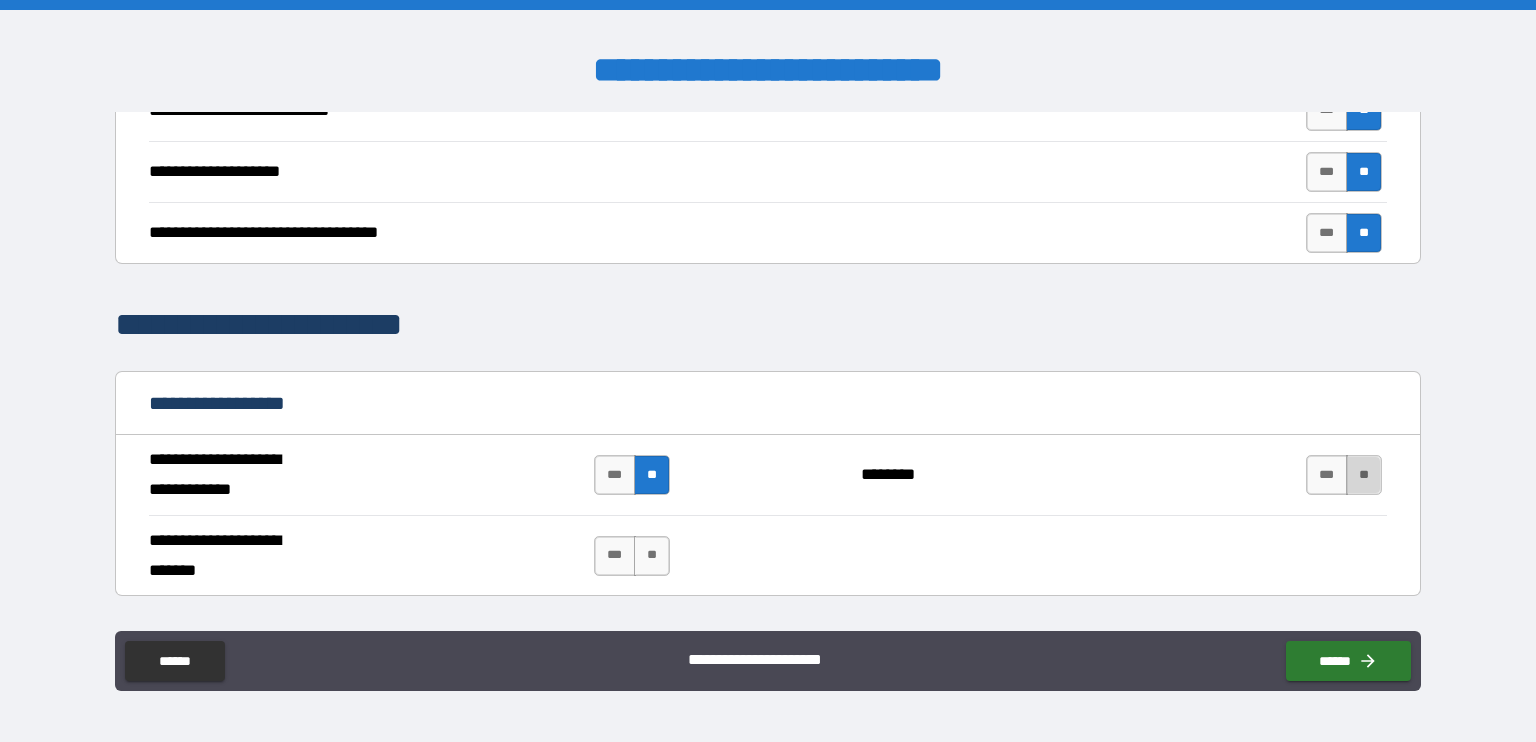 click on "**" at bounding box center [1364, 475] 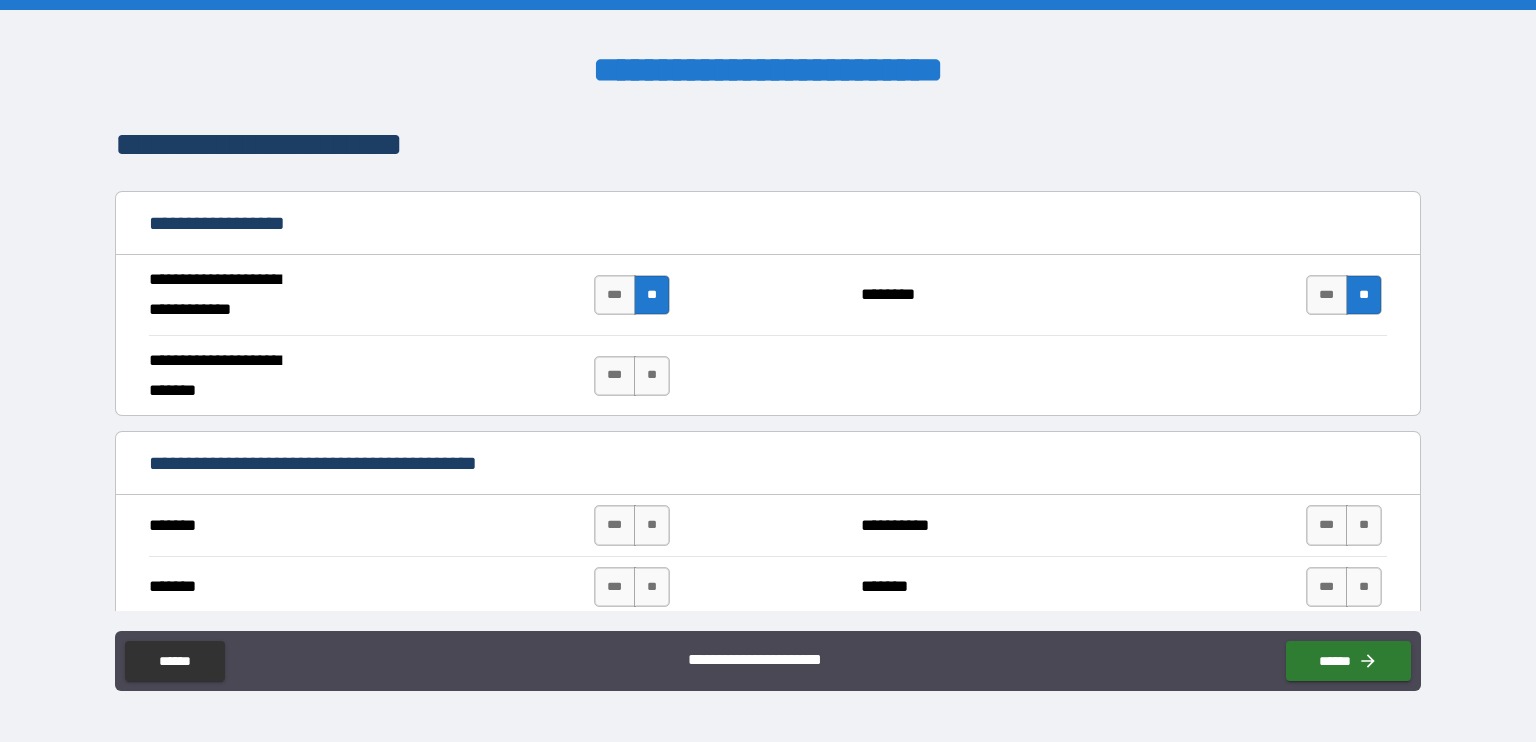 scroll, scrollTop: 1100, scrollLeft: 0, axis: vertical 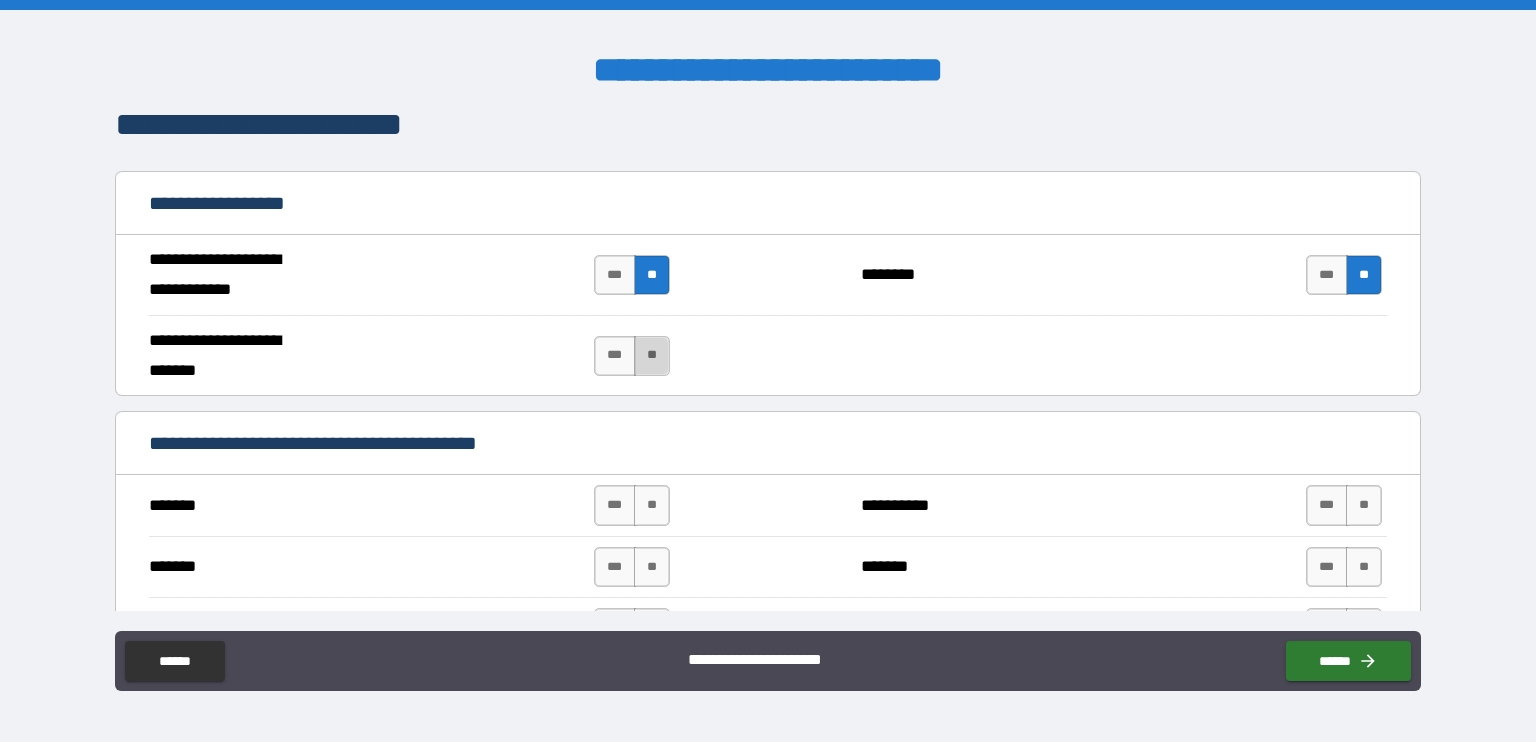 click on "**" at bounding box center [652, 356] 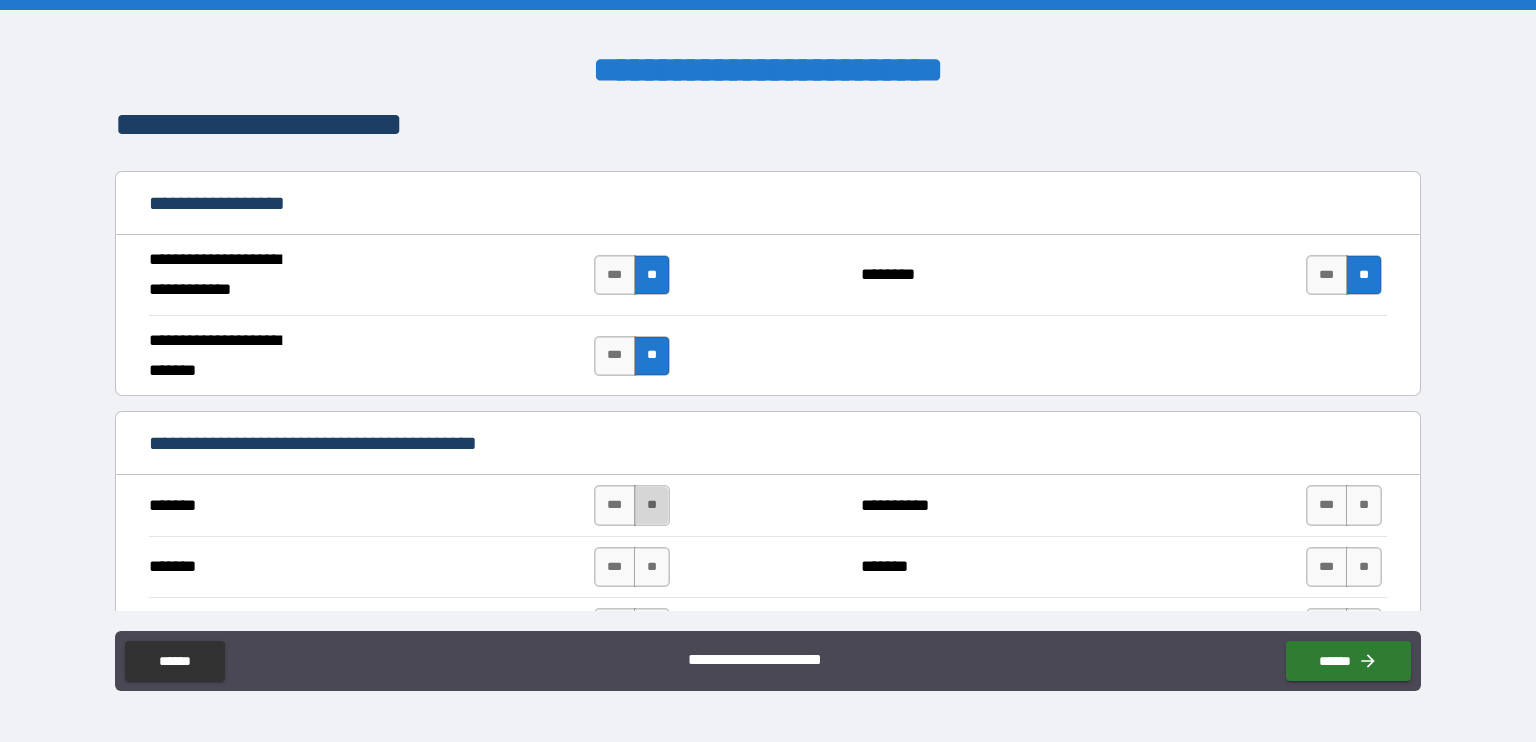 click on "**" at bounding box center (652, 505) 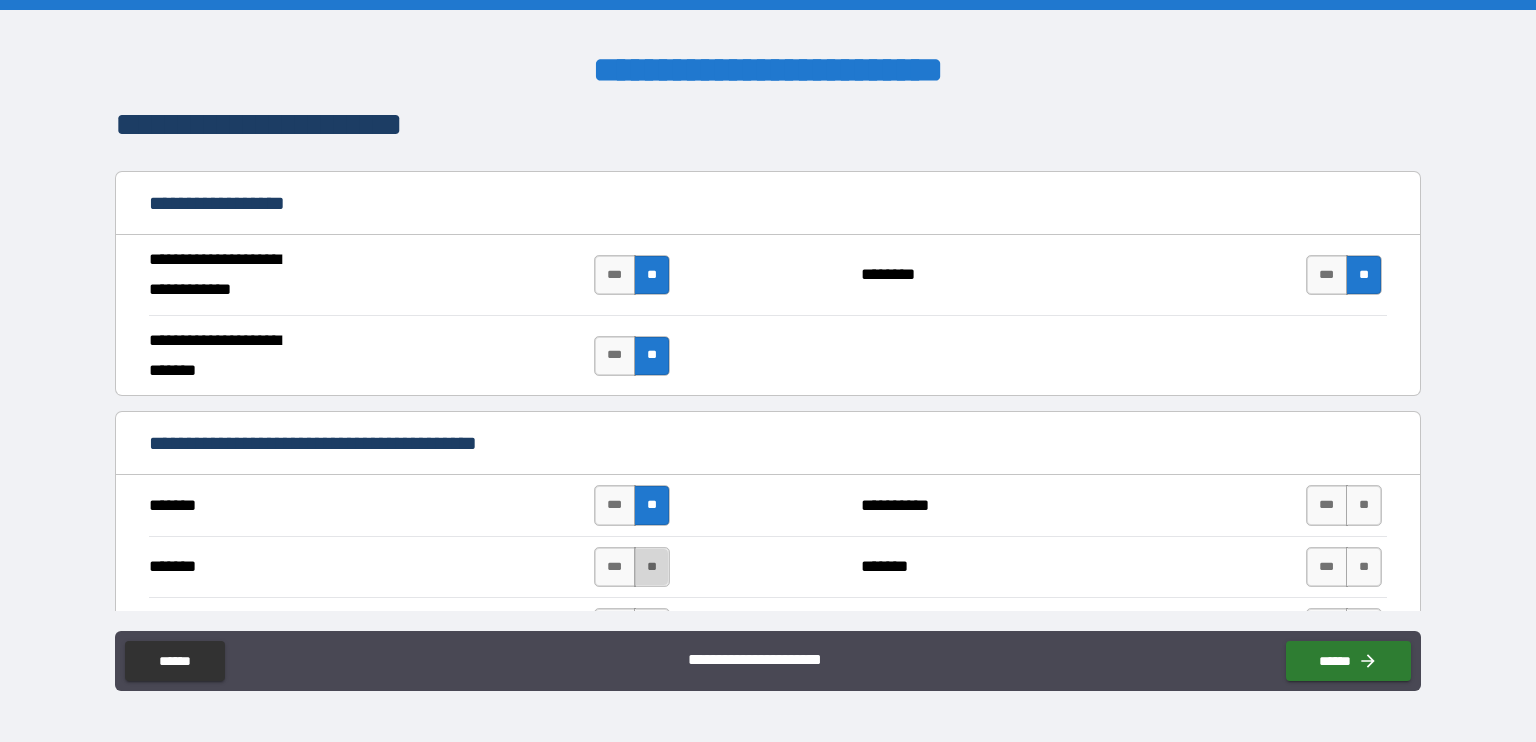 click on "**" at bounding box center (652, 567) 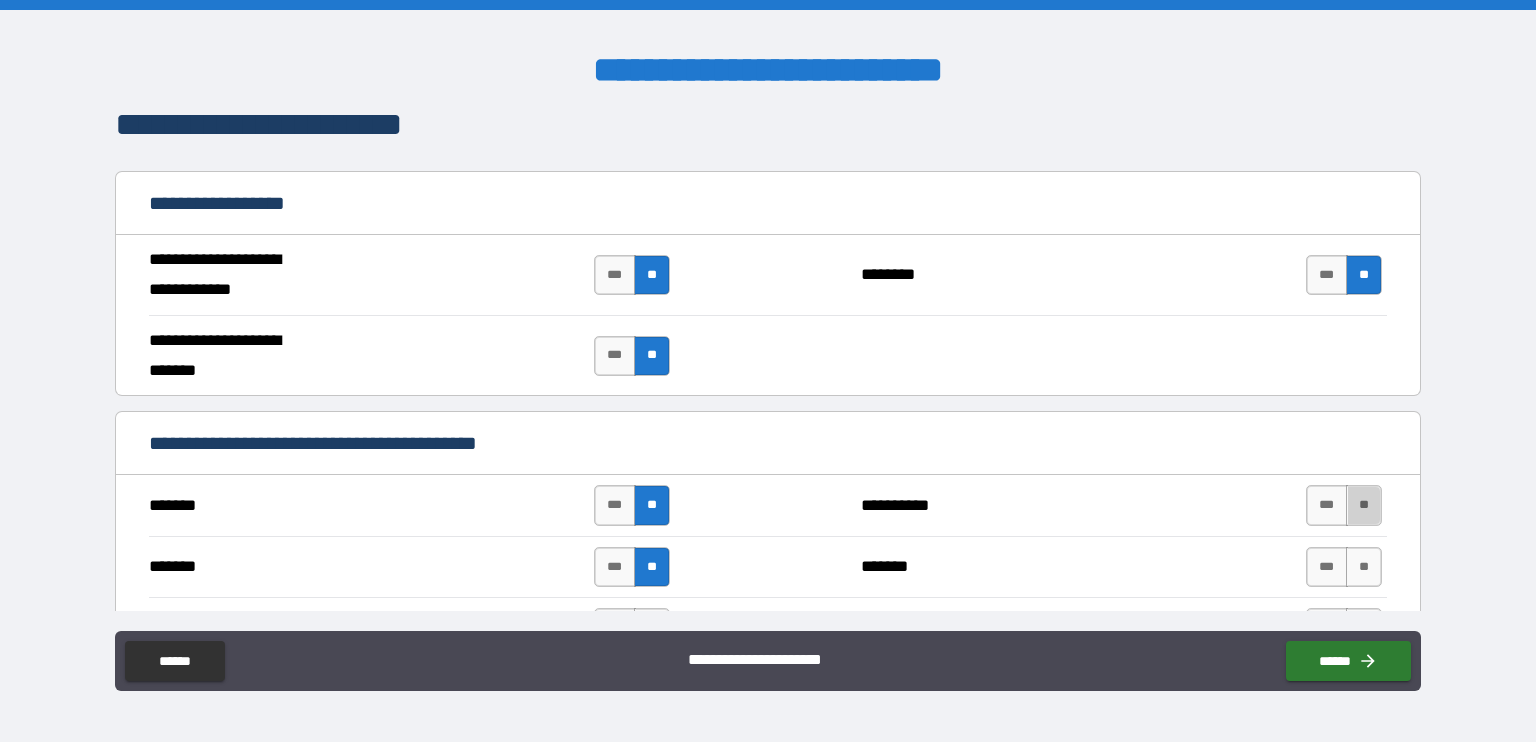 drag, startPoint x: 1352, startPoint y: 503, endPoint x: 1352, endPoint y: 534, distance: 31 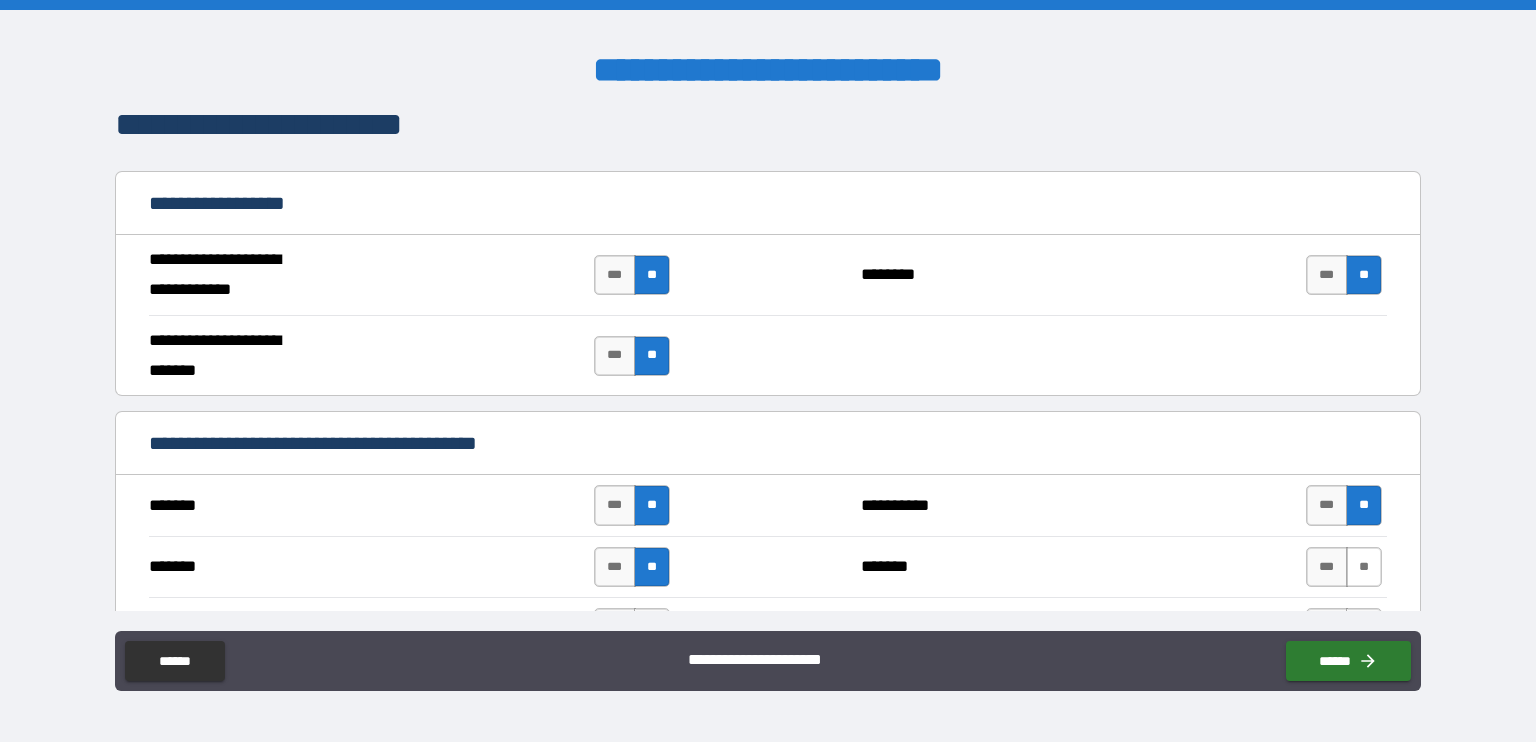 click on "**" at bounding box center [1364, 567] 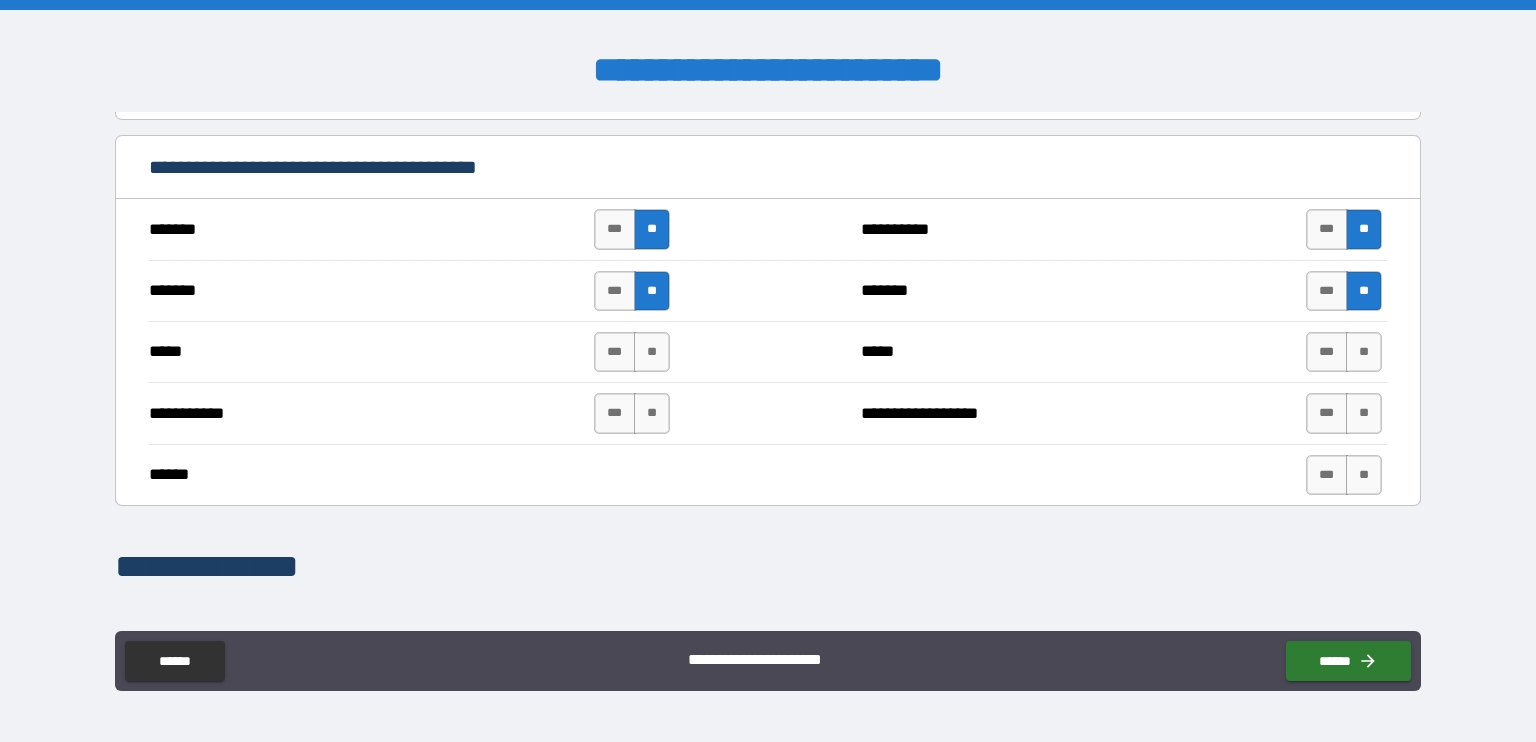 scroll, scrollTop: 1400, scrollLeft: 0, axis: vertical 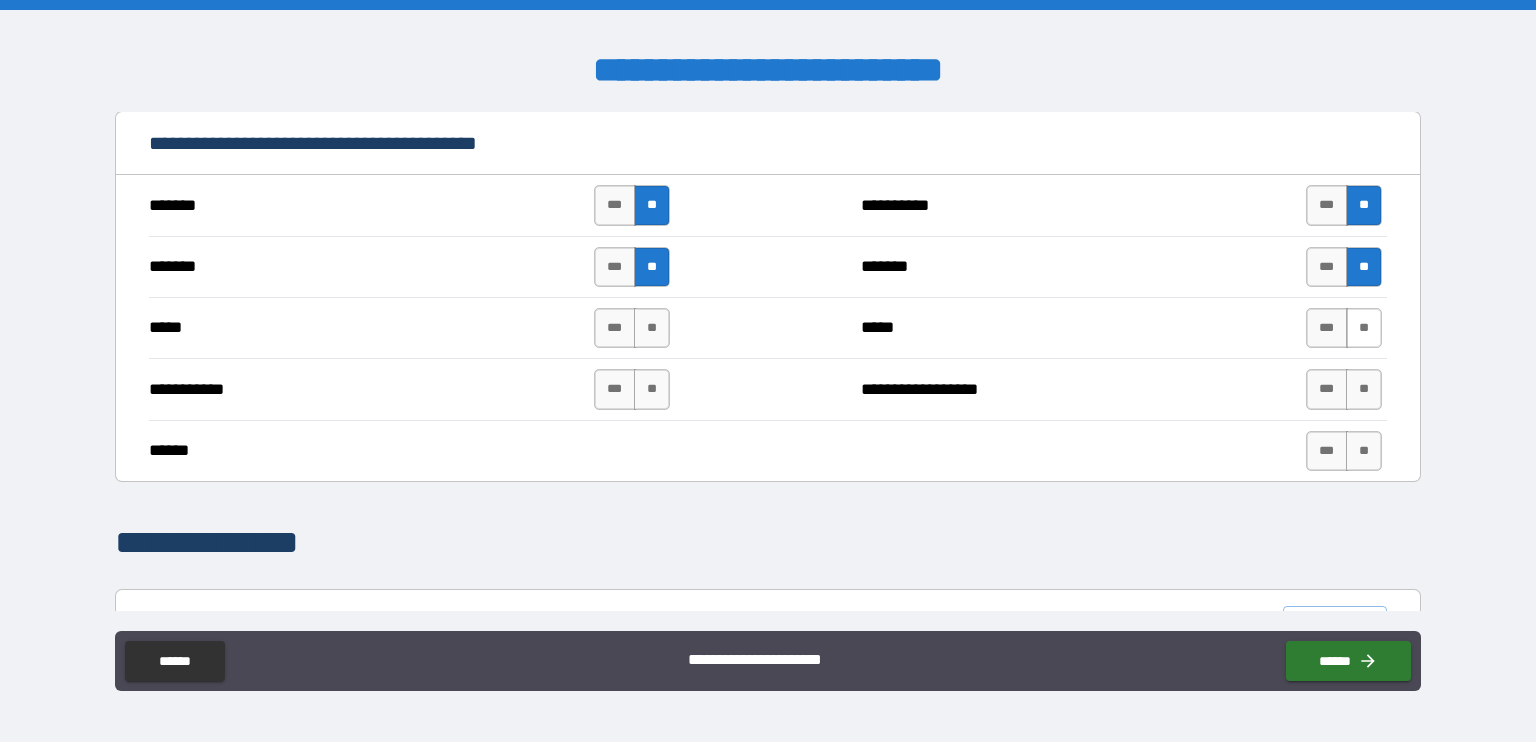 click on "**" at bounding box center (1364, 328) 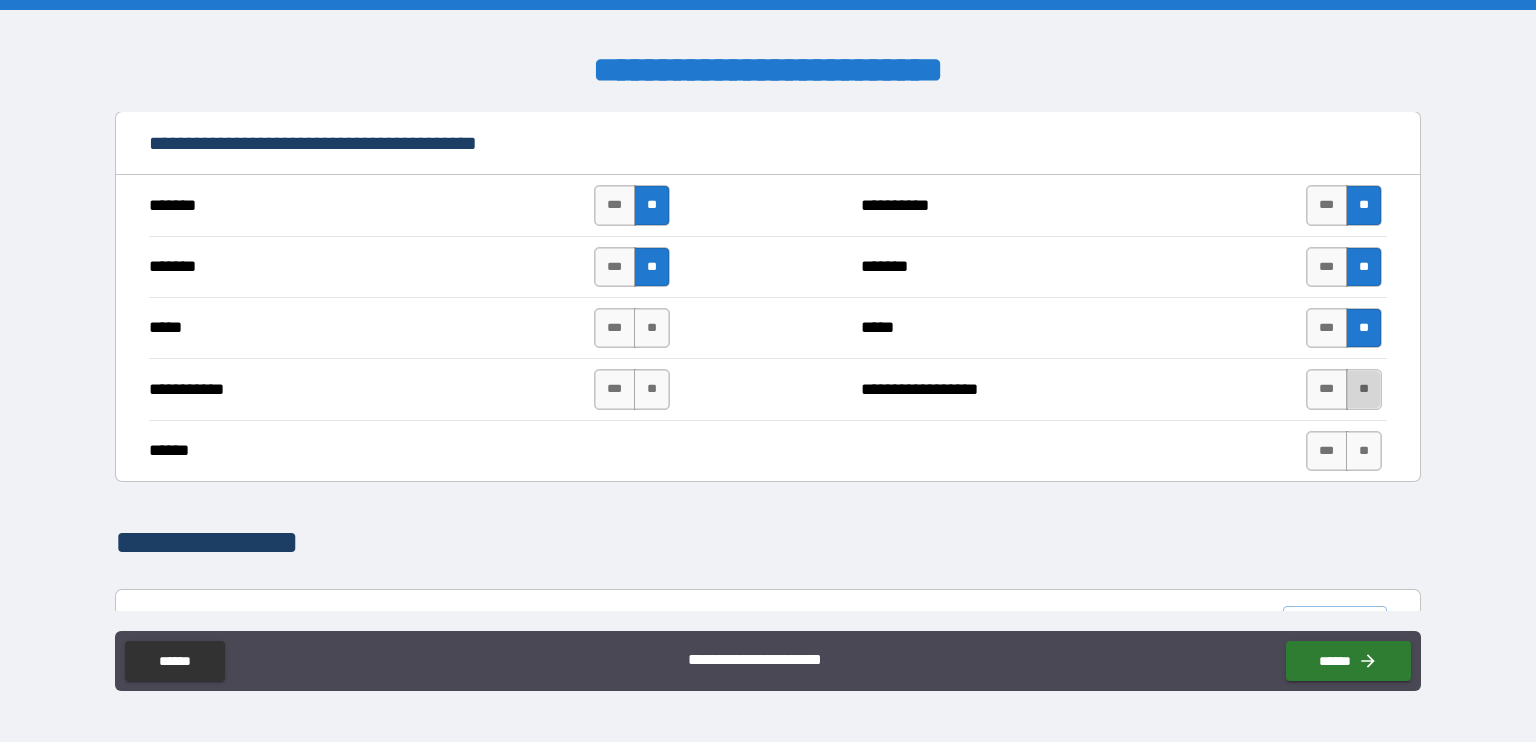 click on "**" at bounding box center (1364, 389) 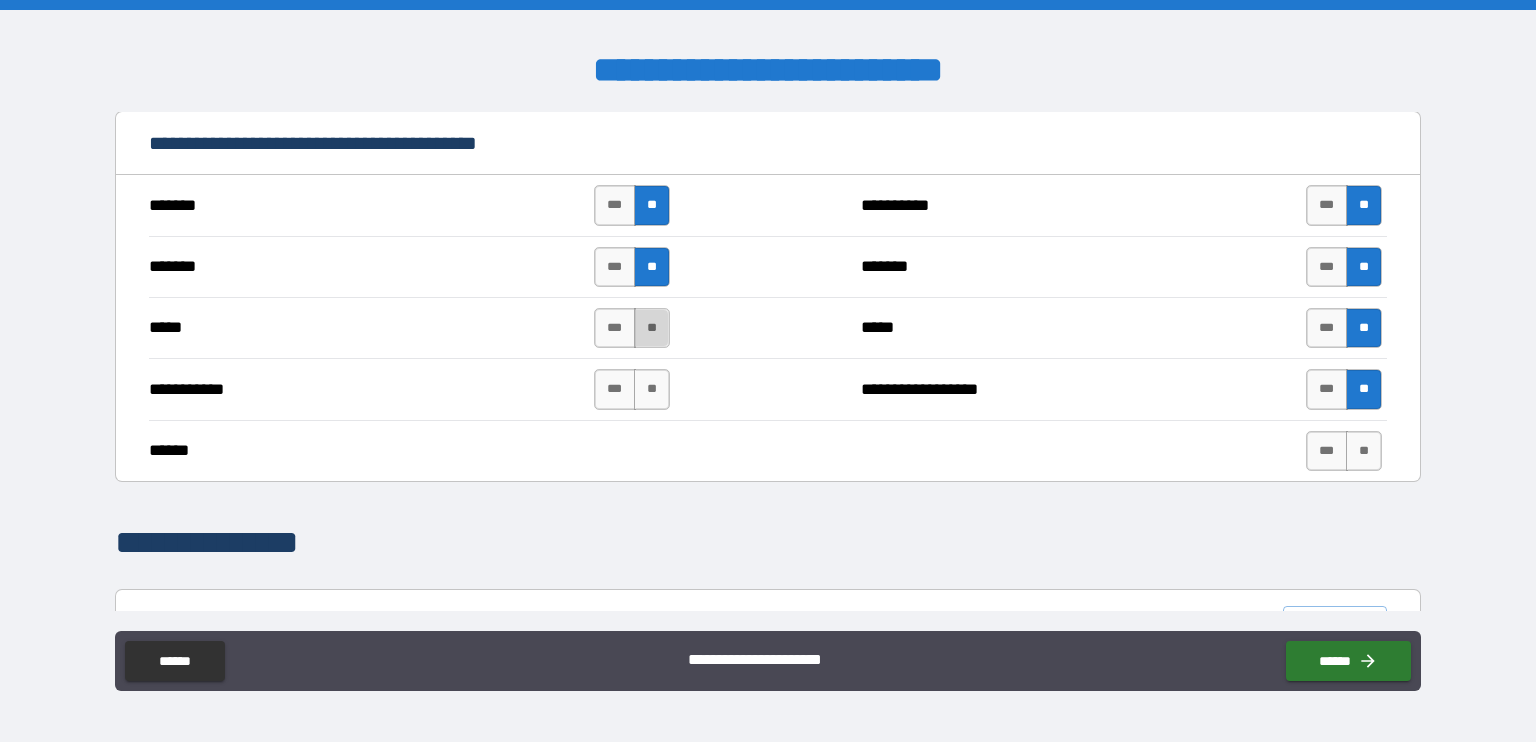 click on "**" at bounding box center (652, 328) 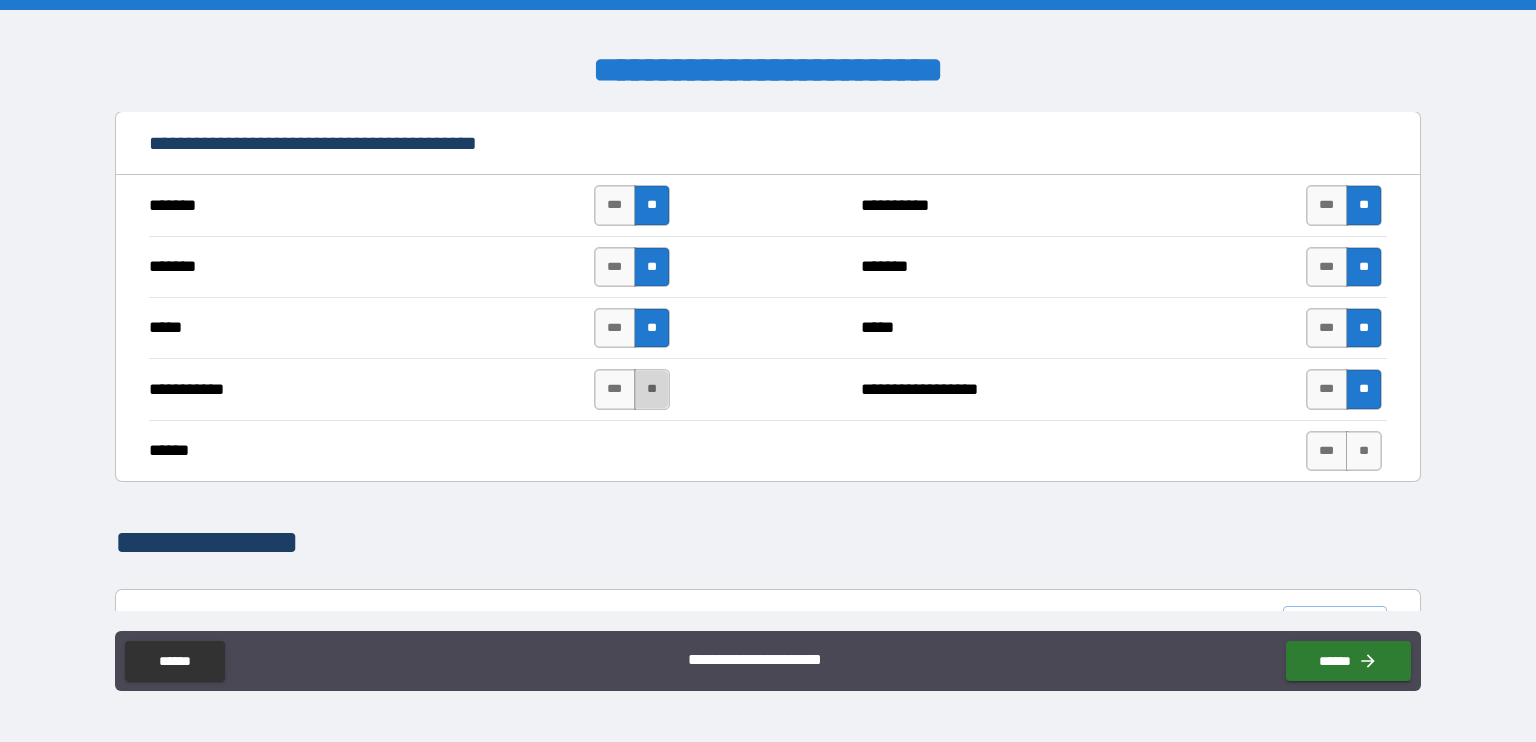 click on "**" at bounding box center [652, 389] 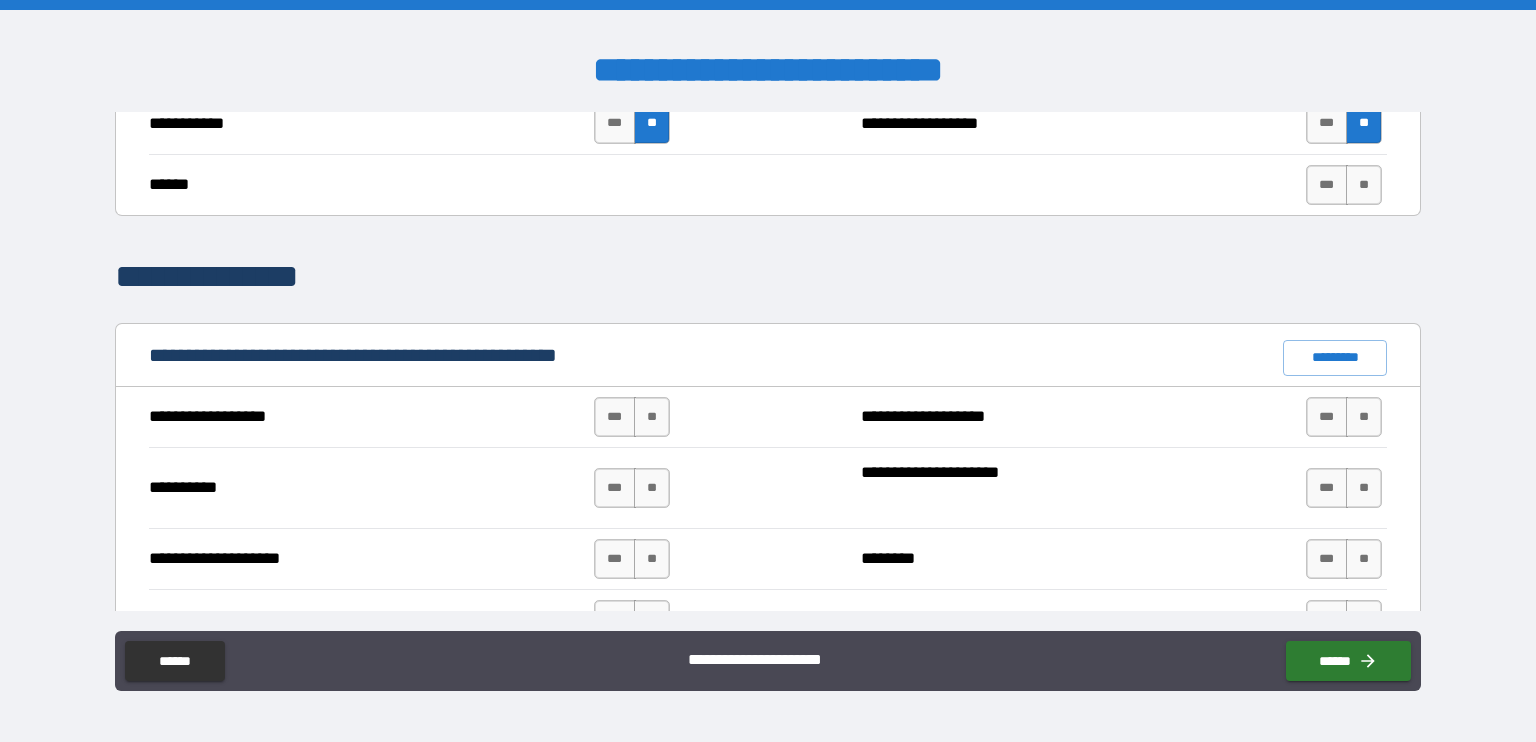 scroll, scrollTop: 1700, scrollLeft: 0, axis: vertical 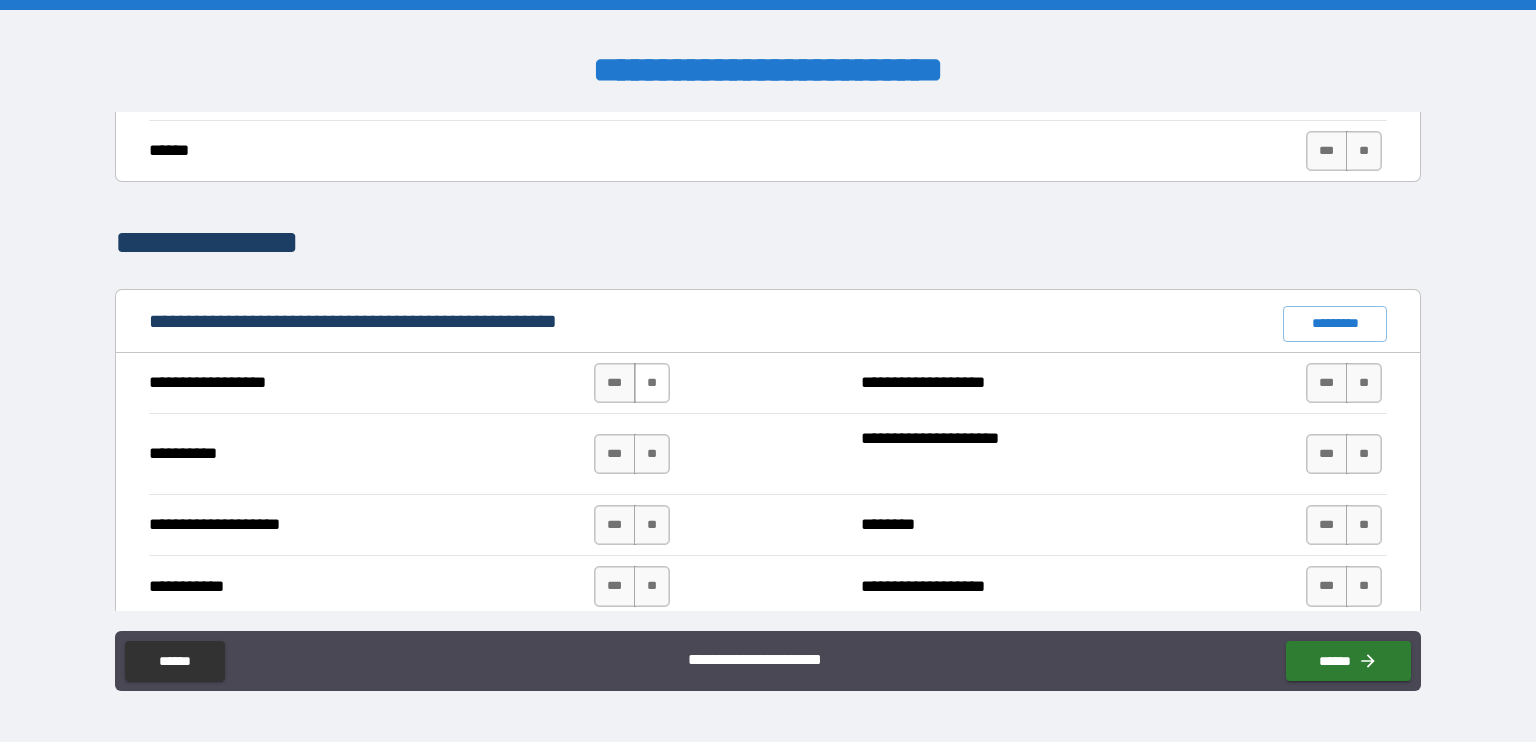 click on "**" at bounding box center (652, 383) 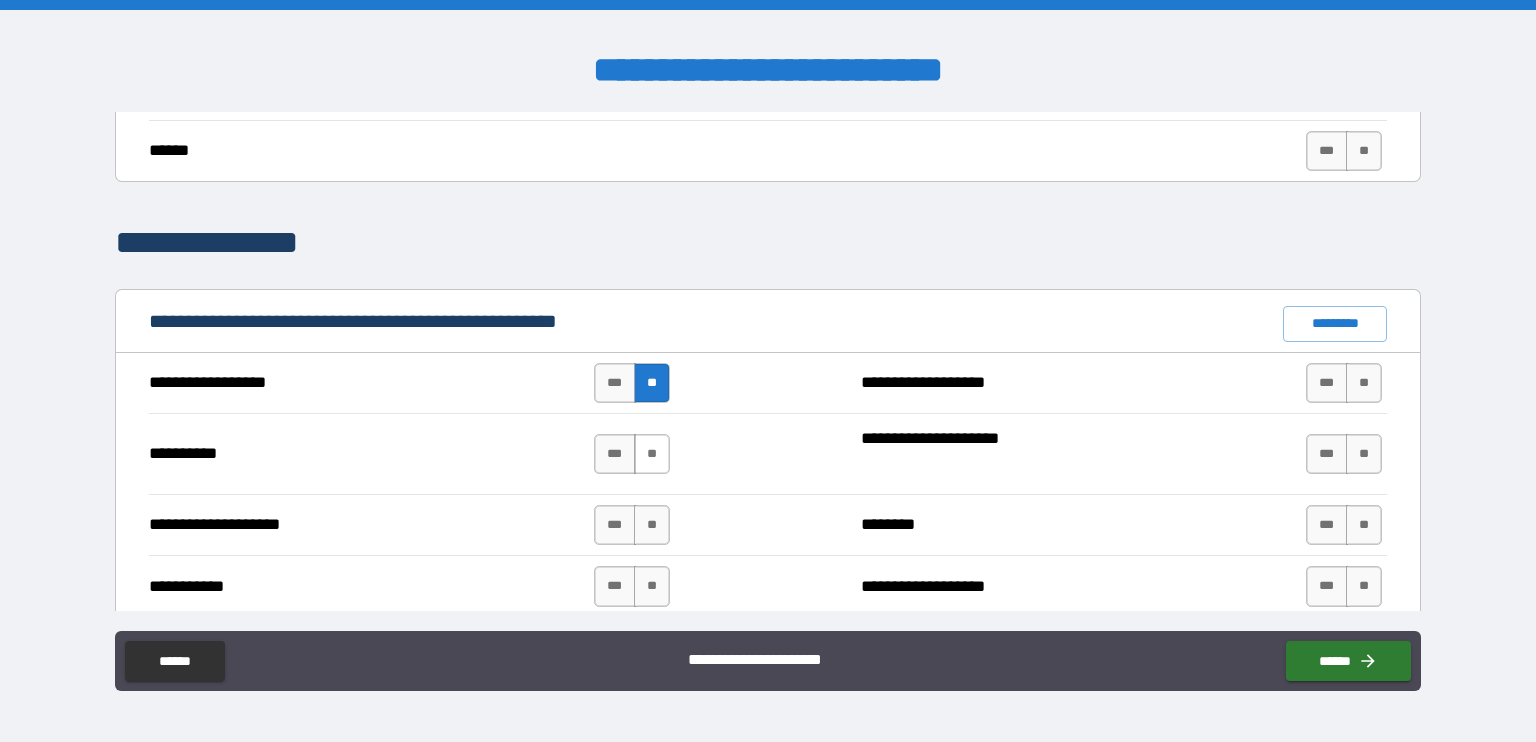 click on "**" at bounding box center [652, 454] 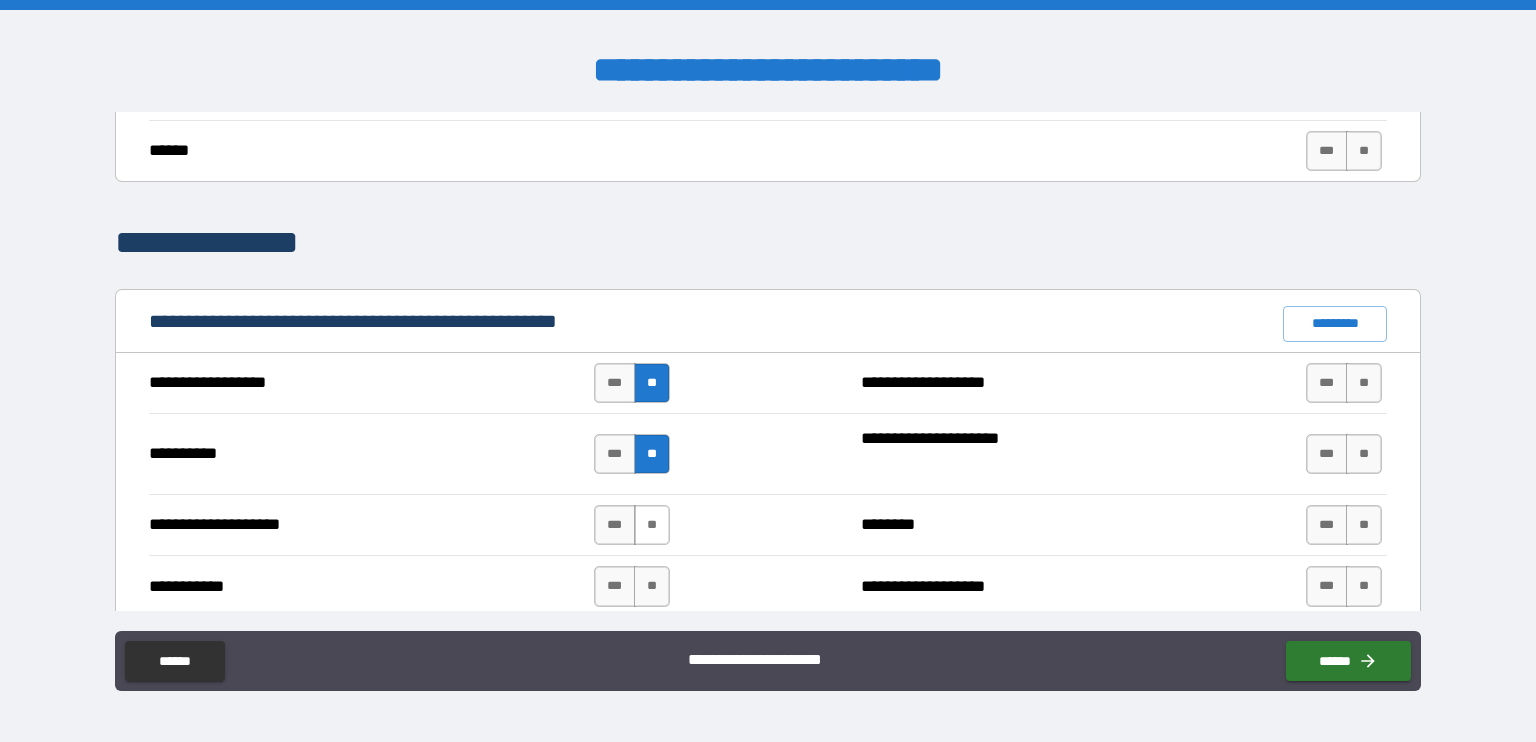 click on "**" at bounding box center [652, 525] 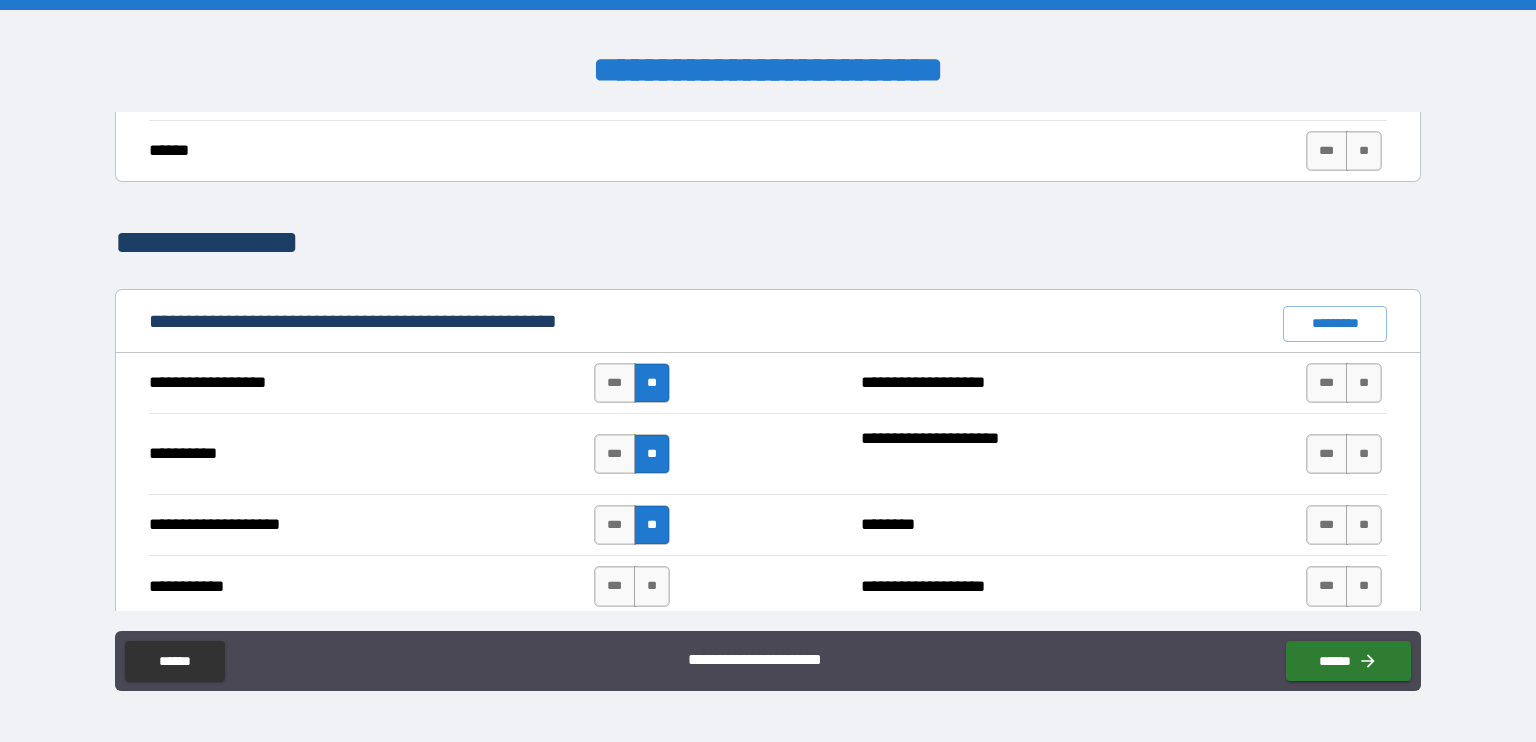 click on "**" at bounding box center (652, 586) 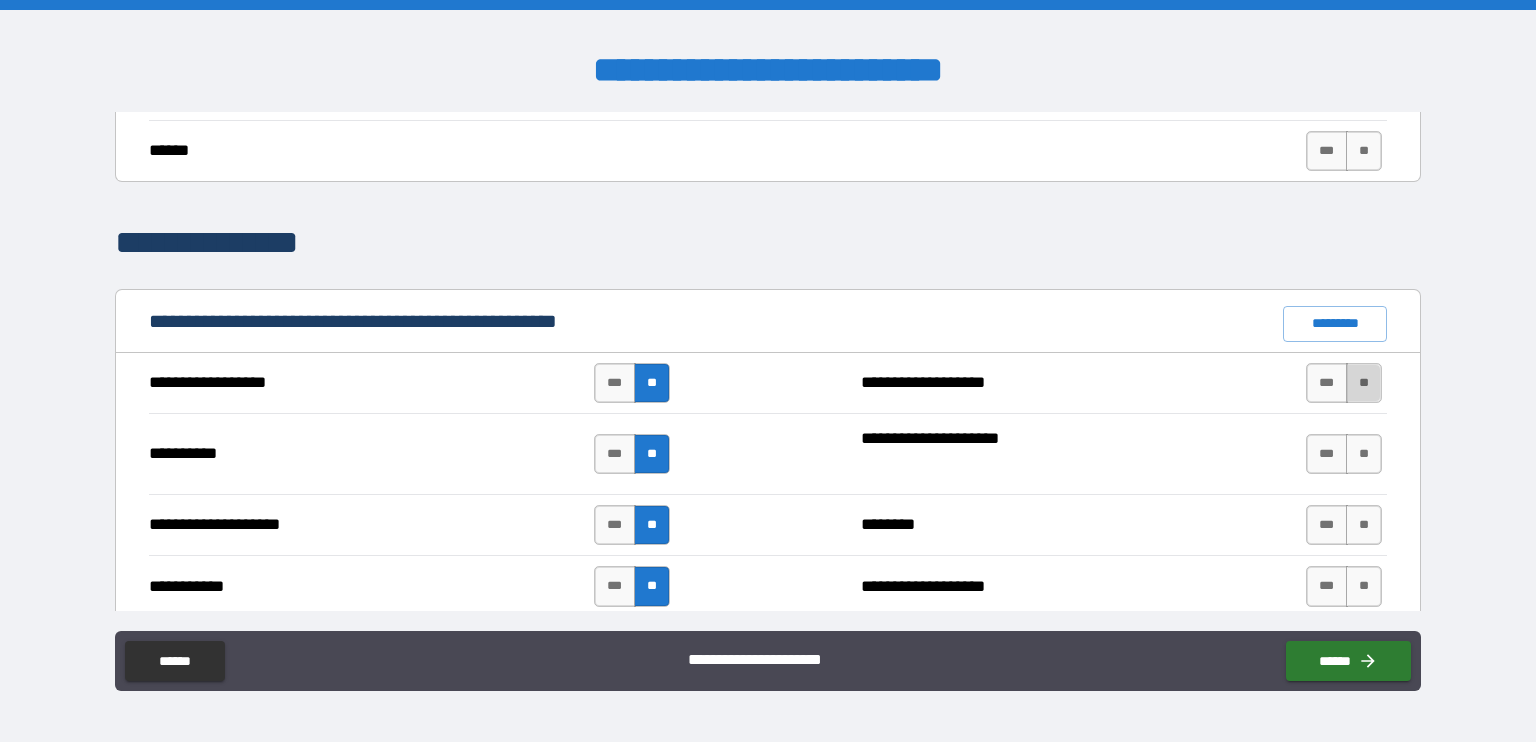 click on "**" at bounding box center [1364, 383] 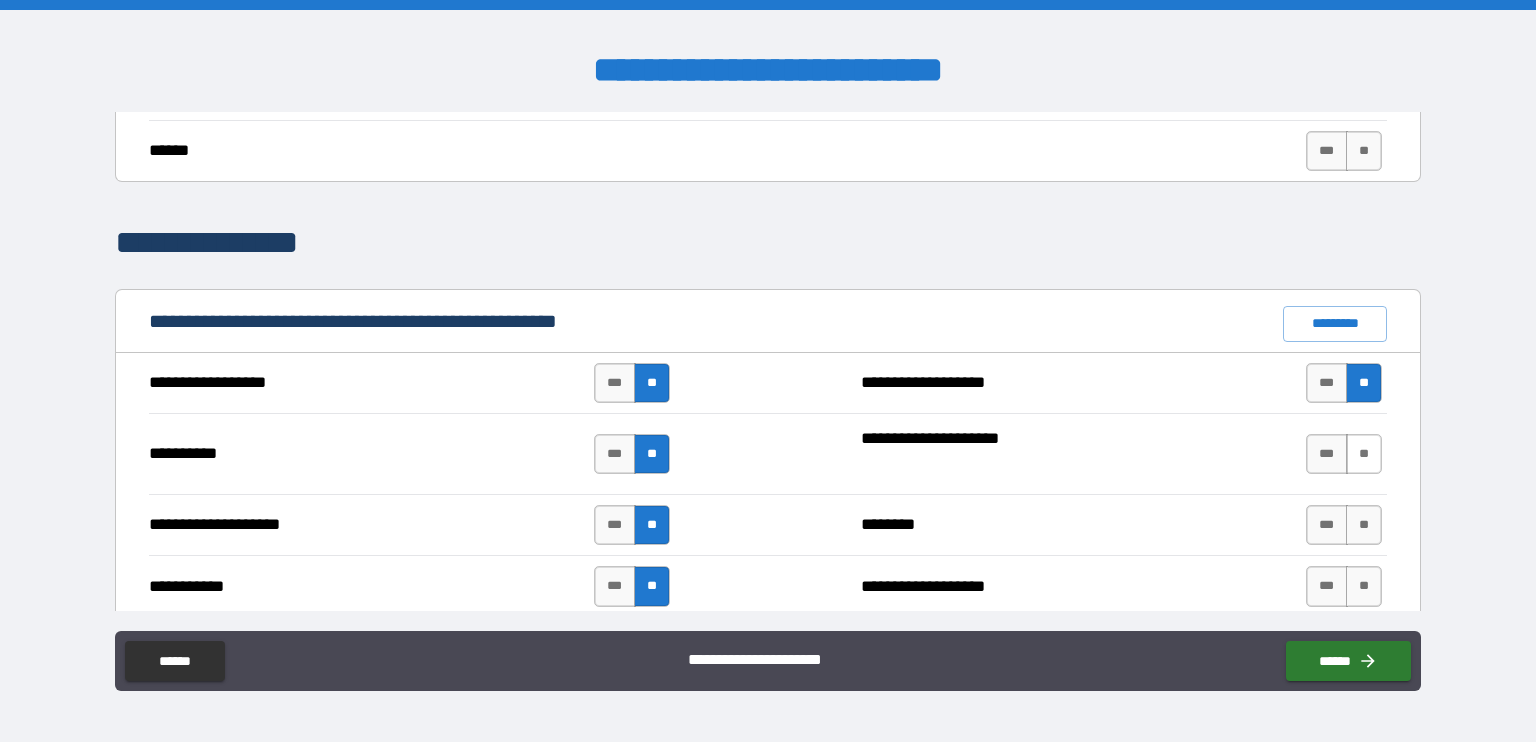 click on "**" at bounding box center (1364, 454) 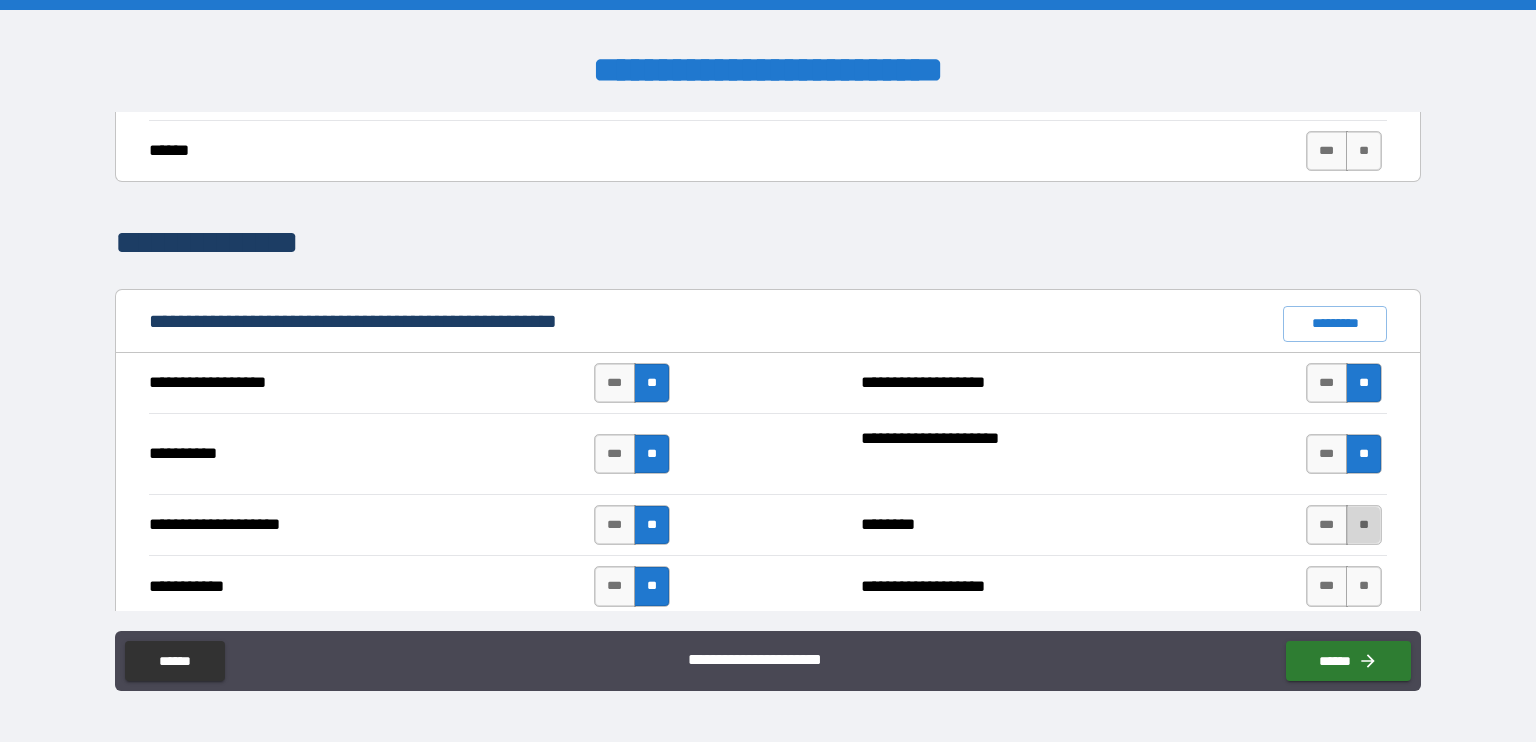 click on "**" at bounding box center (1364, 525) 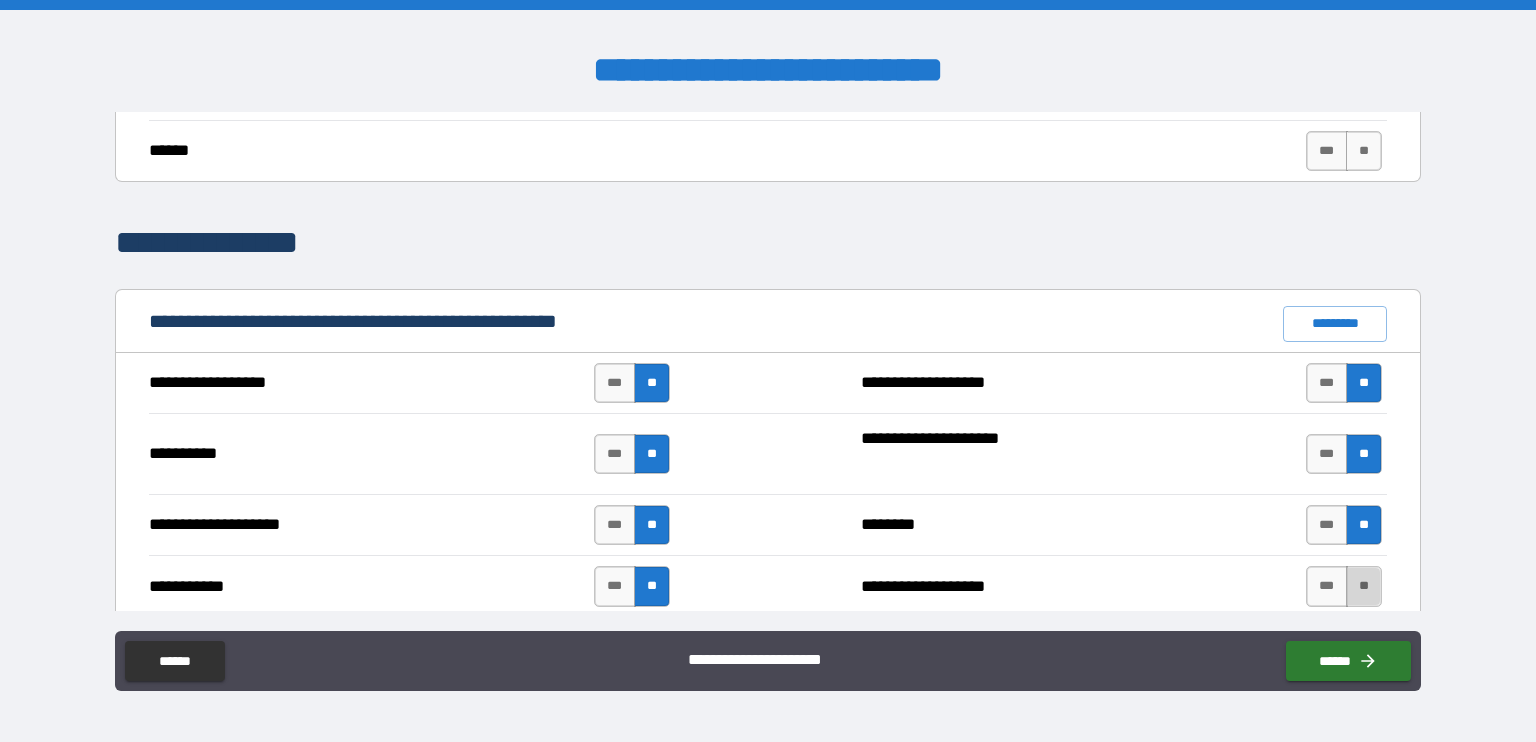 click on "**" at bounding box center [1364, 586] 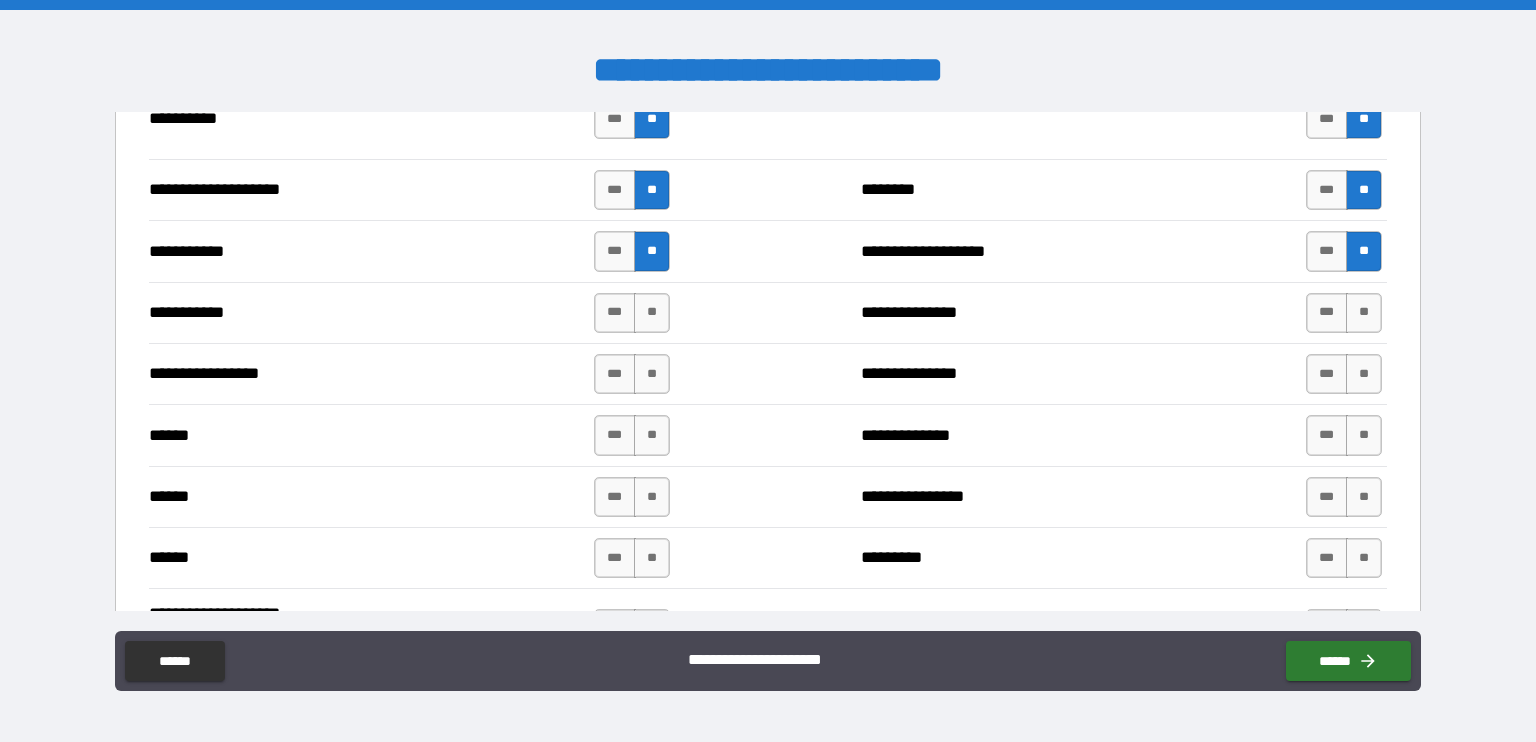 scroll, scrollTop: 2100, scrollLeft: 0, axis: vertical 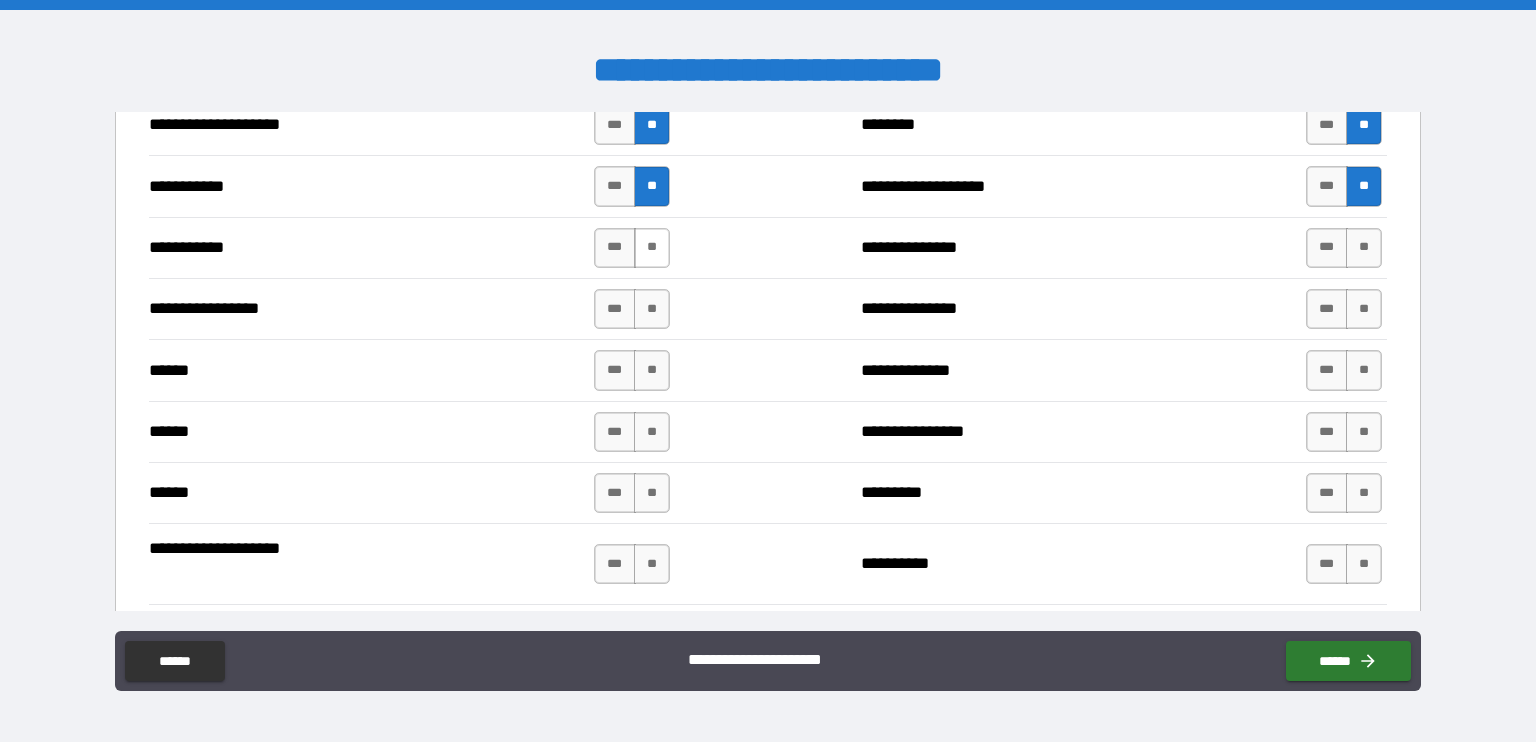 click on "**" at bounding box center [652, 248] 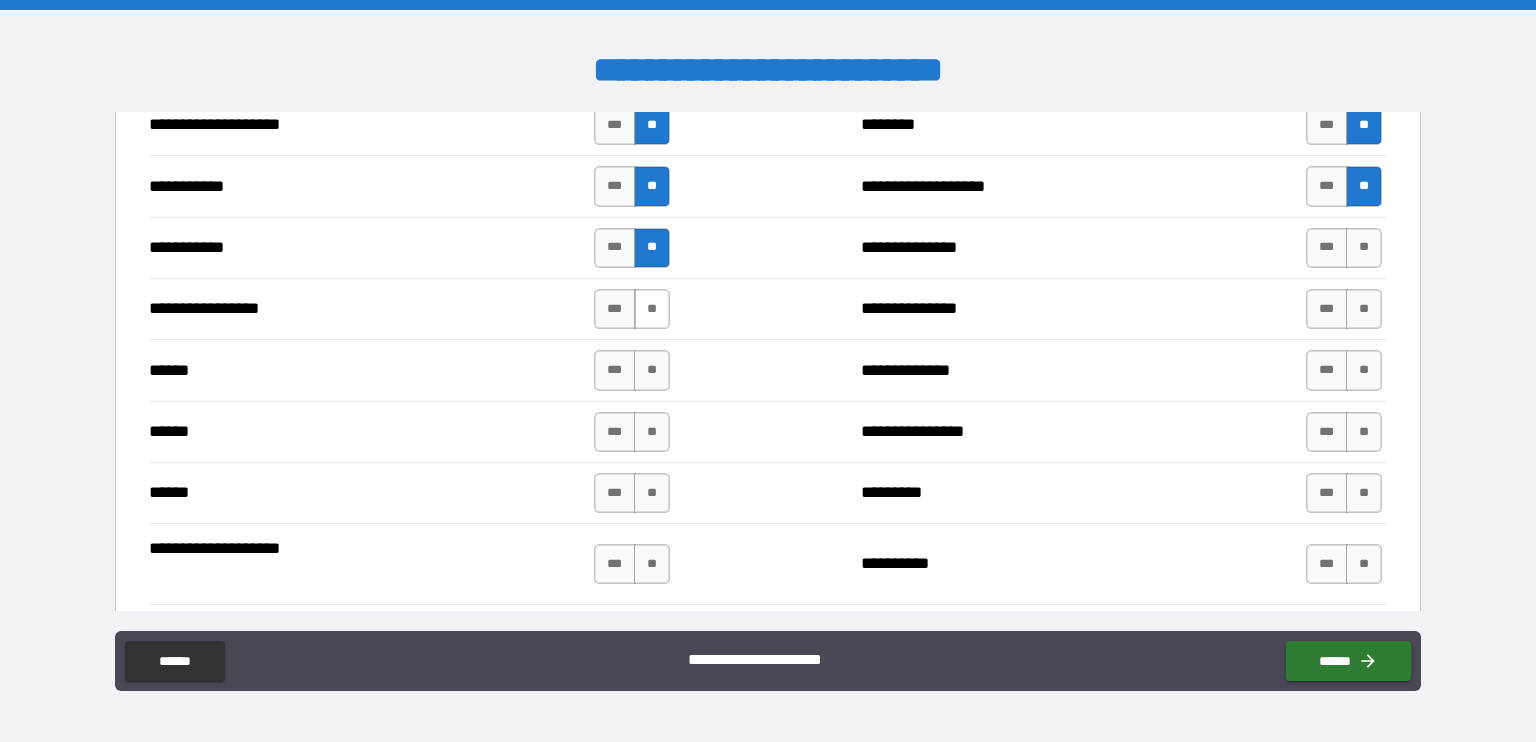 click on "**" at bounding box center [652, 309] 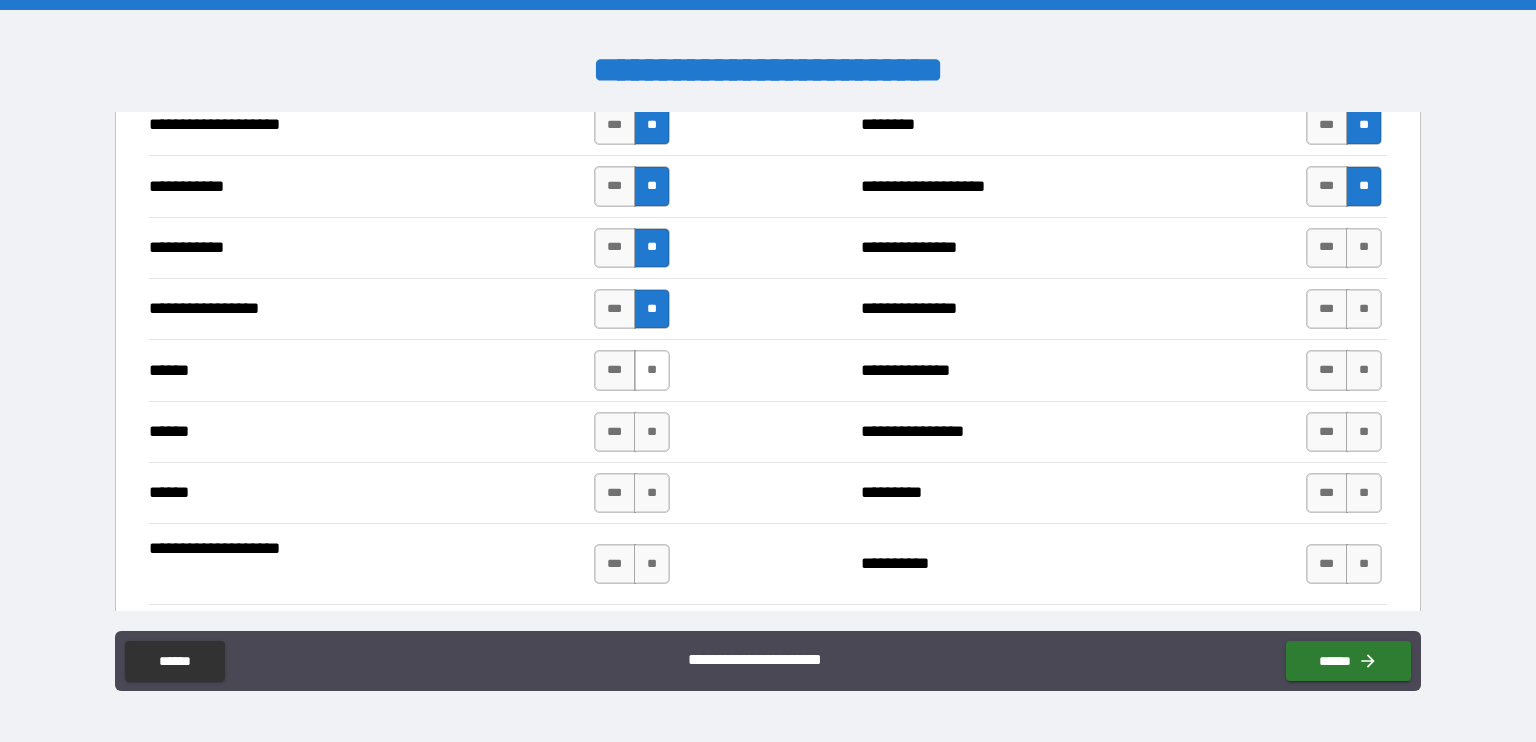 click on "**" at bounding box center [652, 370] 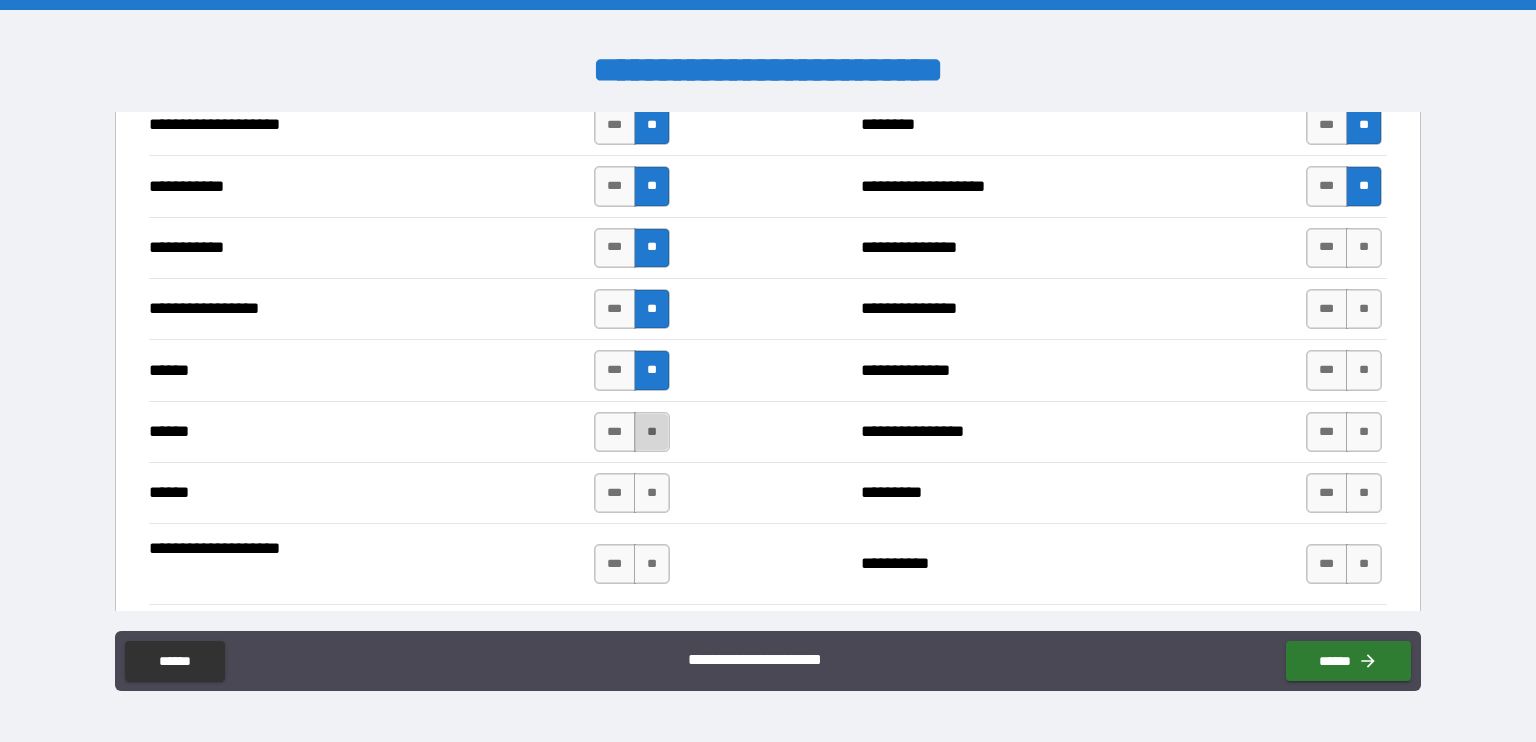 click on "**" at bounding box center (652, 432) 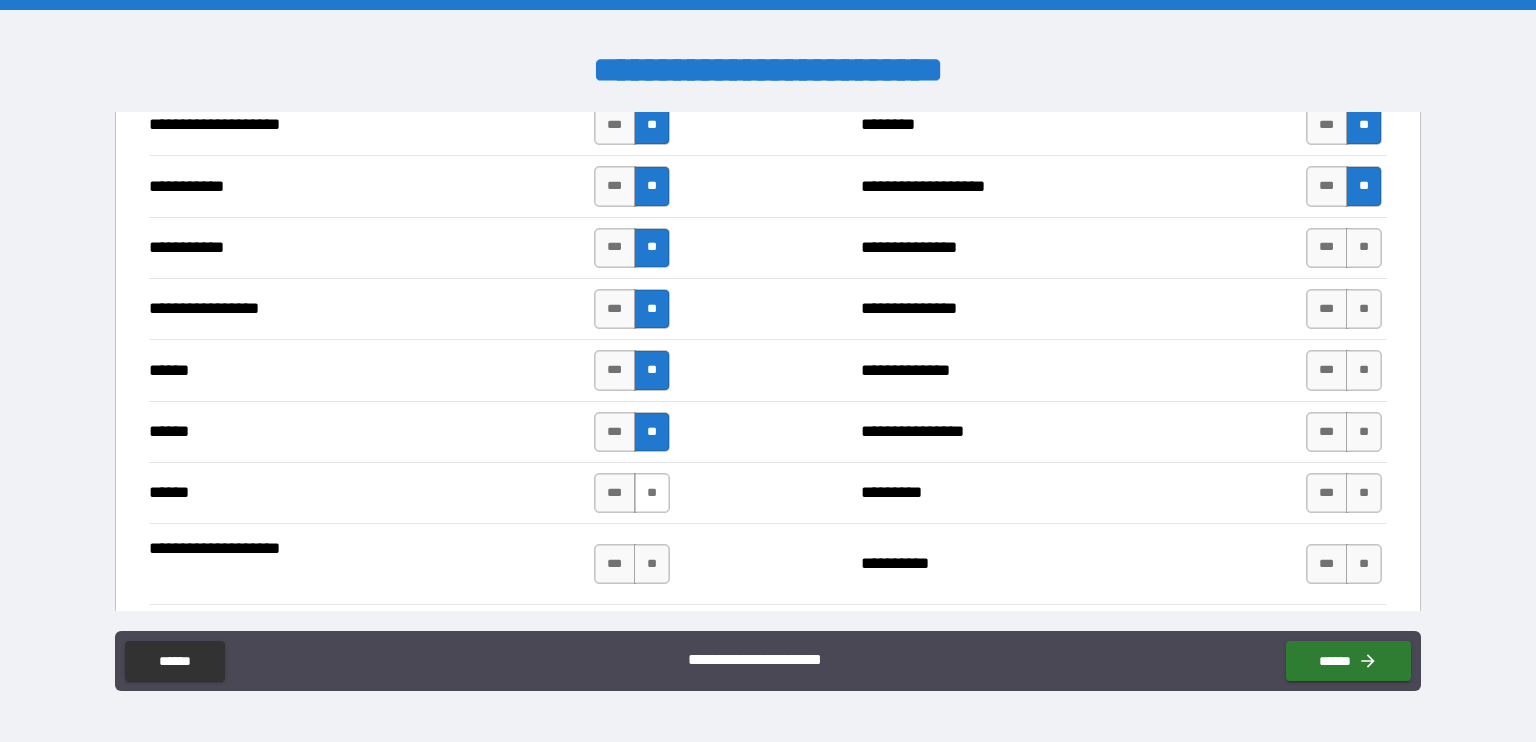 click on "**" at bounding box center [652, 493] 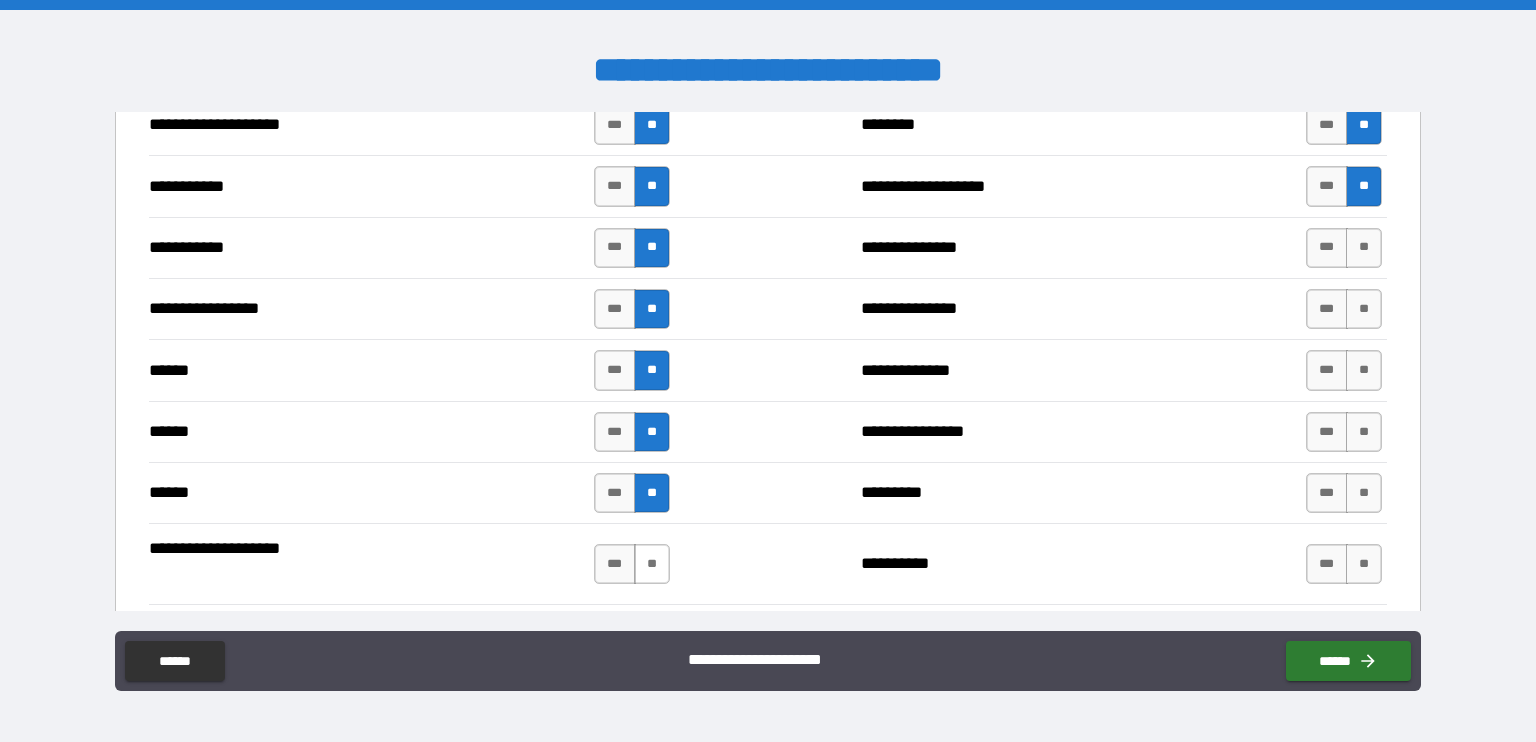 click on "**" at bounding box center (652, 564) 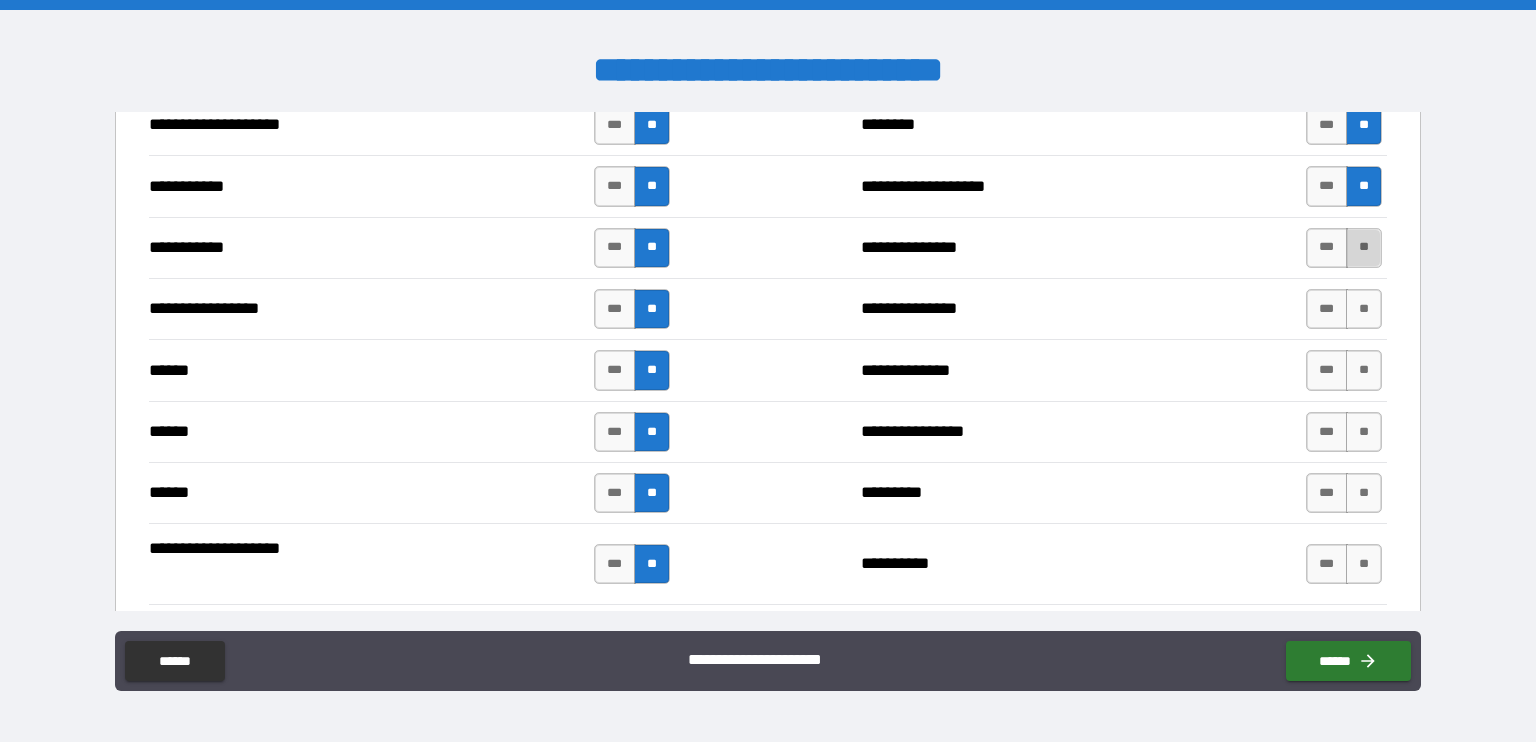 click on "**" at bounding box center [1364, 248] 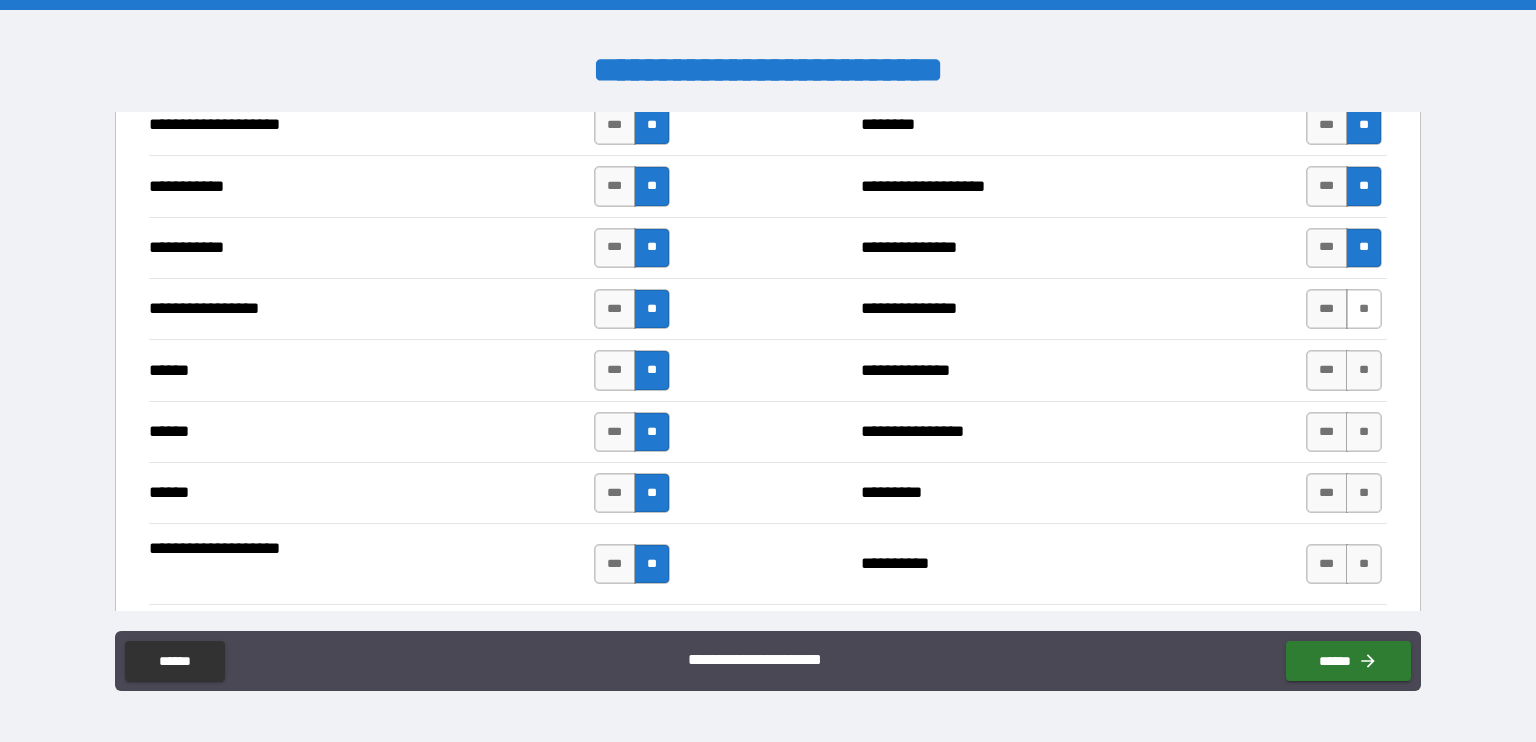 click on "**" at bounding box center (1364, 309) 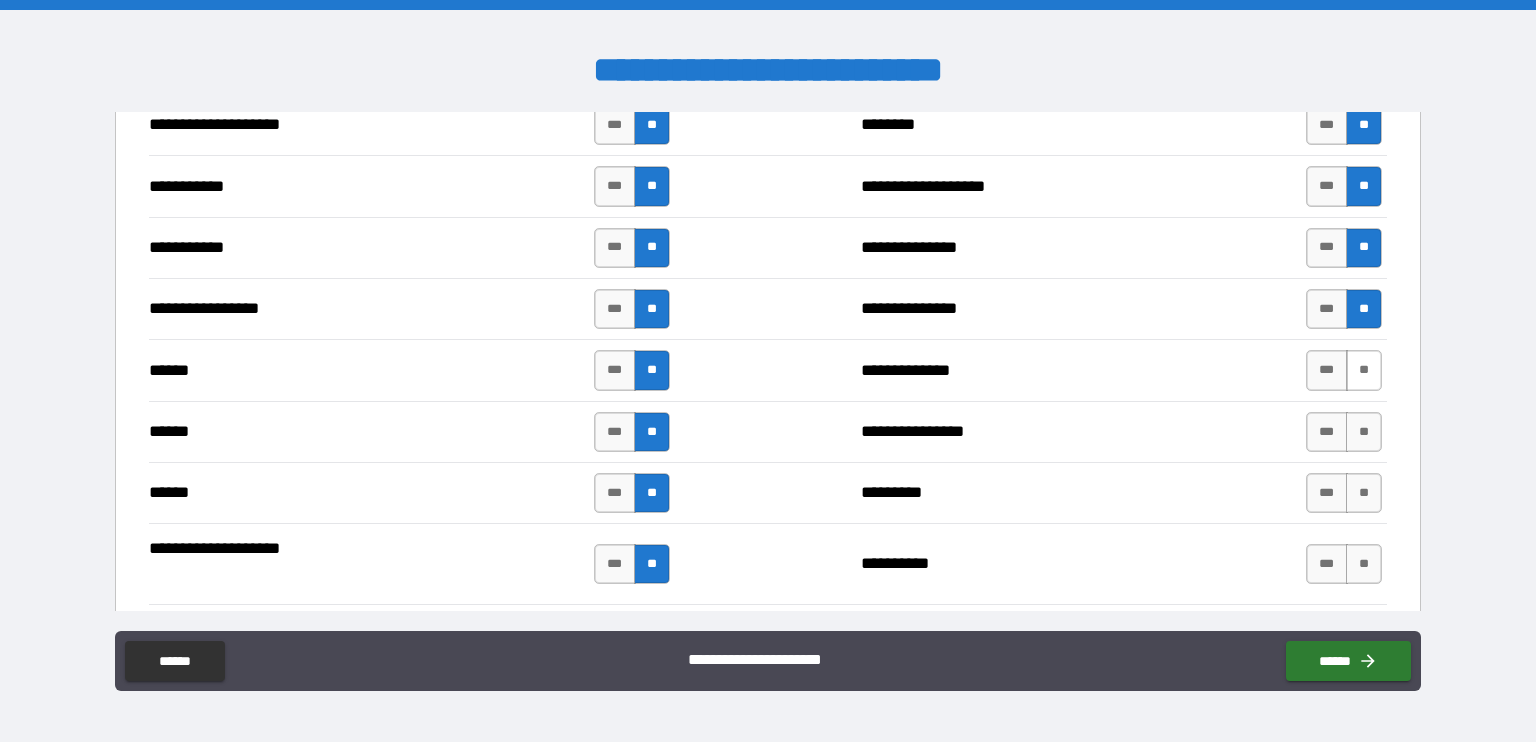 click on "**" at bounding box center (1364, 370) 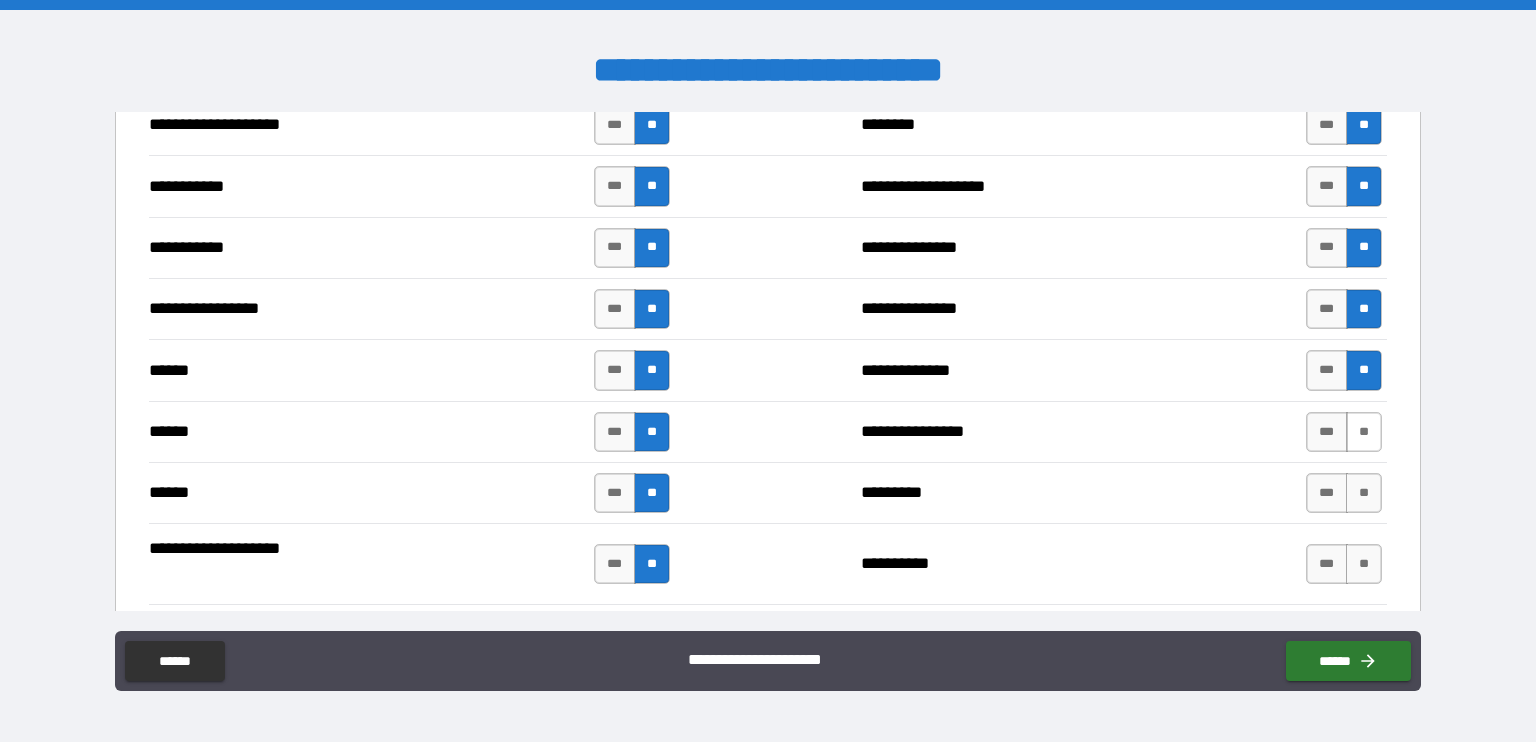 click on "**" at bounding box center [1364, 432] 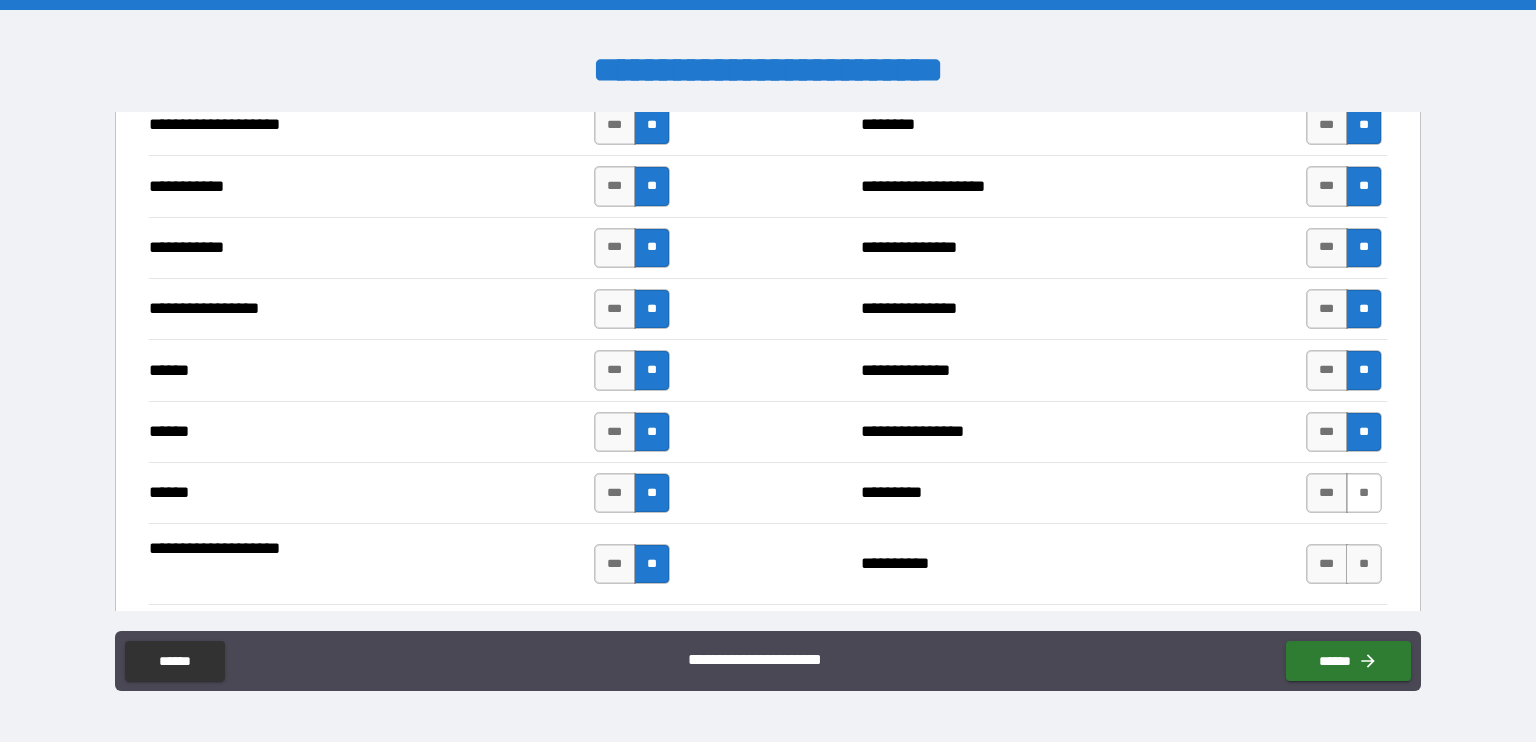 click on "**" at bounding box center (1364, 493) 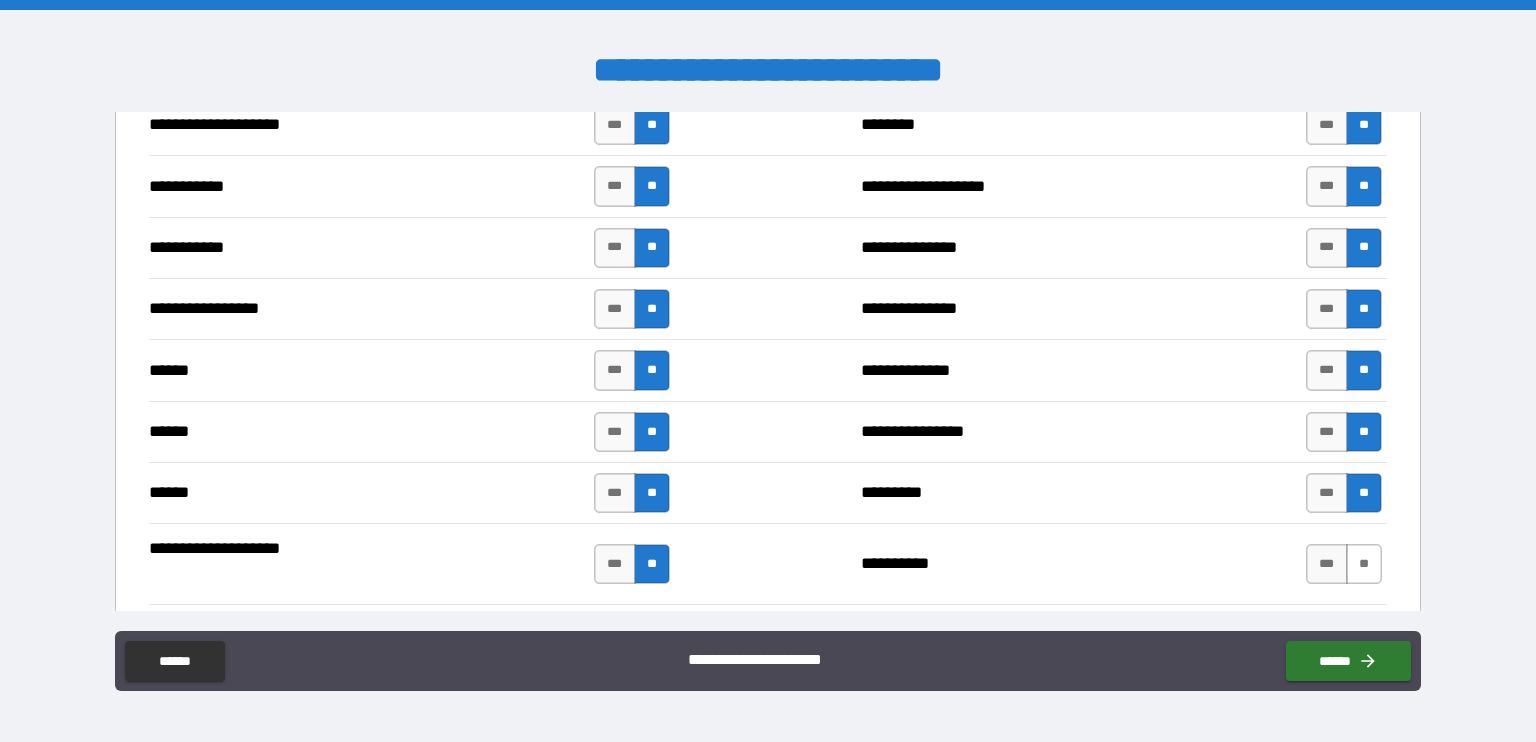 click on "**" at bounding box center (1364, 564) 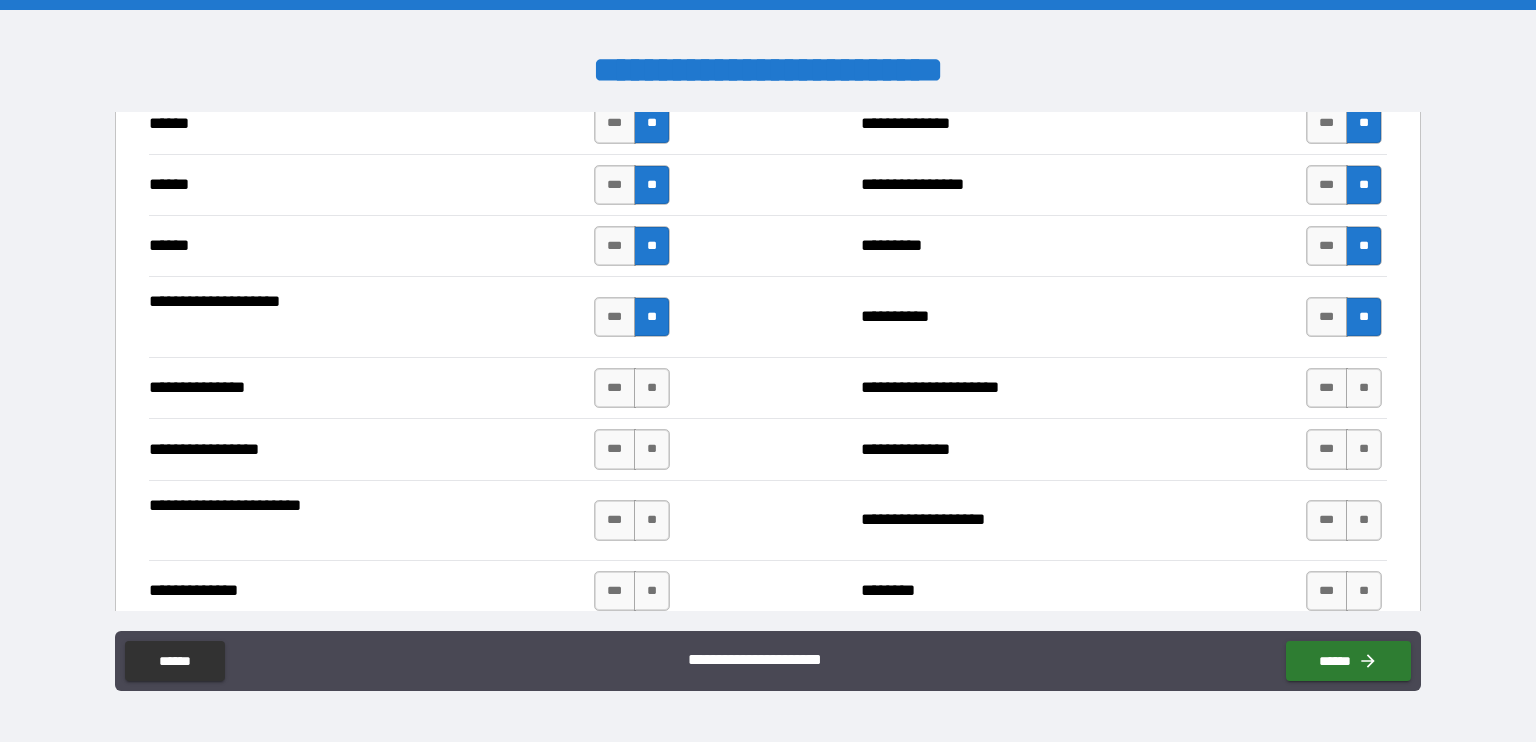 scroll, scrollTop: 2400, scrollLeft: 0, axis: vertical 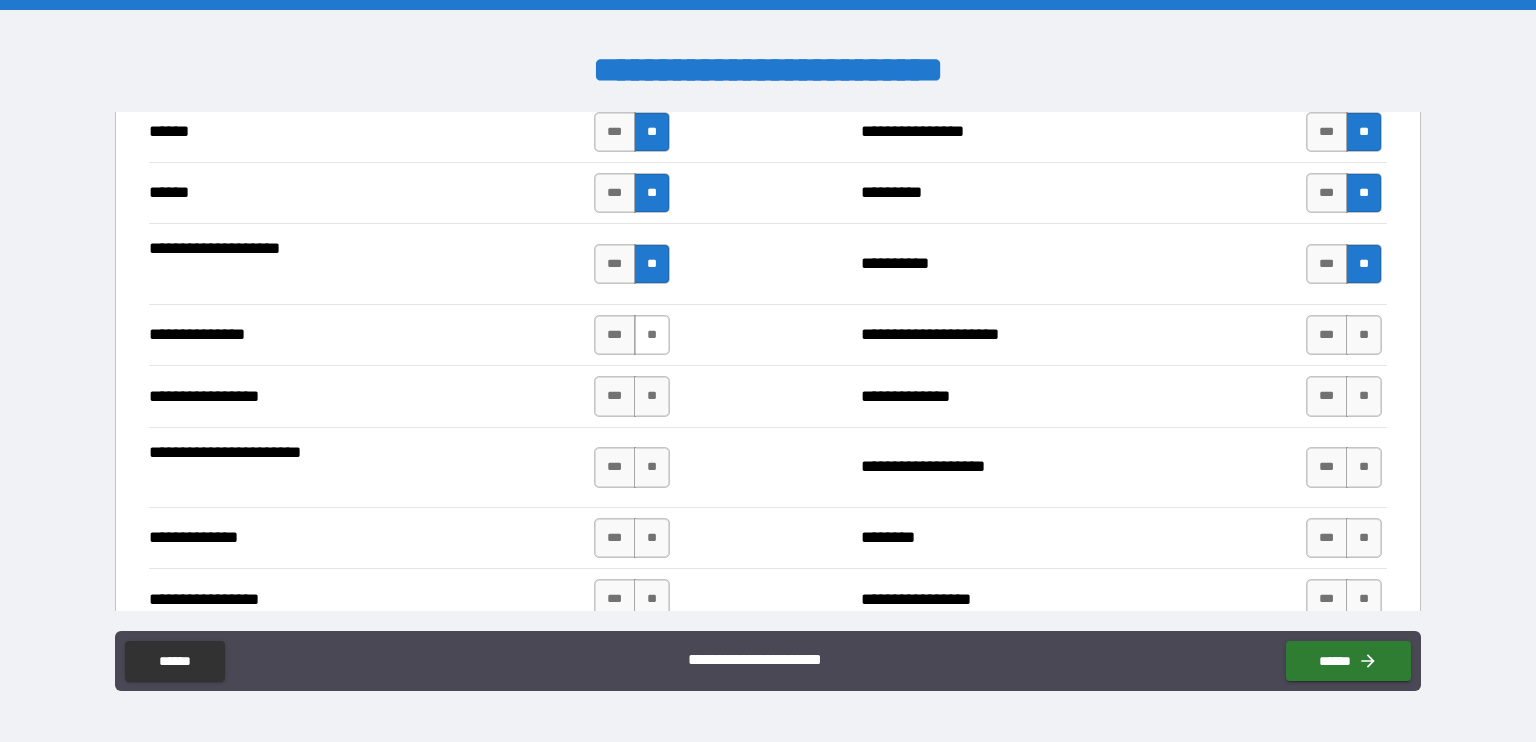 click on "**" at bounding box center (652, 335) 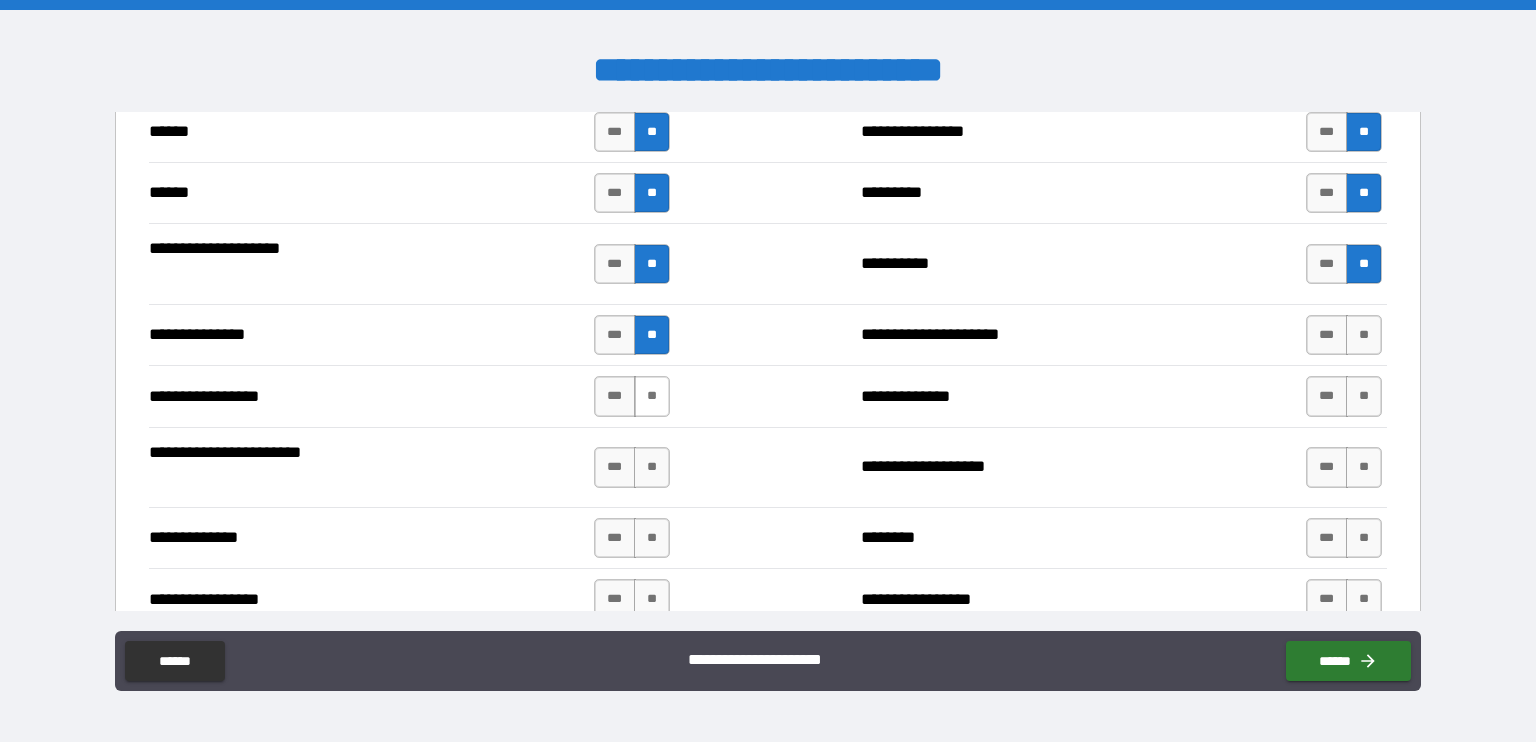 click on "**" at bounding box center (652, 396) 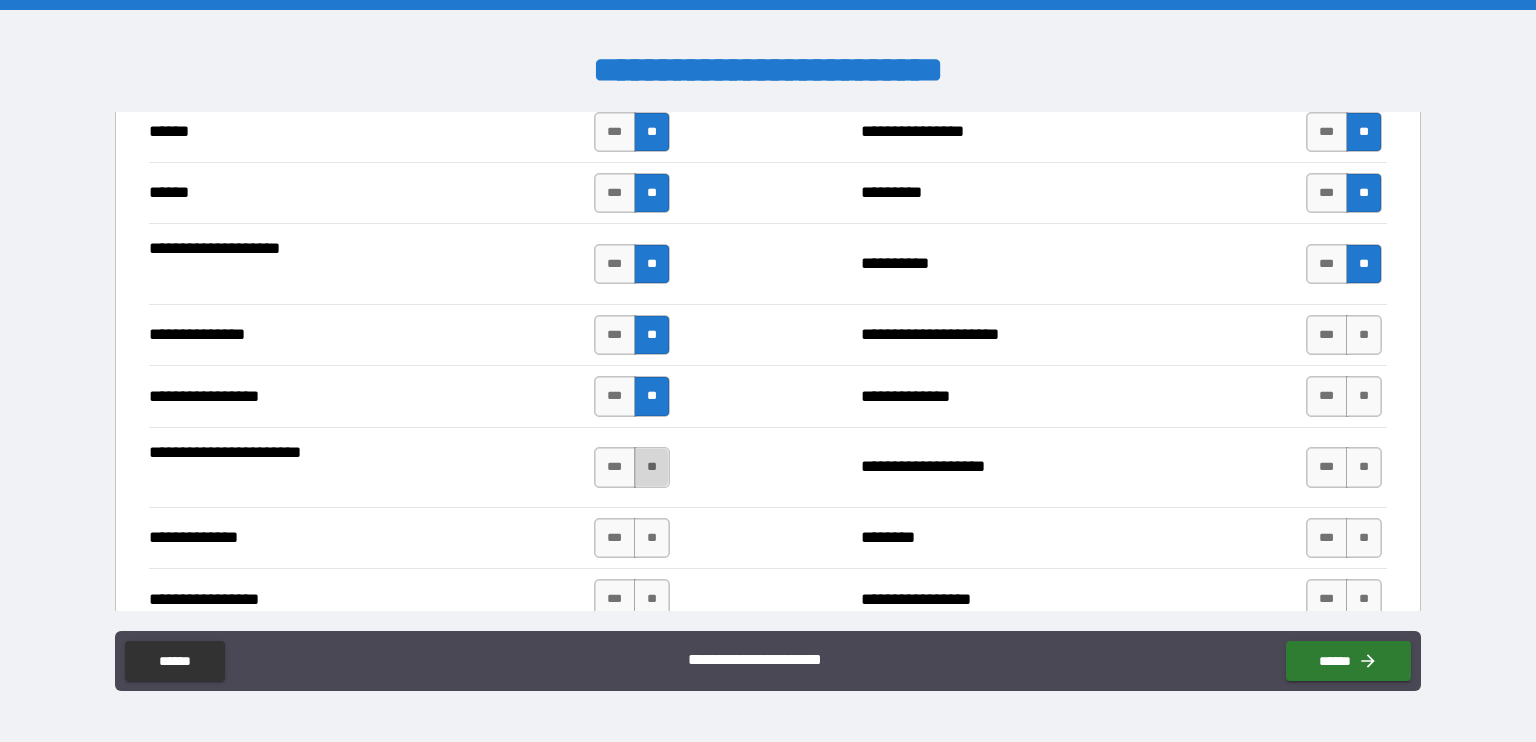 click on "**" at bounding box center (652, 467) 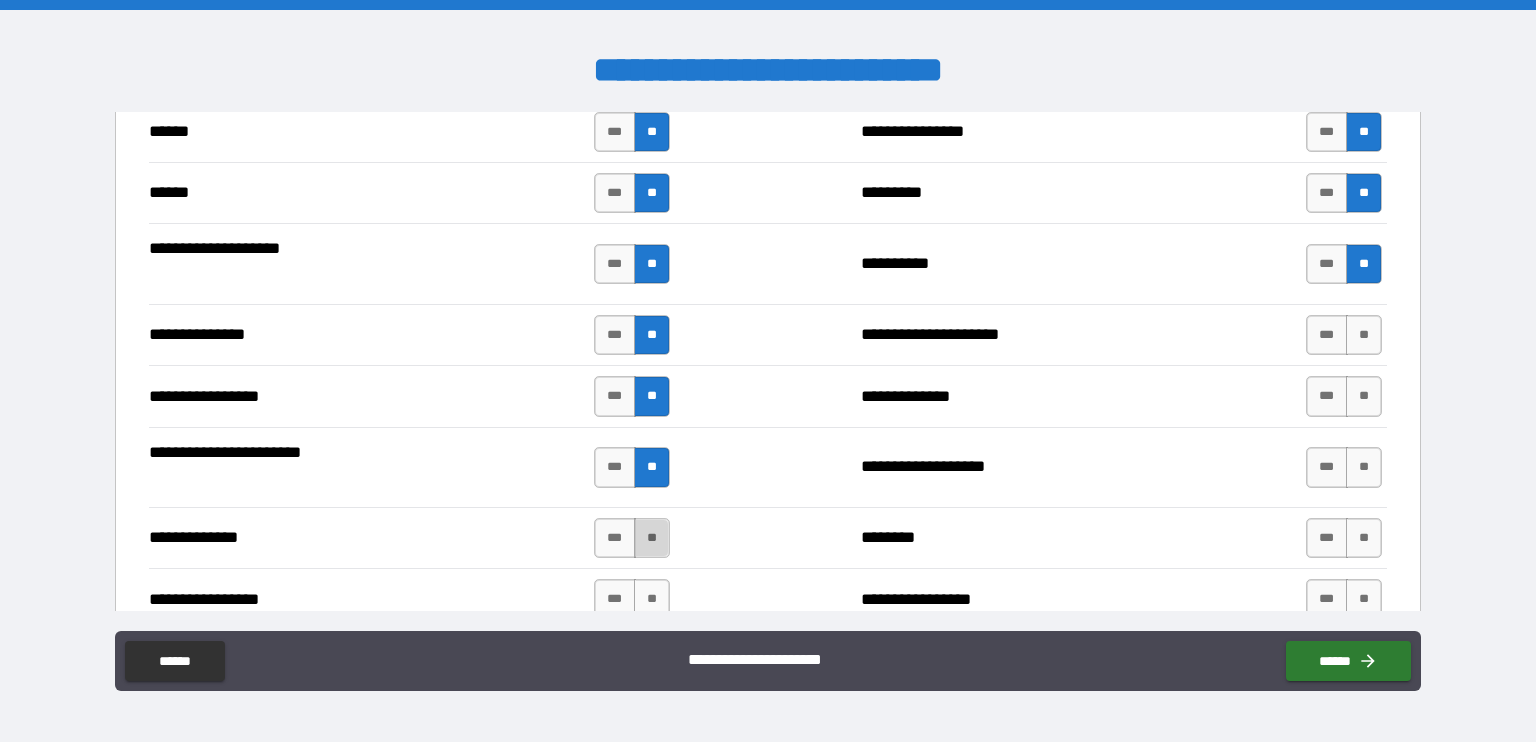 click on "**" at bounding box center [652, 538] 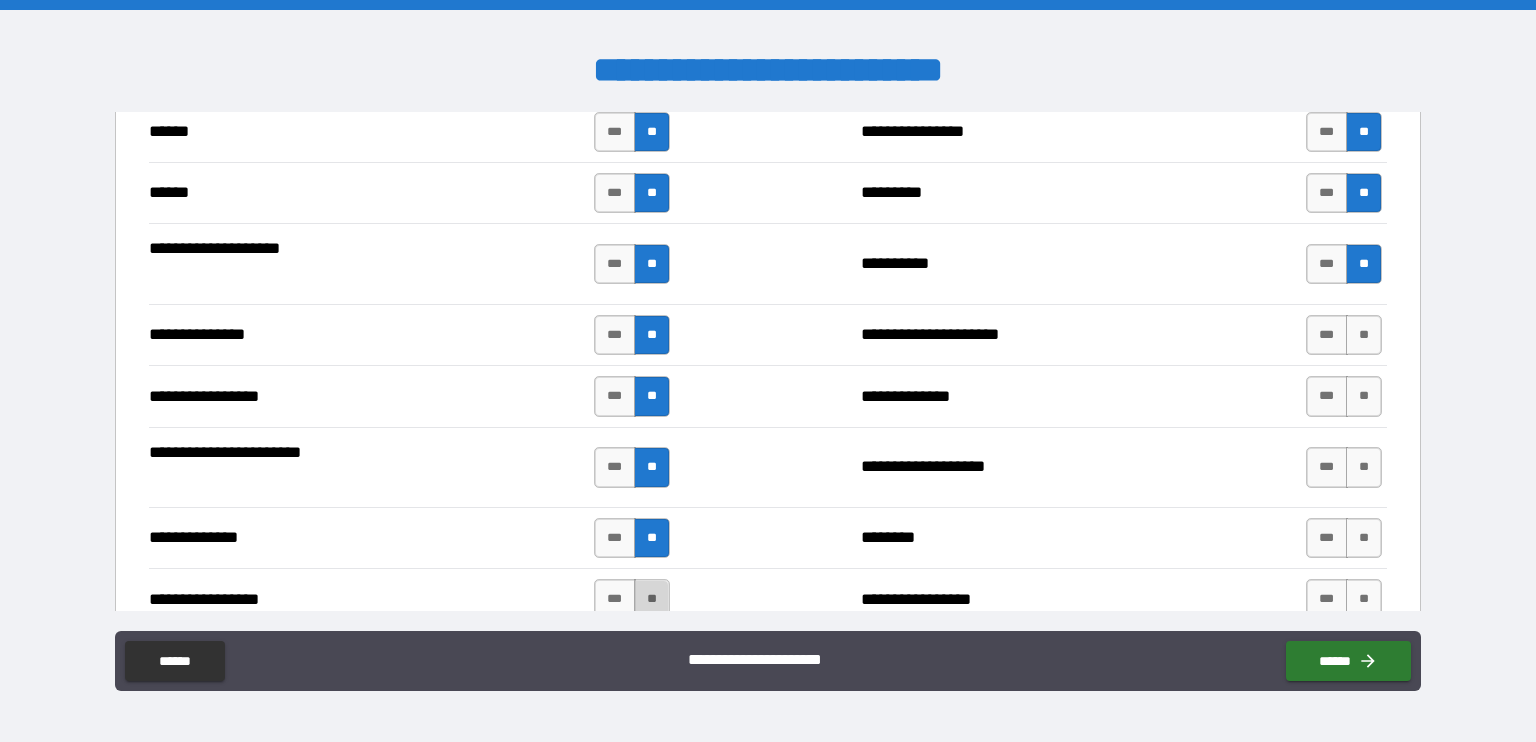 click on "**" at bounding box center (652, 599) 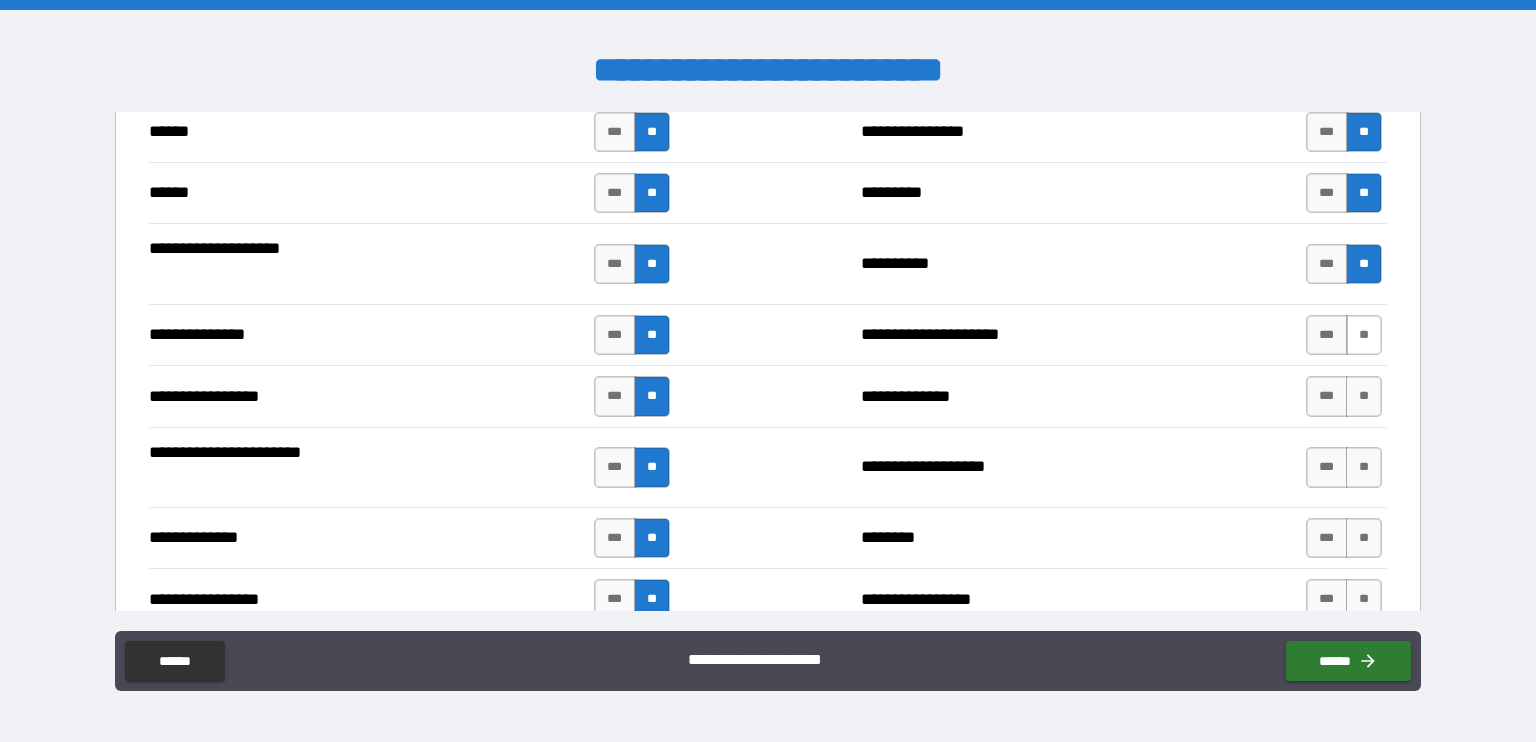 click on "**" at bounding box center [1364, 335] 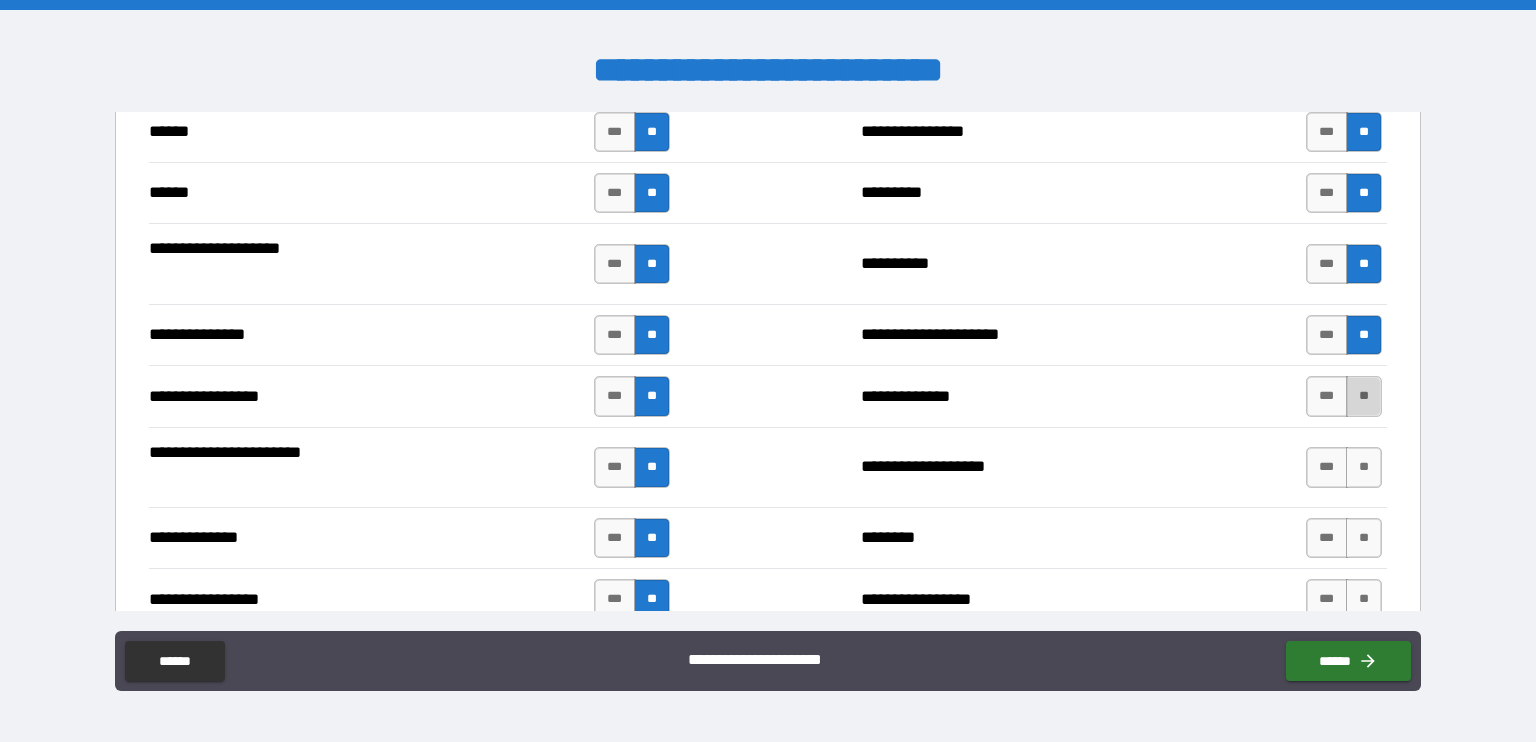 click on "**" at bounding box center (1364, 396) 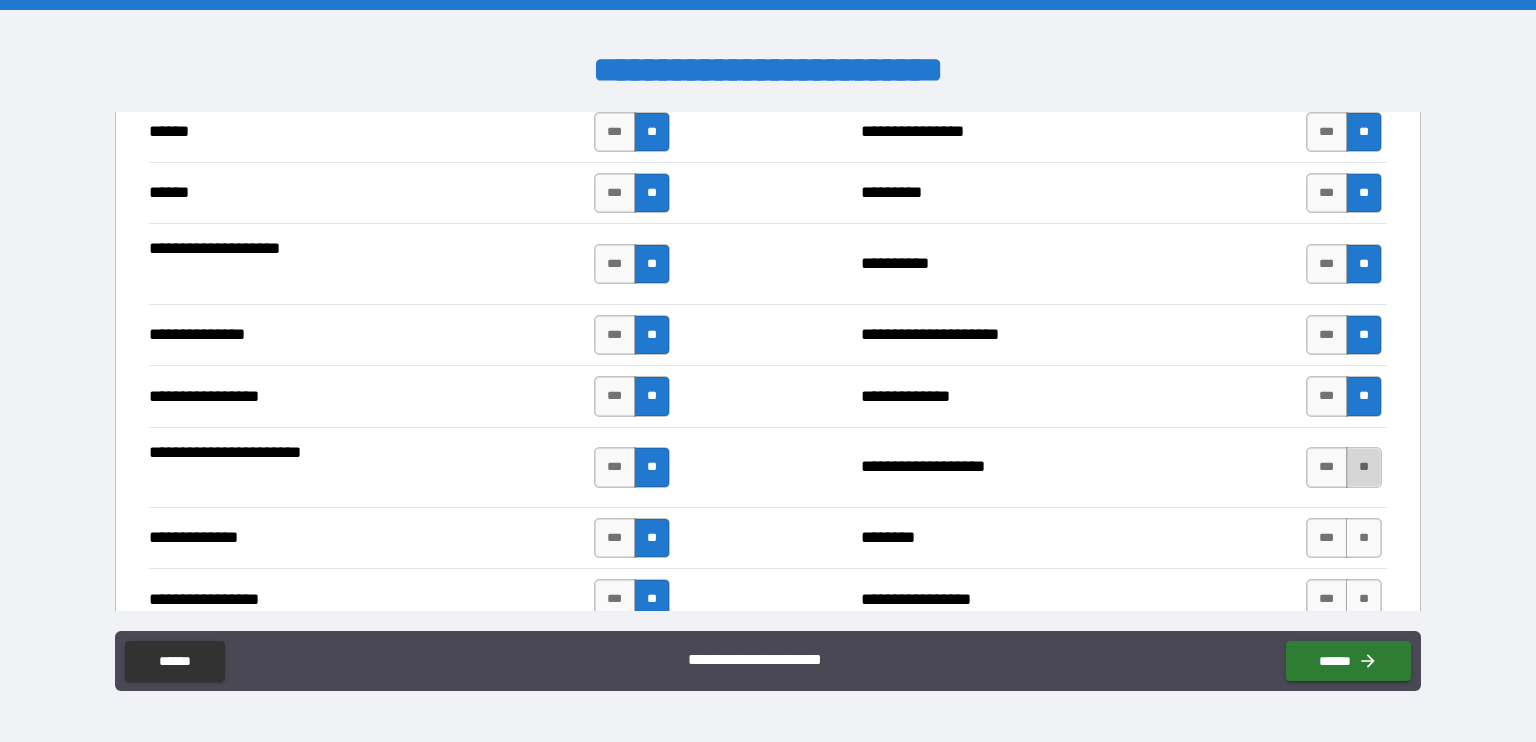 click on "**" at bounding box center [1364, 467] 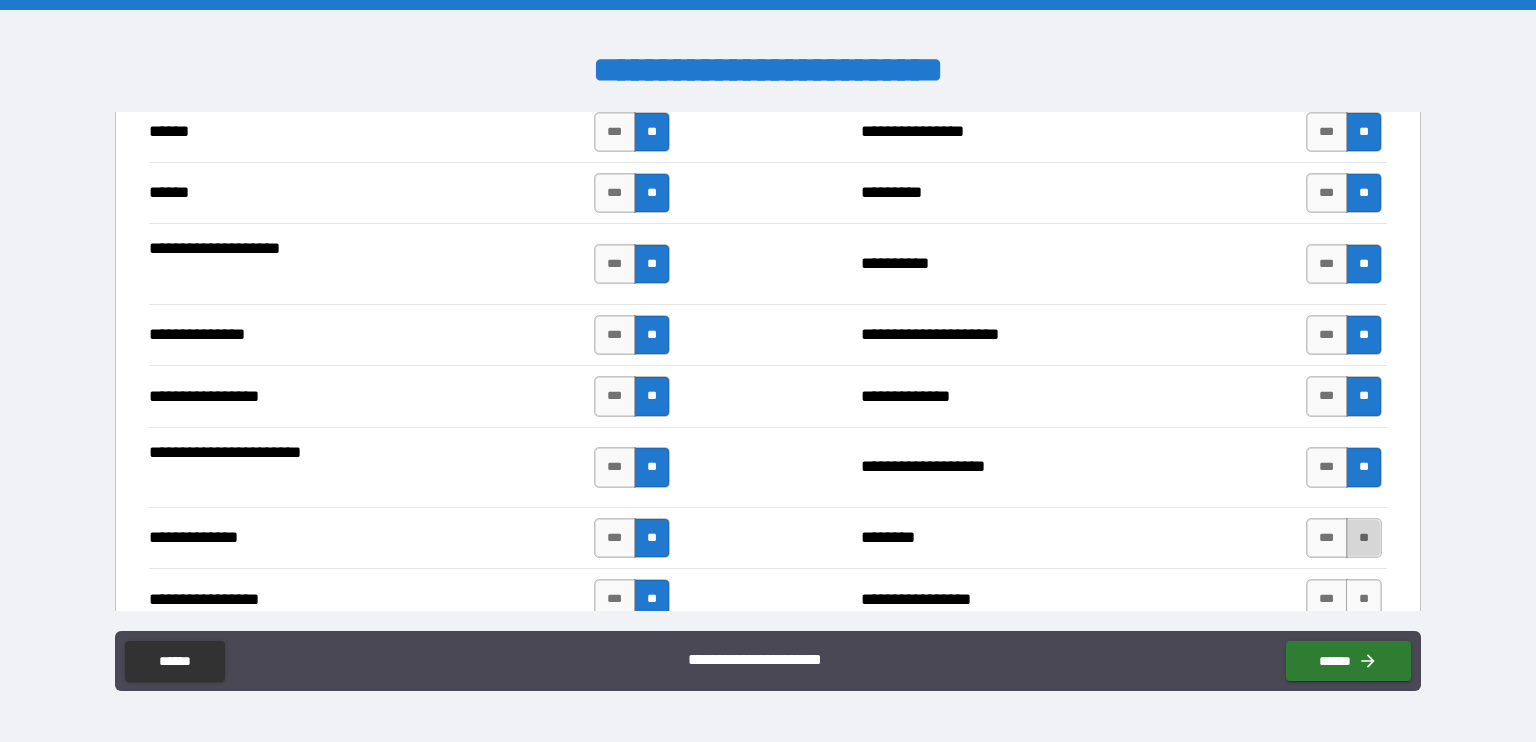 click on "**" at bounding box center (1364, 538) 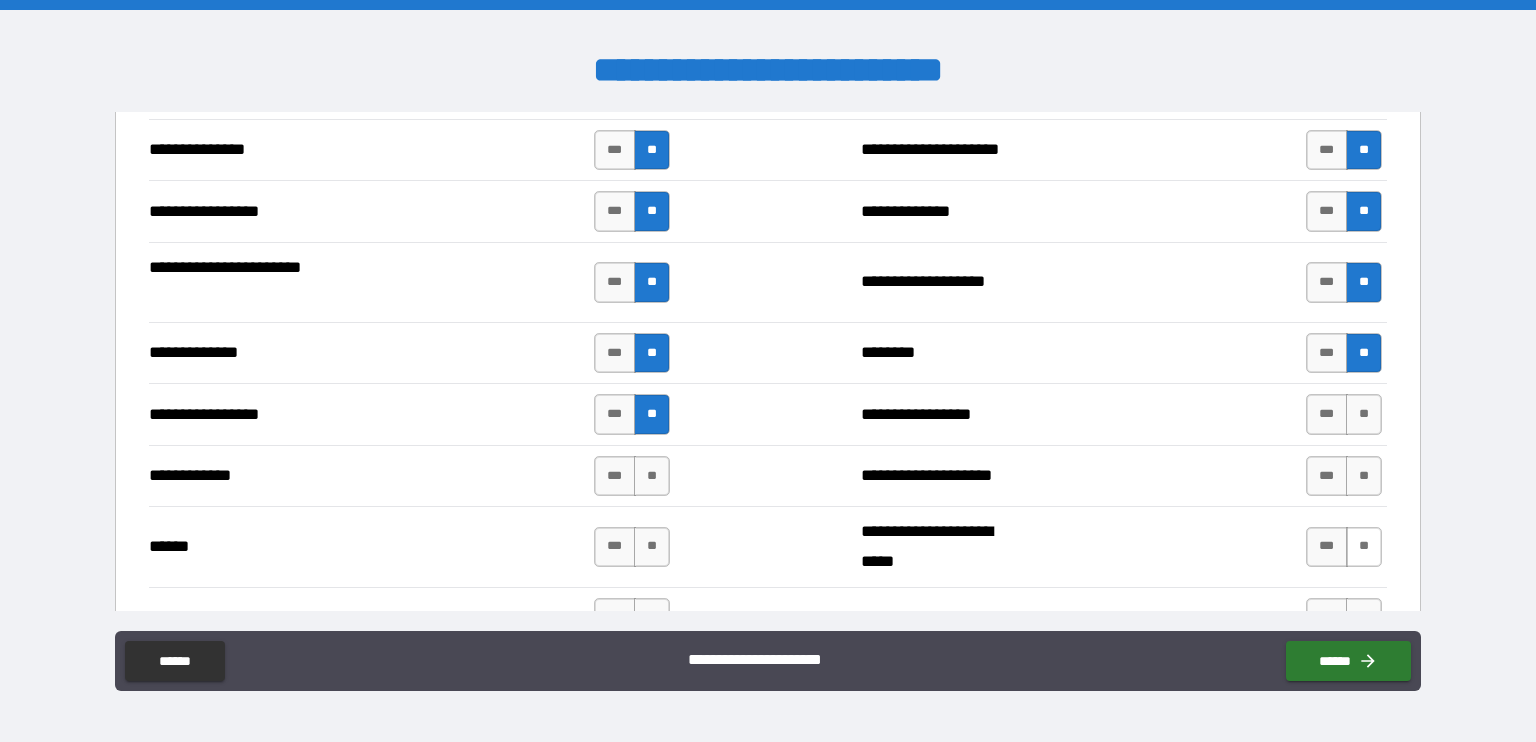 scroll, scrollTop: 2600, scrollLeft: 0, axis: vertical 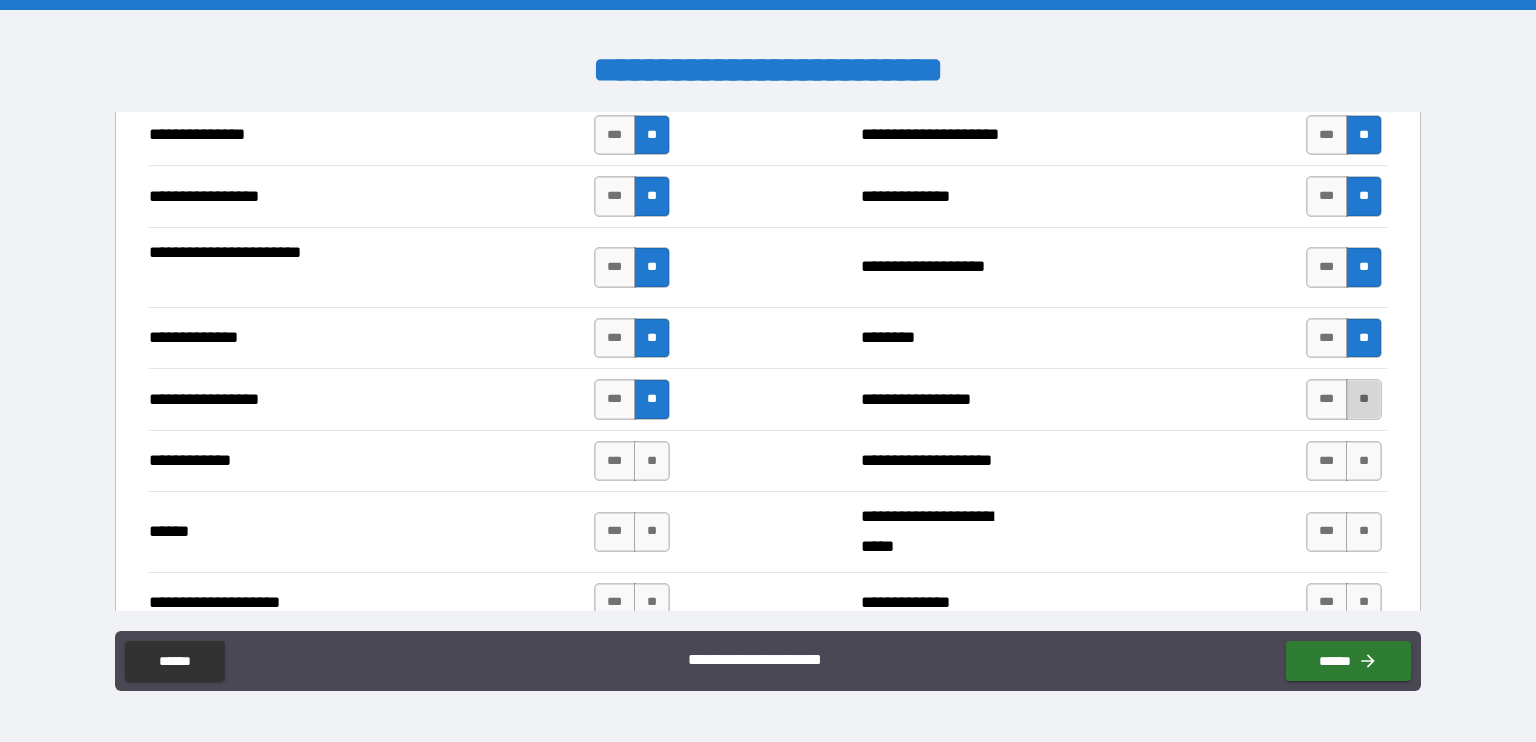 click on "**" at bounding box center (1364, 399) 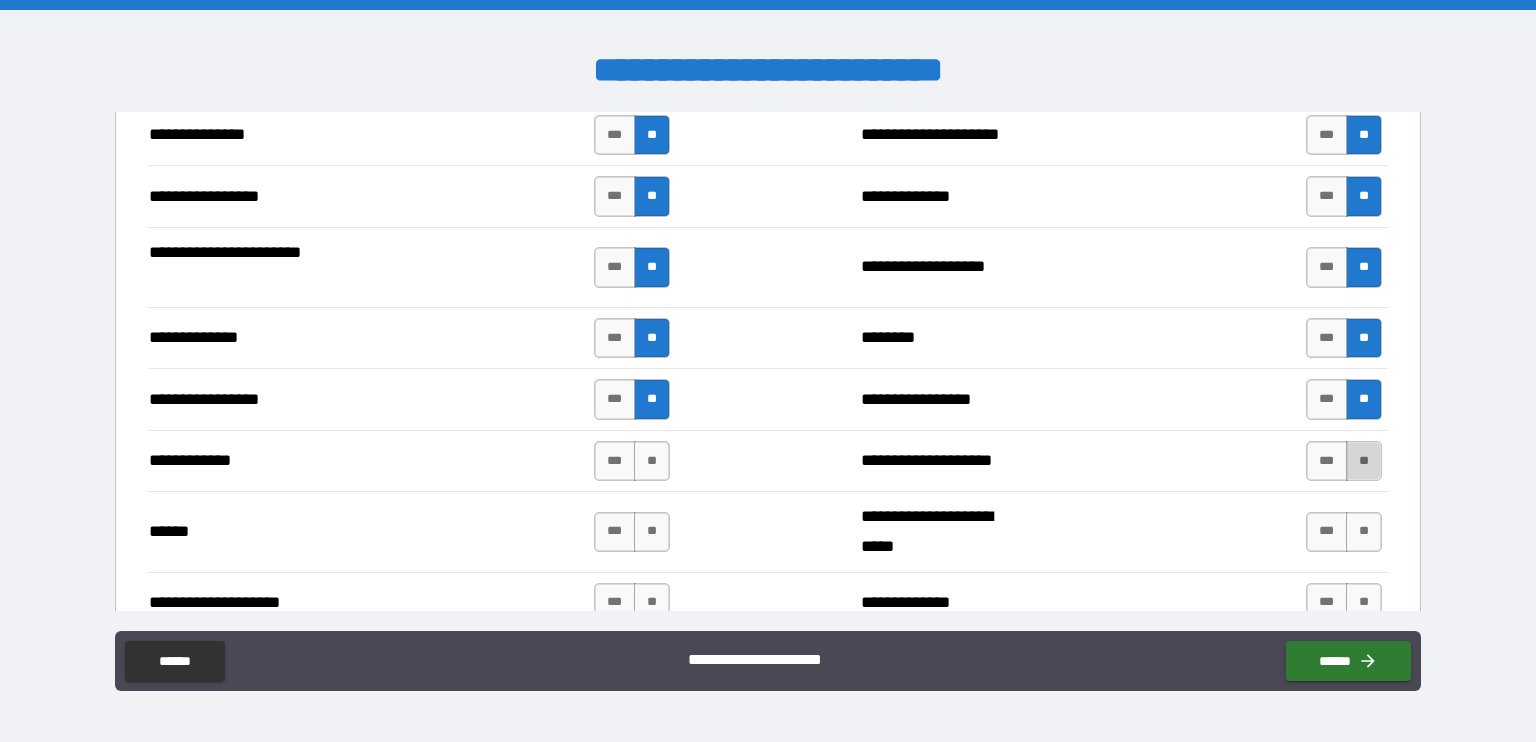click on "**" at bounding box center (1364, 461) 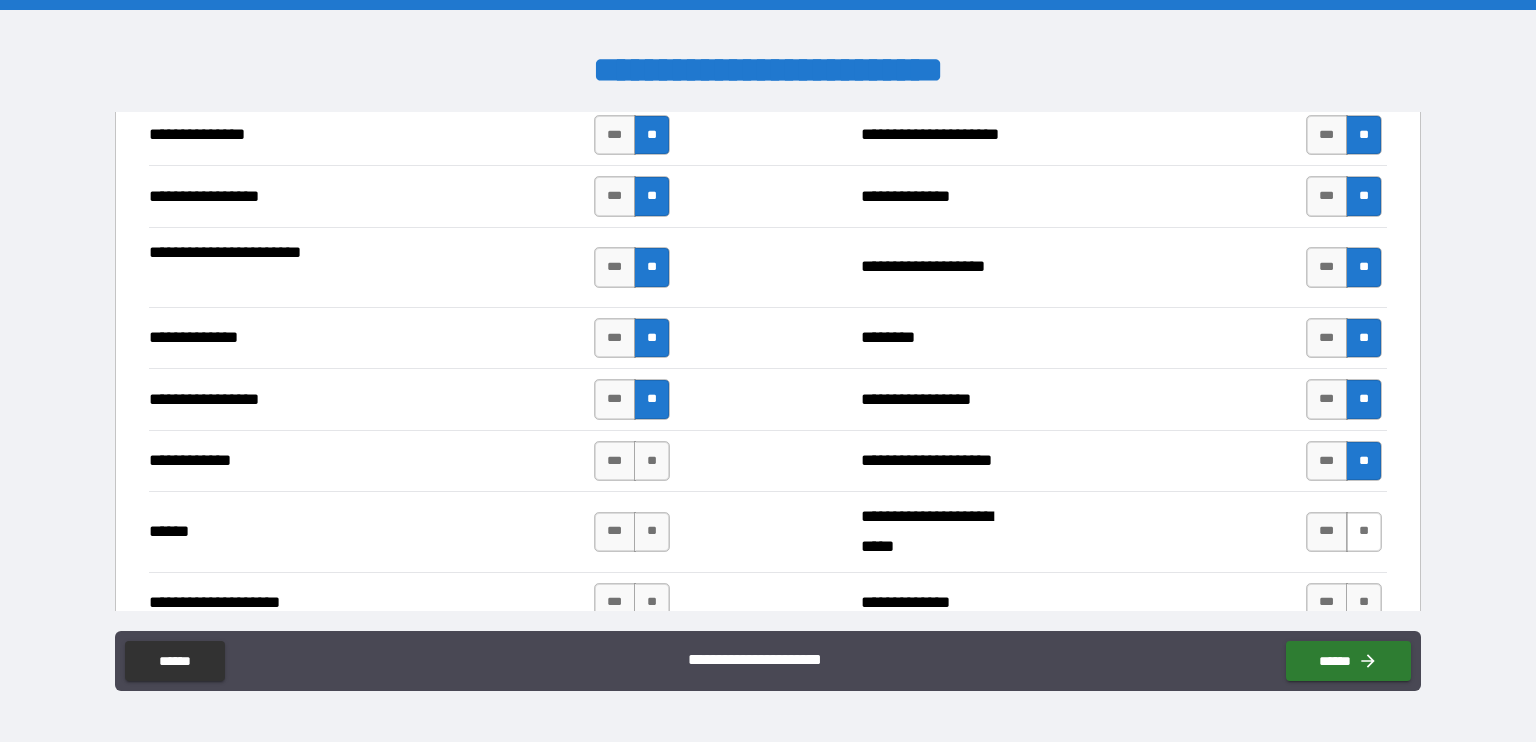 click on "**" at bounding box center [1364, 532] 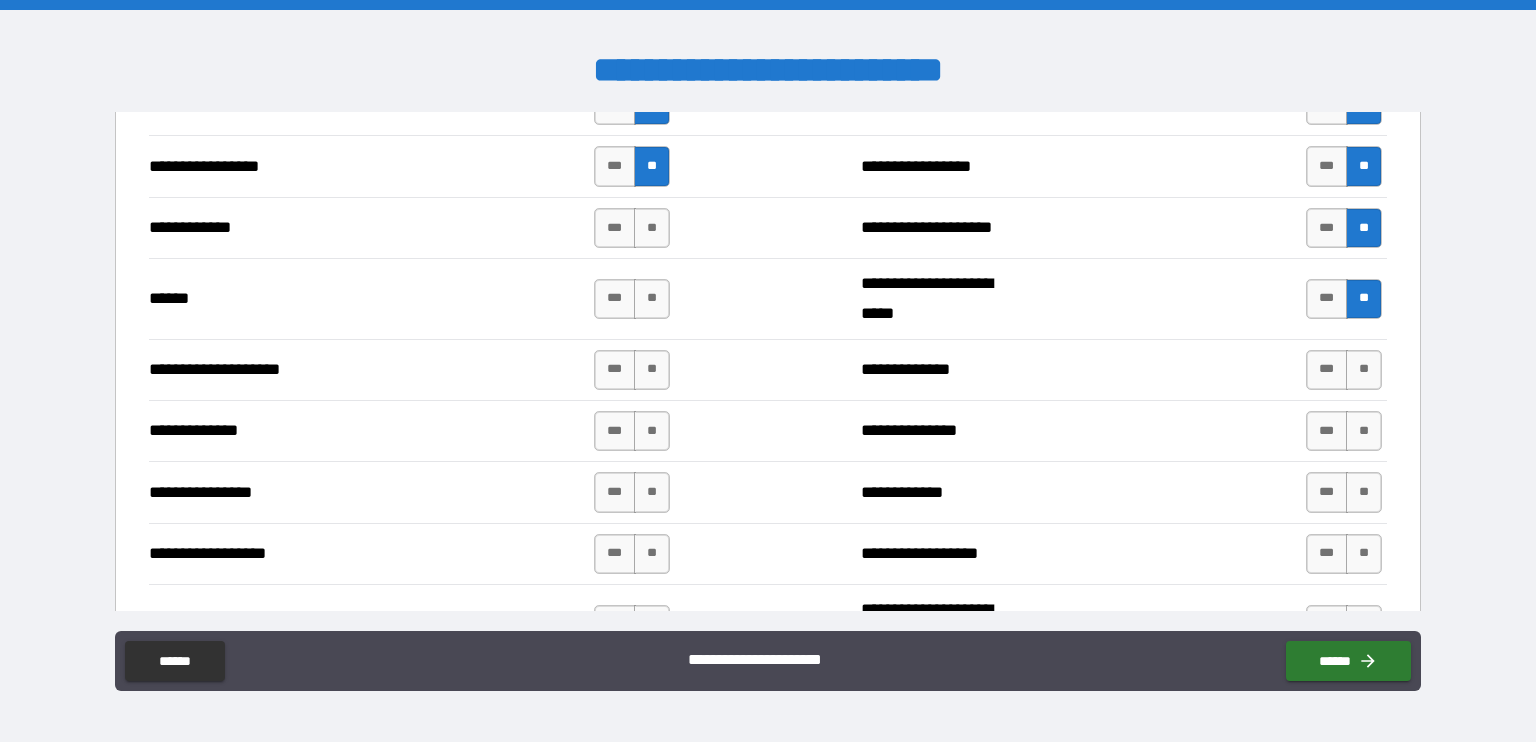 scroll, scrollTop: 2800, scrollLeft: 0, axis: vertical 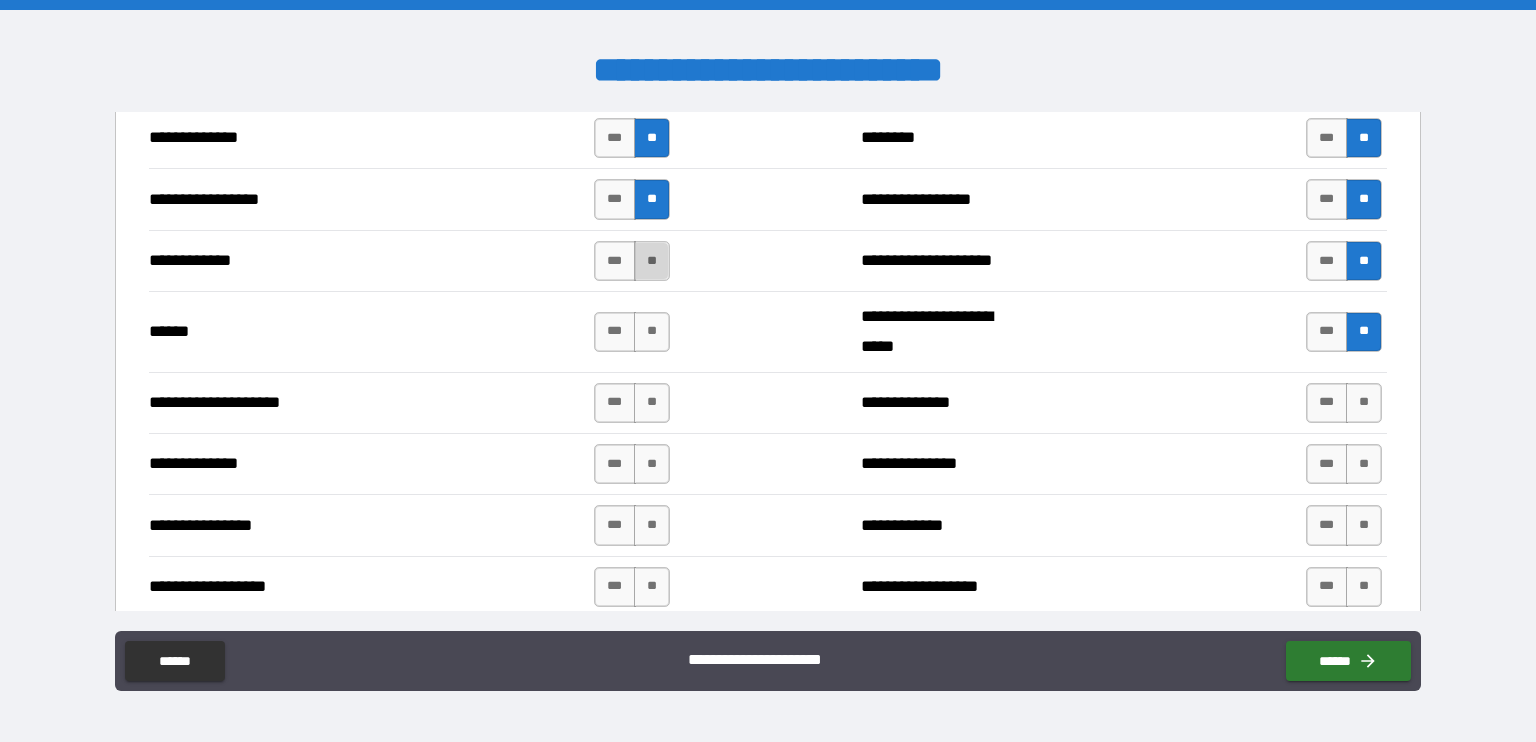 click on "**" at bounding box center (652, 261) 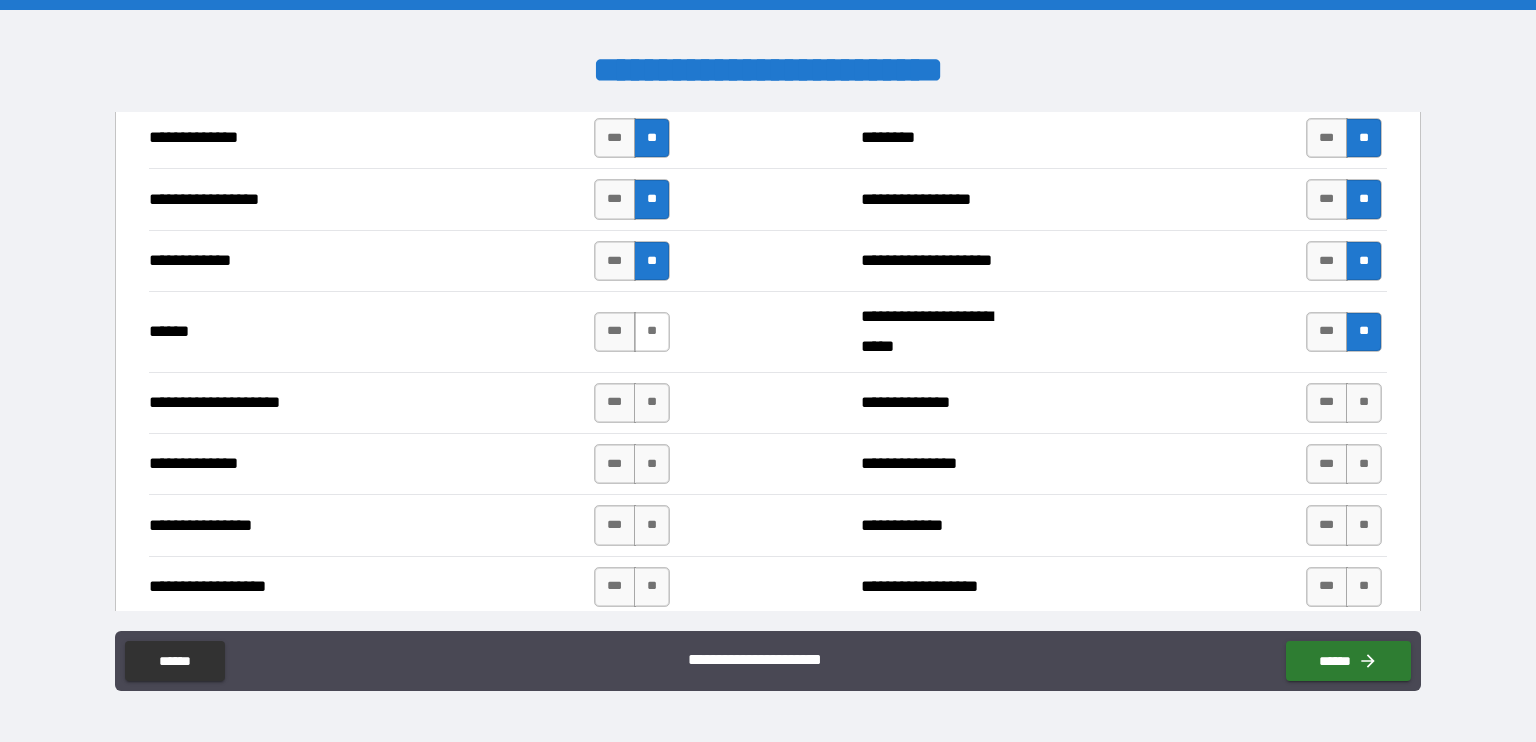 click on "**" at bounding box center [652, 332] 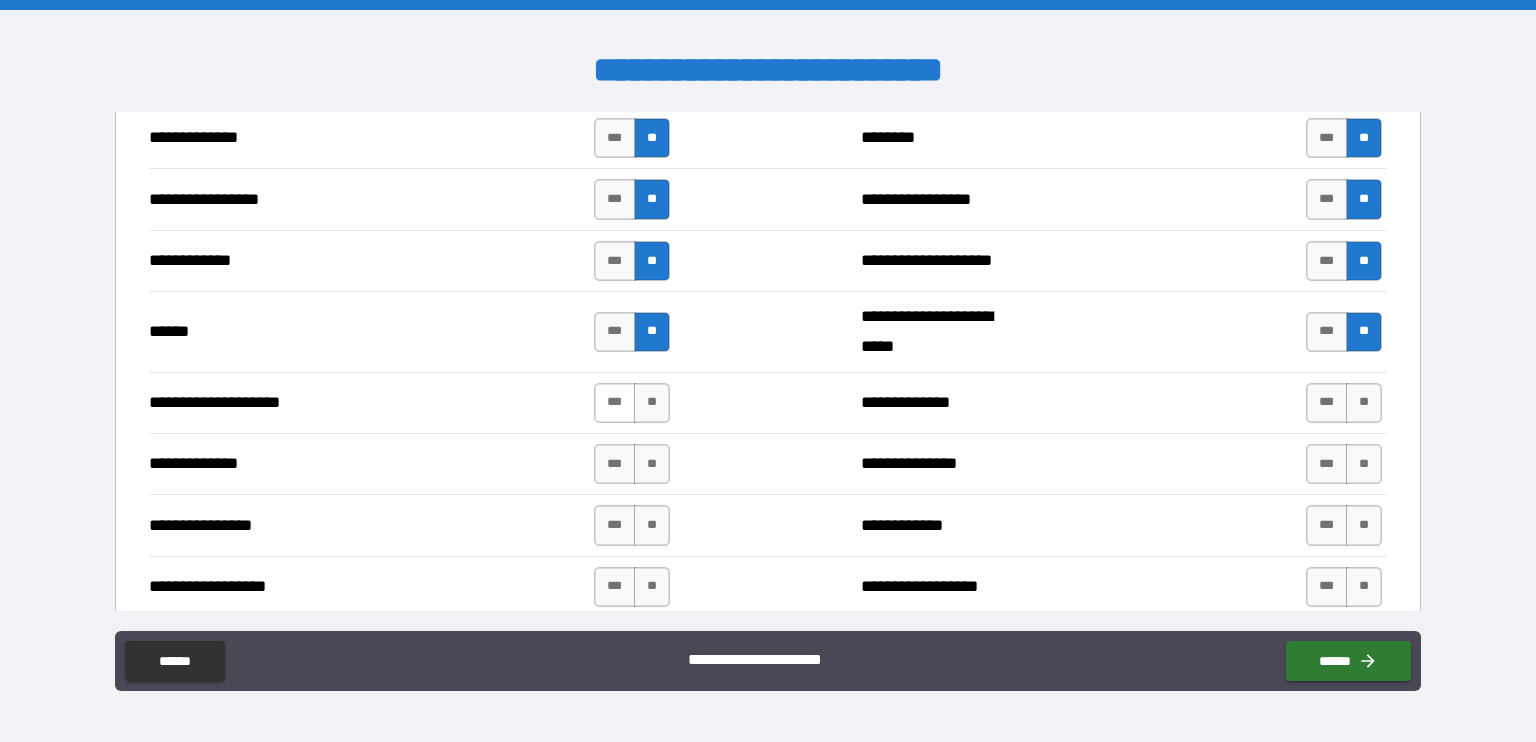 click on "***" at bounding box center (615, 403) 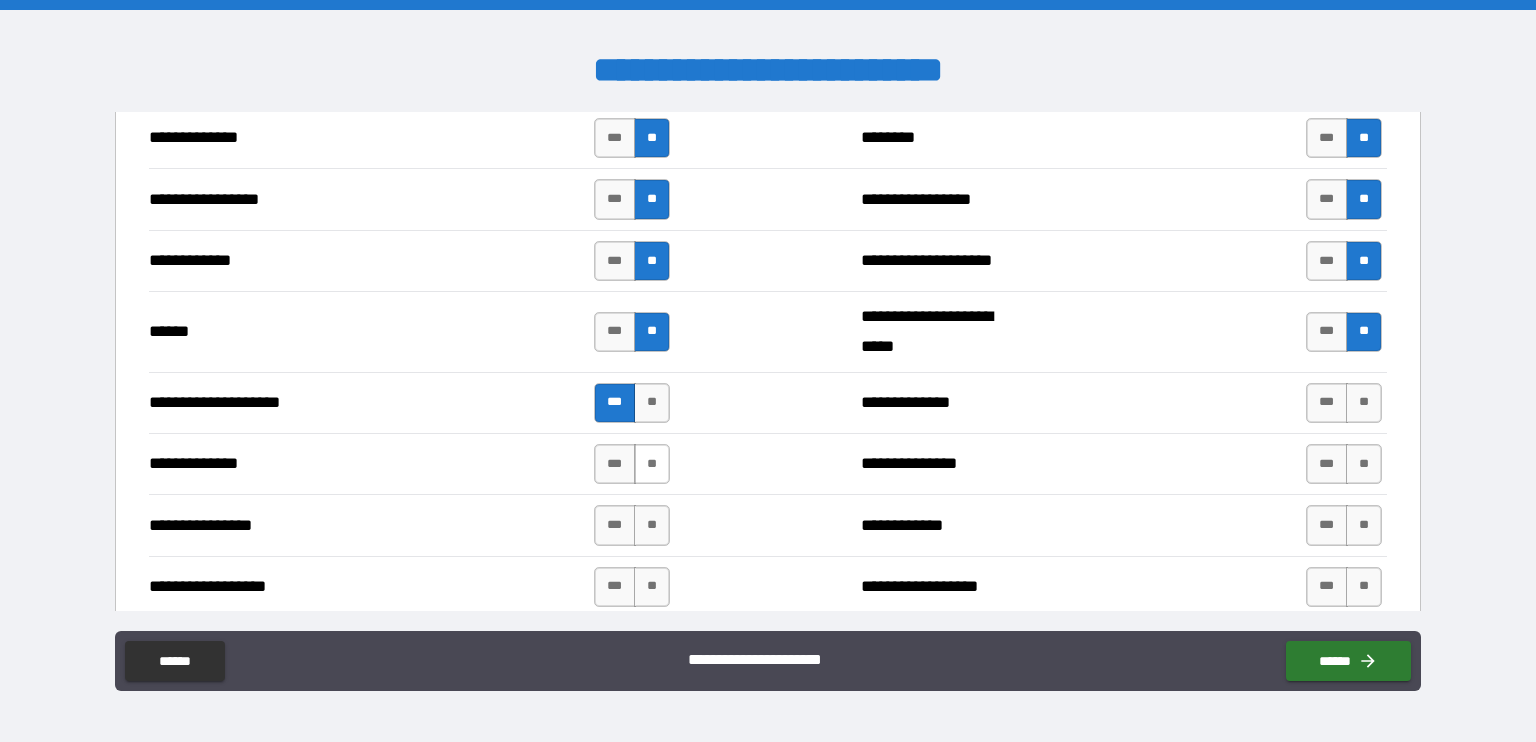 click on "**" at bounding box center (652, 464) 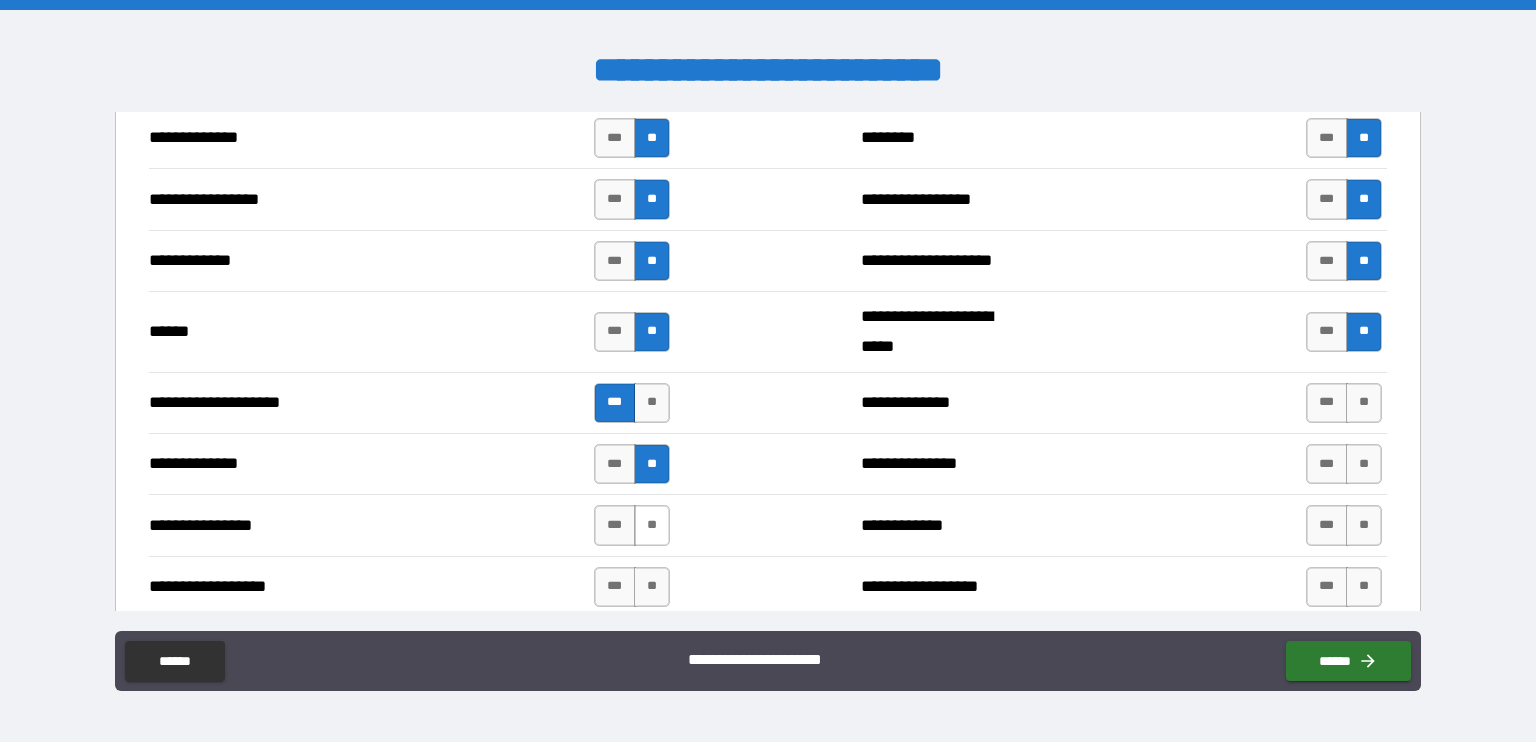click on "**" at bounding box center (652, 525) 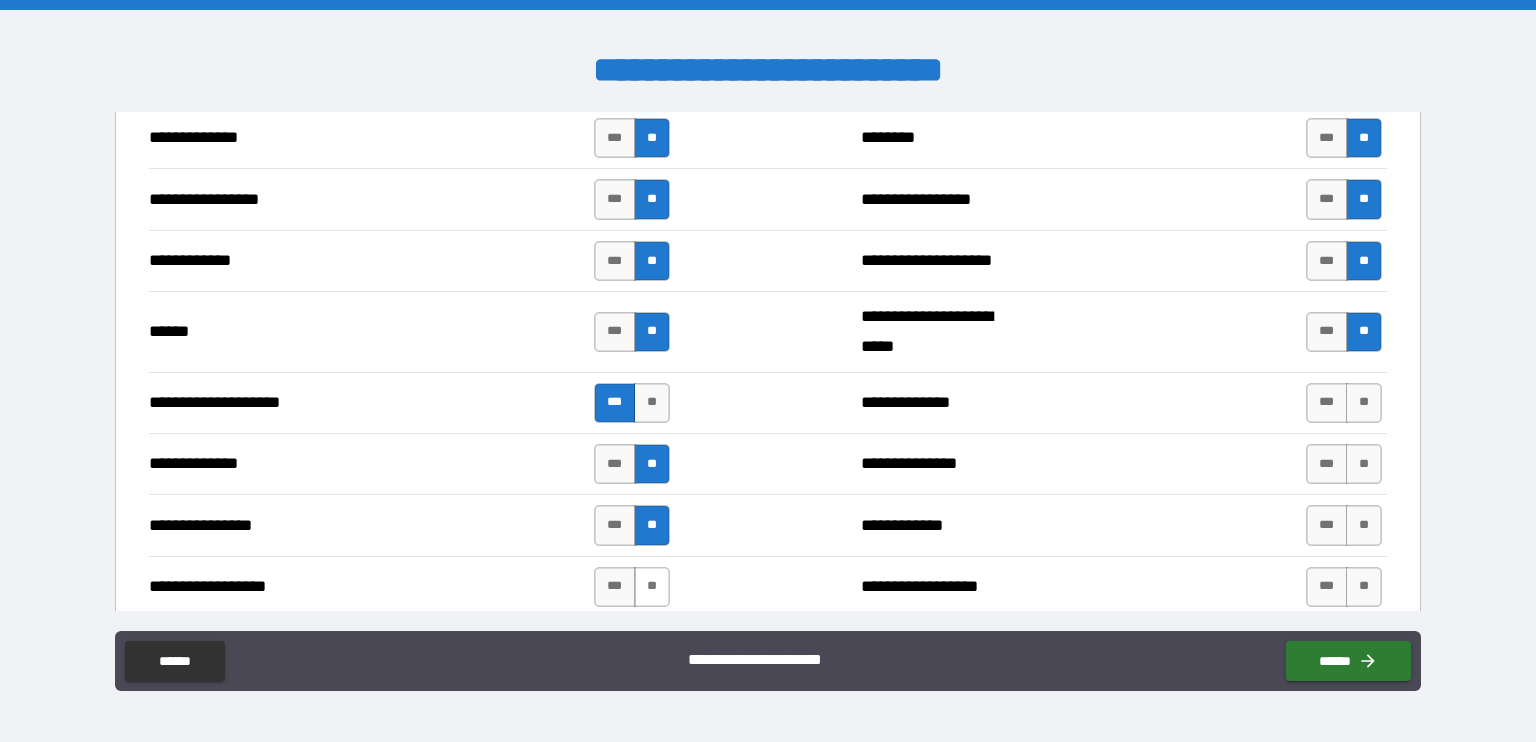 click on "**" at bounding box center (652, 587) 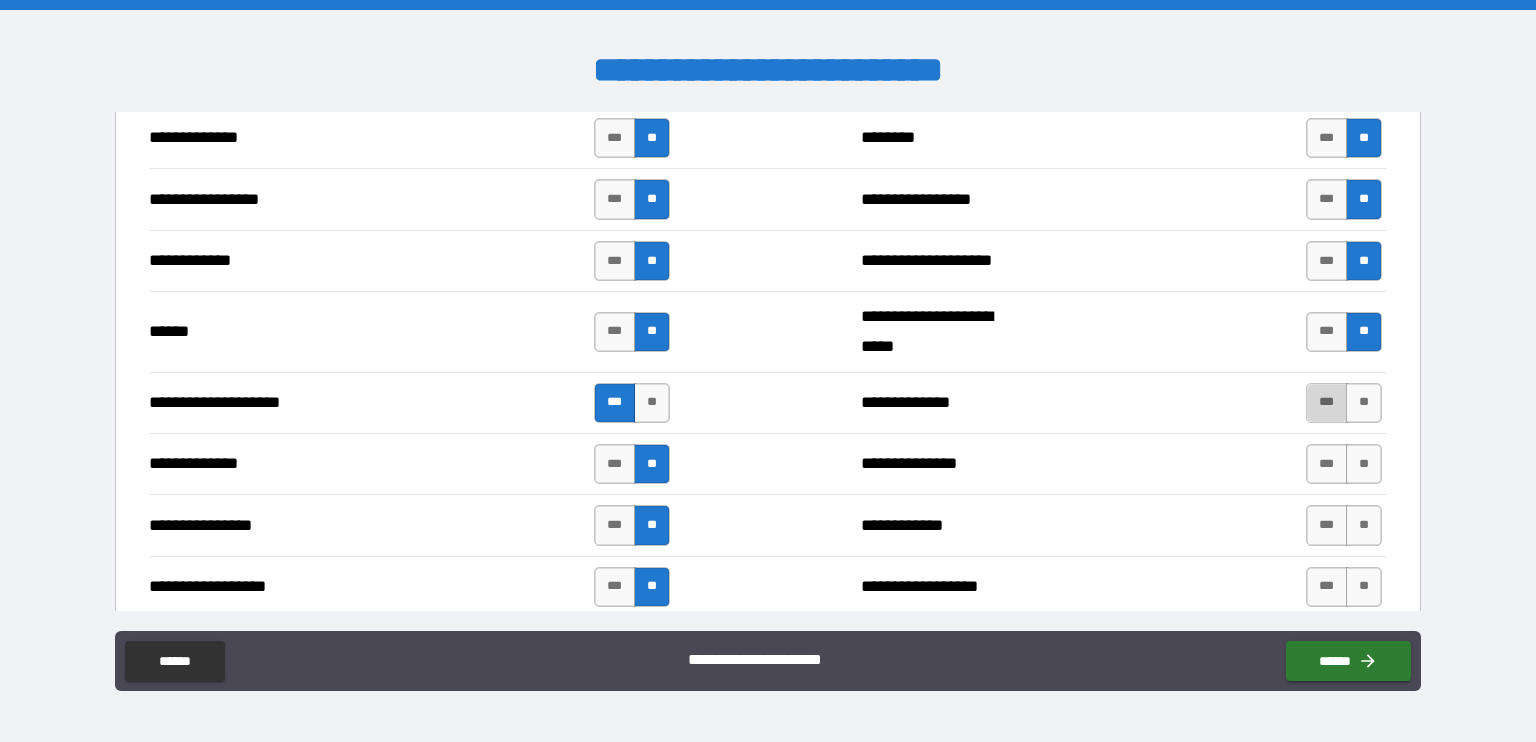 click on "***" at bounding box center (1327, 403) 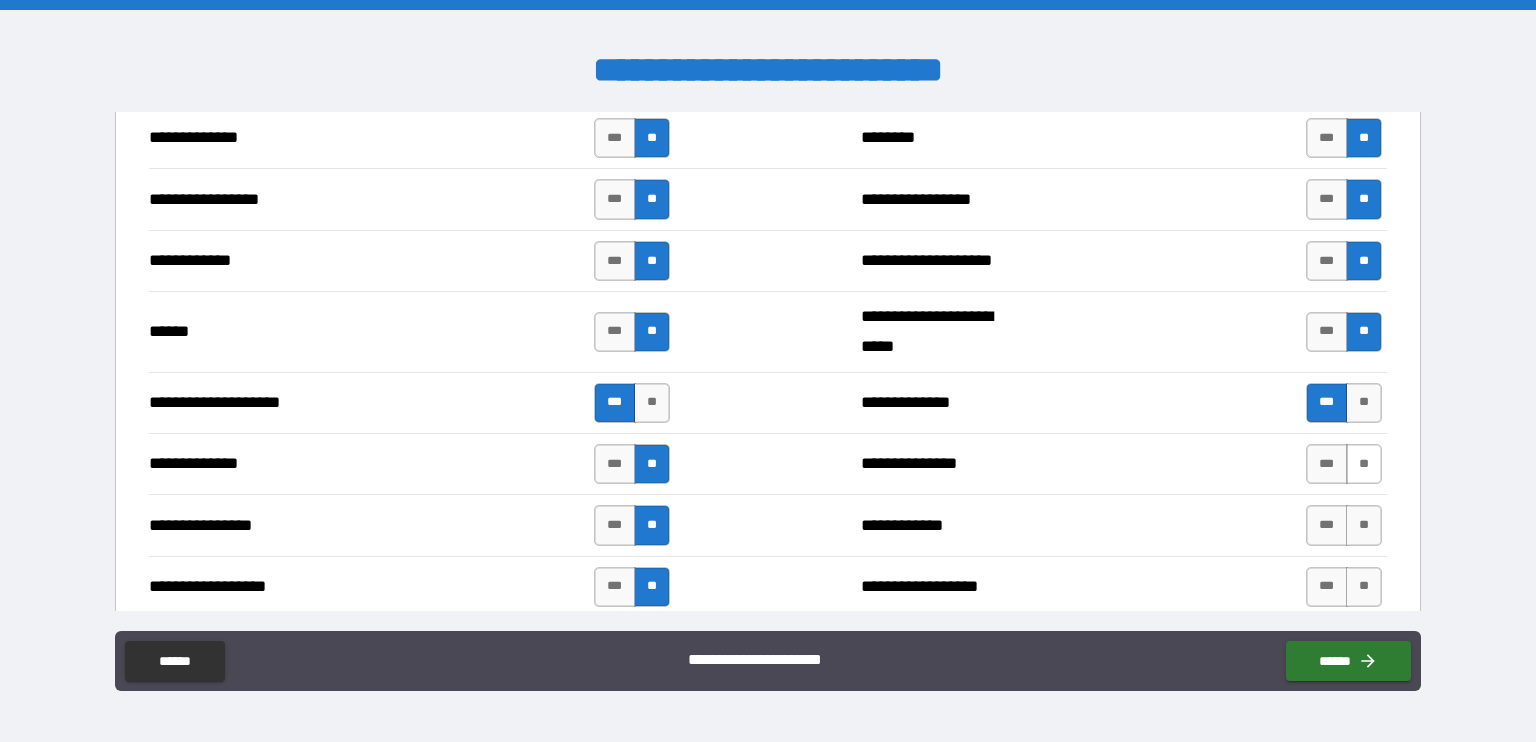 click on "**" at bounding box center [1364, 464] 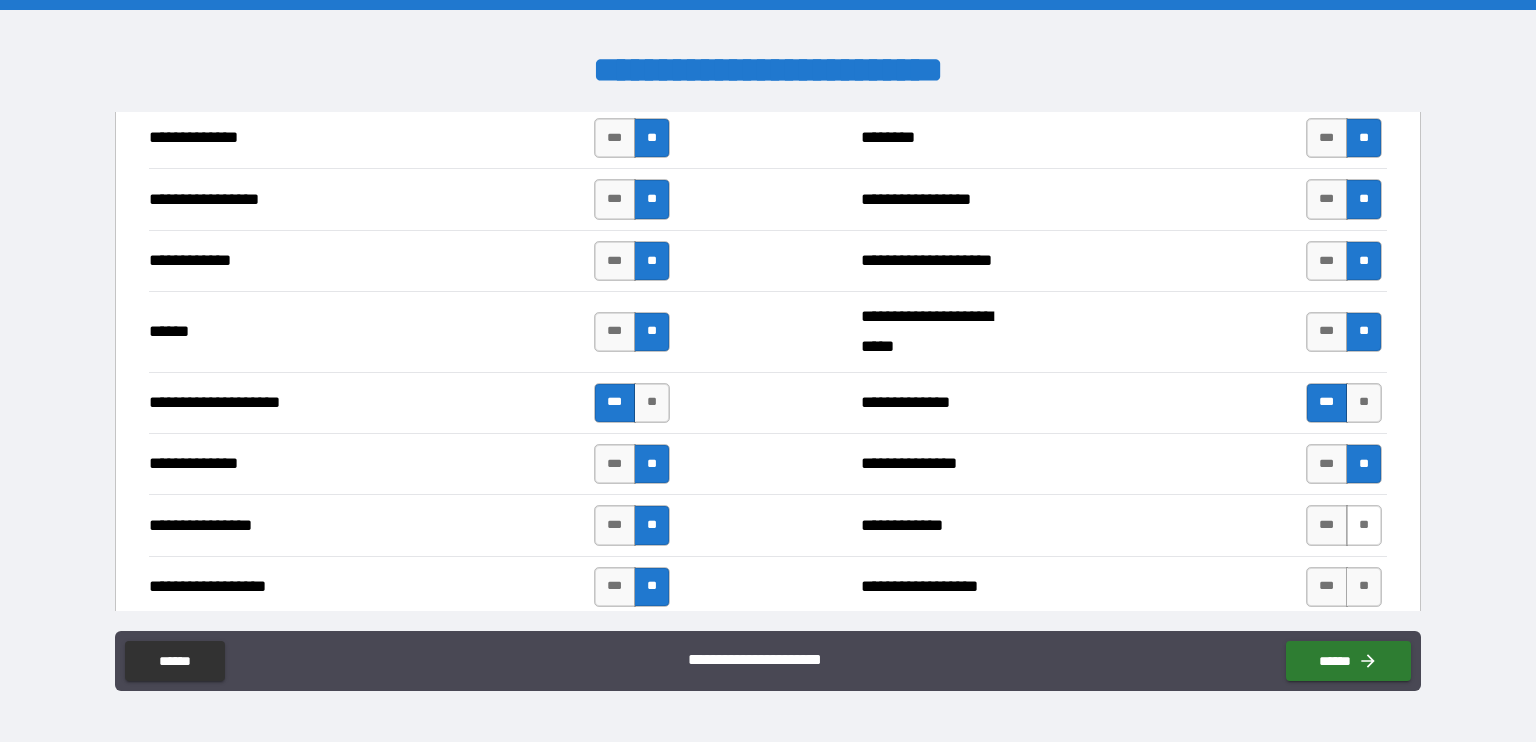 click on "**" at bounding box center [1364, 525] 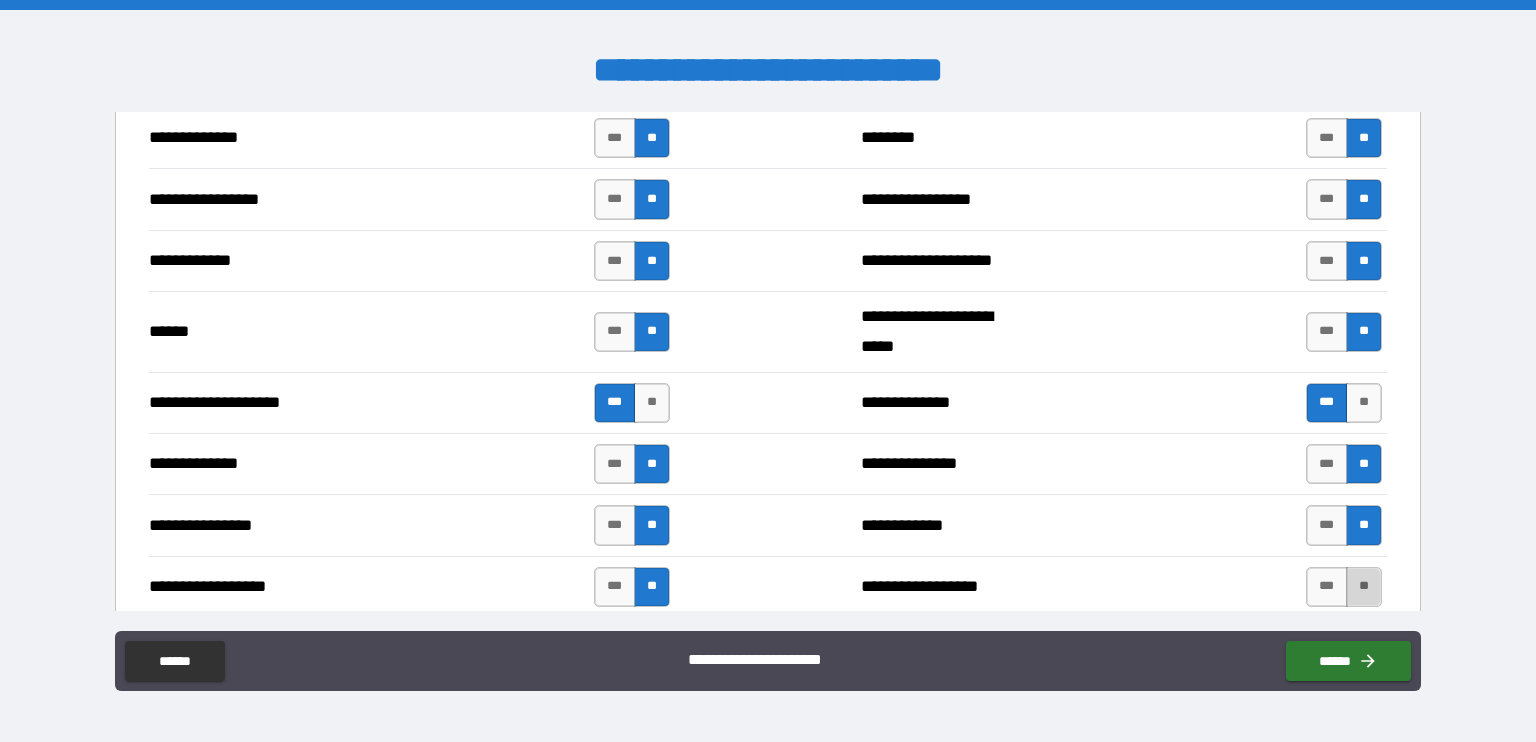 click on "**" at bounding box center (1364, 587) 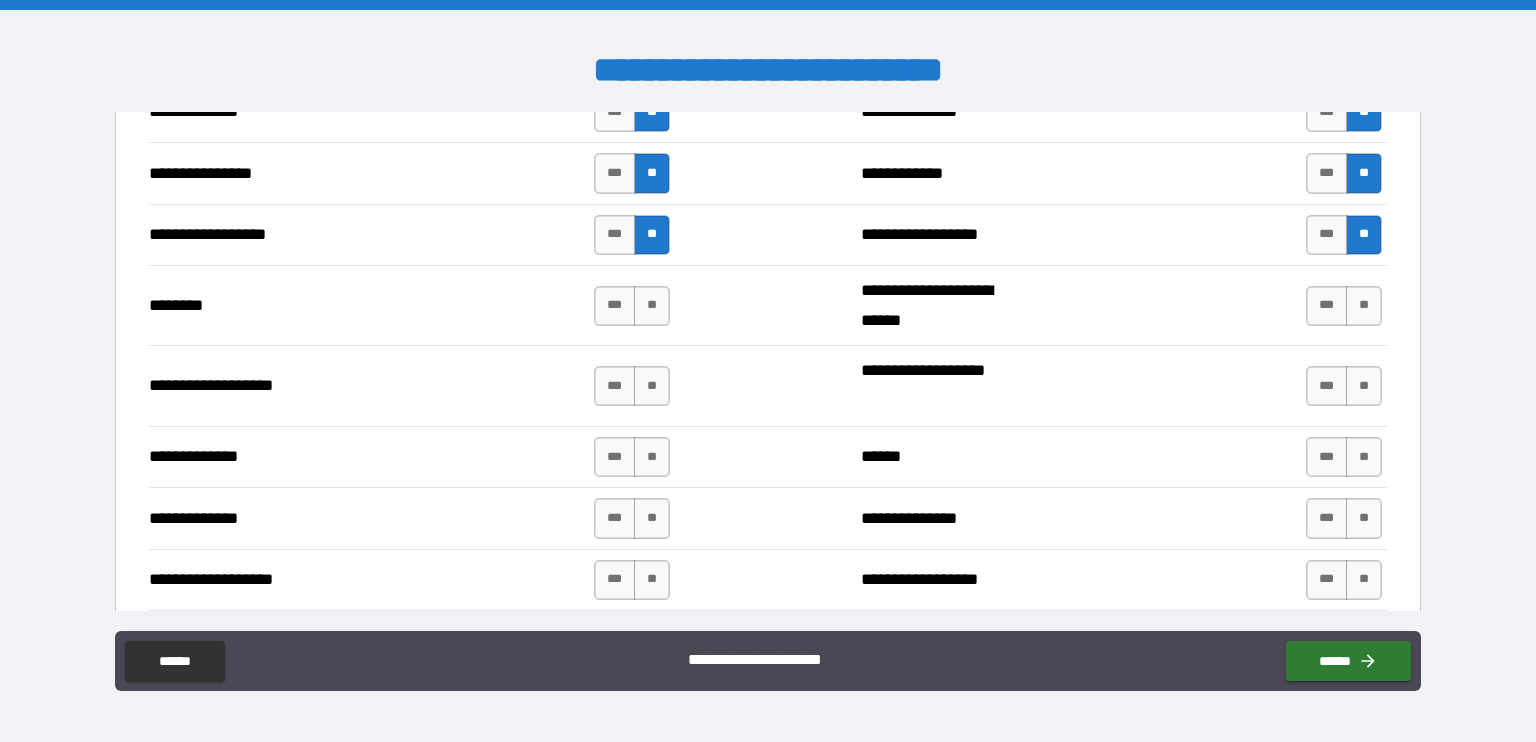 scroll, scrollTop: 3200, scrollLeft: 0, axis: vertical 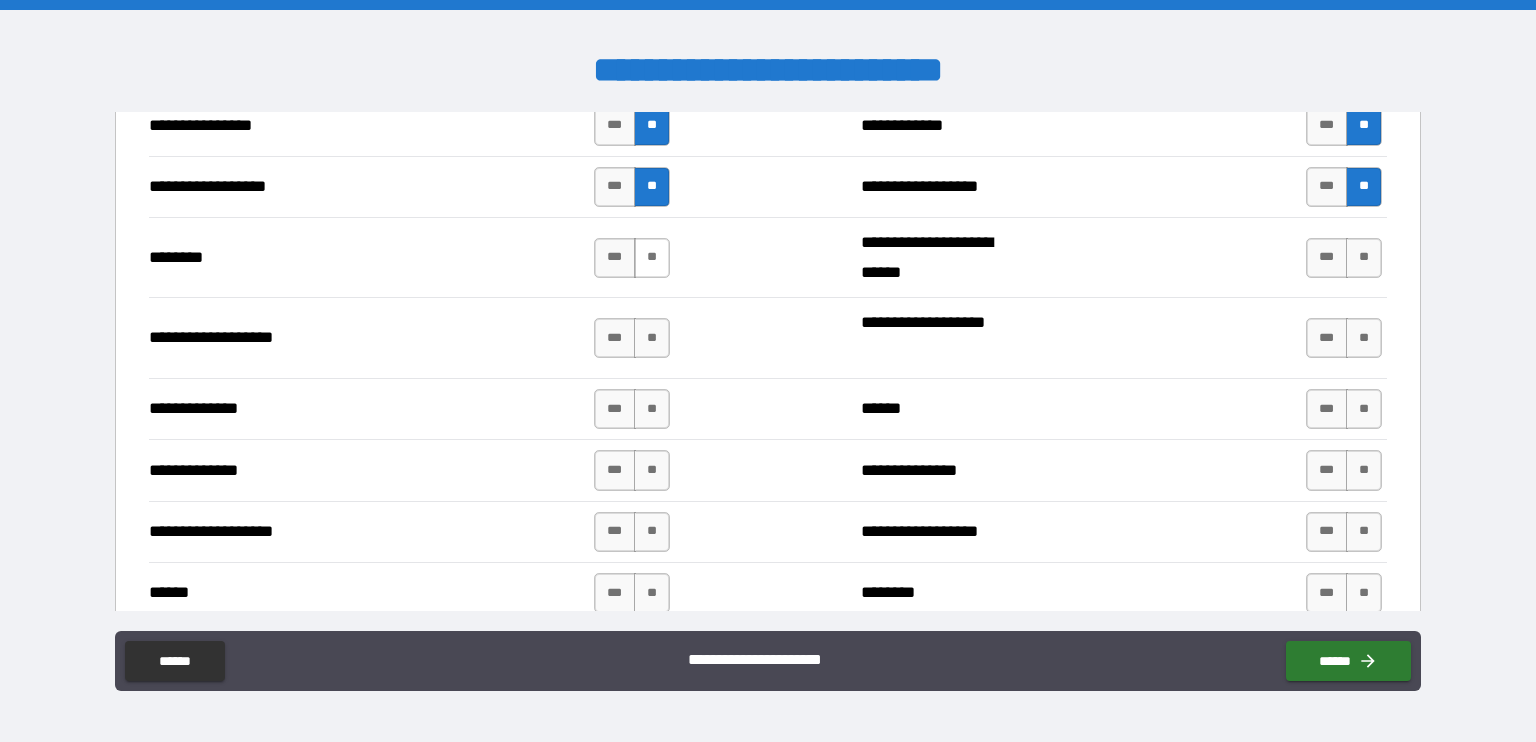 click on "**" at bounding box center [652, 258] 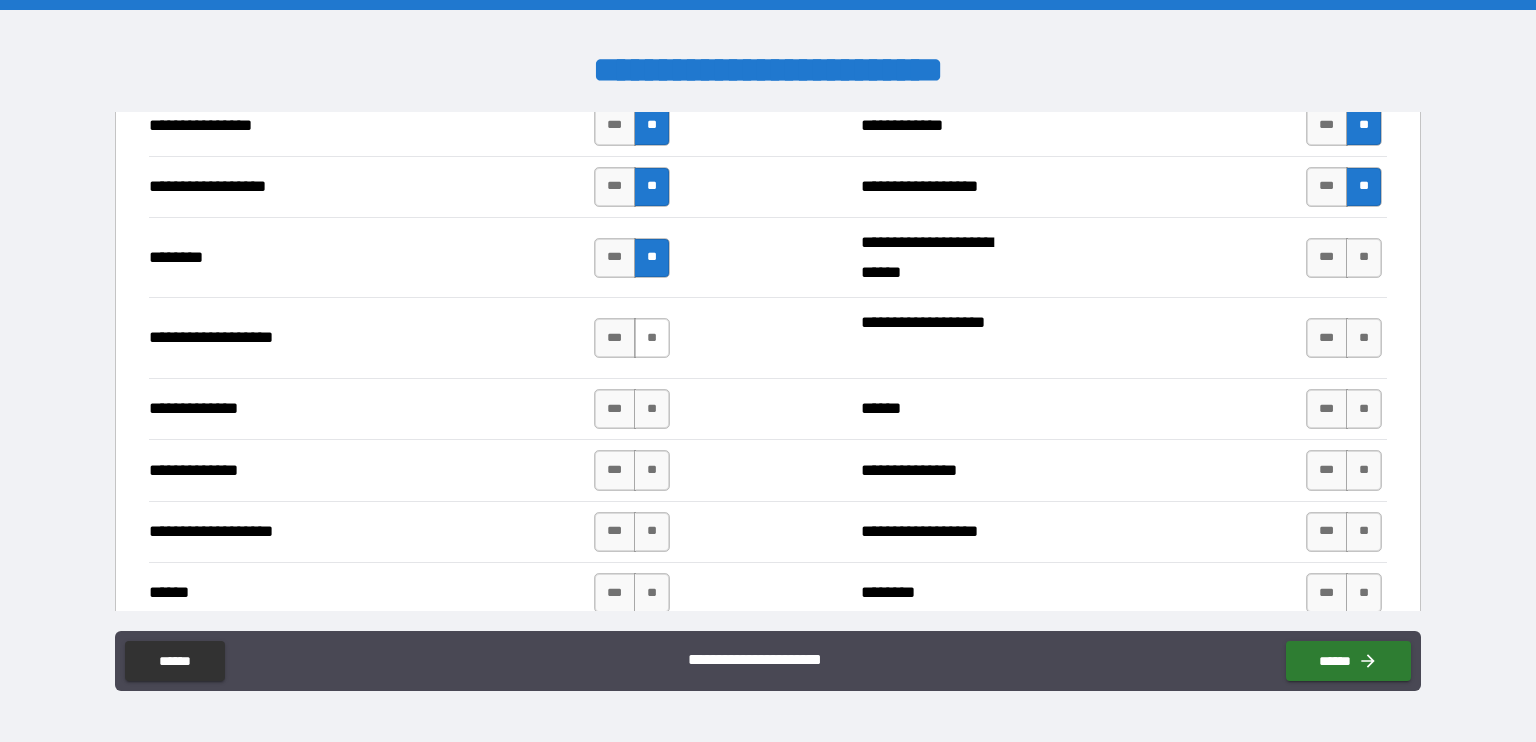 click on "**" at bounding box center [652, 338] 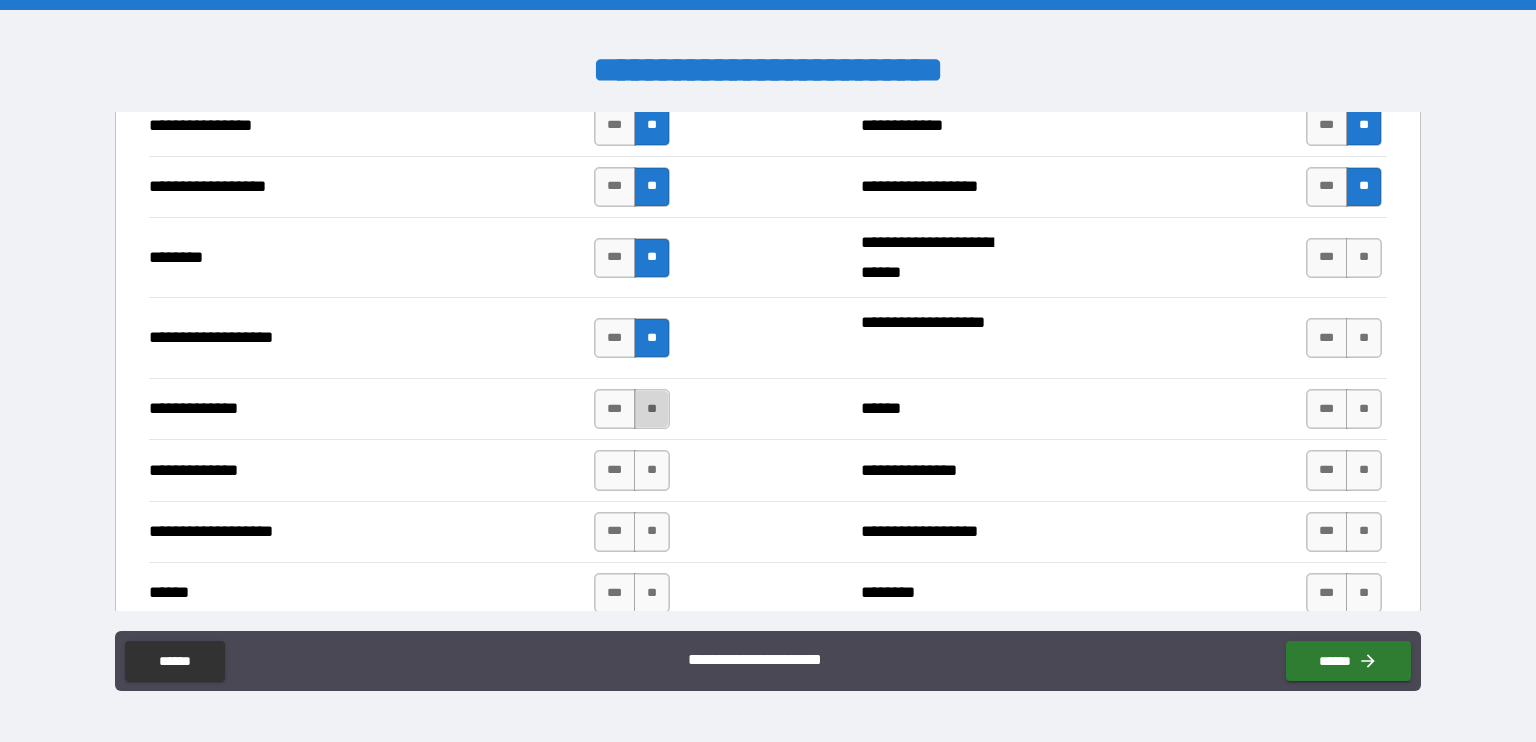 click on "**" at bounding box center (652, 409) 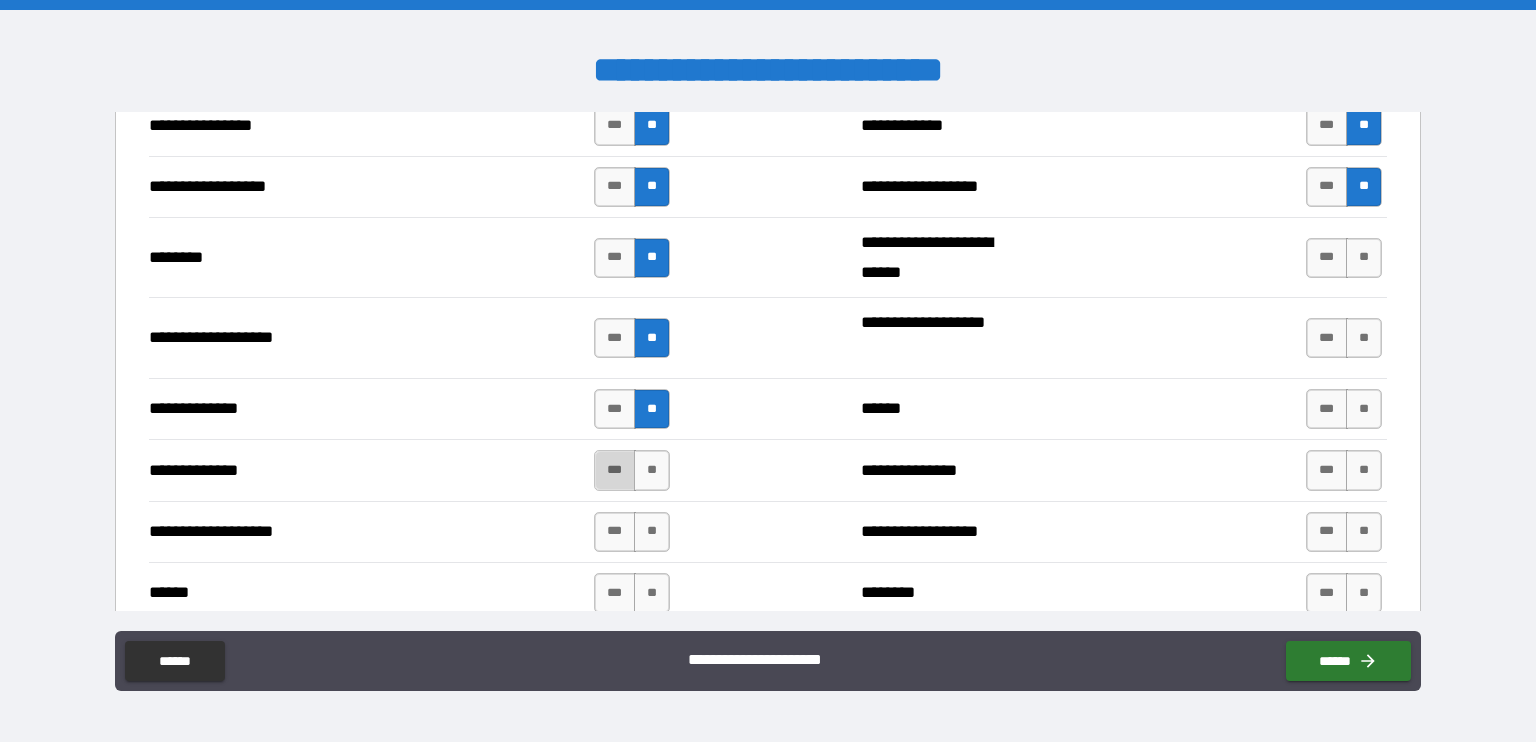 click on "***" at bounding box center (615, 470) 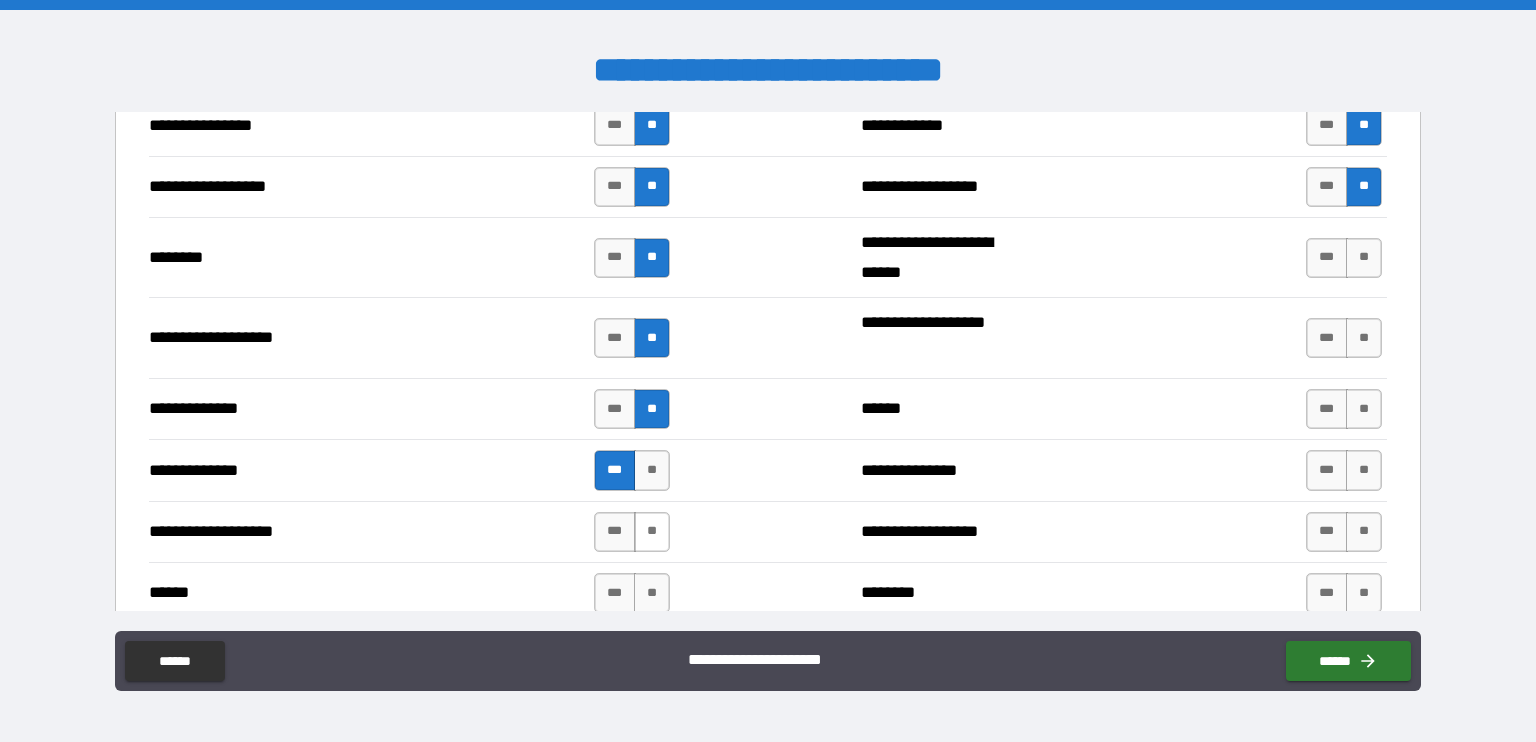 click on "**" at bounding box center [652, 532] 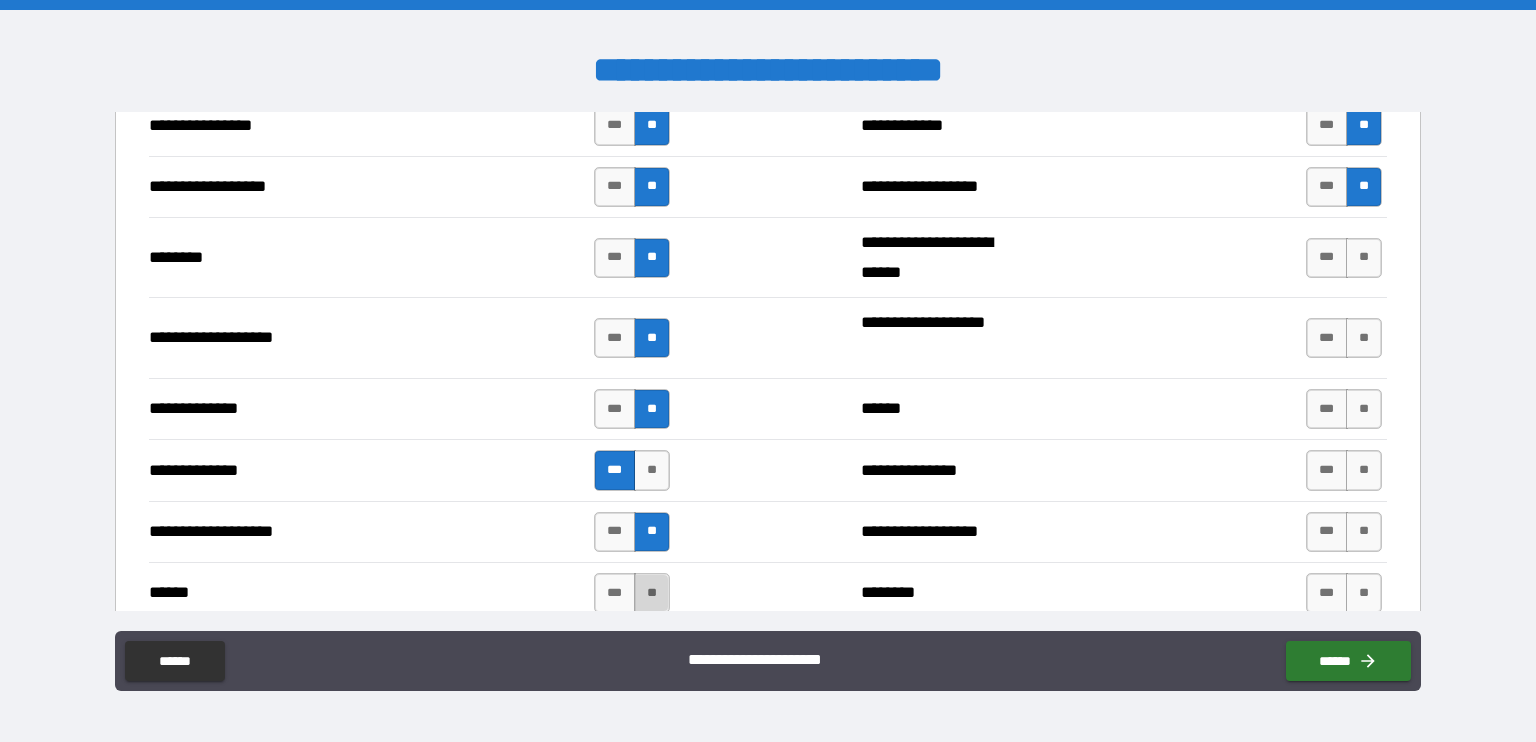 click on "**" at bounding box center (652, 593) 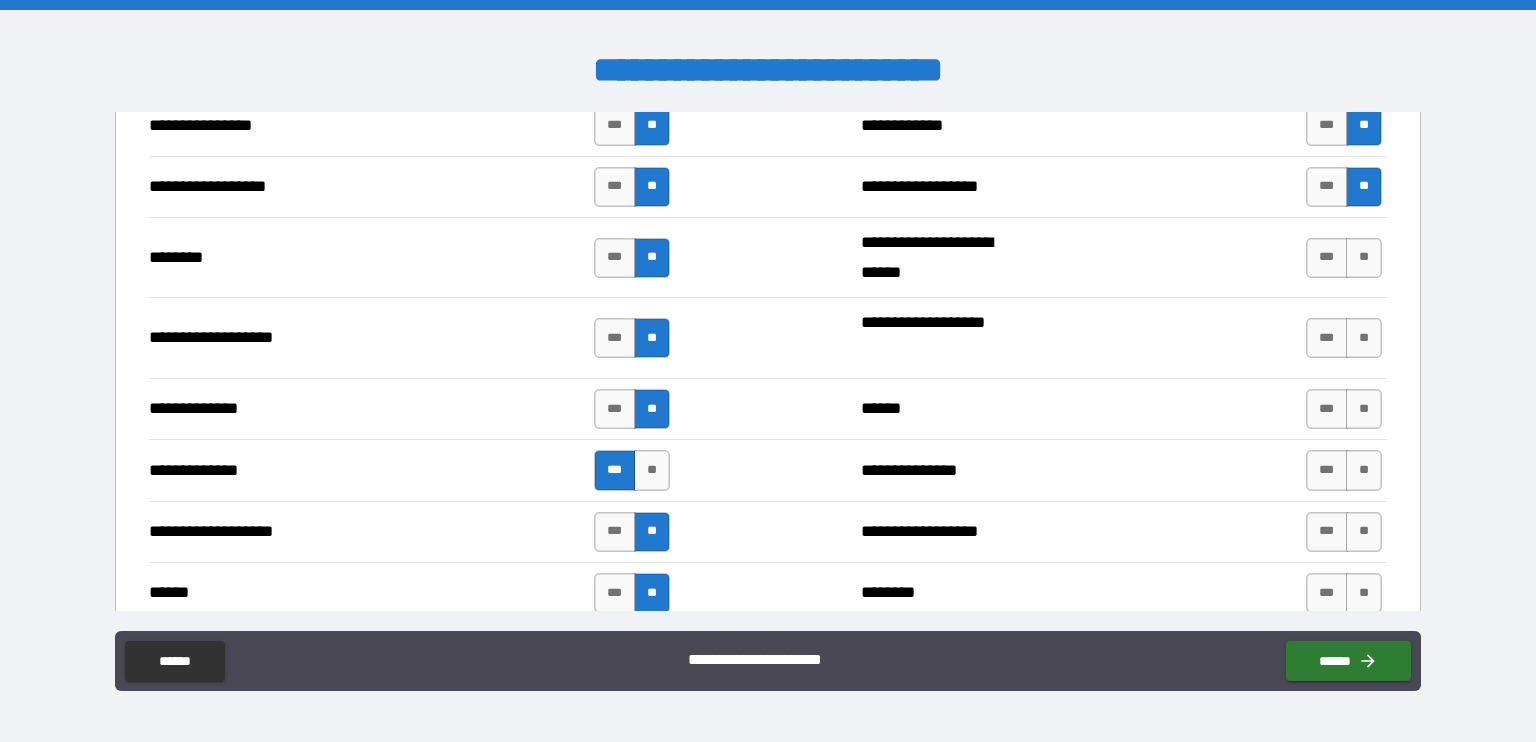 drag, startPoint x: 1356, startPoint y: 247, endPoint x: 1351, endPoint y: 279, distance: 32.38827 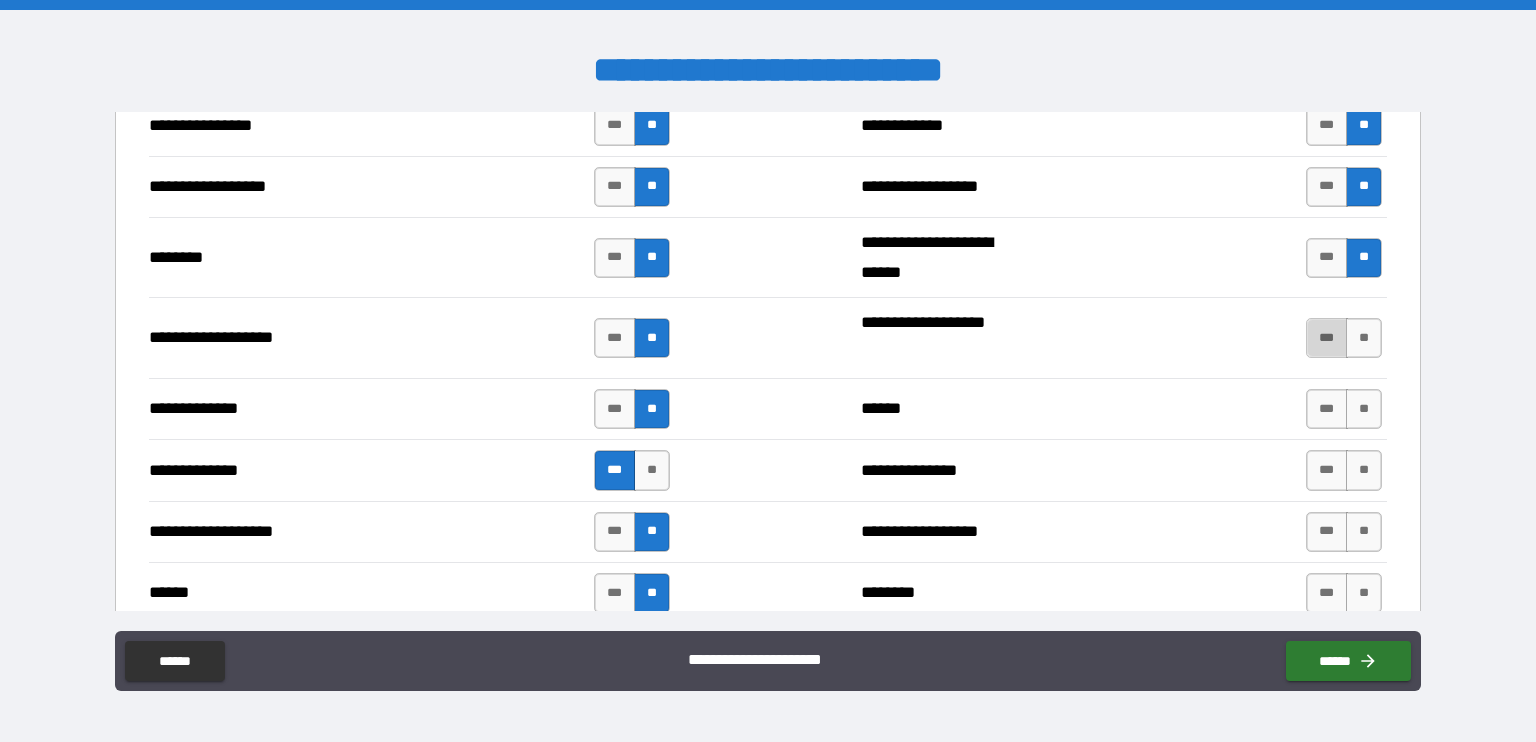 click on "***" at bounding box center (1327, 338) 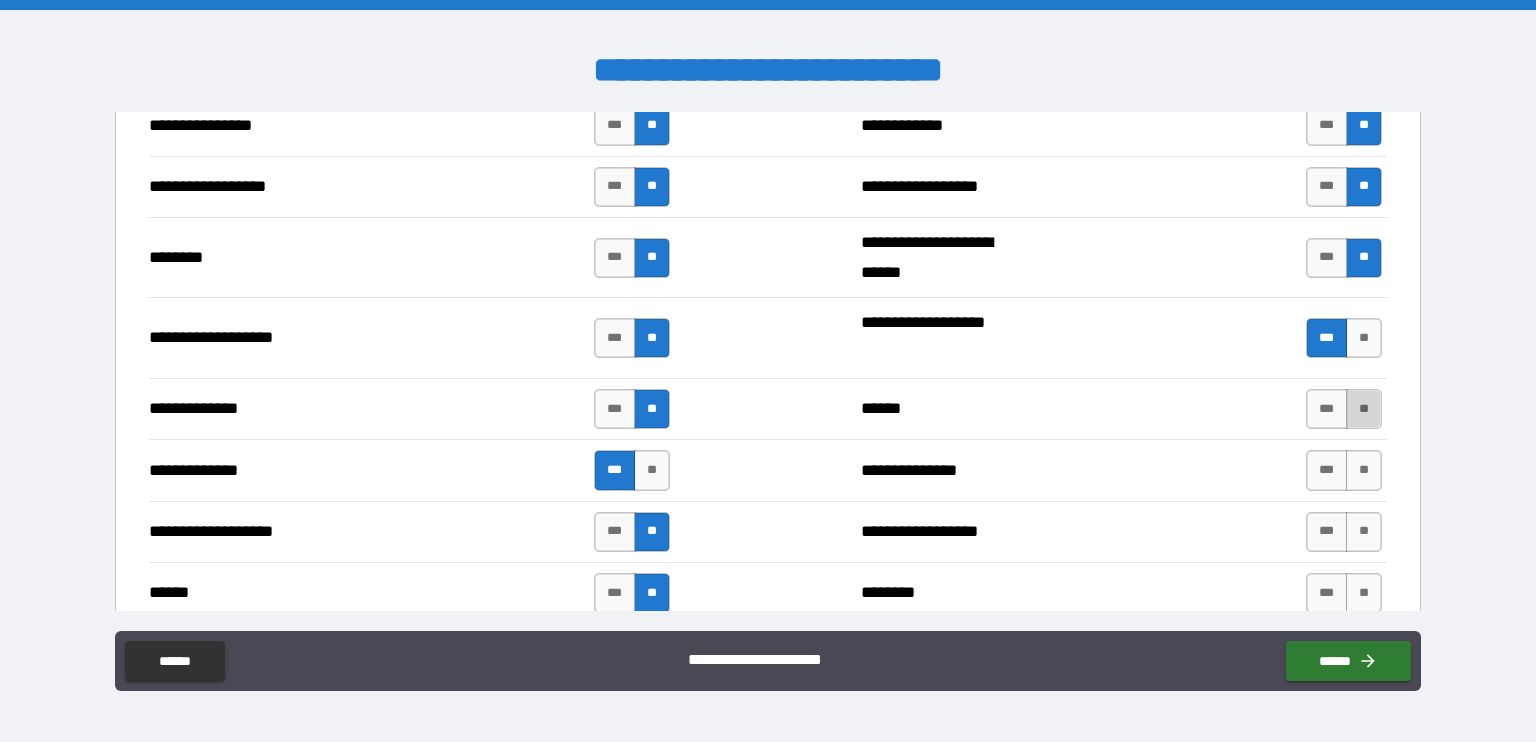 click on "**" at bounding box center [1364, 409] 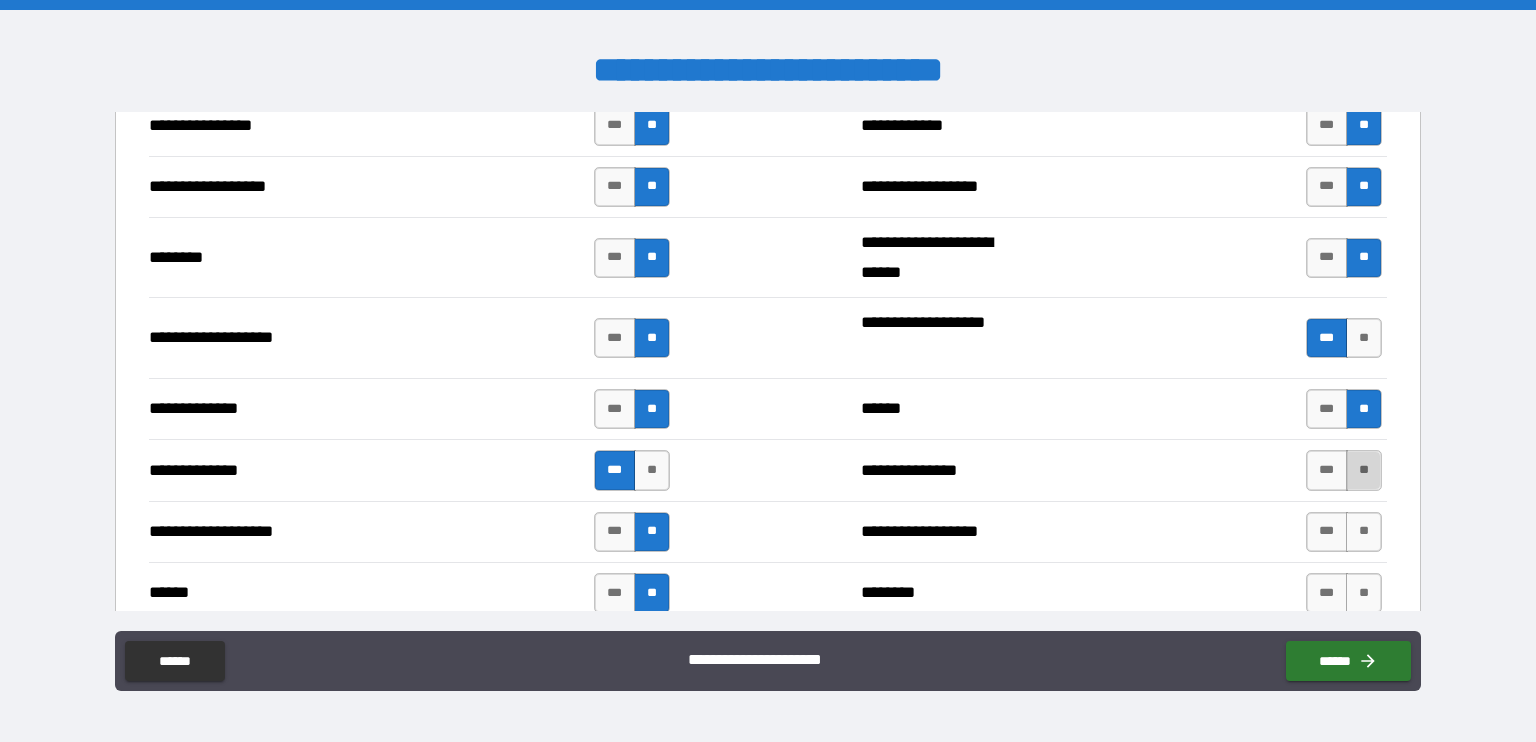 click on "**" at bounding box center [1364, 470] 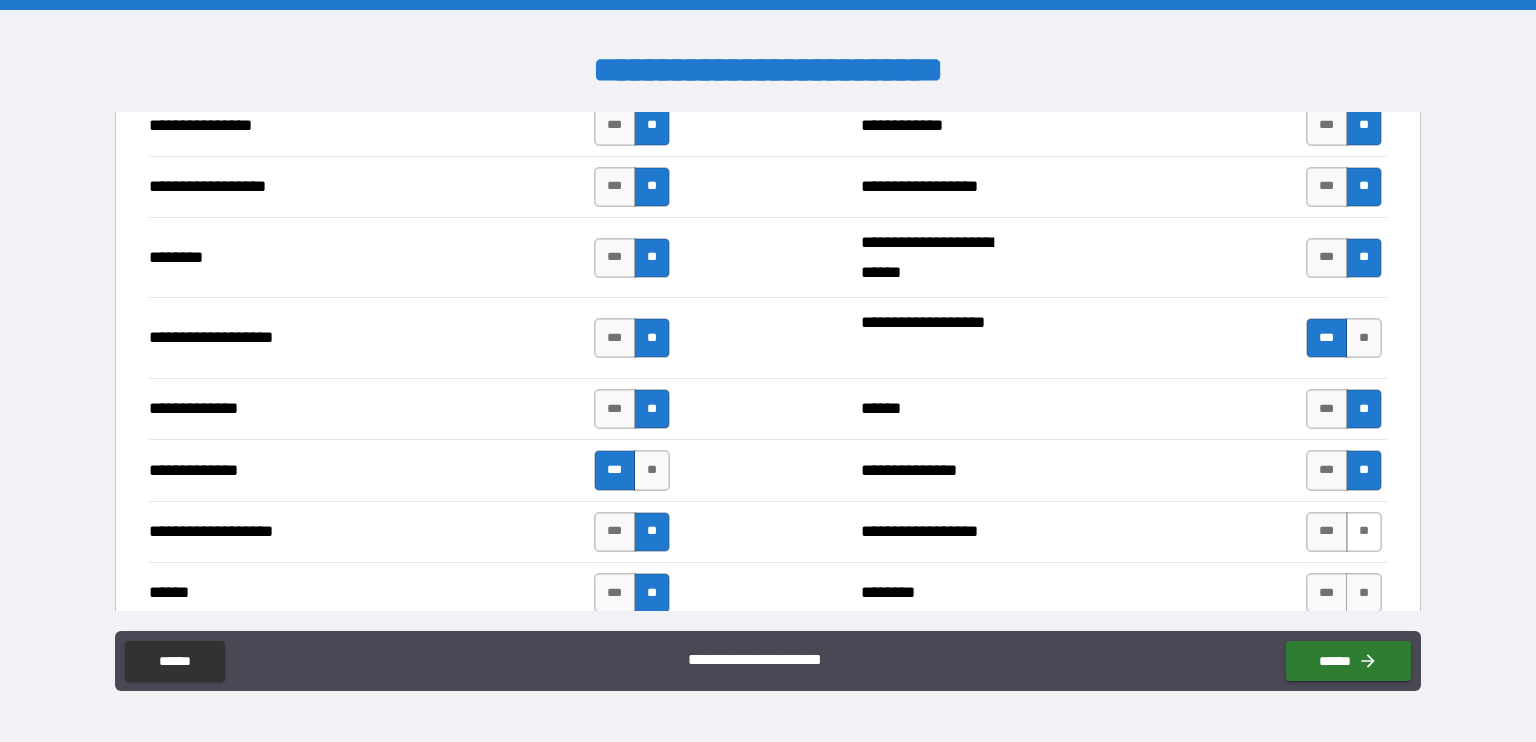 click on "**" at bounding box center (1364, 532) 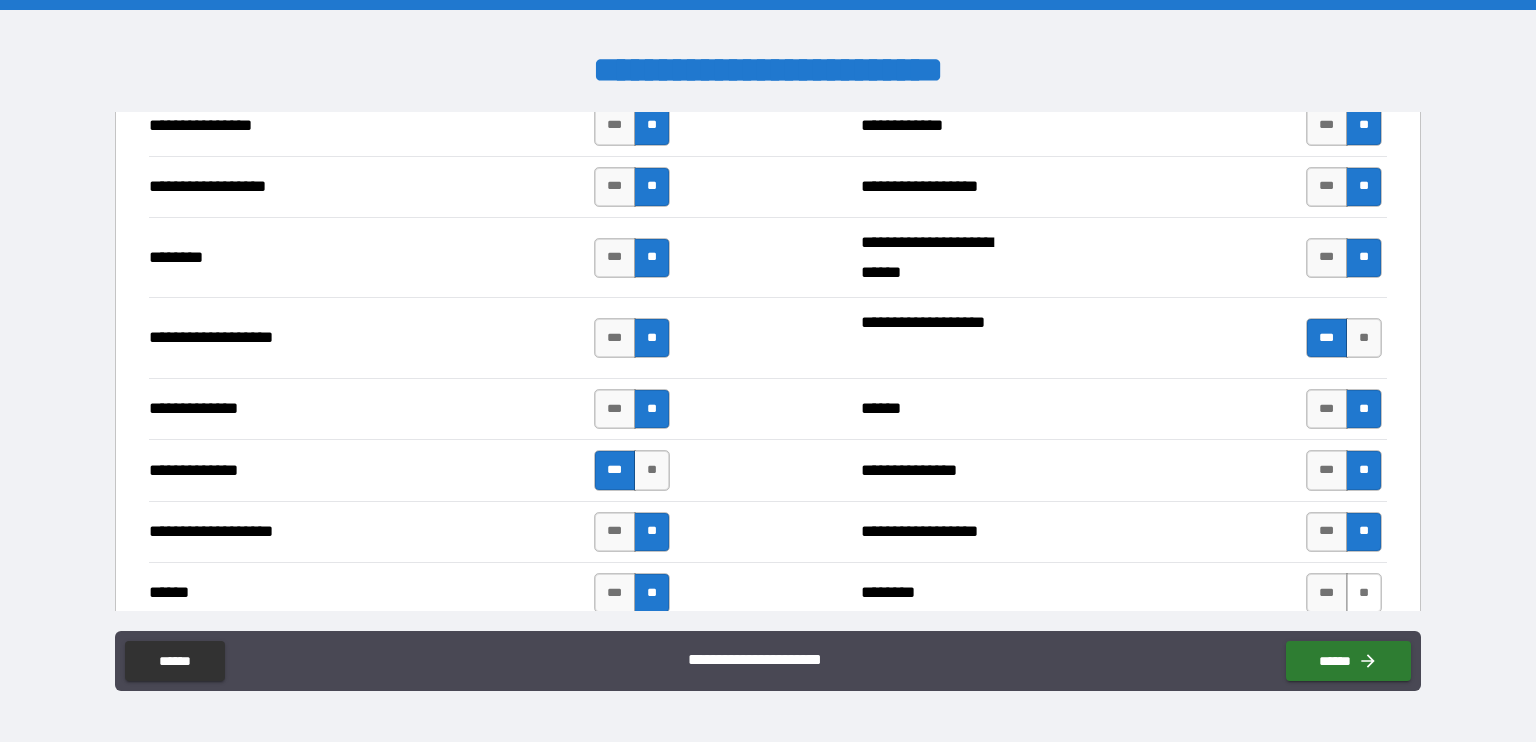 click on "**" at bounding box center (1364, 593) 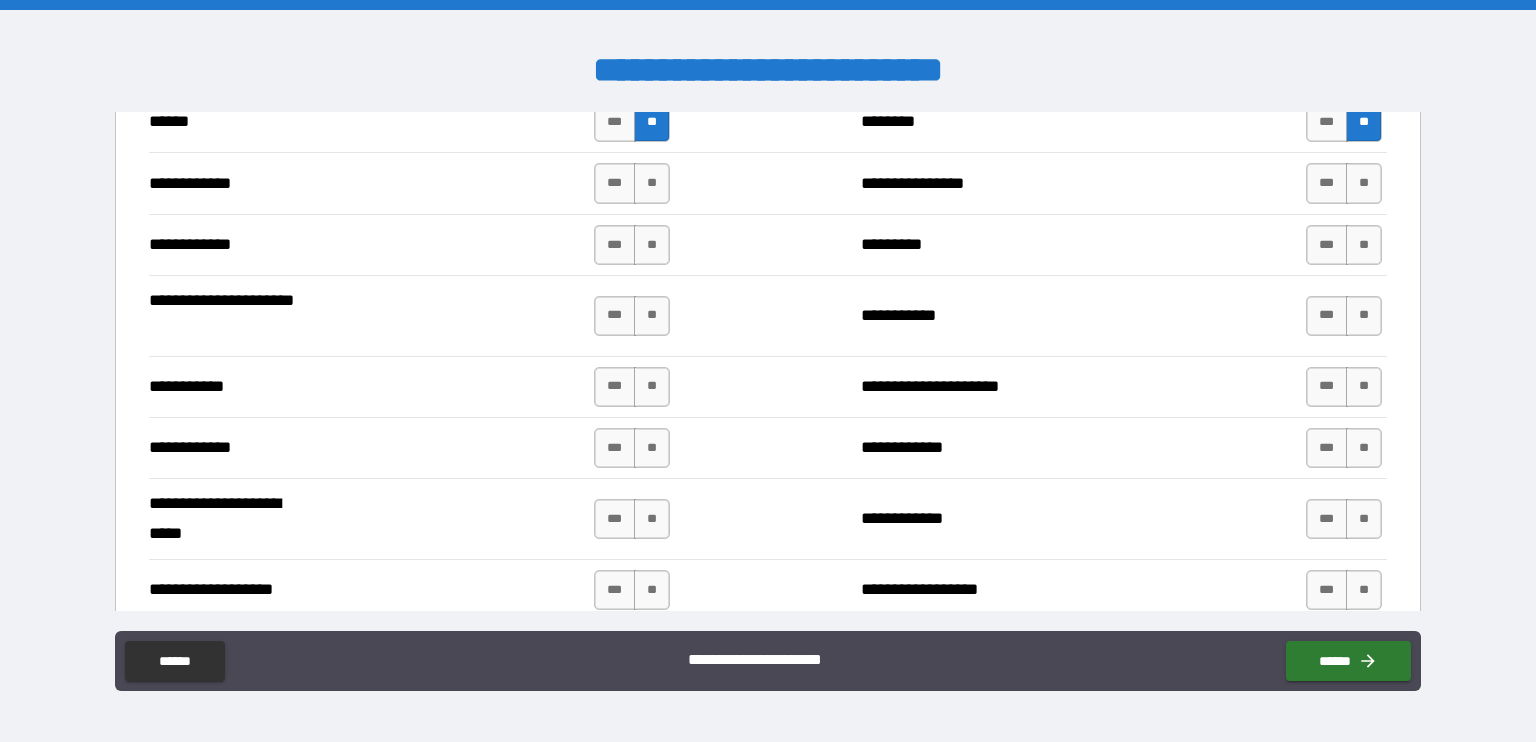 scroll, scrollTop: 3700, scrollLeft: 0, axis: vertical 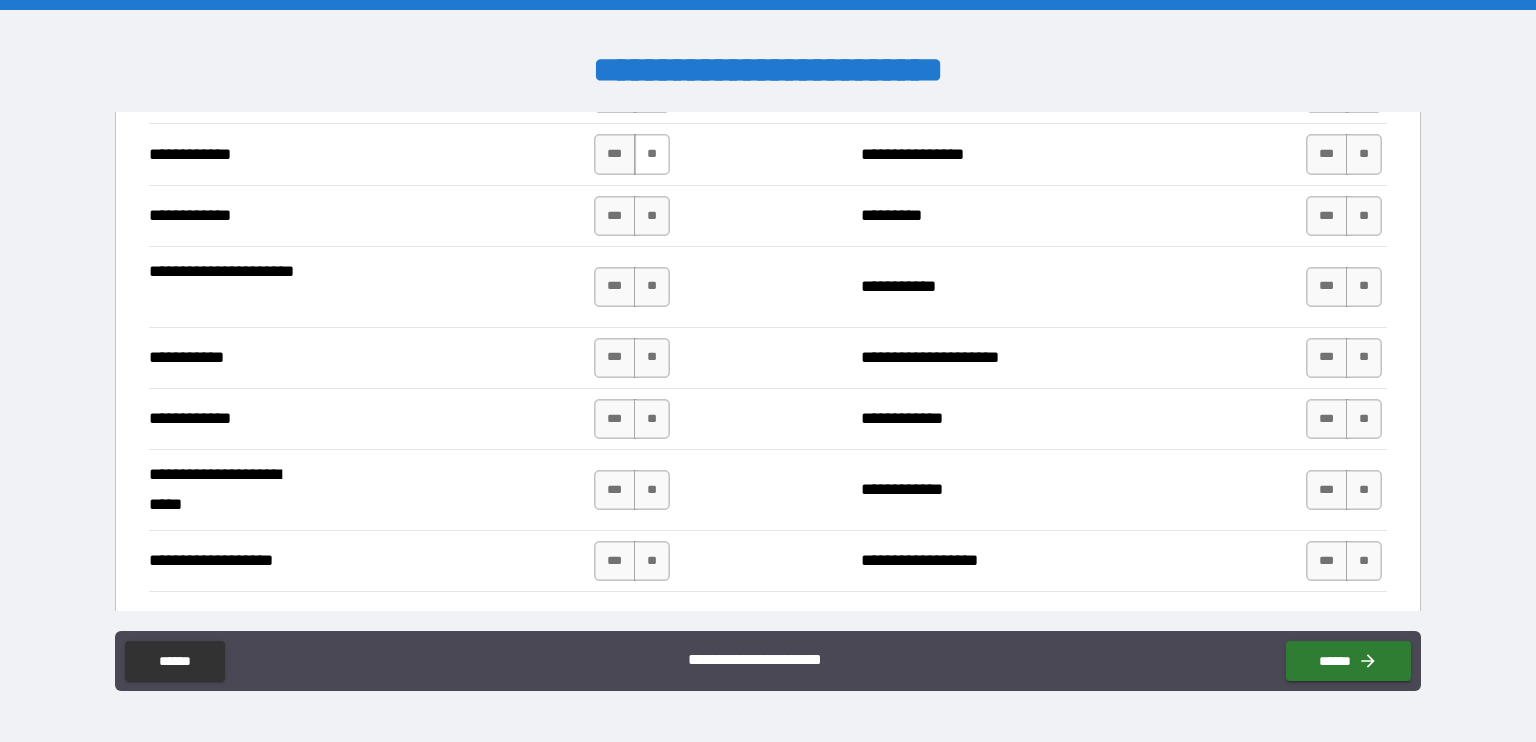 click on "**" at bounding box center (652, 154) 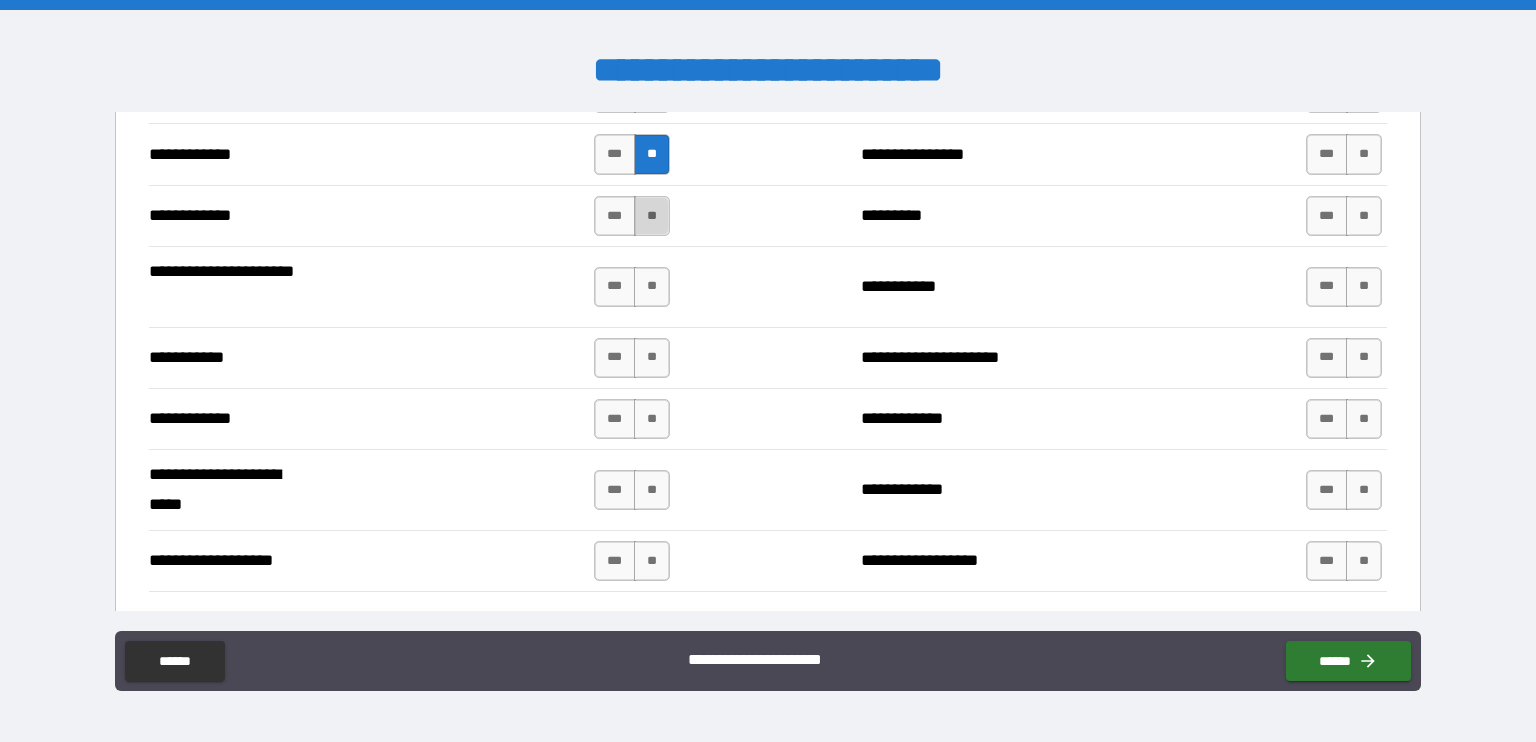 click on "**" at bounding box center [652, 216] 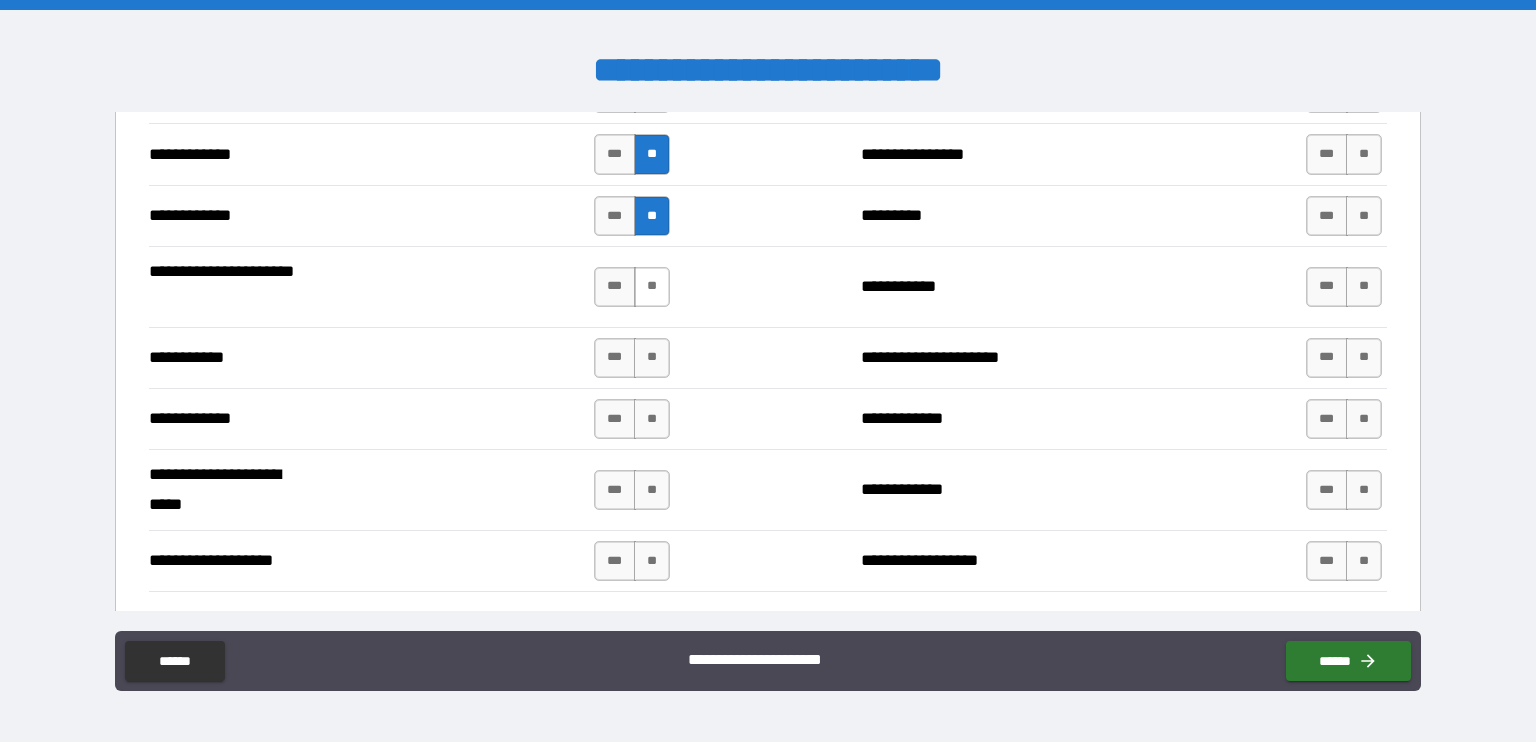 click on "**" at bounding box center [652, 287] 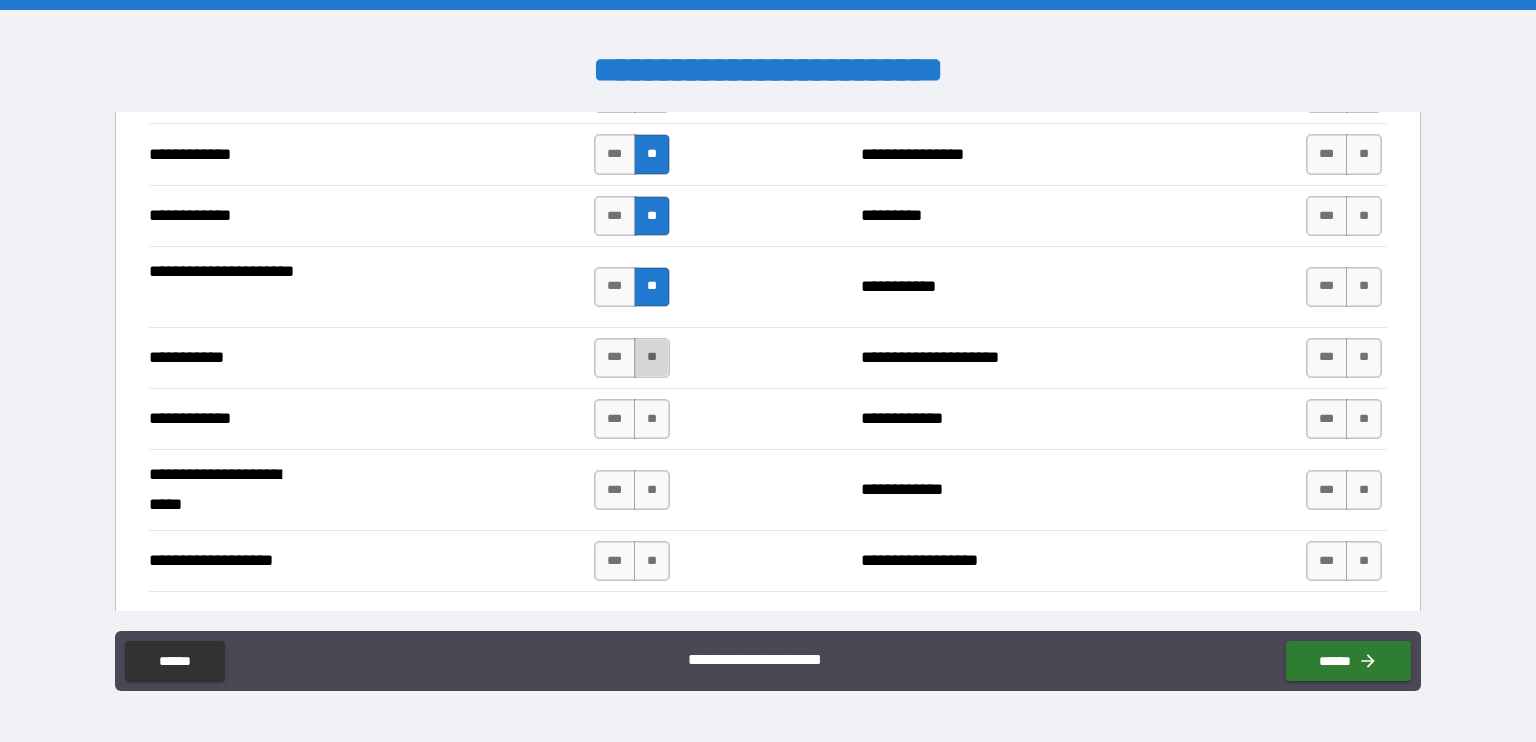 click on "**" at bounding box center (652, 358) 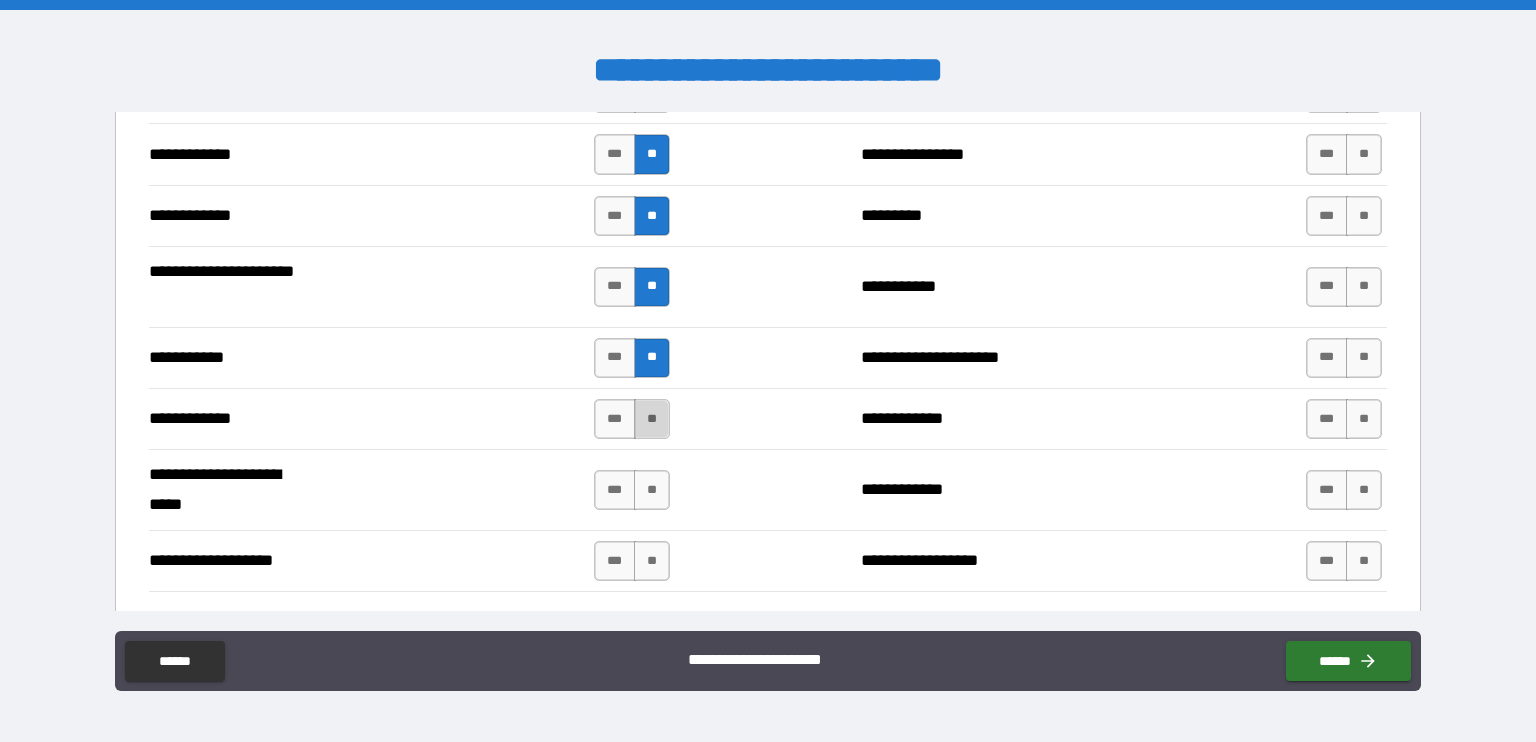 click on "**" at bounding box center (652, 419) 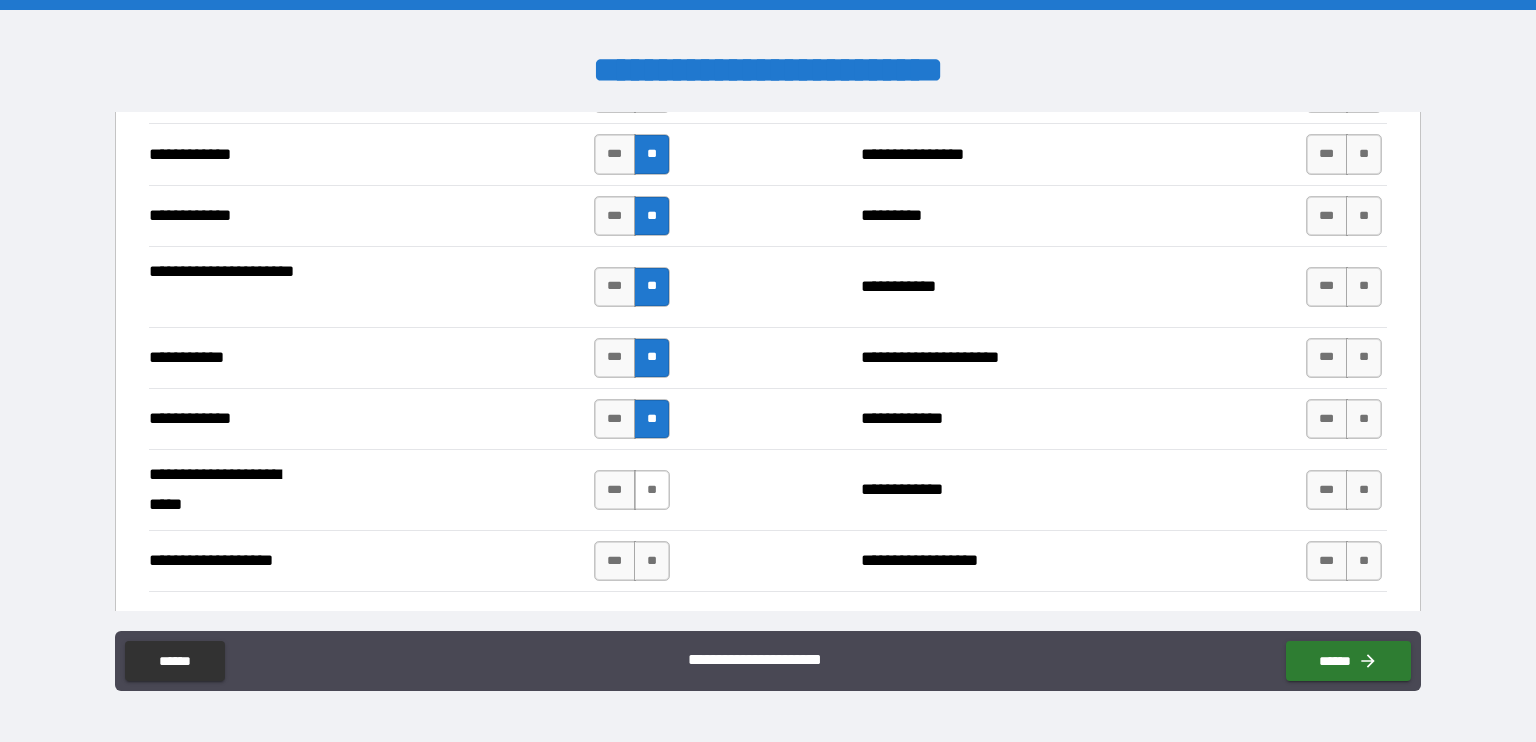 click on "**" at bounding box center [652, 490] 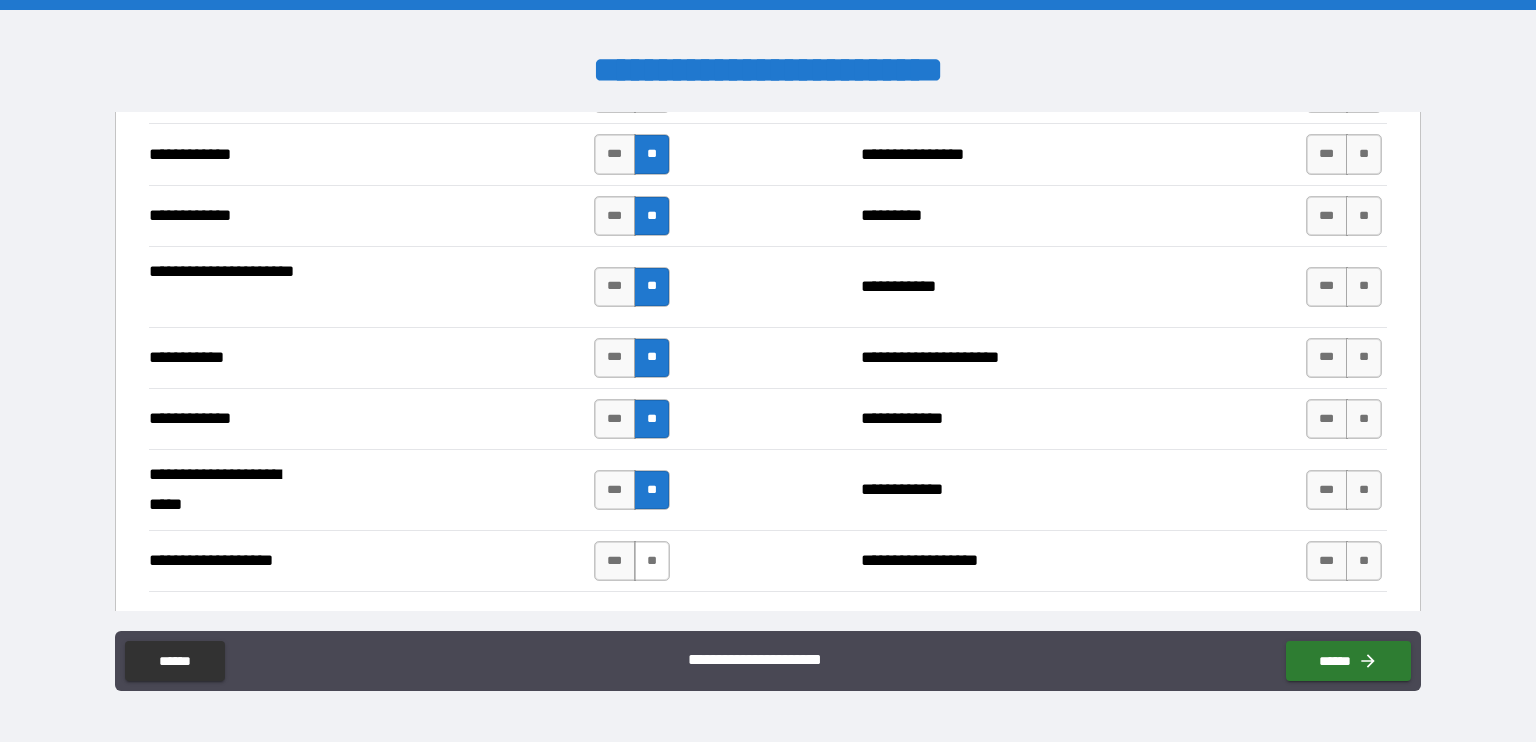 click on "**" at bounding box center (652, 561) 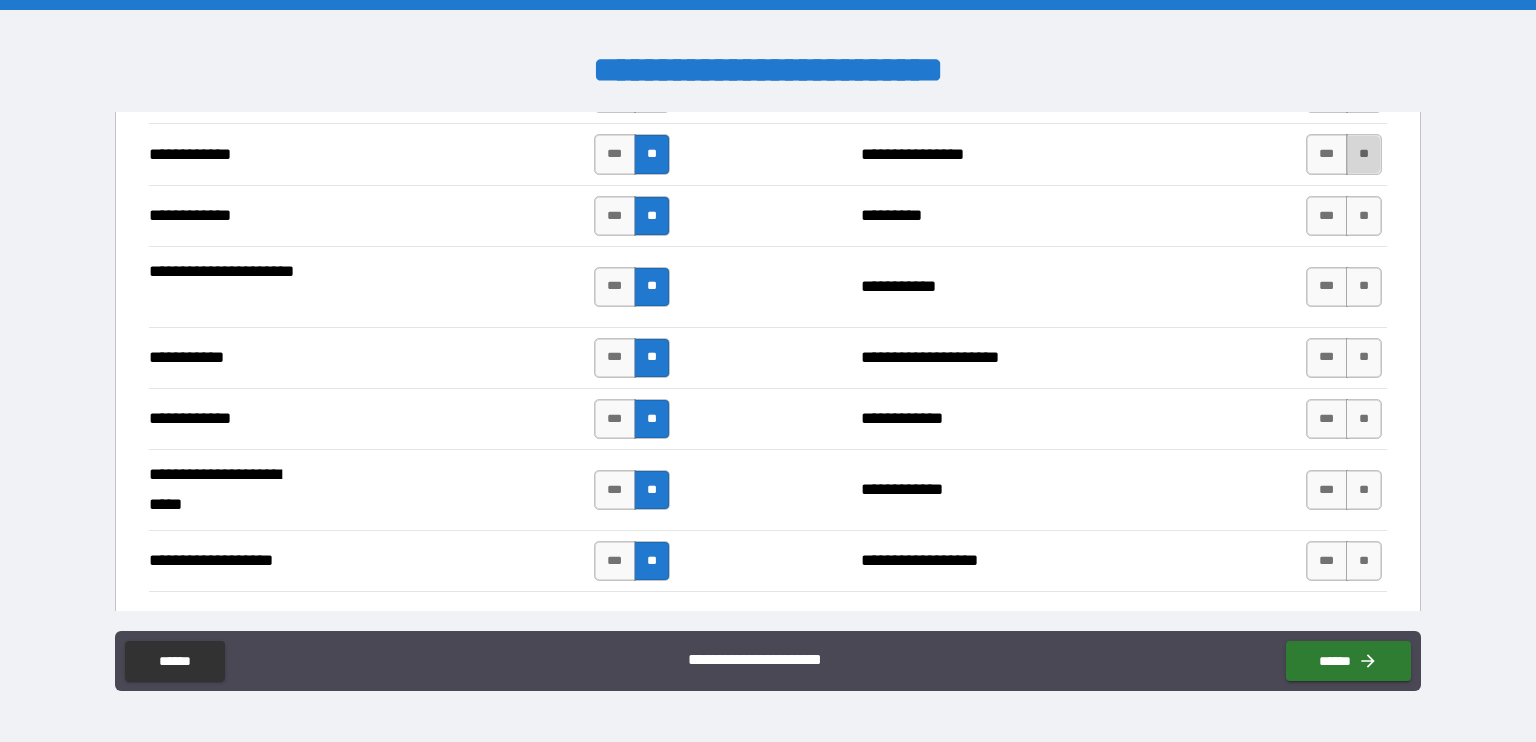 click on "**" at bounding box center (1364, 154) 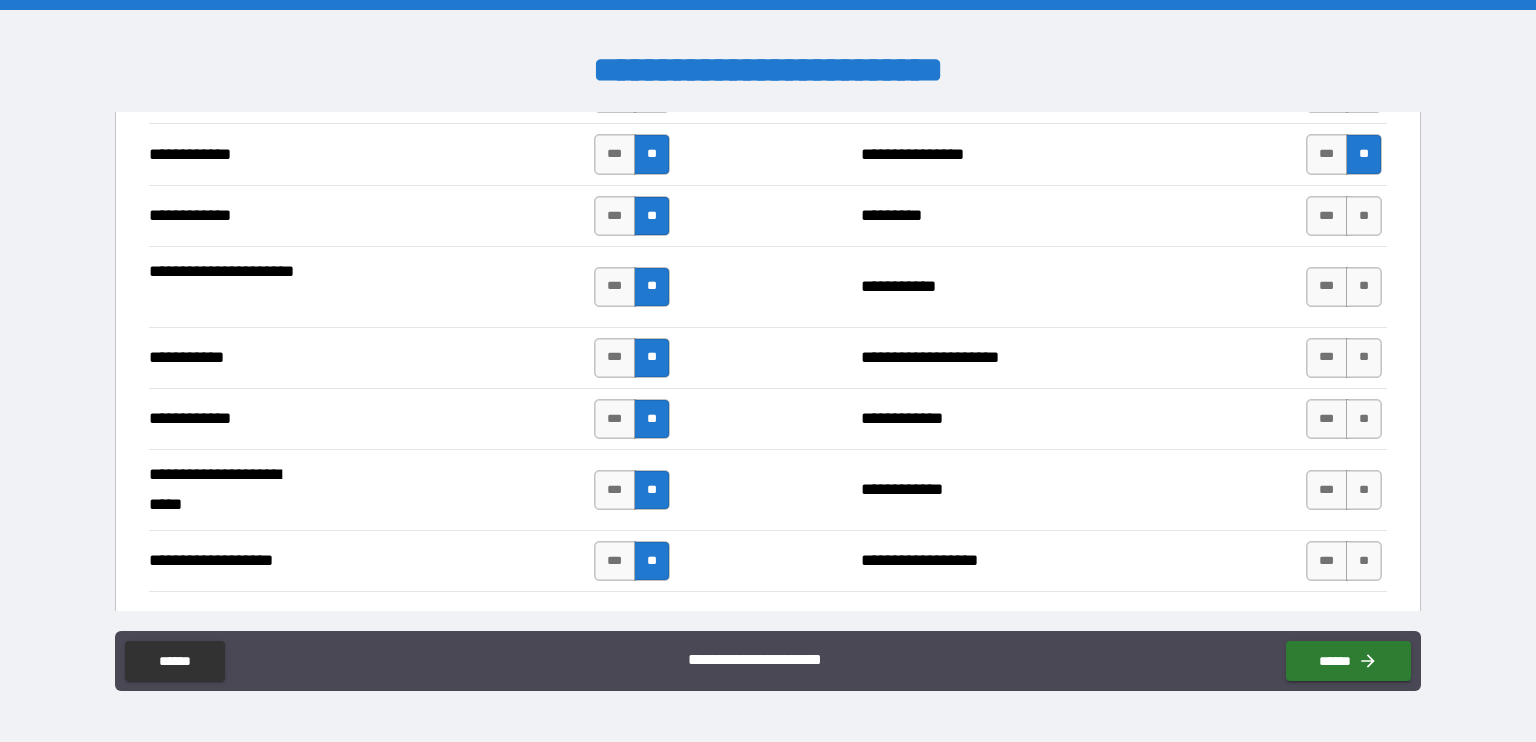 scroll, scrollTop: 3600, scrollLeft: 0, axis: vertical 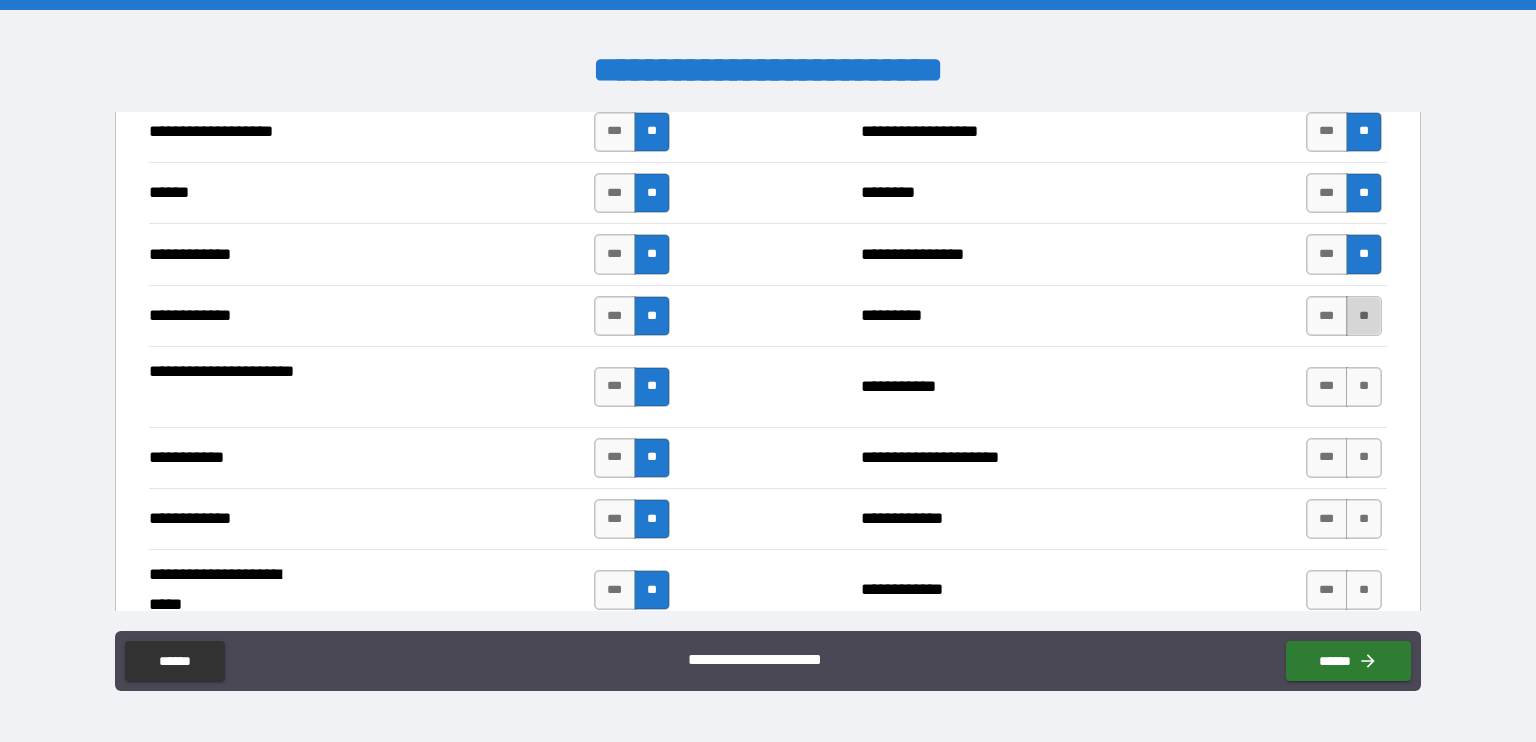 click on "**" at bounding box center [1364, 316] 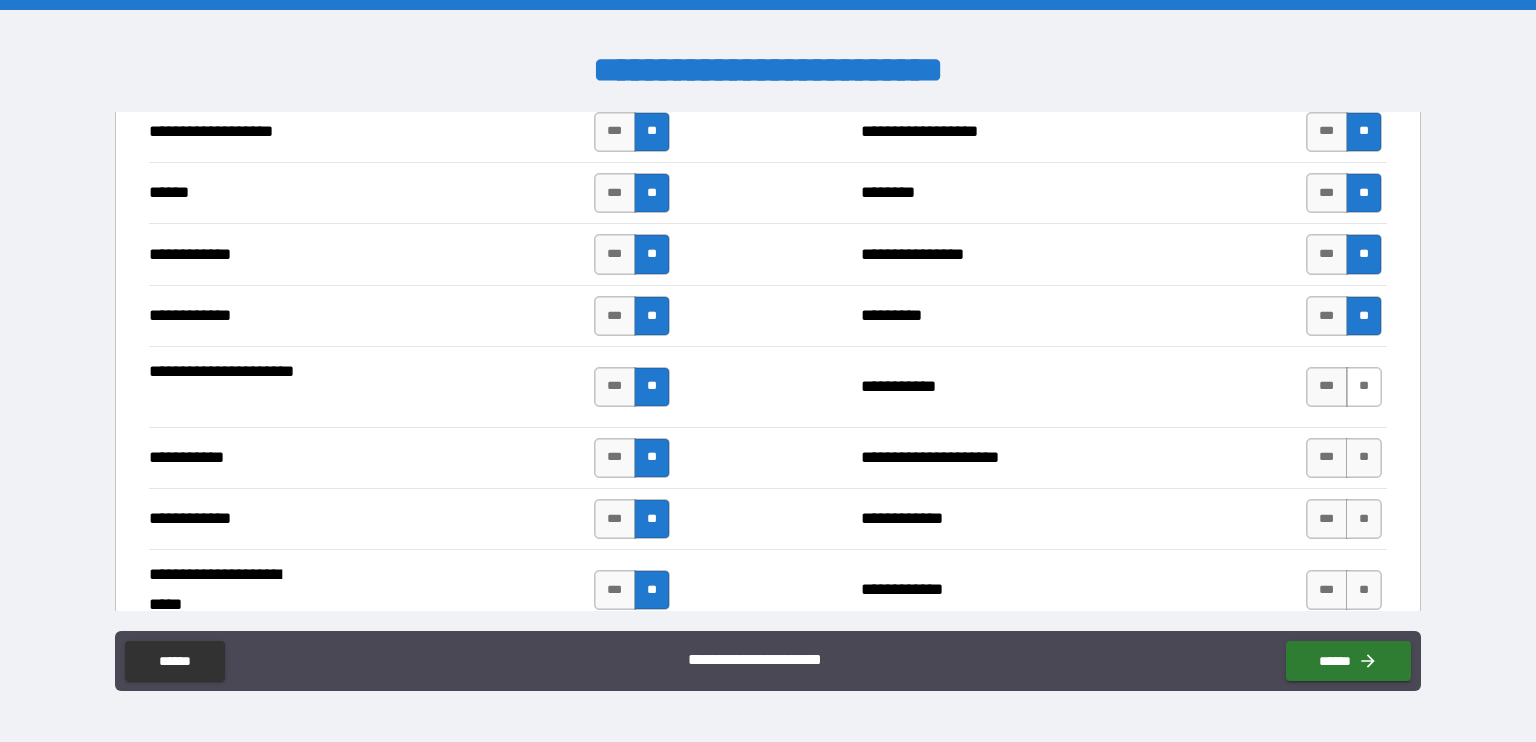 click on "**" at bounding box center [1364, 387] 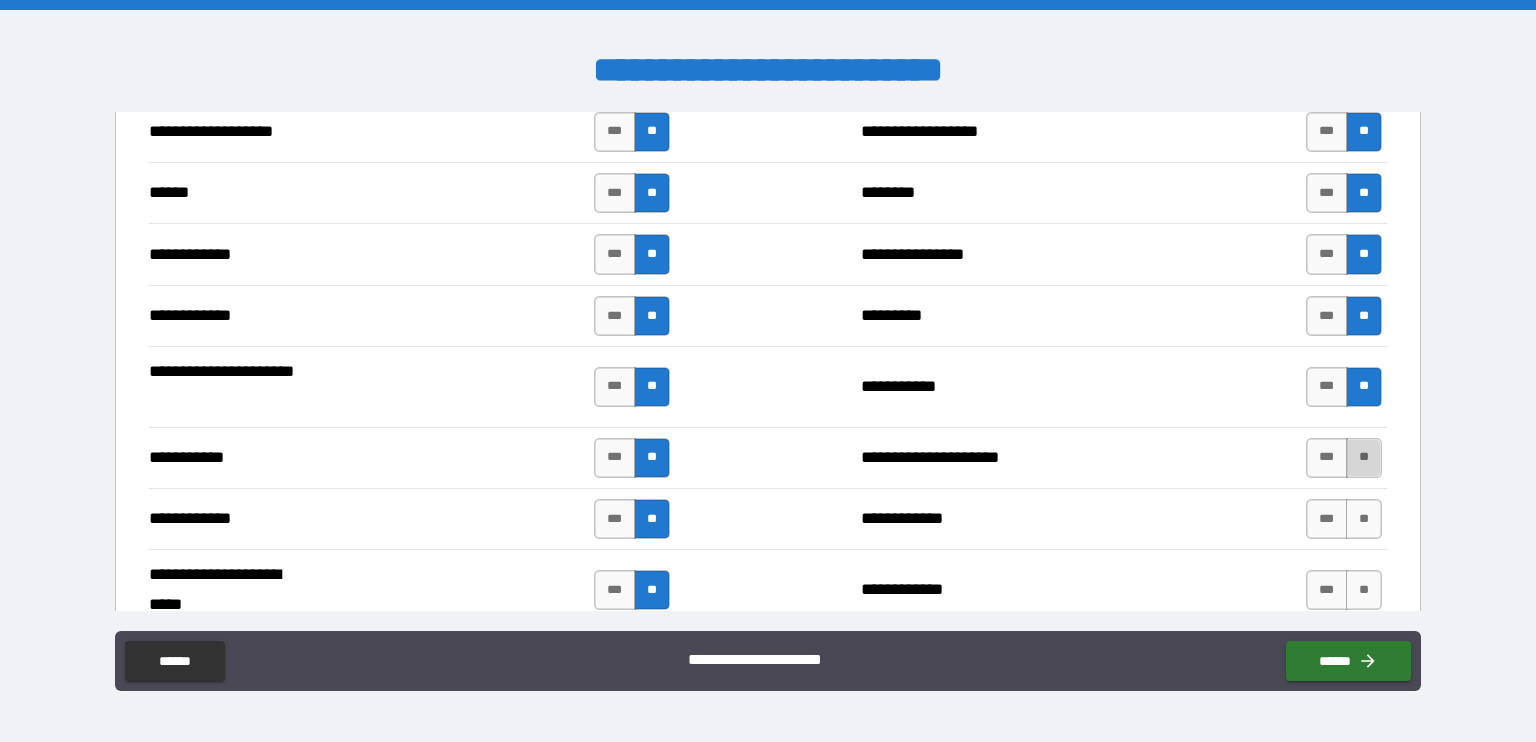 click on "**" at bounding box center [1364, 458] 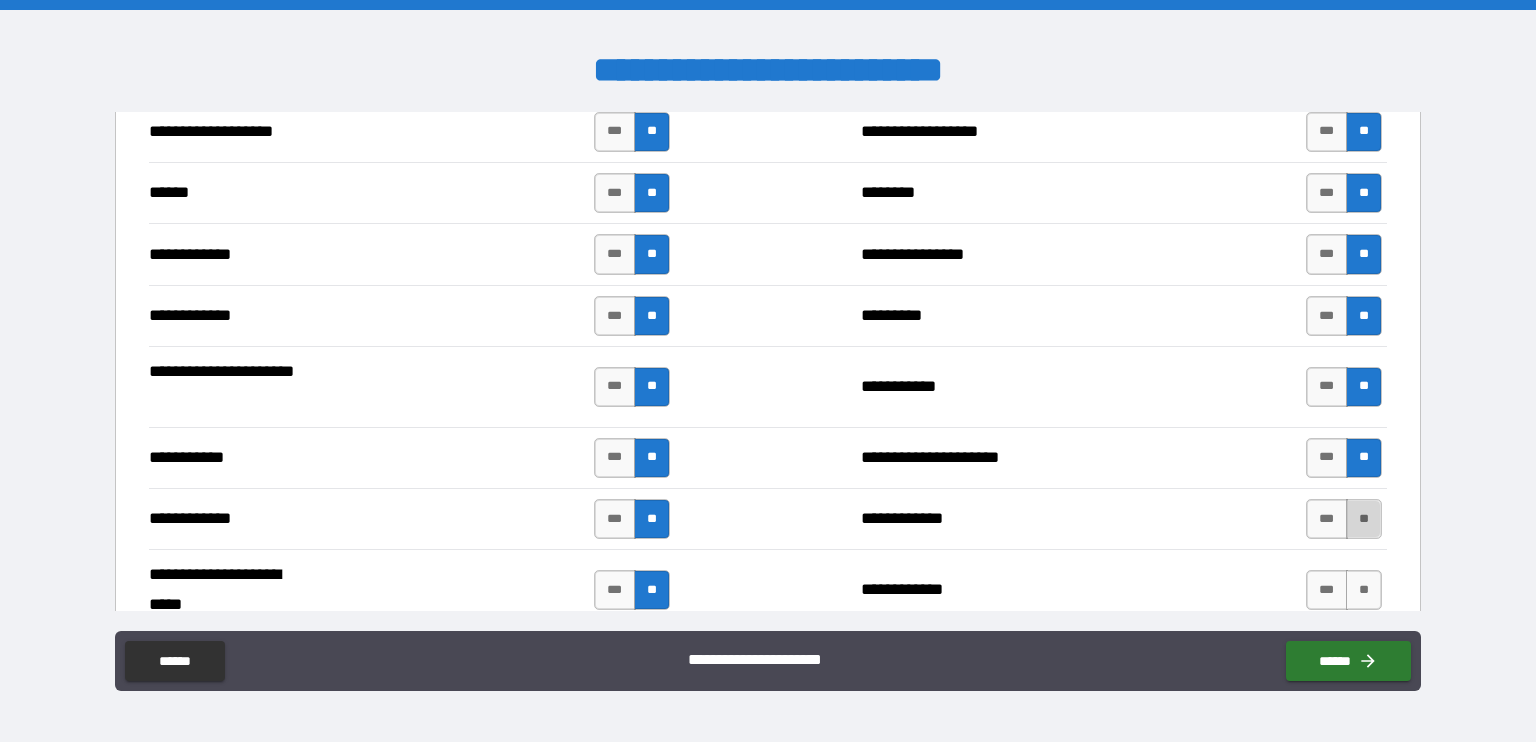 click on "**" at bounding box center [1364, 519] 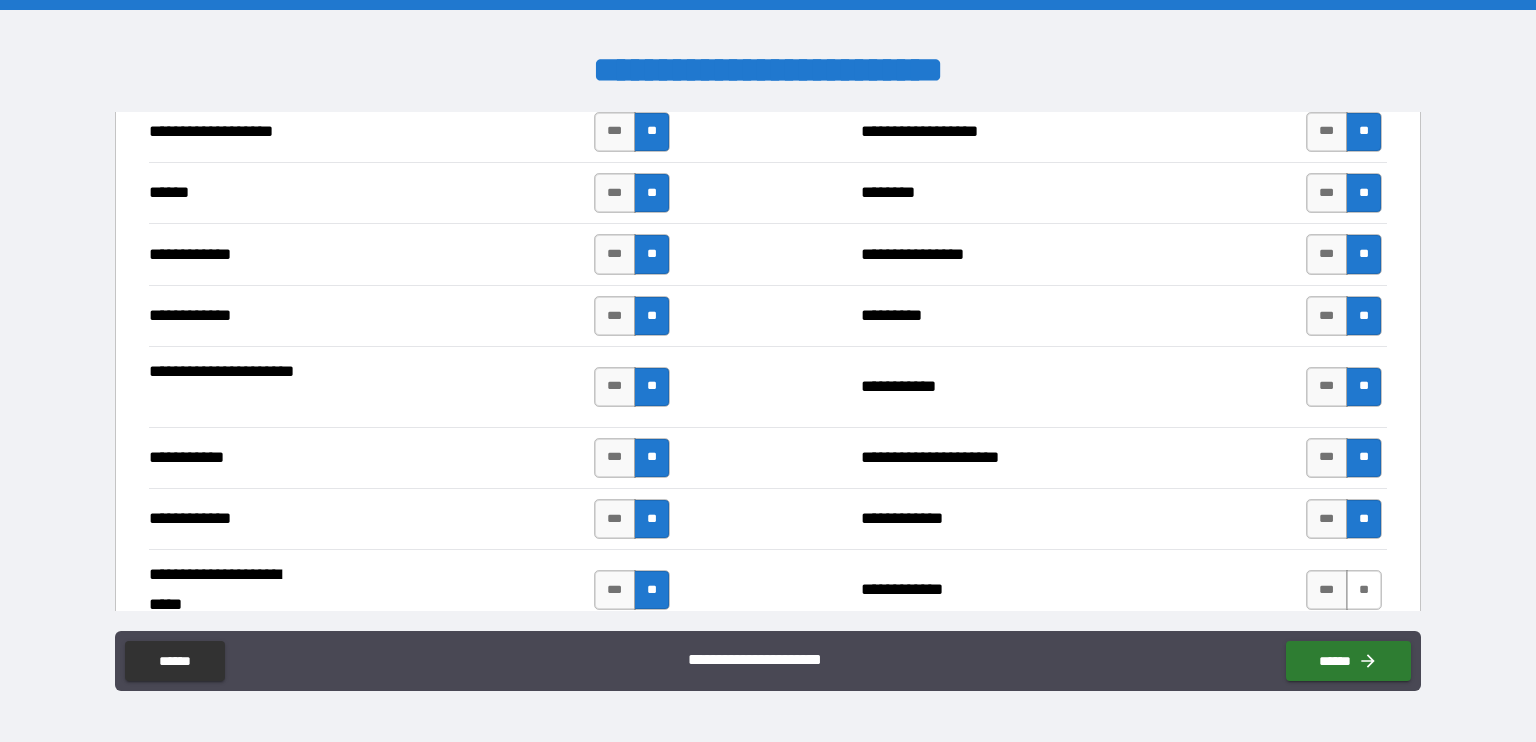 click on "**" at bounding box center (1364, 590) 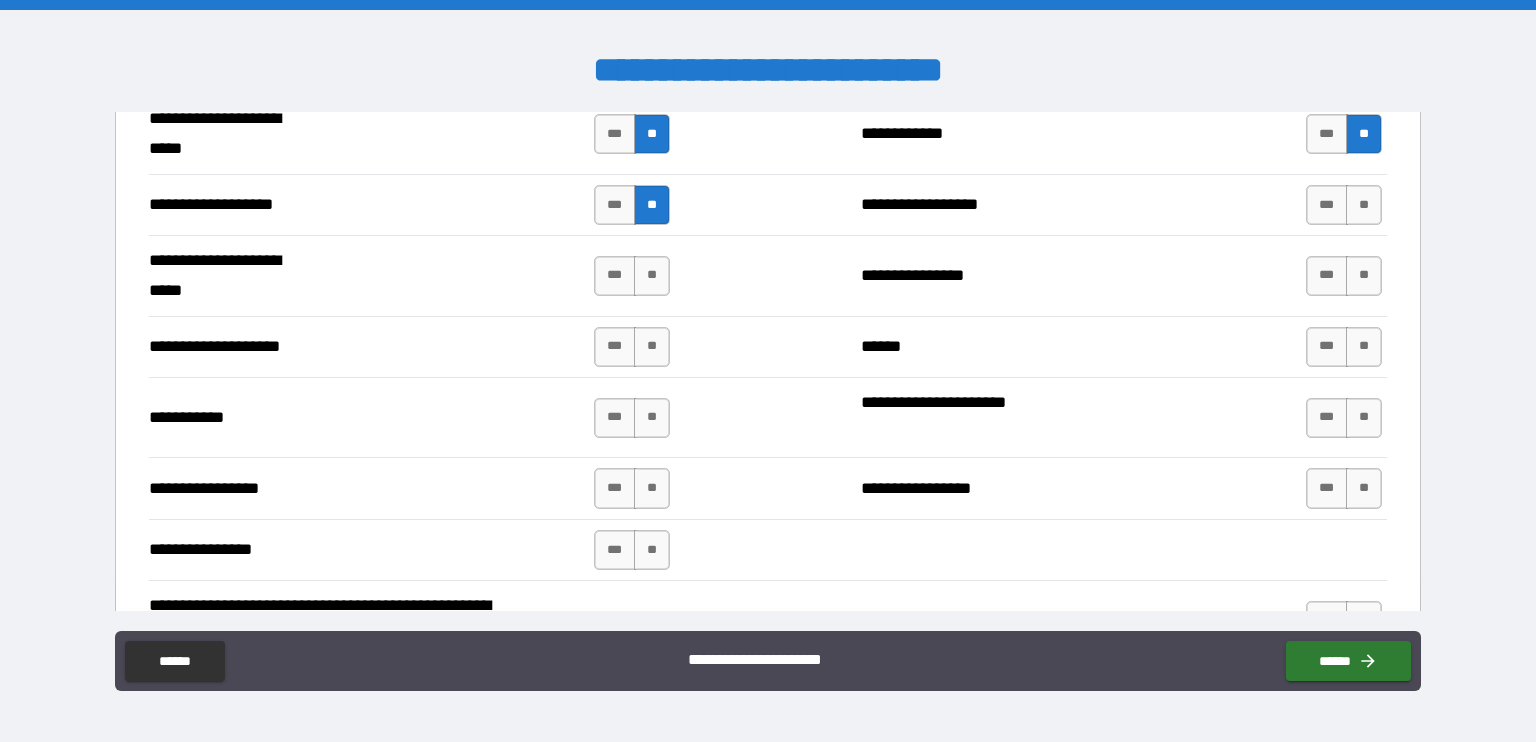 scroll, scrollTop: 4100, scrollLeft: 0, axis: vertical 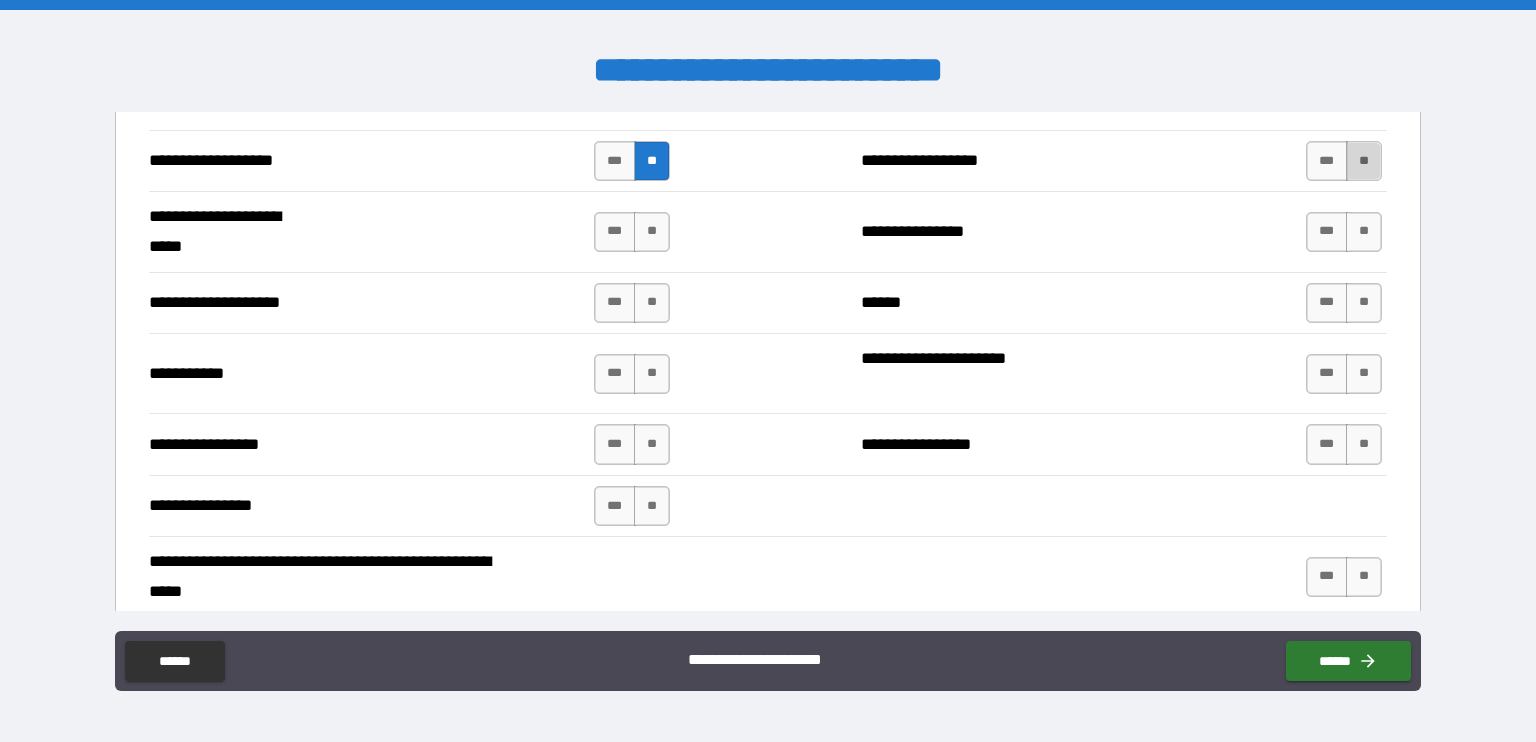 click on "**" at bounding box center (1364, 161) 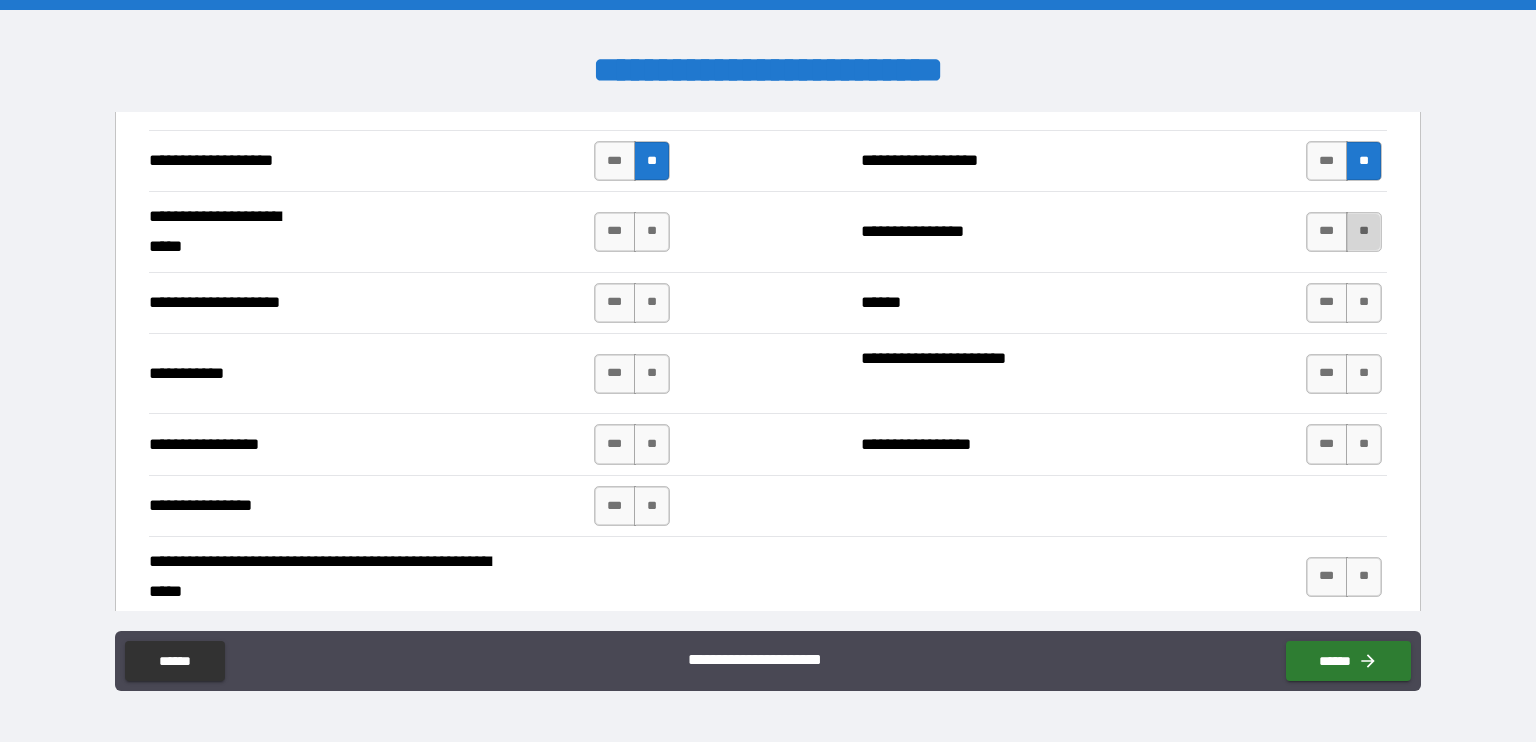 click on "**" at bounding box center (1364, 232) 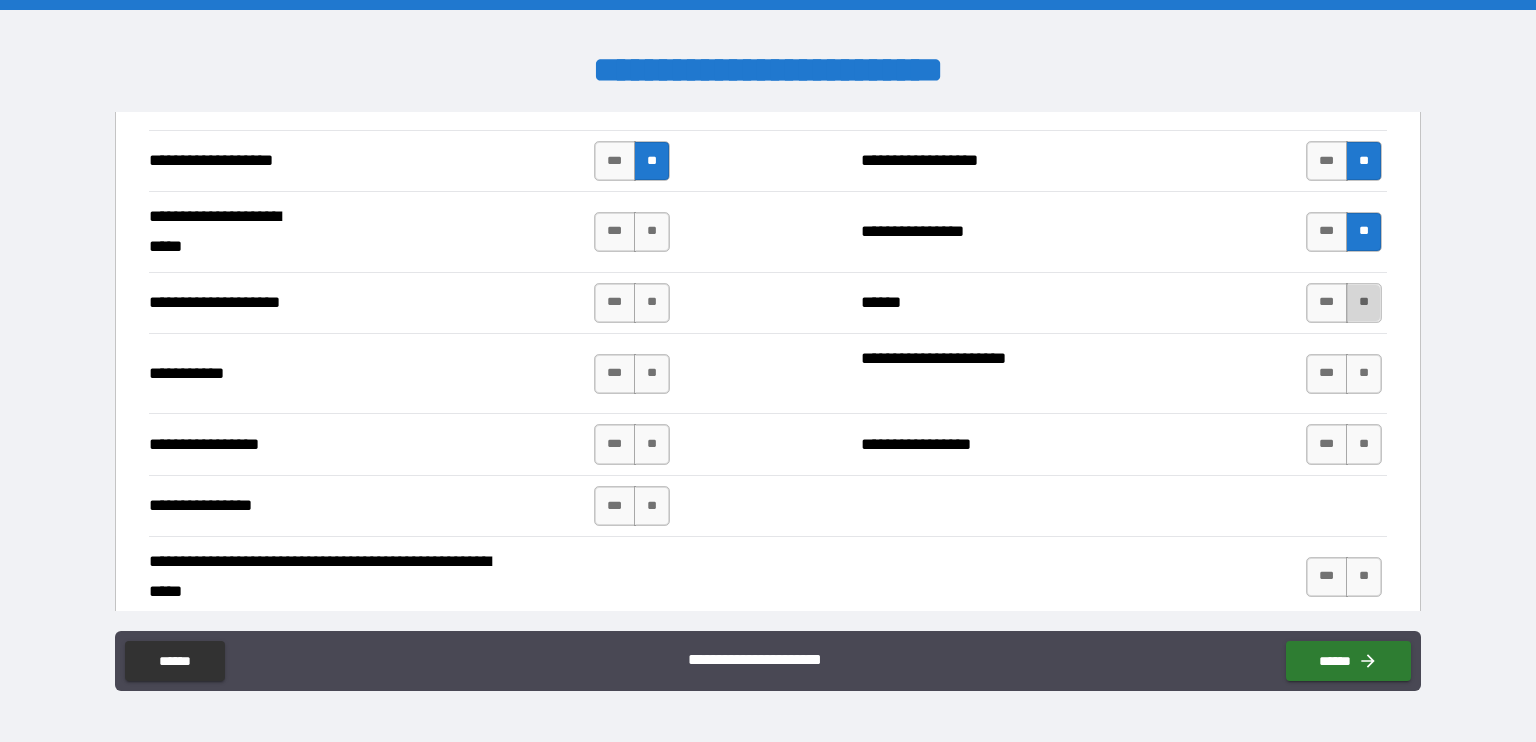 click on "**" at bounding box center [1364, 303] 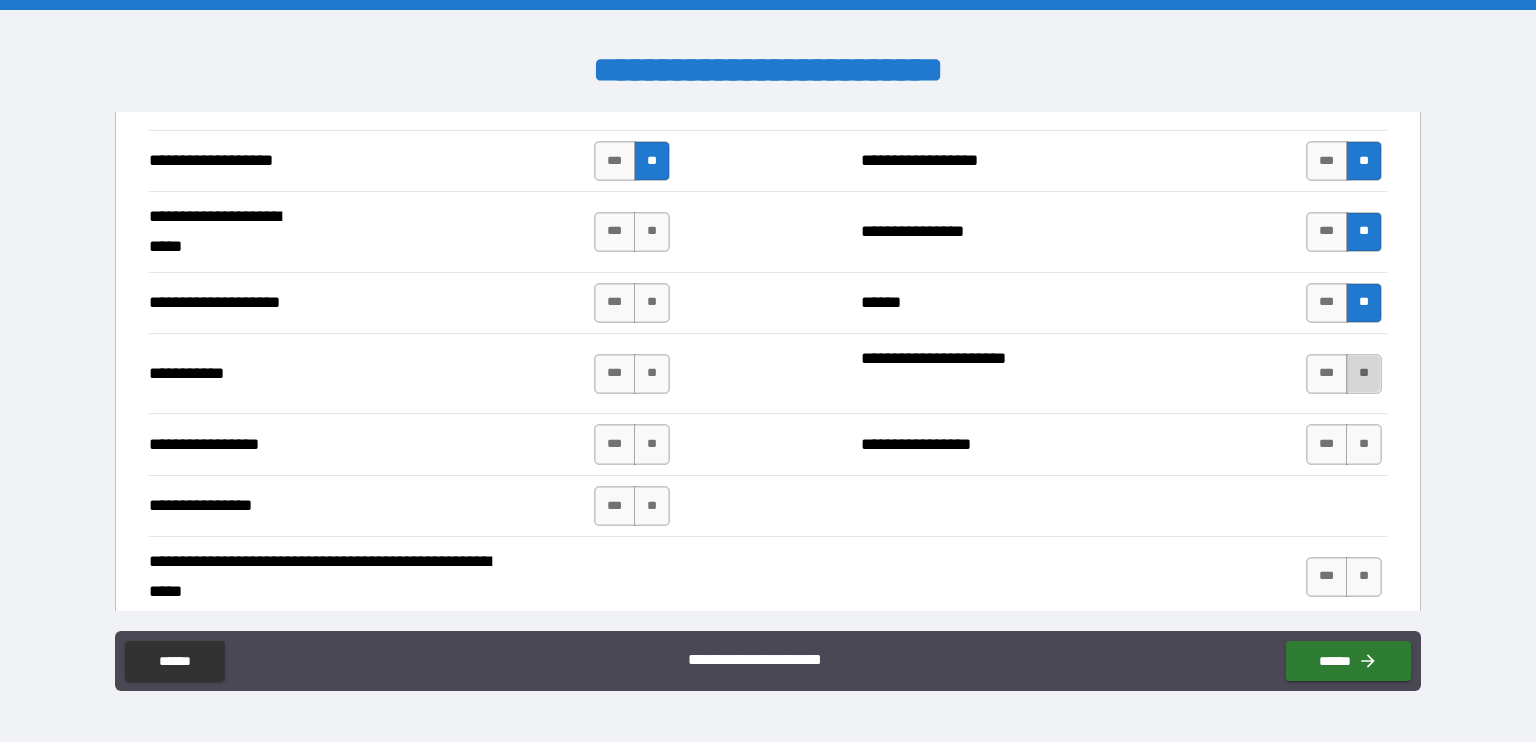click on "**" at bounding box center [1364, 374] 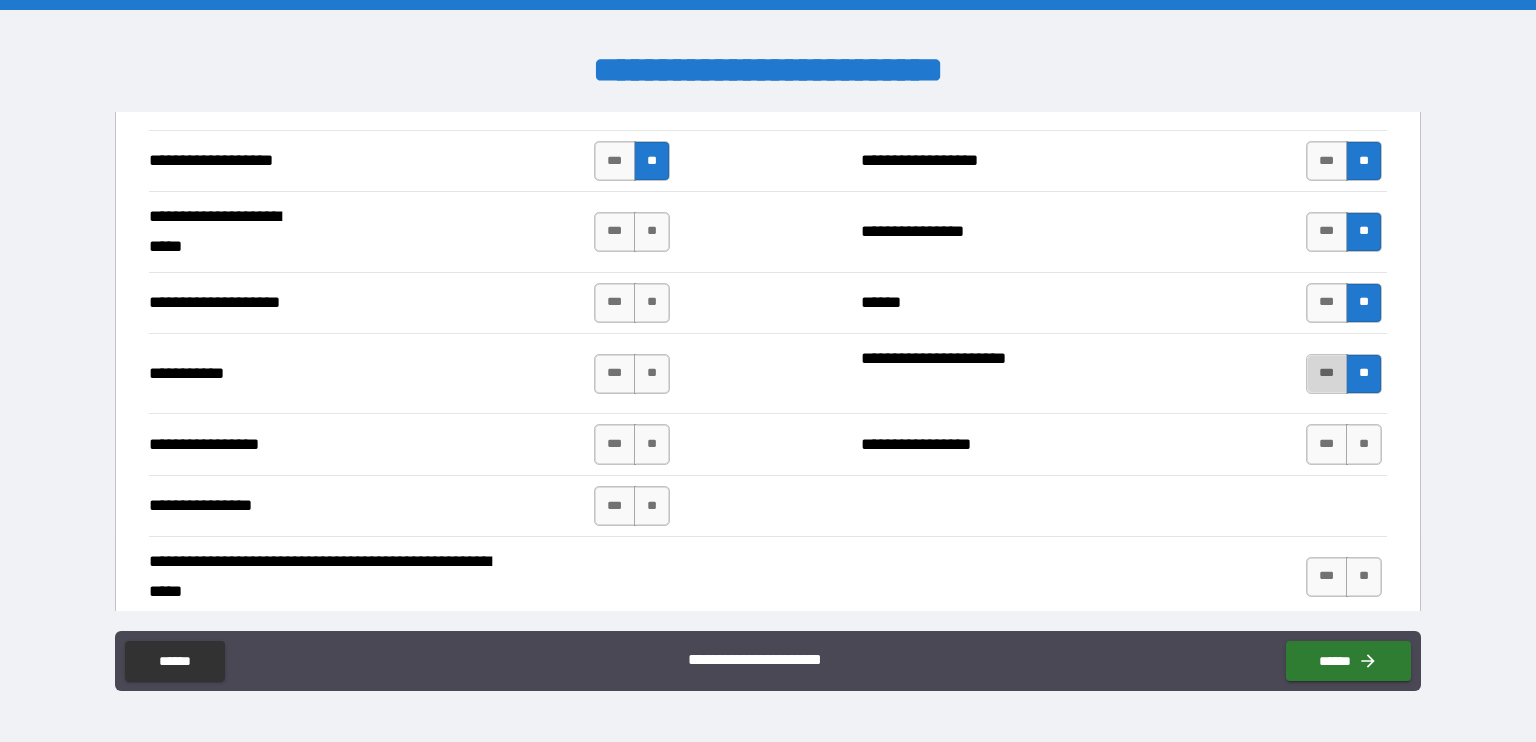 click on "***" at bounding box center [1327, 374] 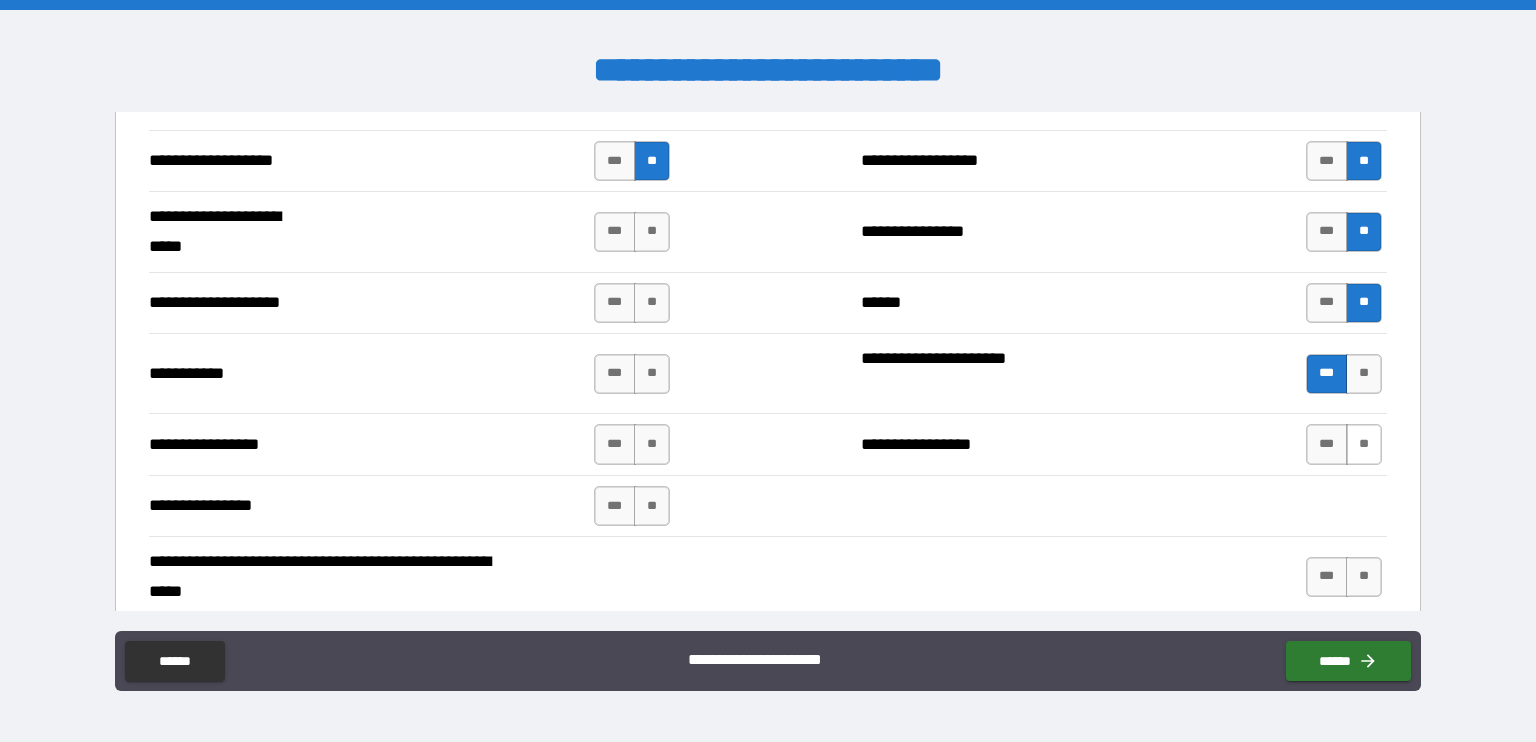 click on "**" at bounding box center (1364, 444) 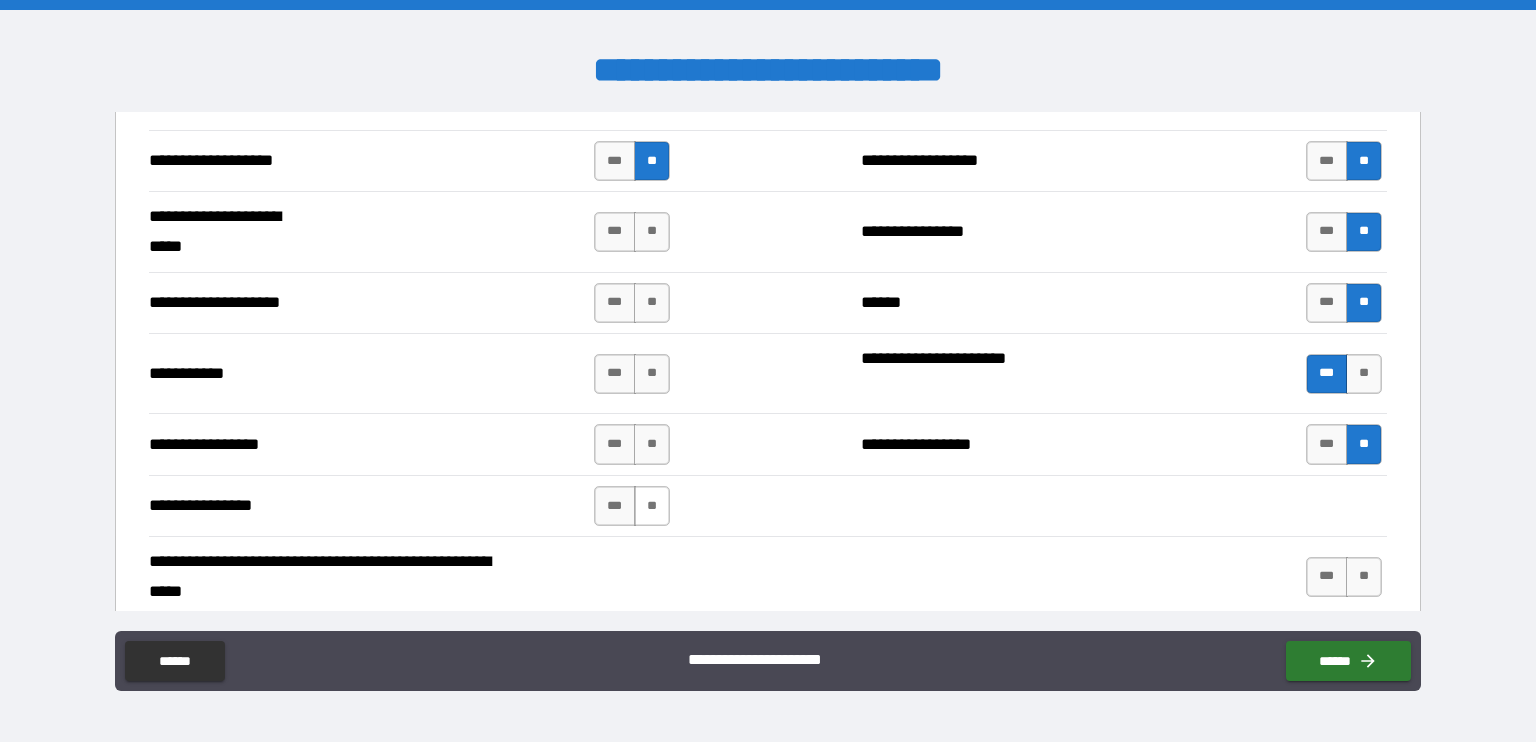 click on "**" at bounding box center (652, 506) 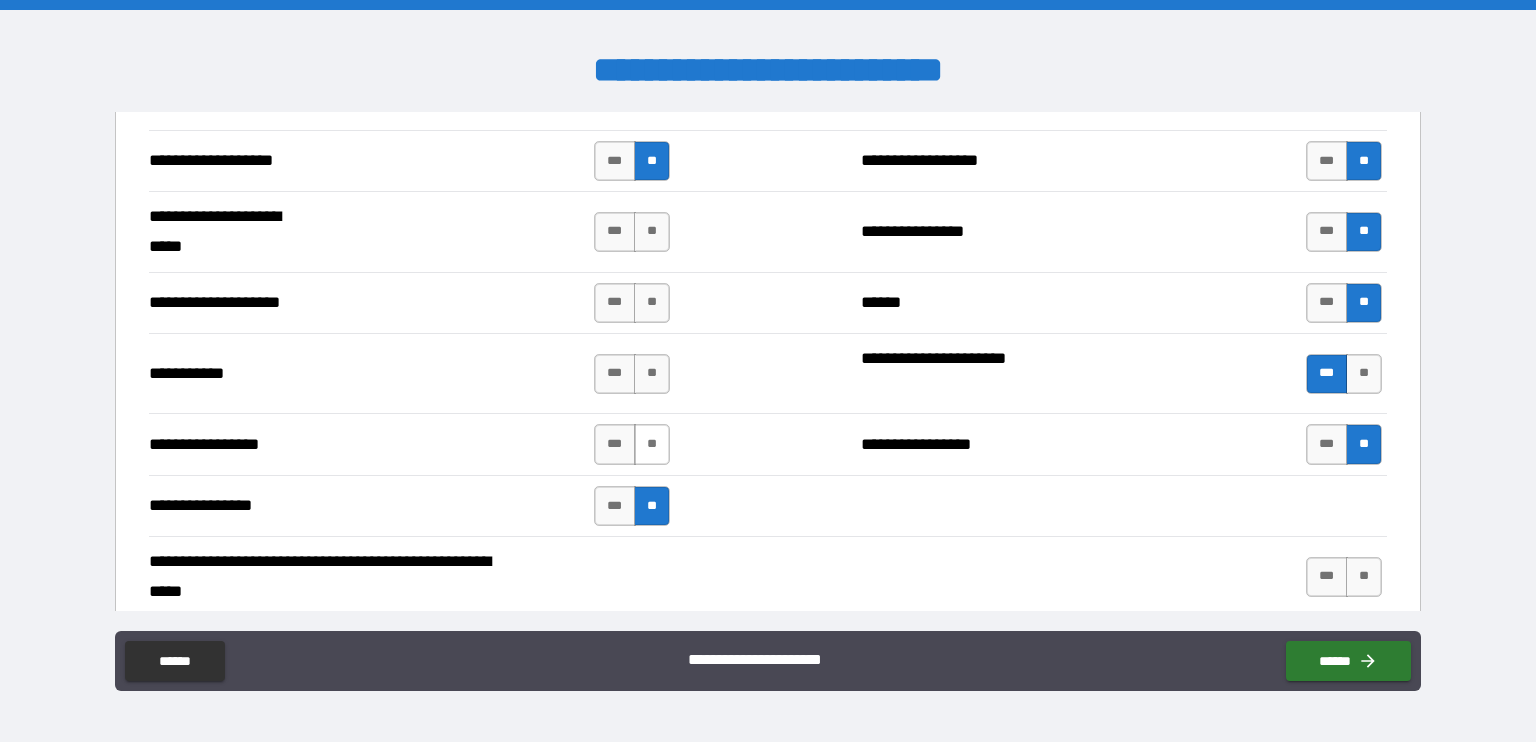 drag, startPoint x: 645, startPoint y: 433, endPoint x: 652, endPoint y: 414, distance: 20.248457 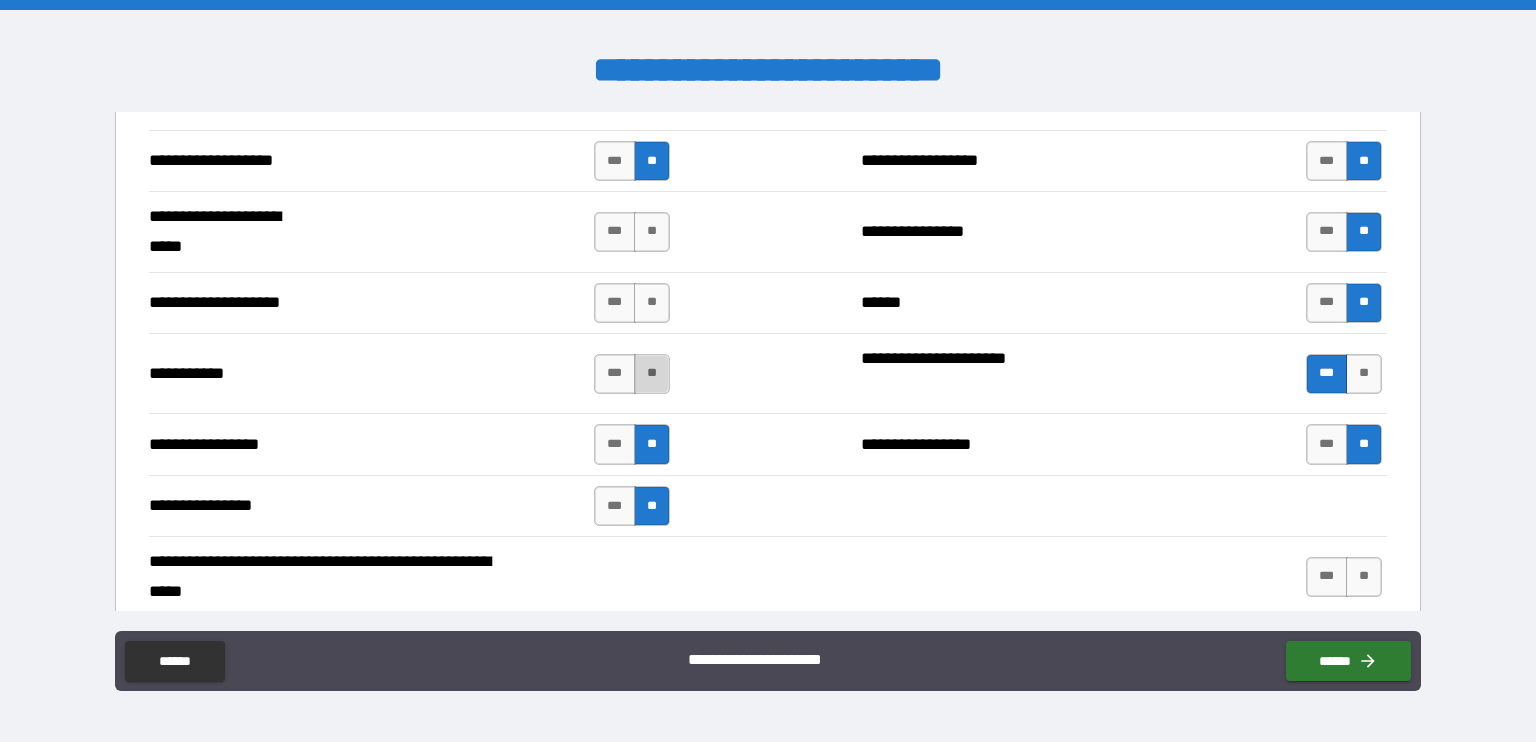 click on "**" at bounding box center [652, 374] 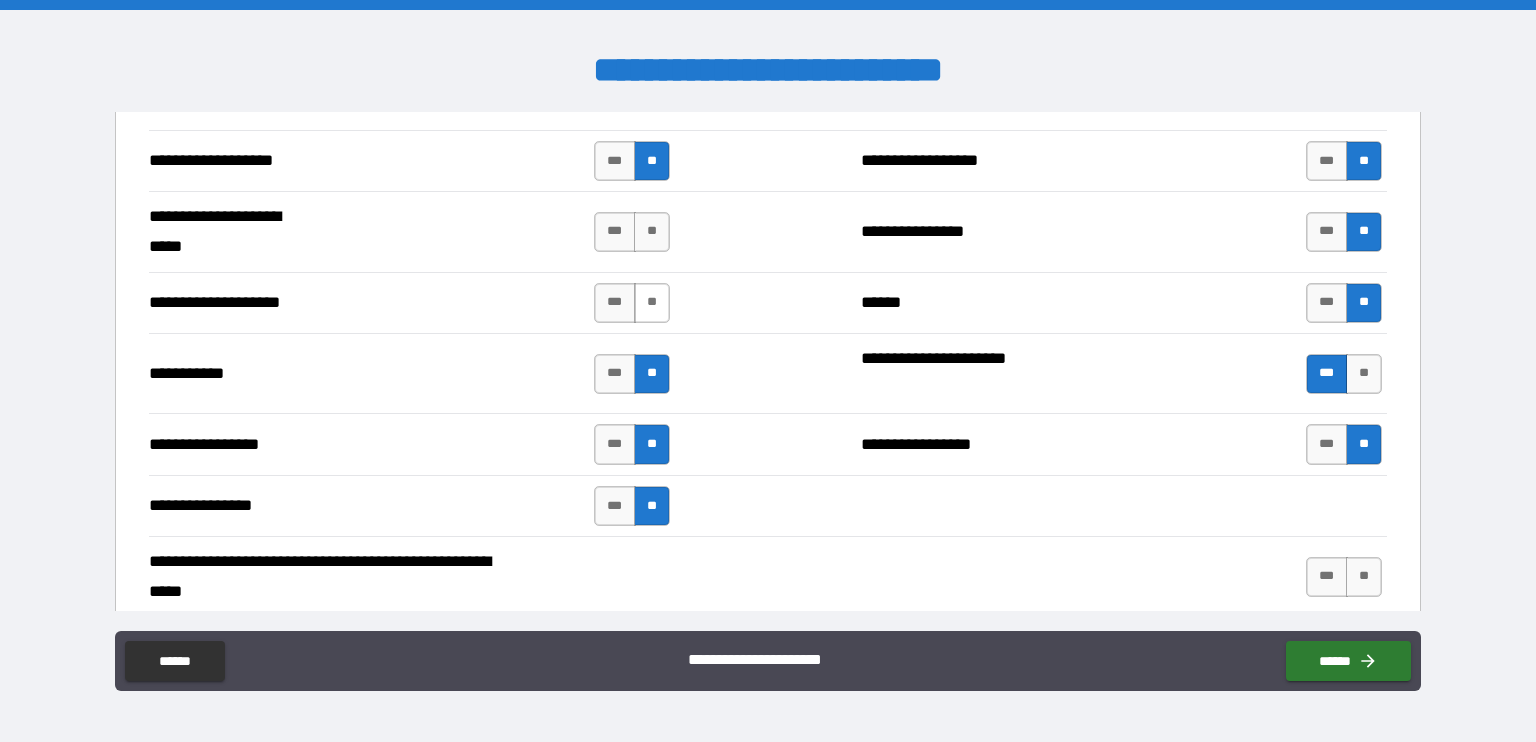 click on "**" at bounding box center [652, 303] 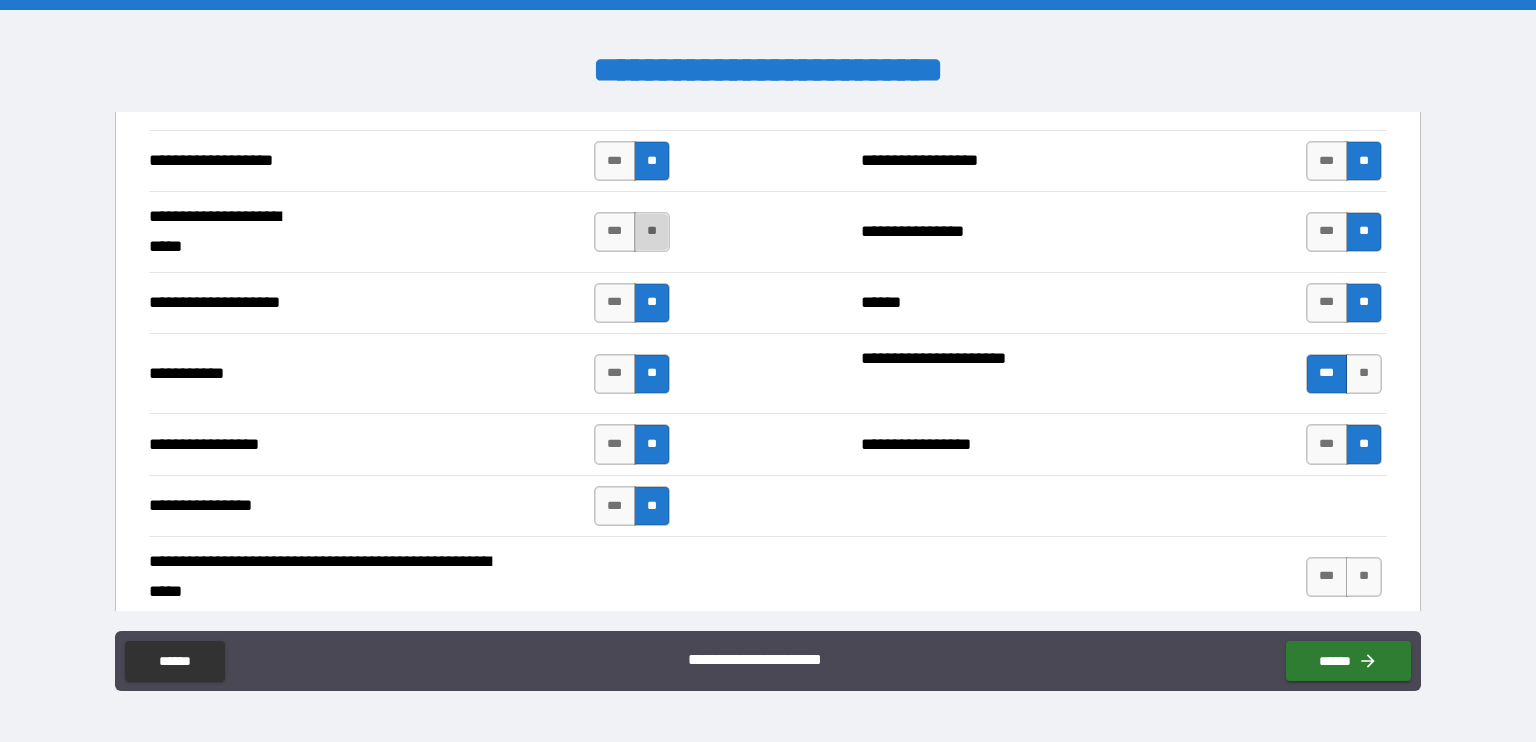click on "**" at bounding box center [652, 232] 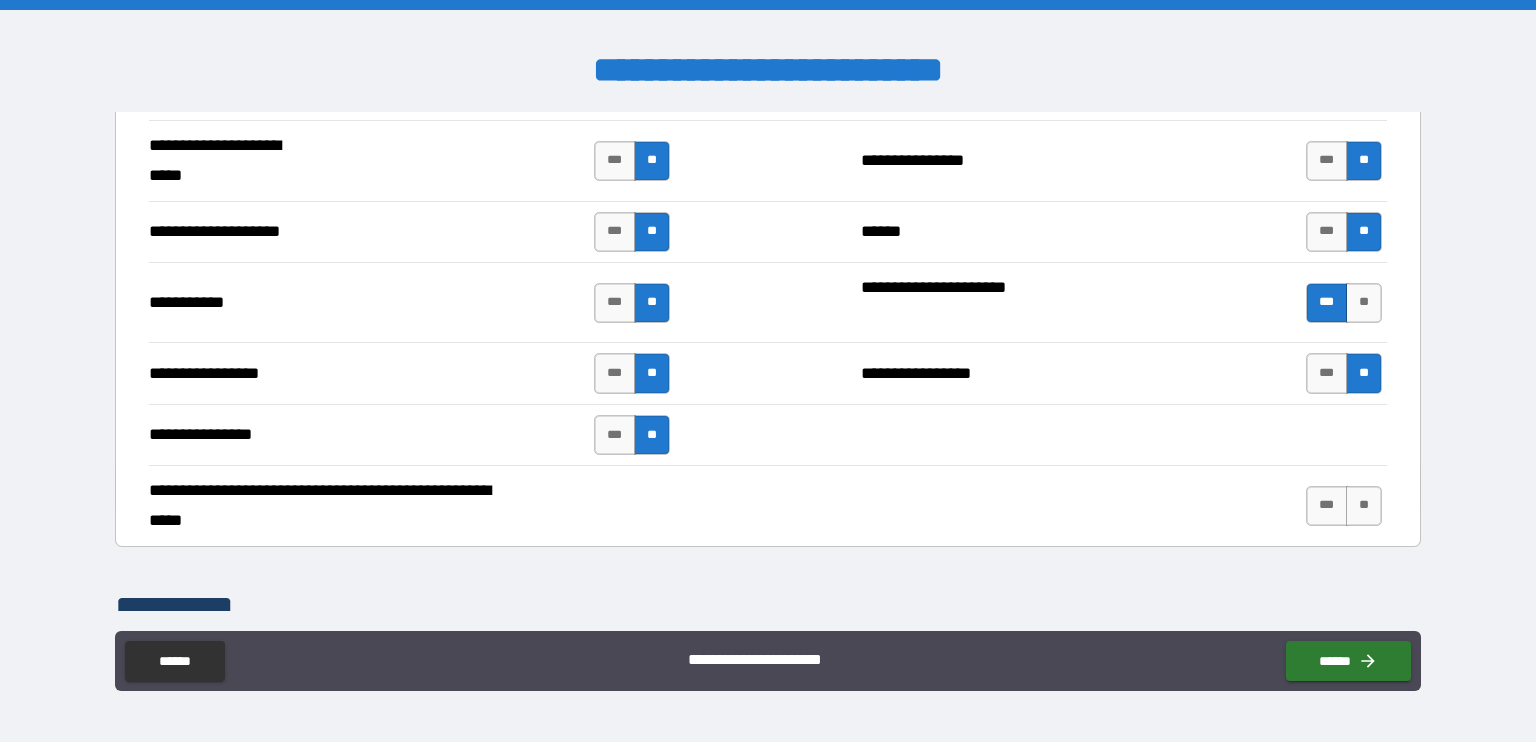 scroll, scrollTop: 4200, scrollLeft: 0, axis: vertical 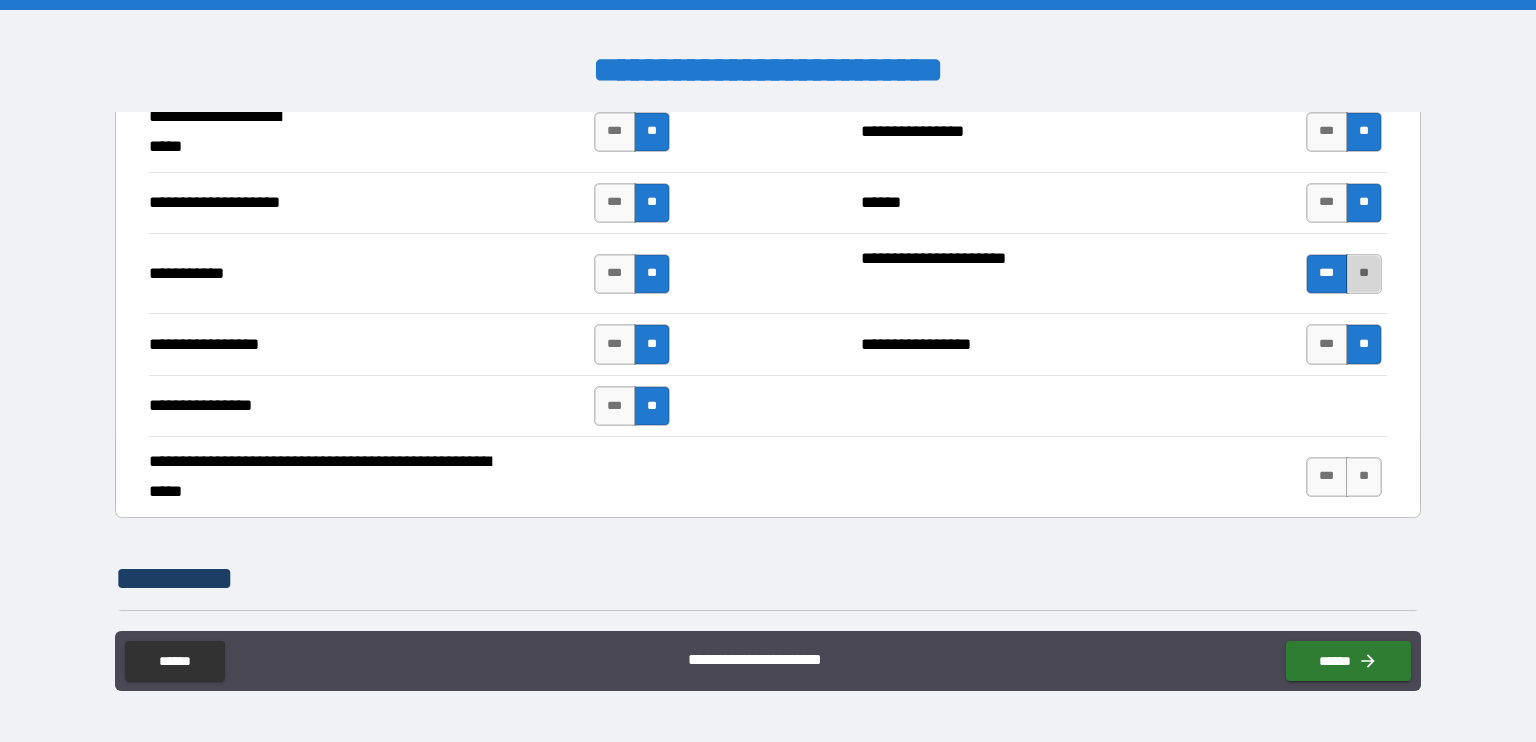 click on "**" at bounding box center [1364, 274] 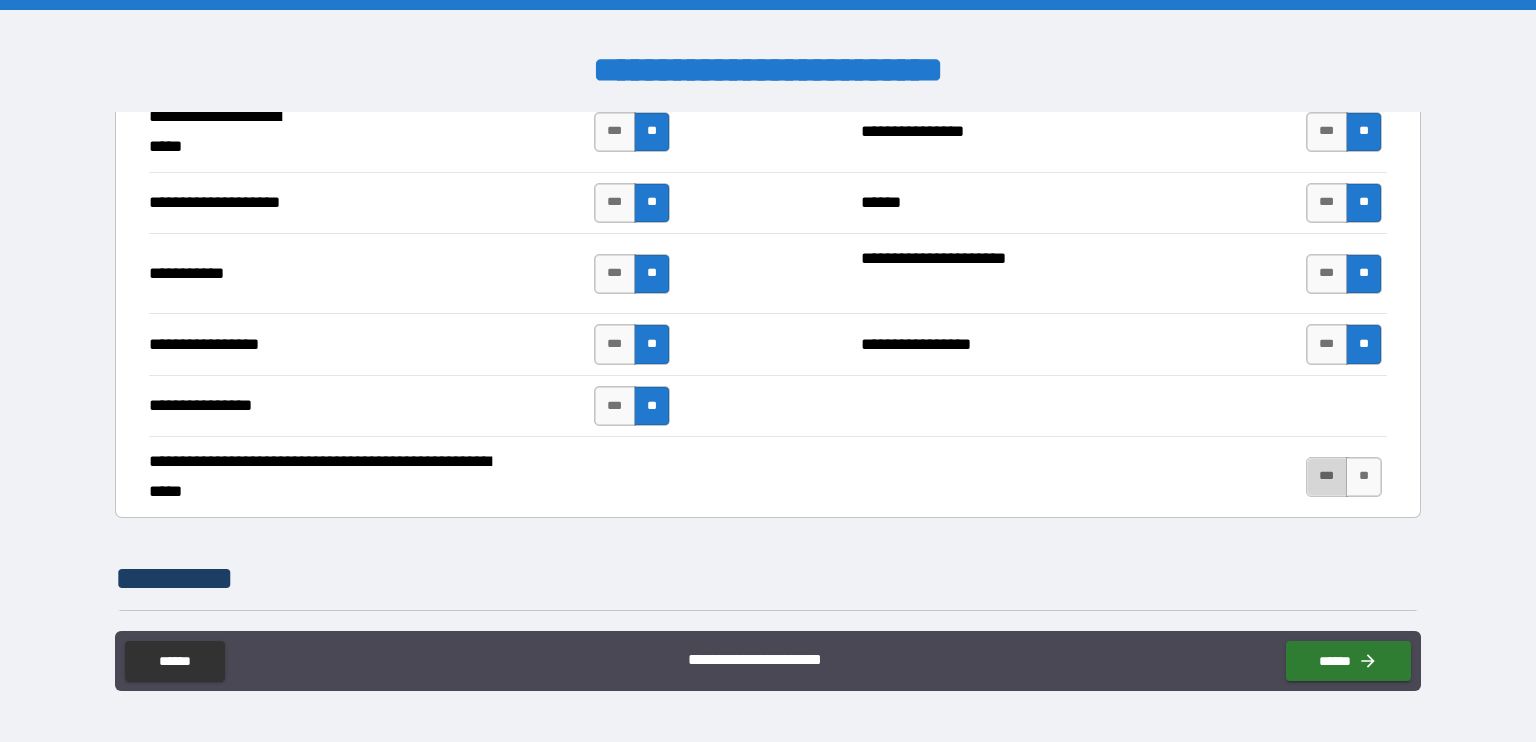 click on "***" at bounding box center [1327, 477] 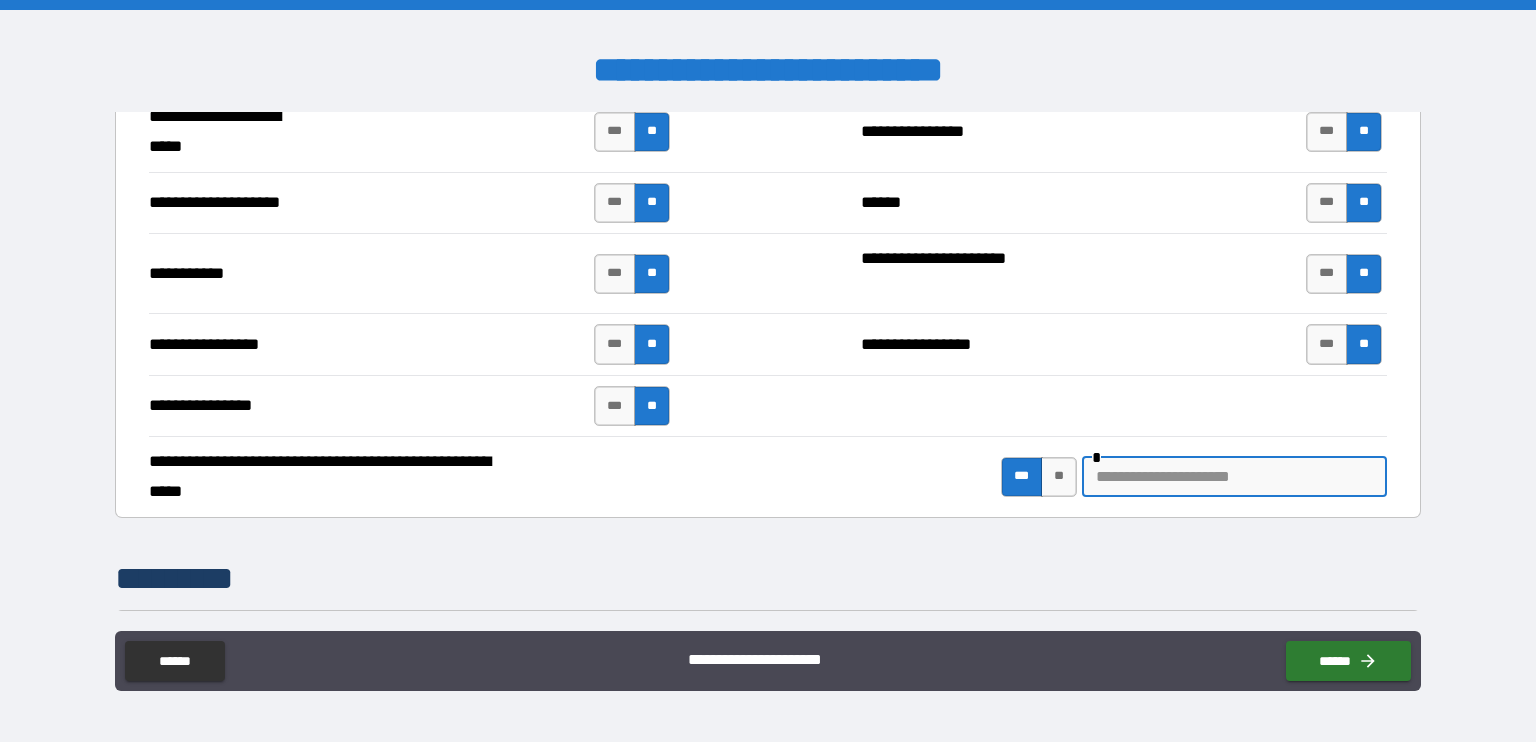 click at bounding box center [1234, 477] 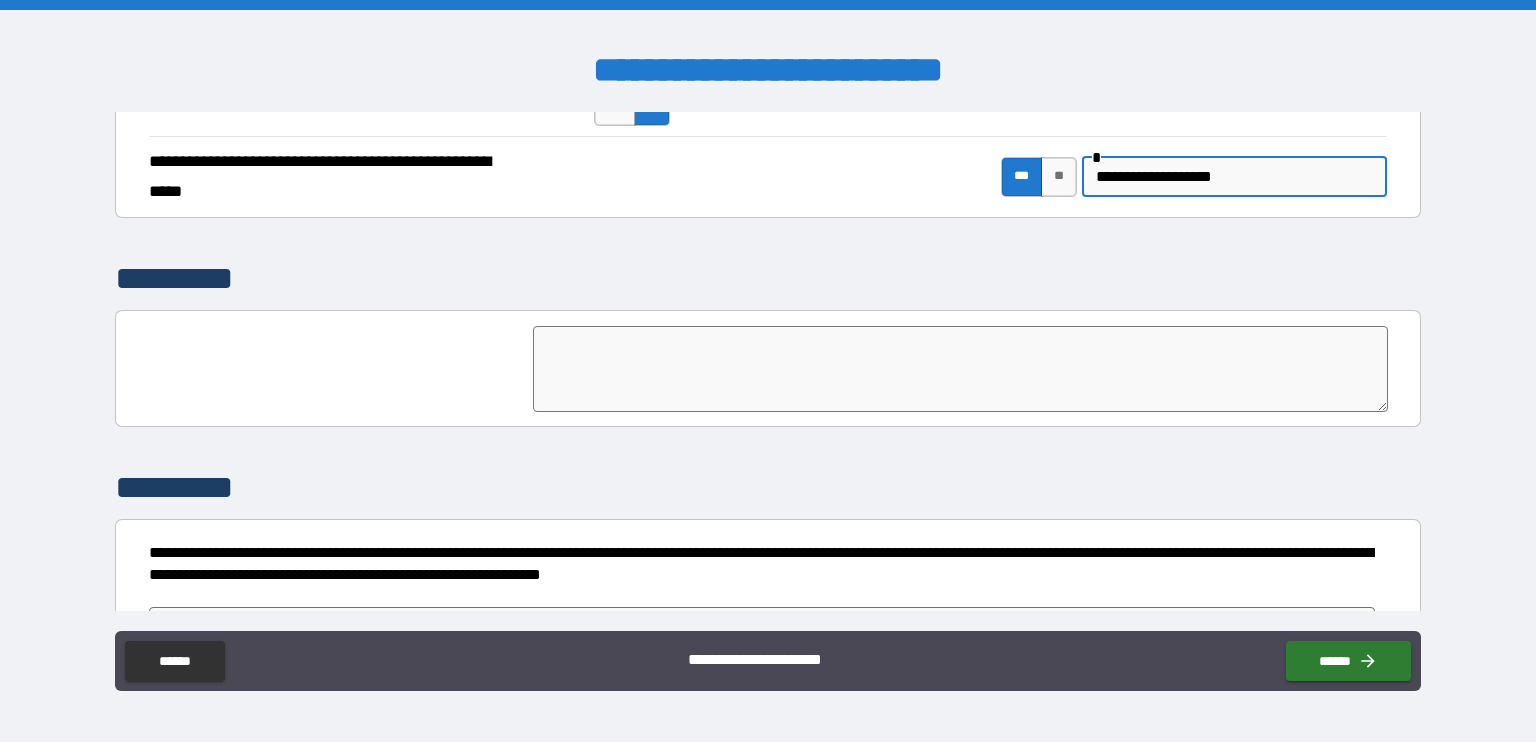 scroll, scrollTop: 4552, scrollLeft: 0, axis: vertical 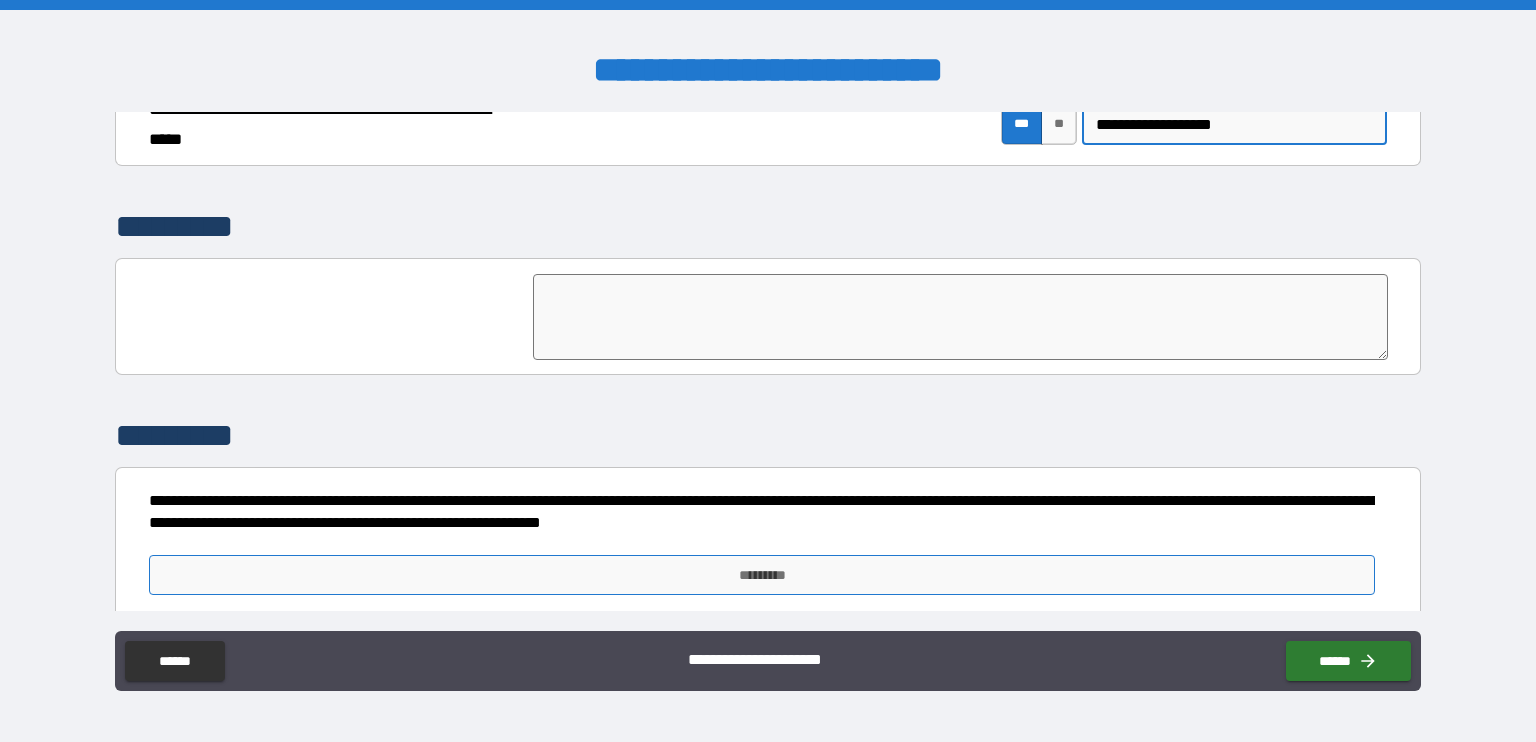 type on "**********" 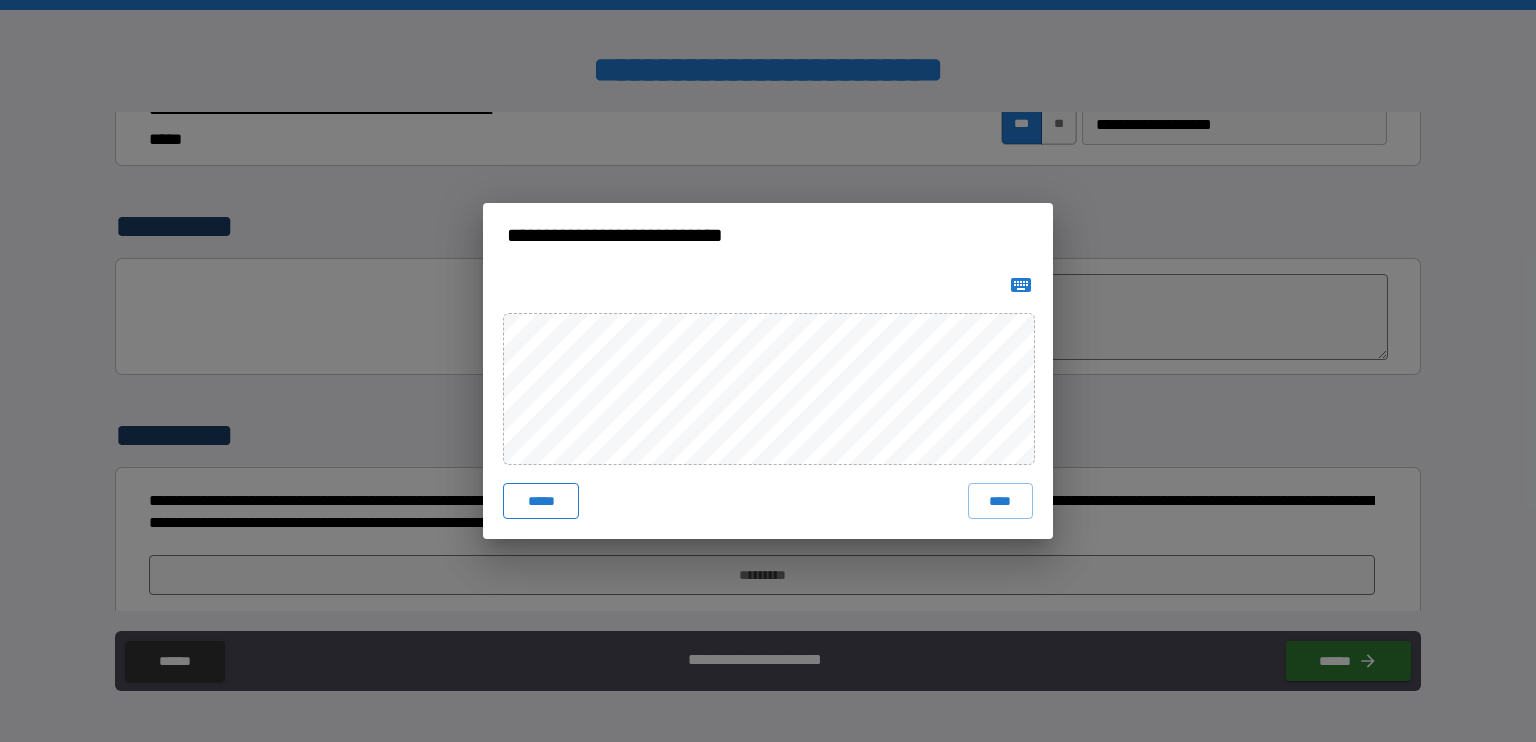 click on "*****" at bounding box center (541, 501) 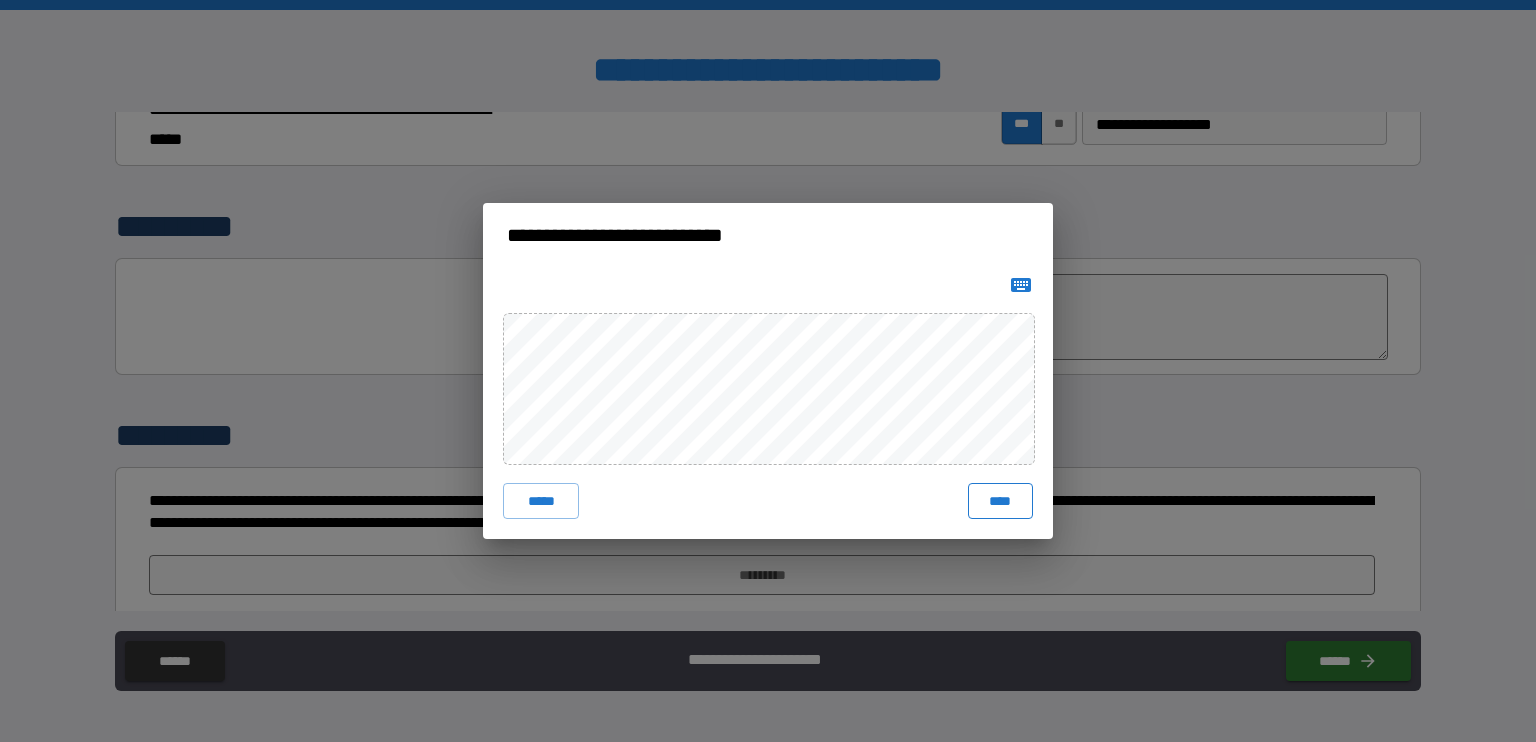 click on "****" at bounding box center [1000, 501] 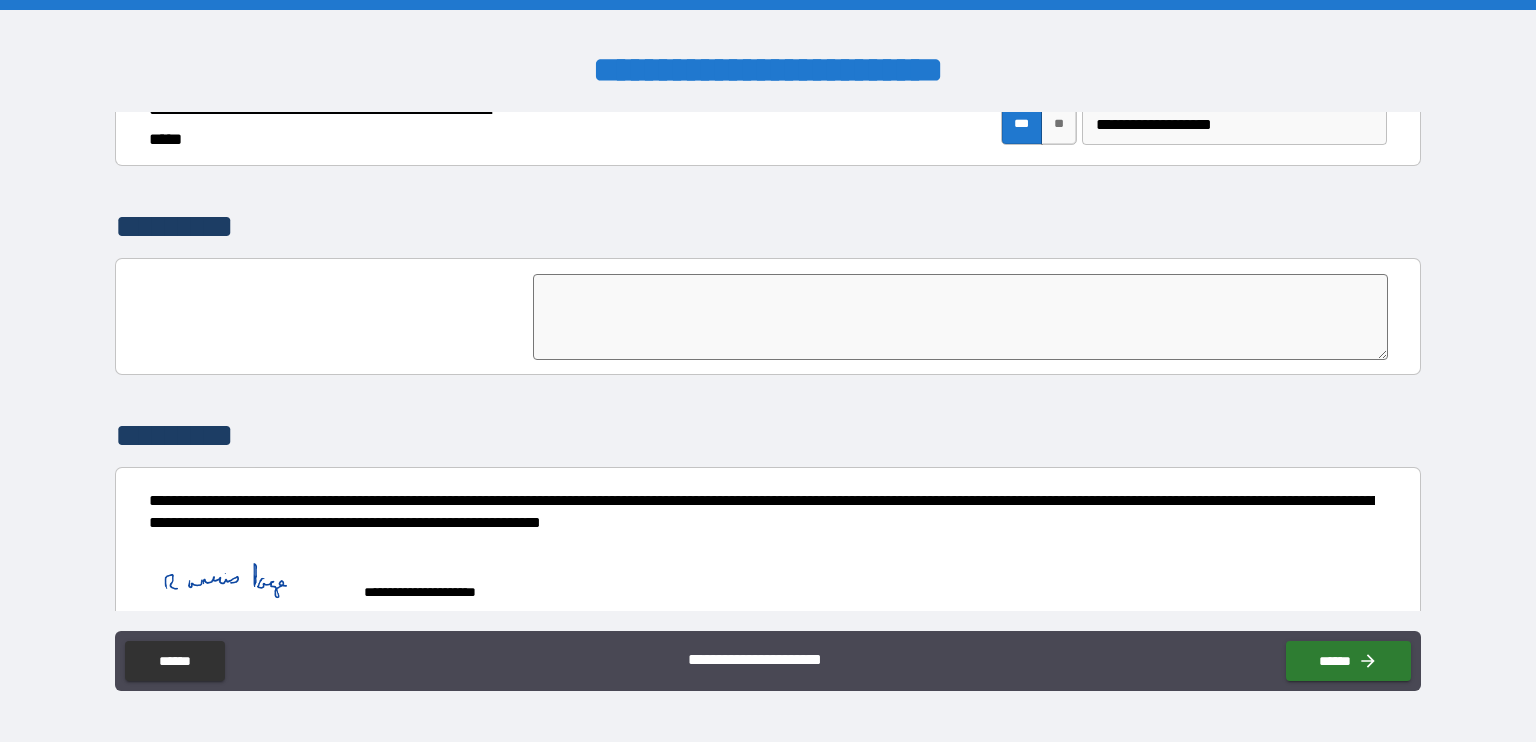 scroll, scrollTop: 4569, scrollLeft: 0, axis: vertical 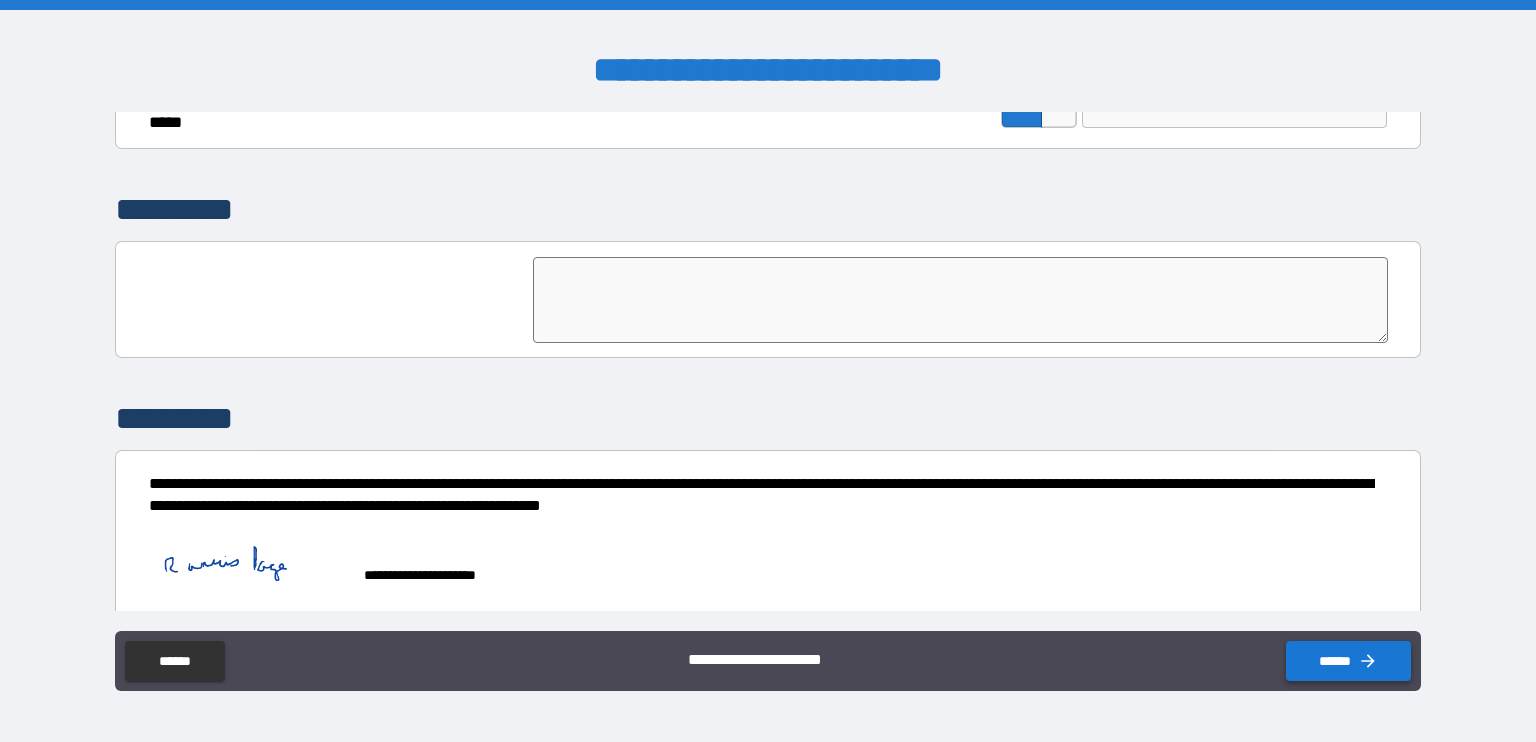 click on "******" at bounding box center [1348, 661] 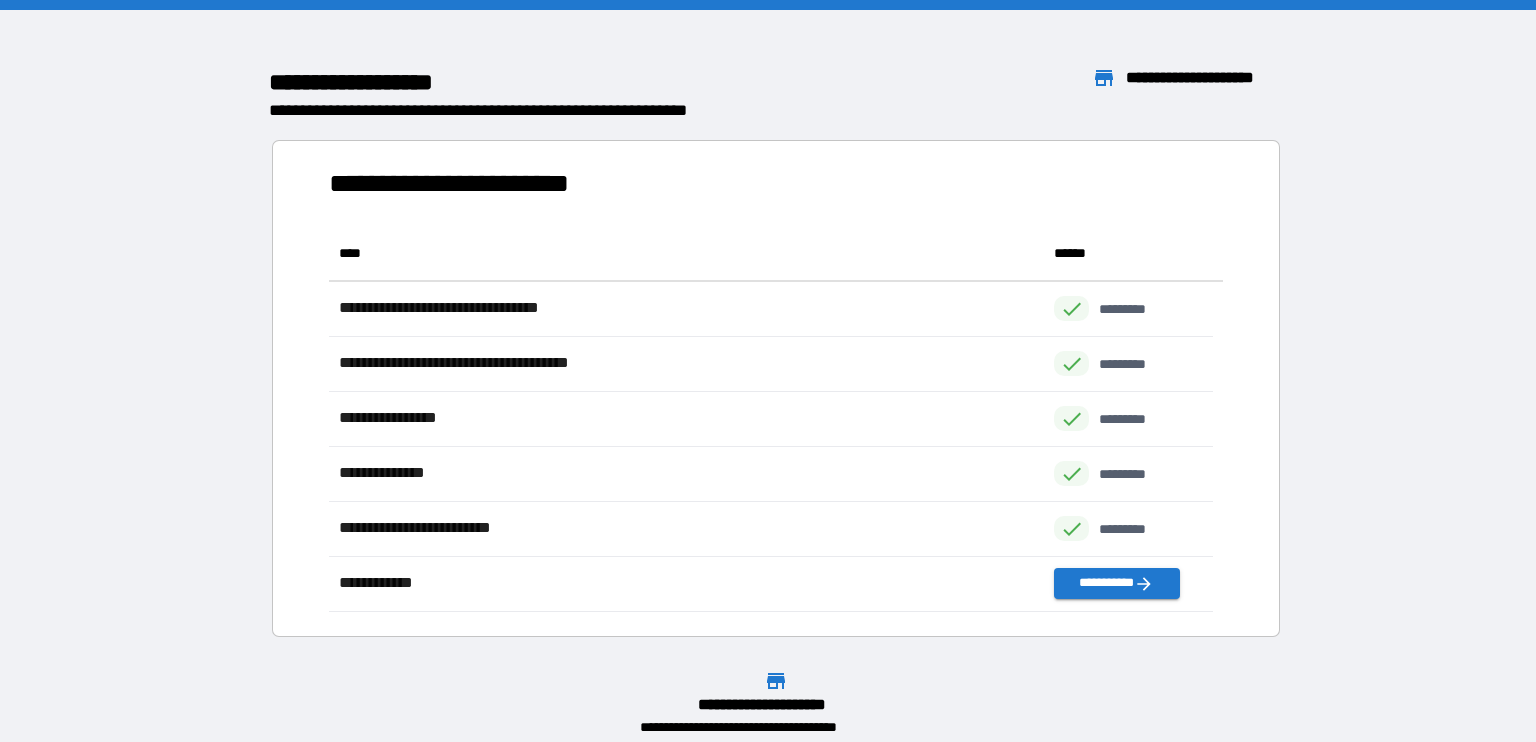 scroll, scrollTop: 16, scrollLeft: 16, axis: both 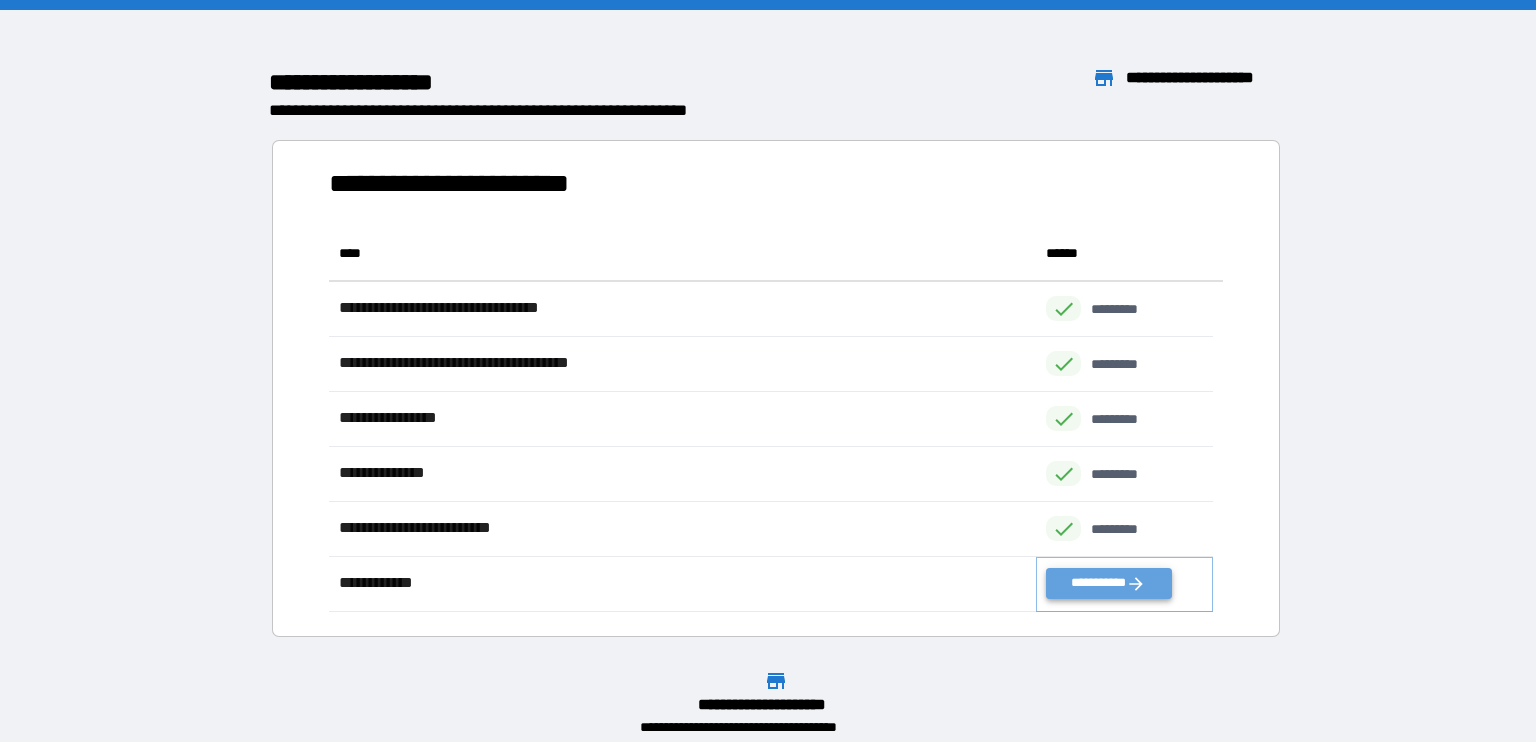 click on "**********" at bounding box center [1108, 583] 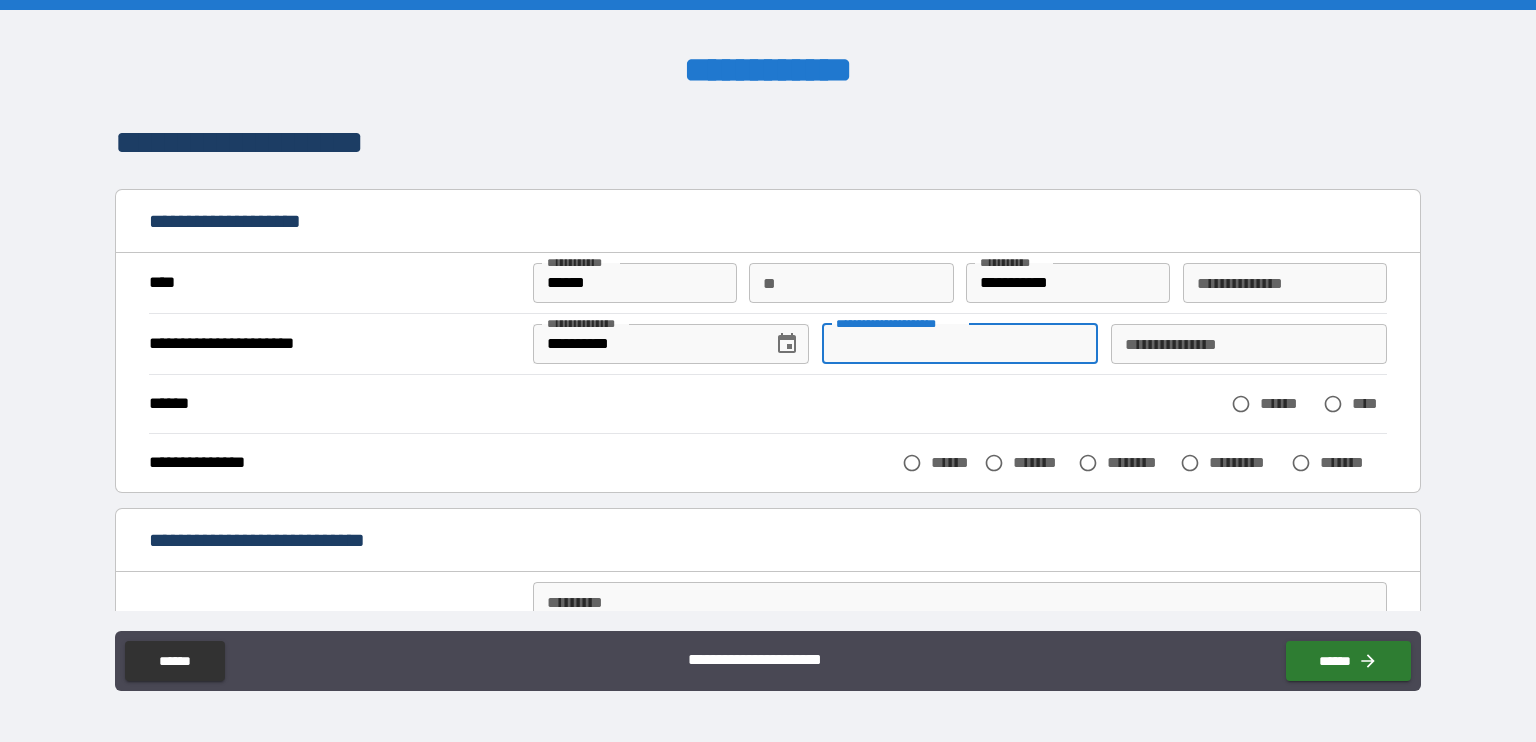 click on "**********" at bounding box center (960, 344) 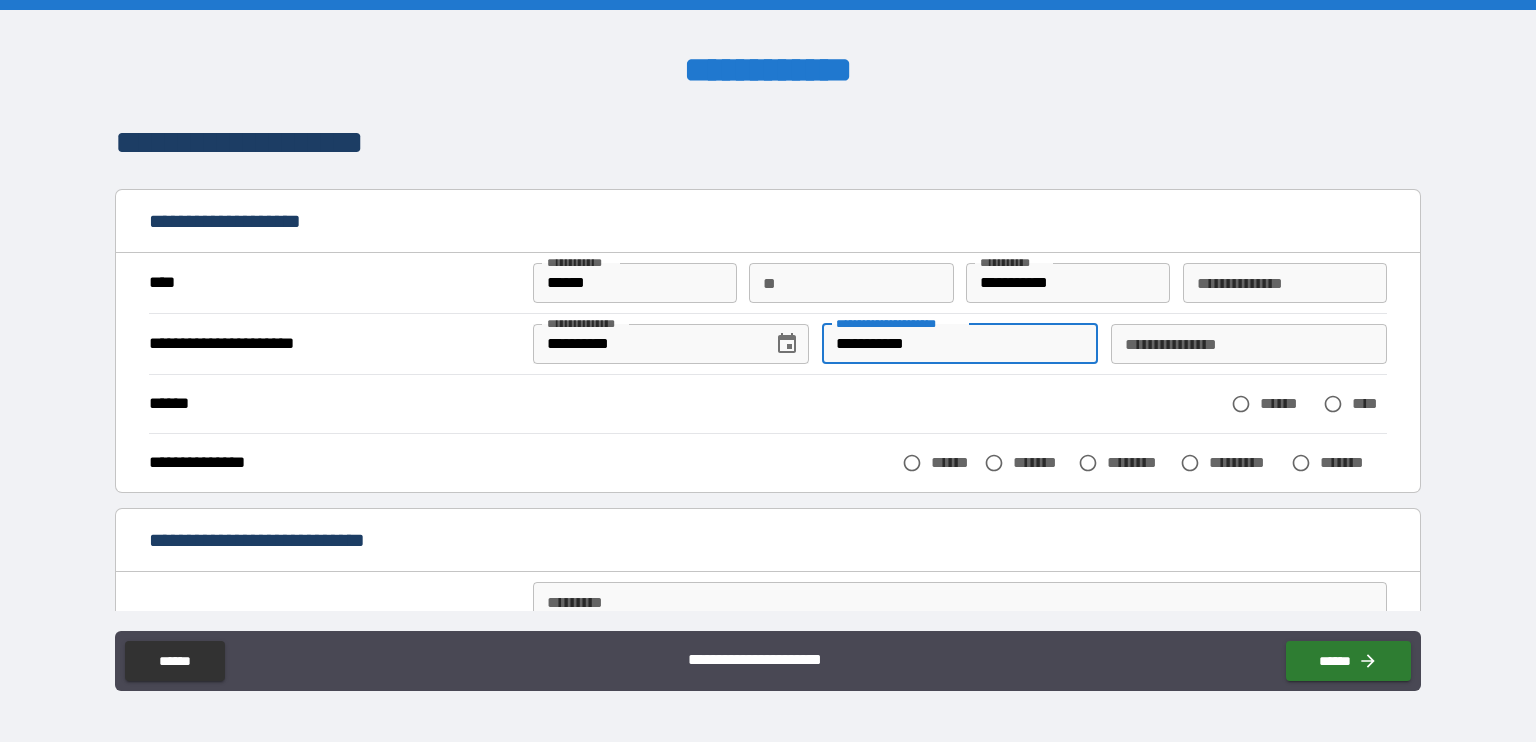 type on "**********" 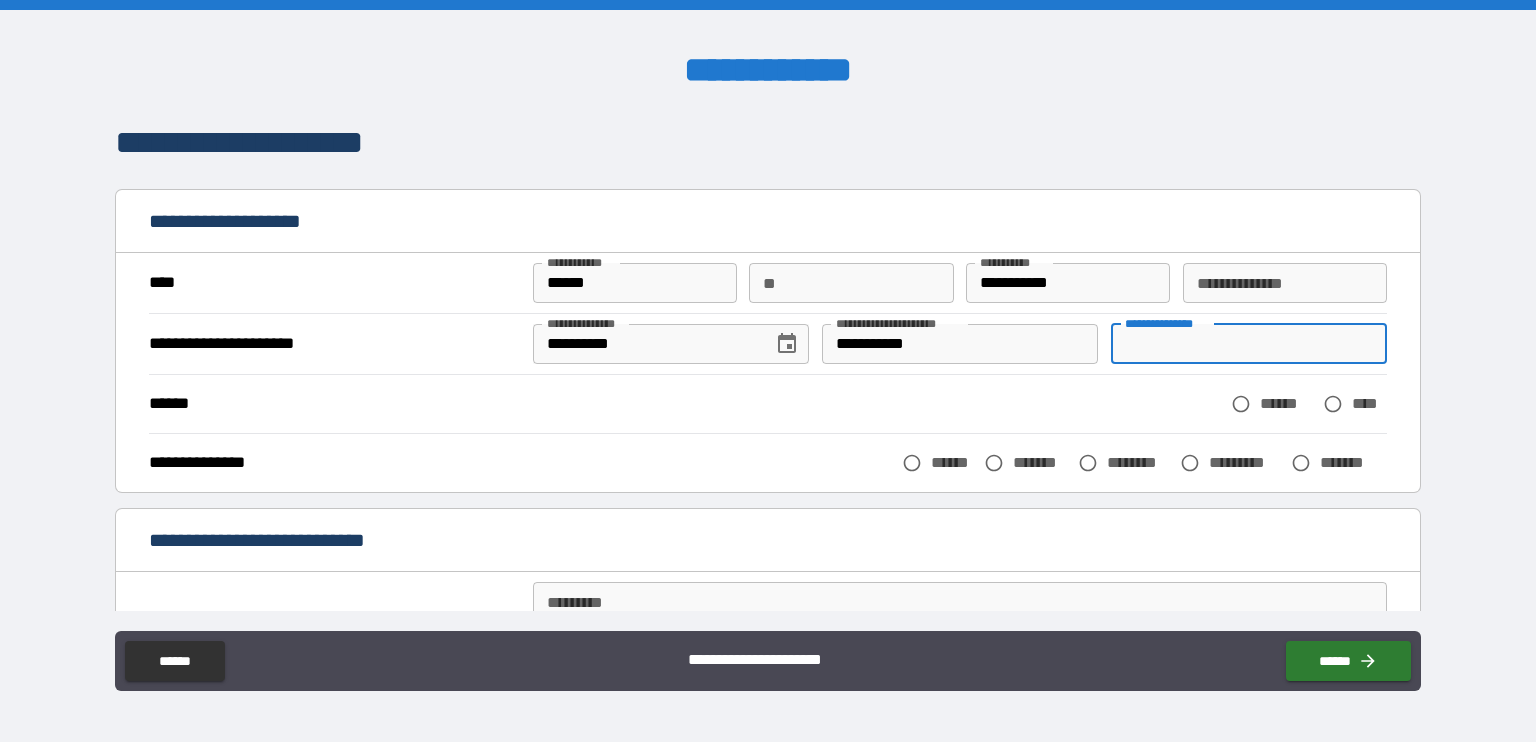 click on "**********" at bounding box center (1249, 344) 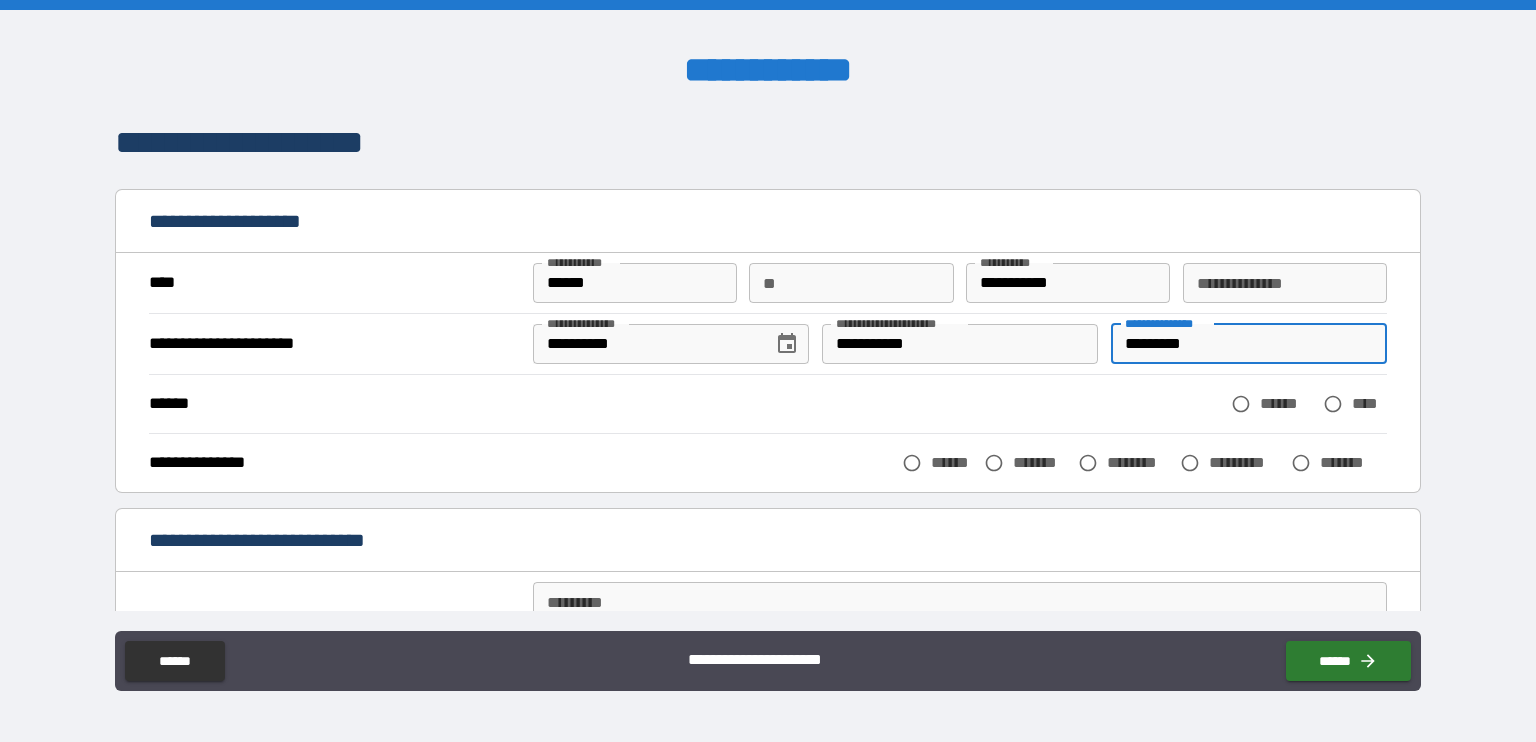 type on "*********" 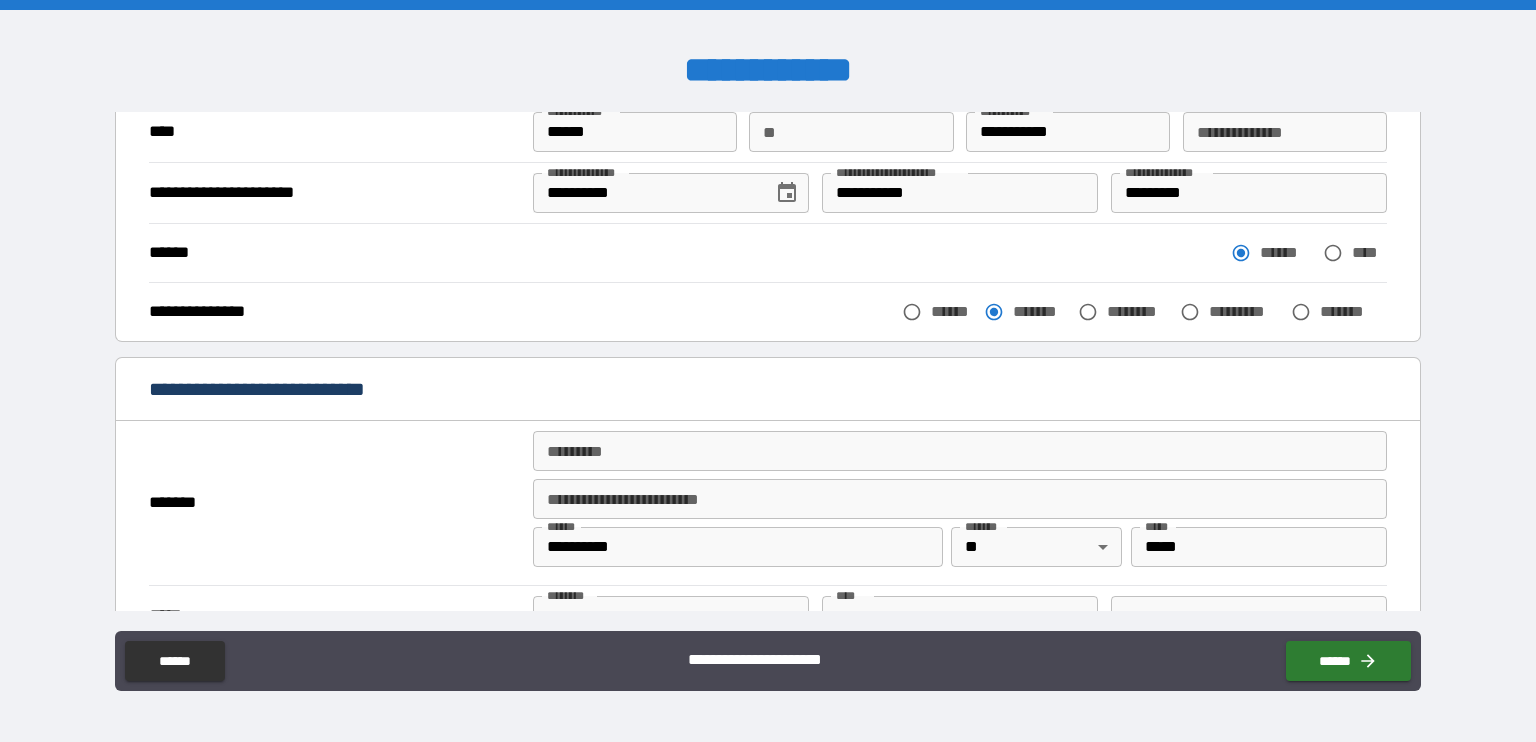 scroll, scrollTop: 200, scrollLeft: 0, axis: vertical 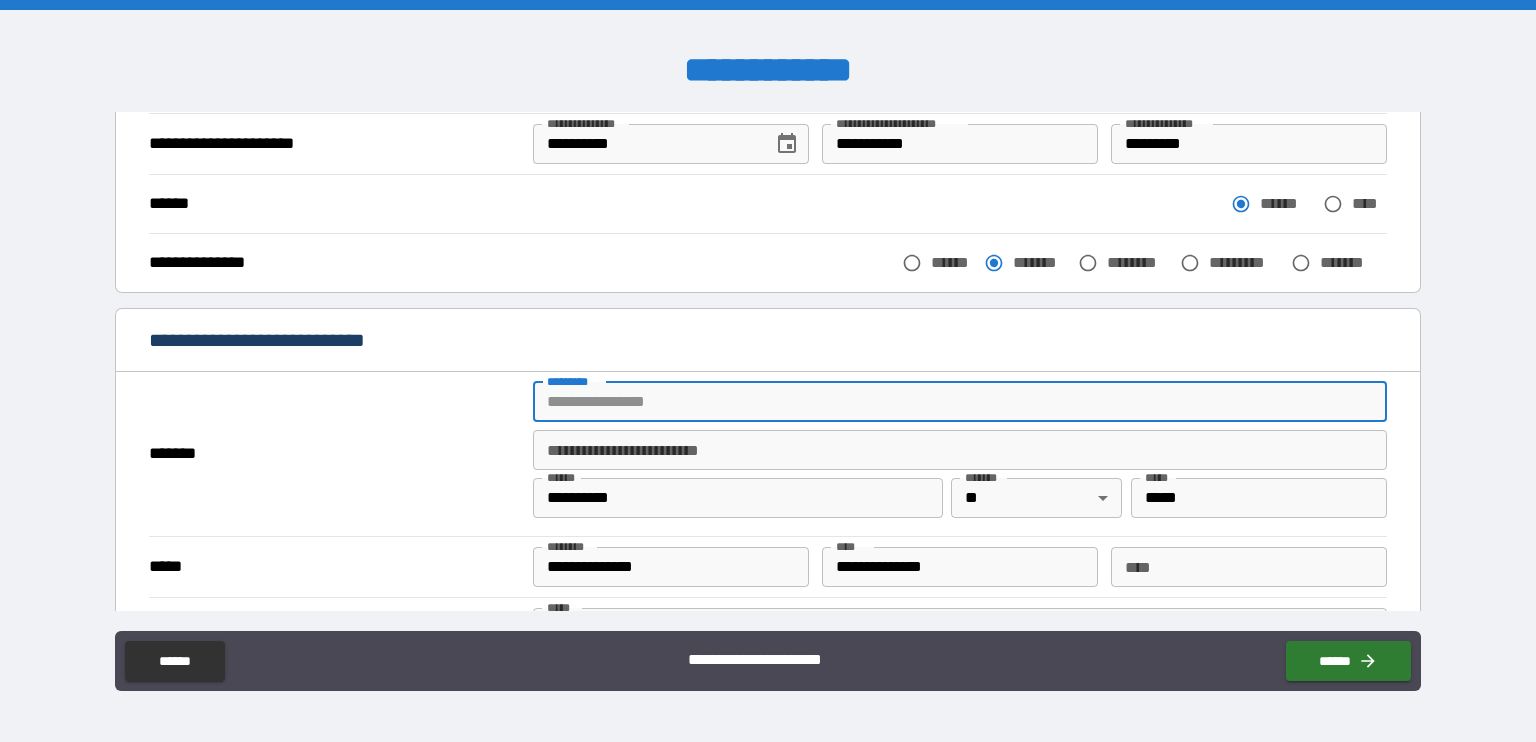 click on "*******   *" at bounding box center (960, 402) 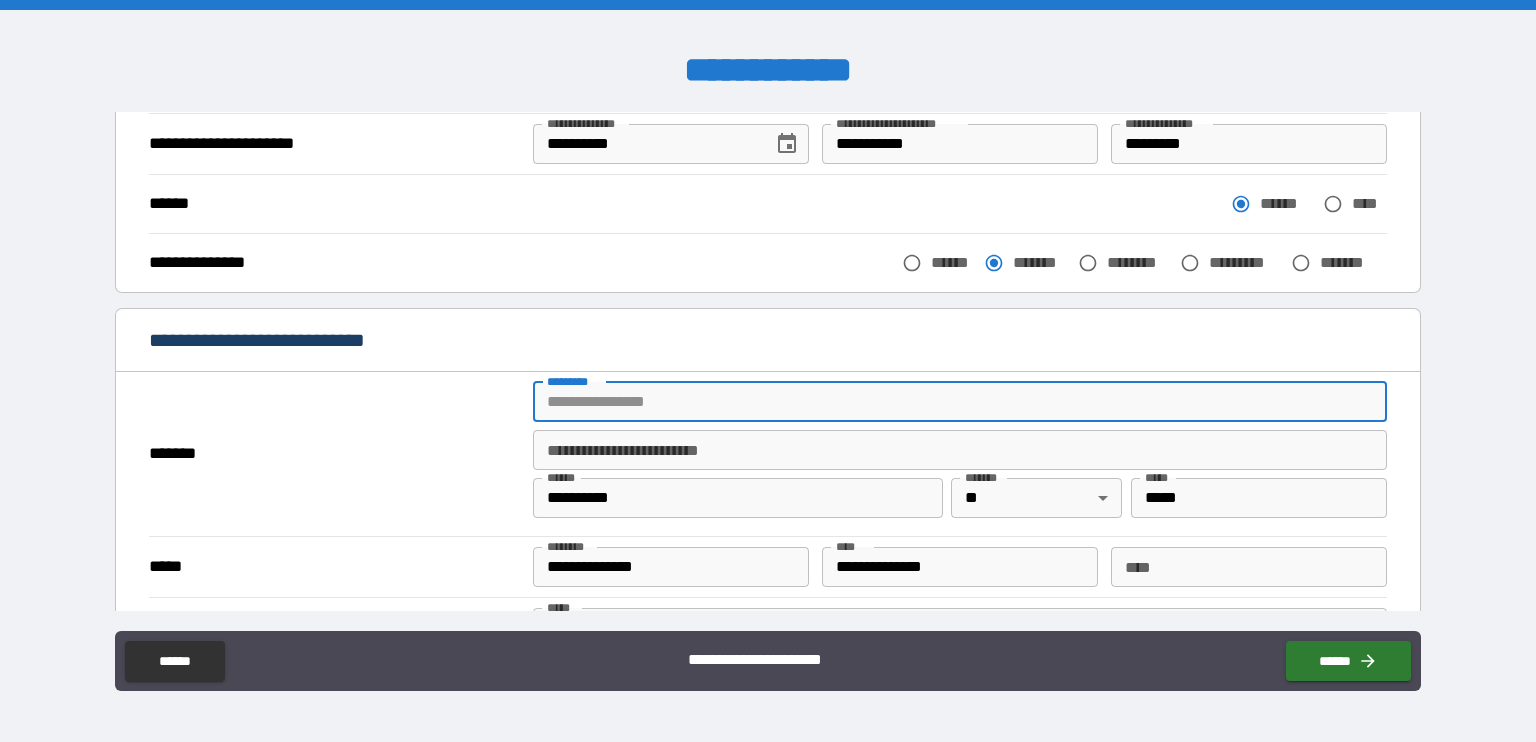 type on "**********" 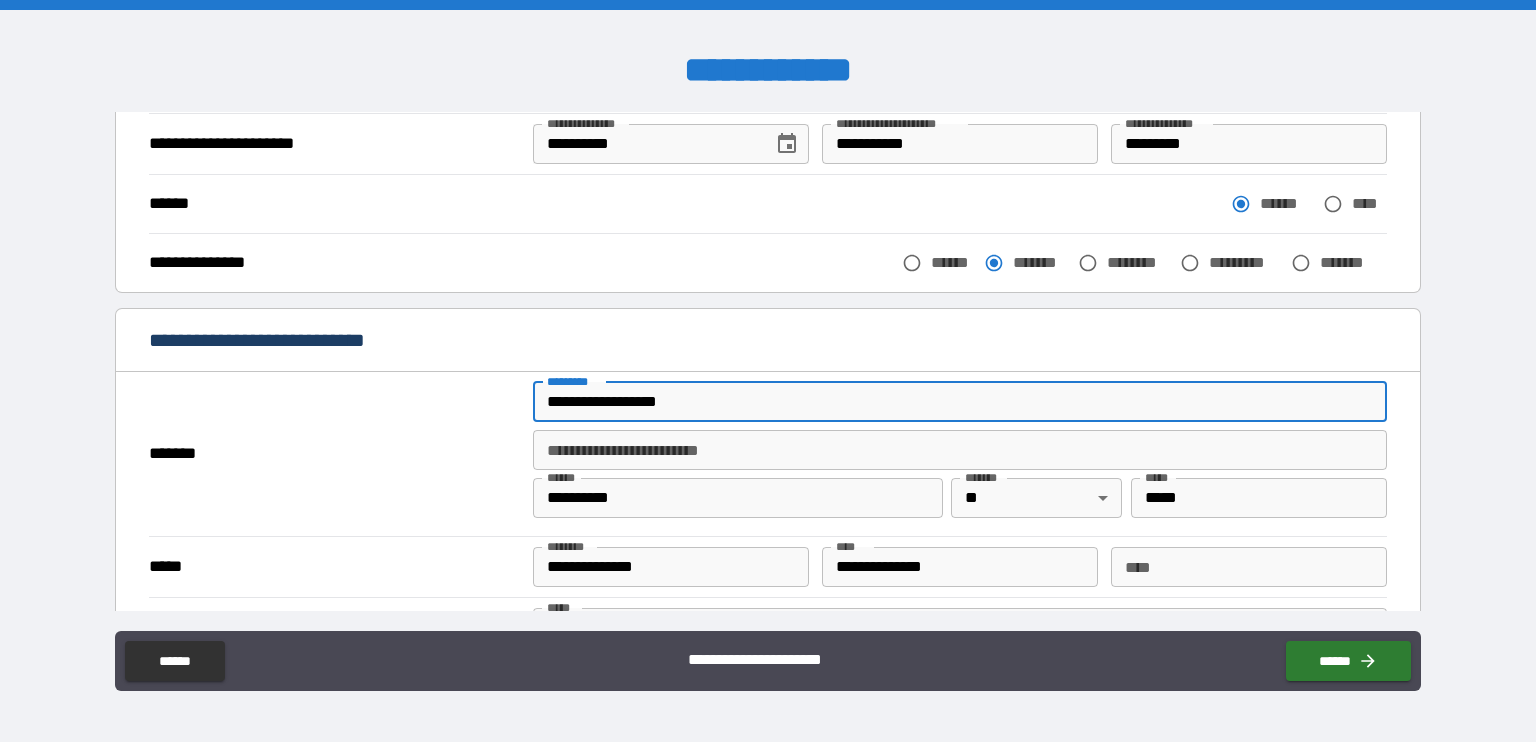 type on "***" 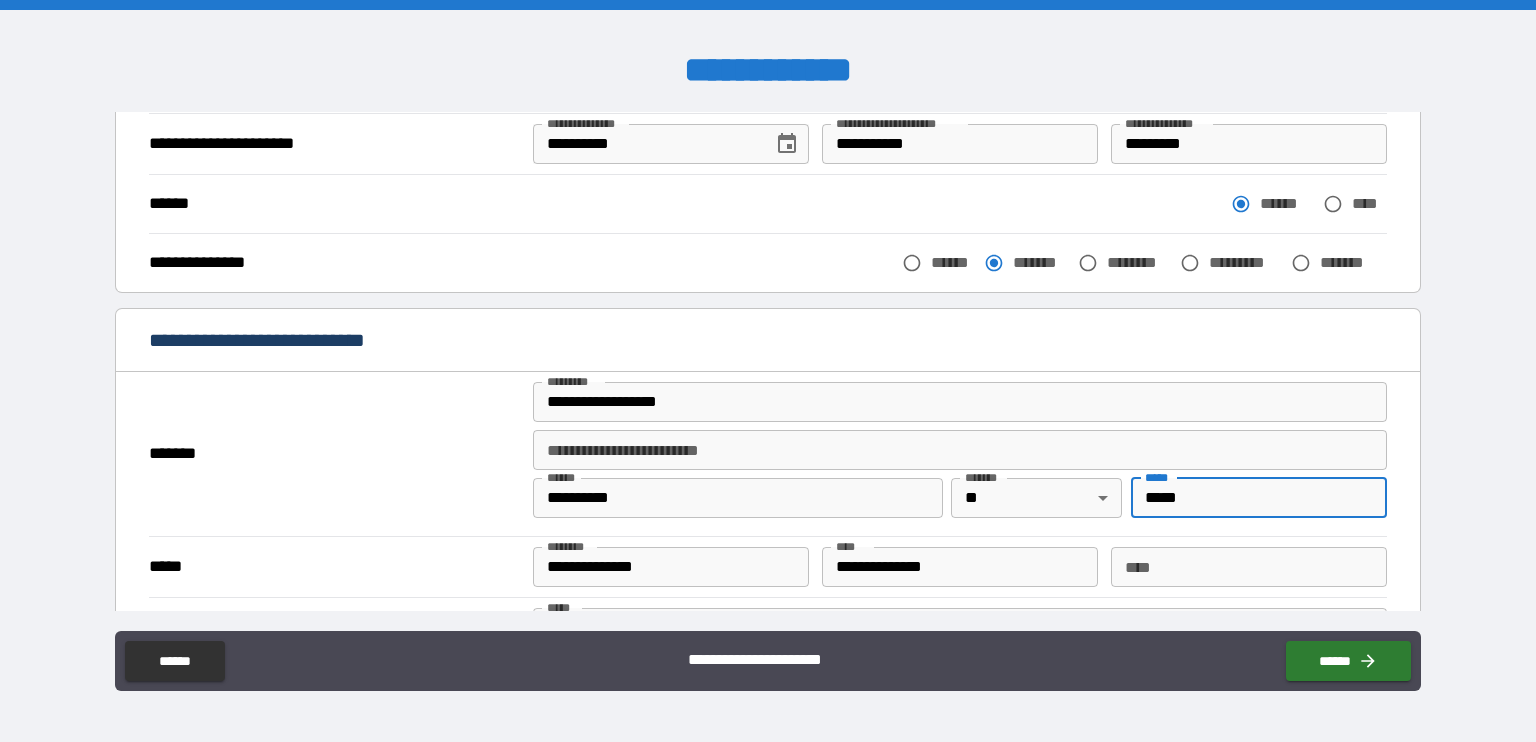 click on "*****" at bounding box center (1259, 498) 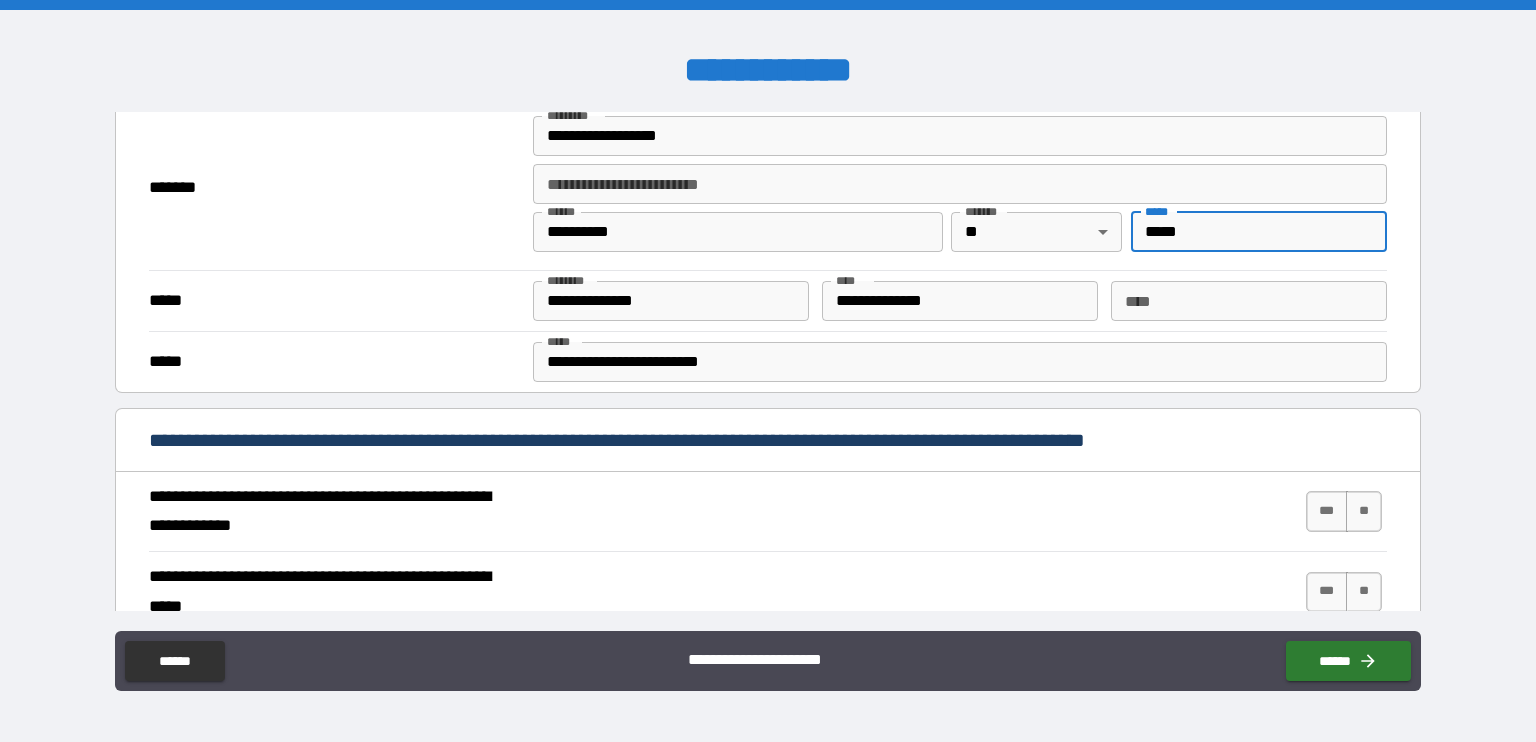 scroll, scrollTop: 500, scrollLeft: 0, axis: vertical 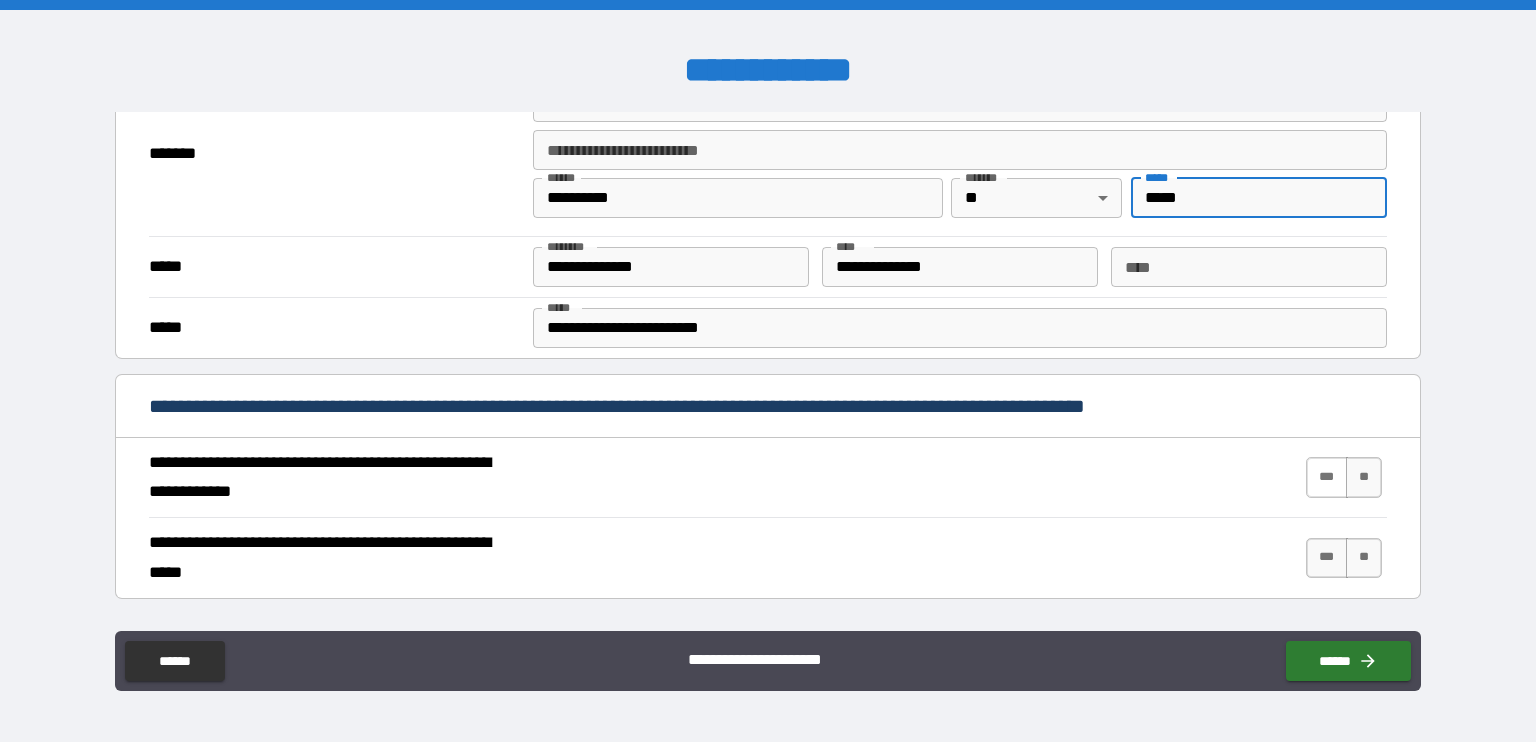 type on "*****" 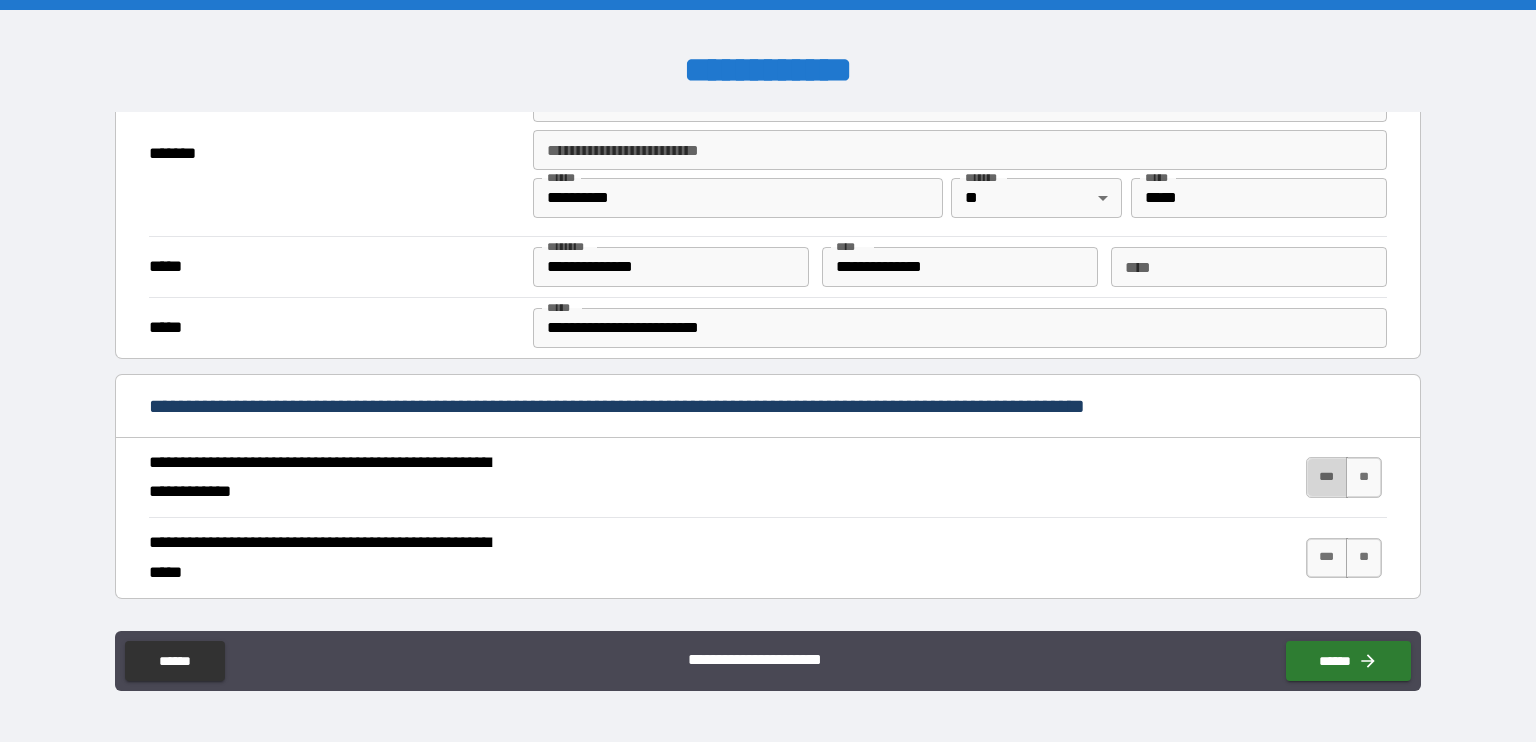 click on "***" at bounding box center [1327, 477] 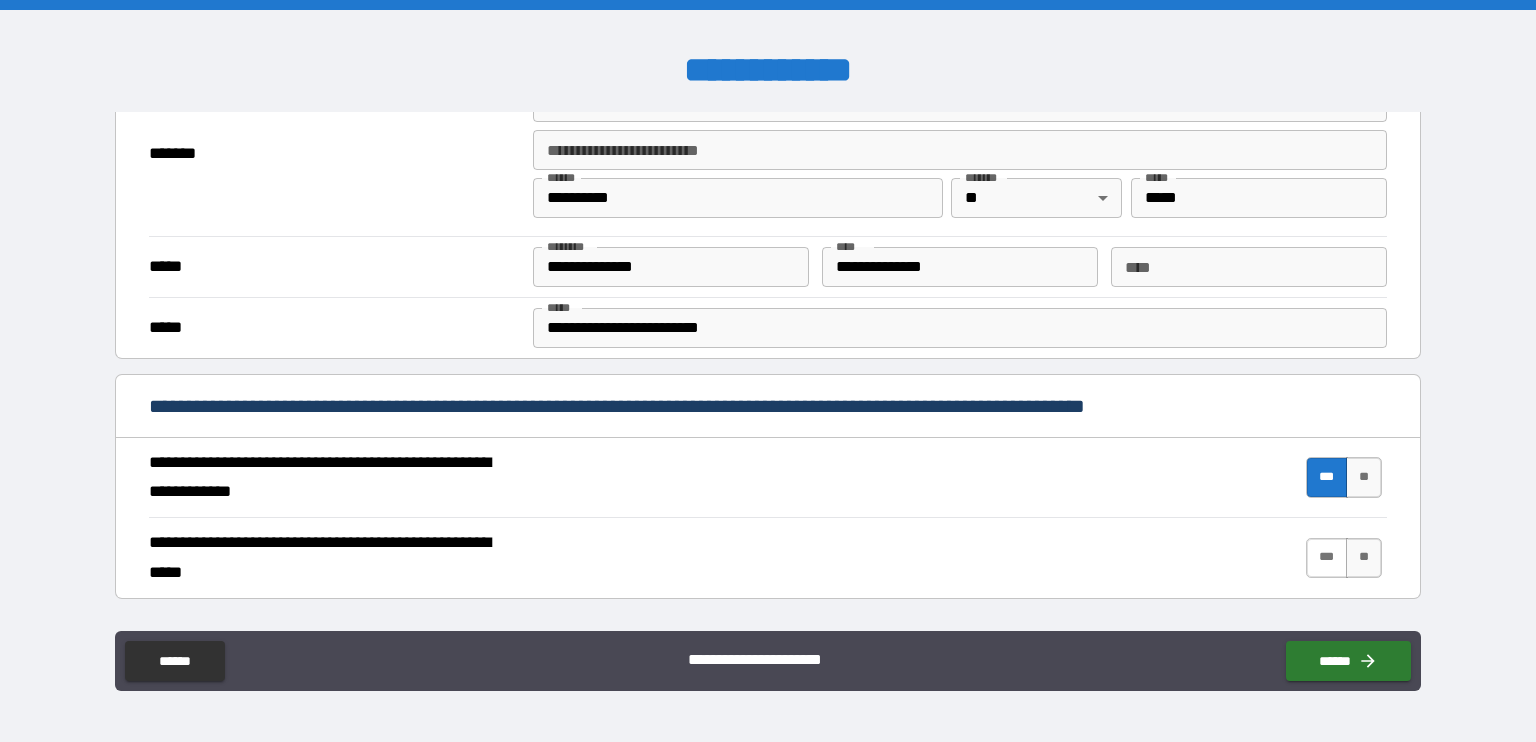 click on "***" at bounding box center (1327, 558) 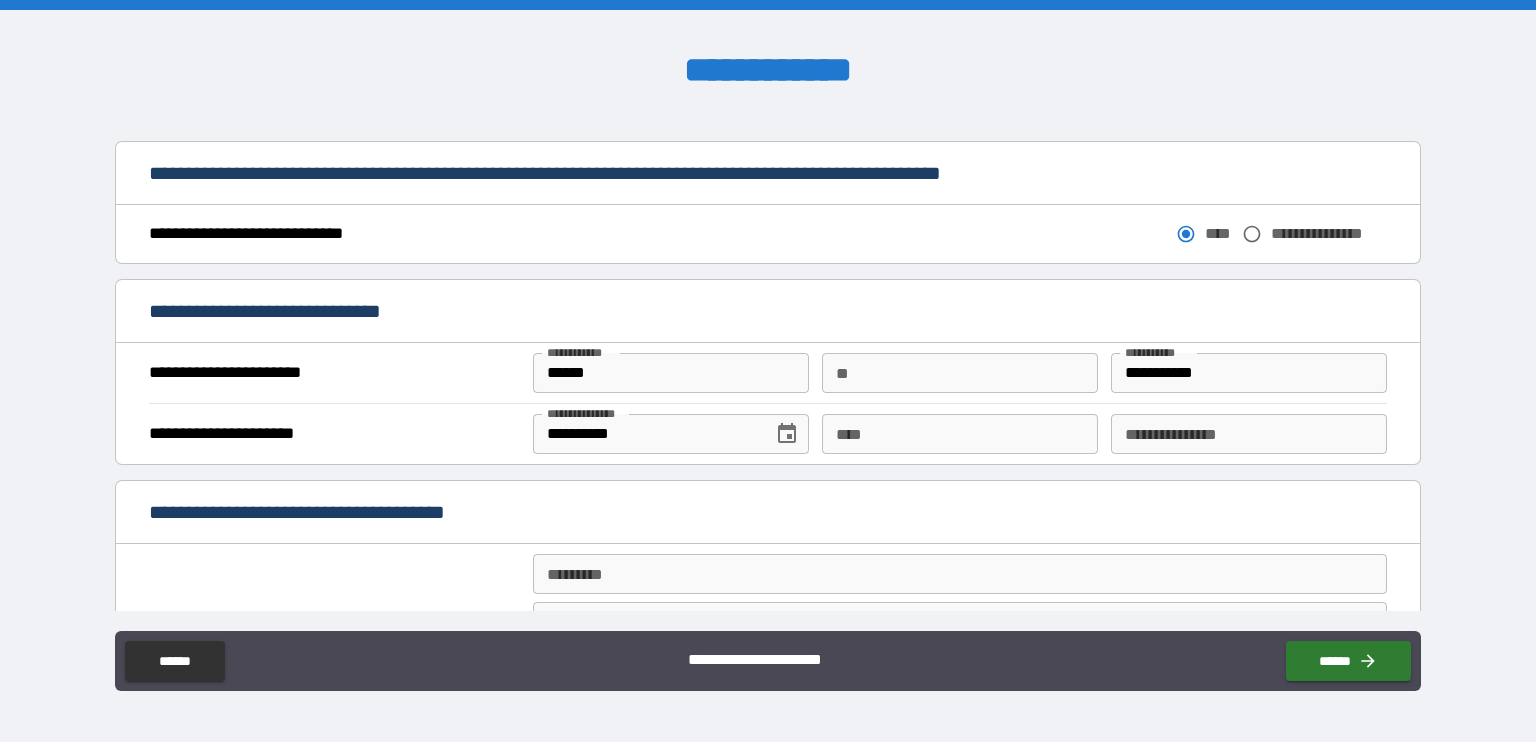 scroll, scrollTop: 1100, scrollLeft: 0, axis: vertical 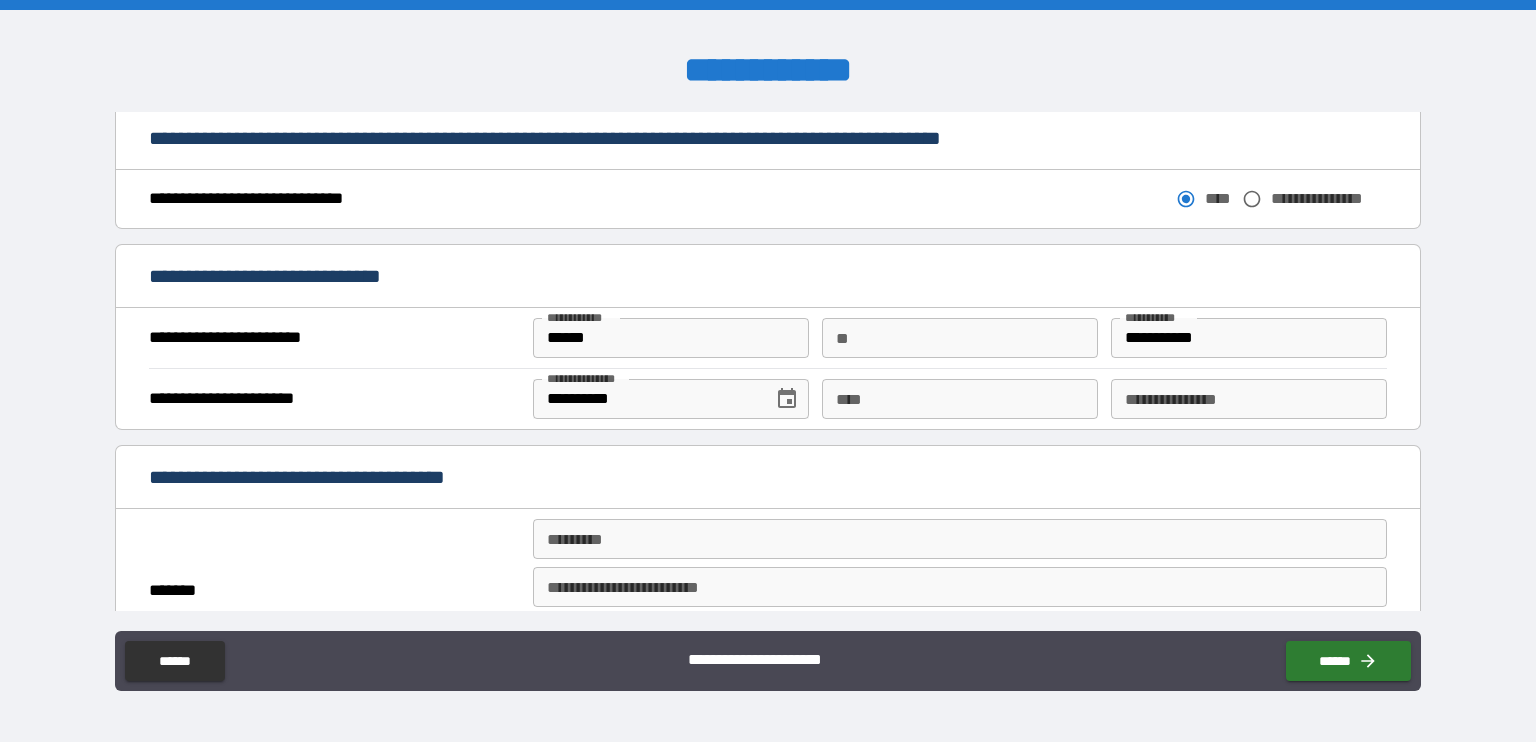 click on "****" at bounding box center [960, 399] 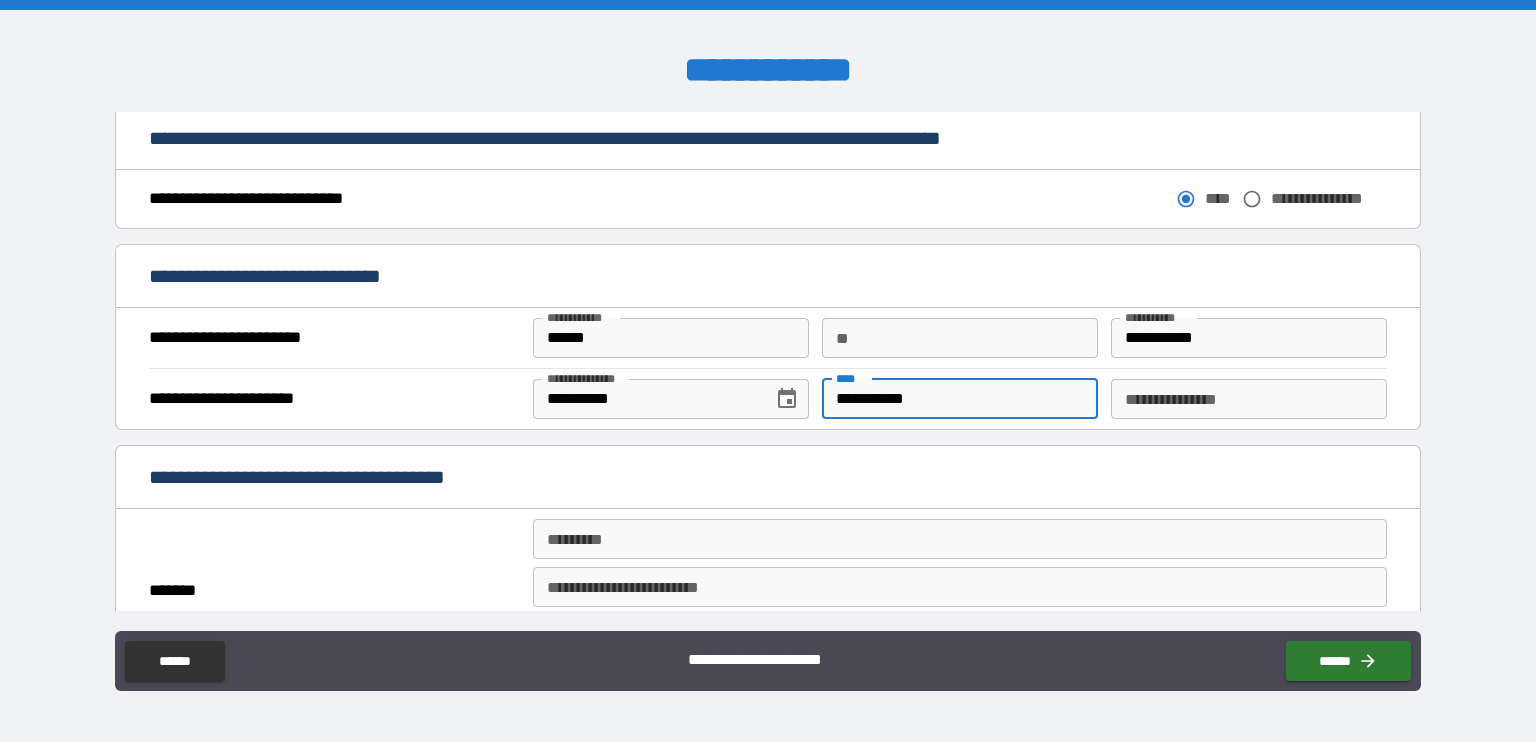 type on "**********" 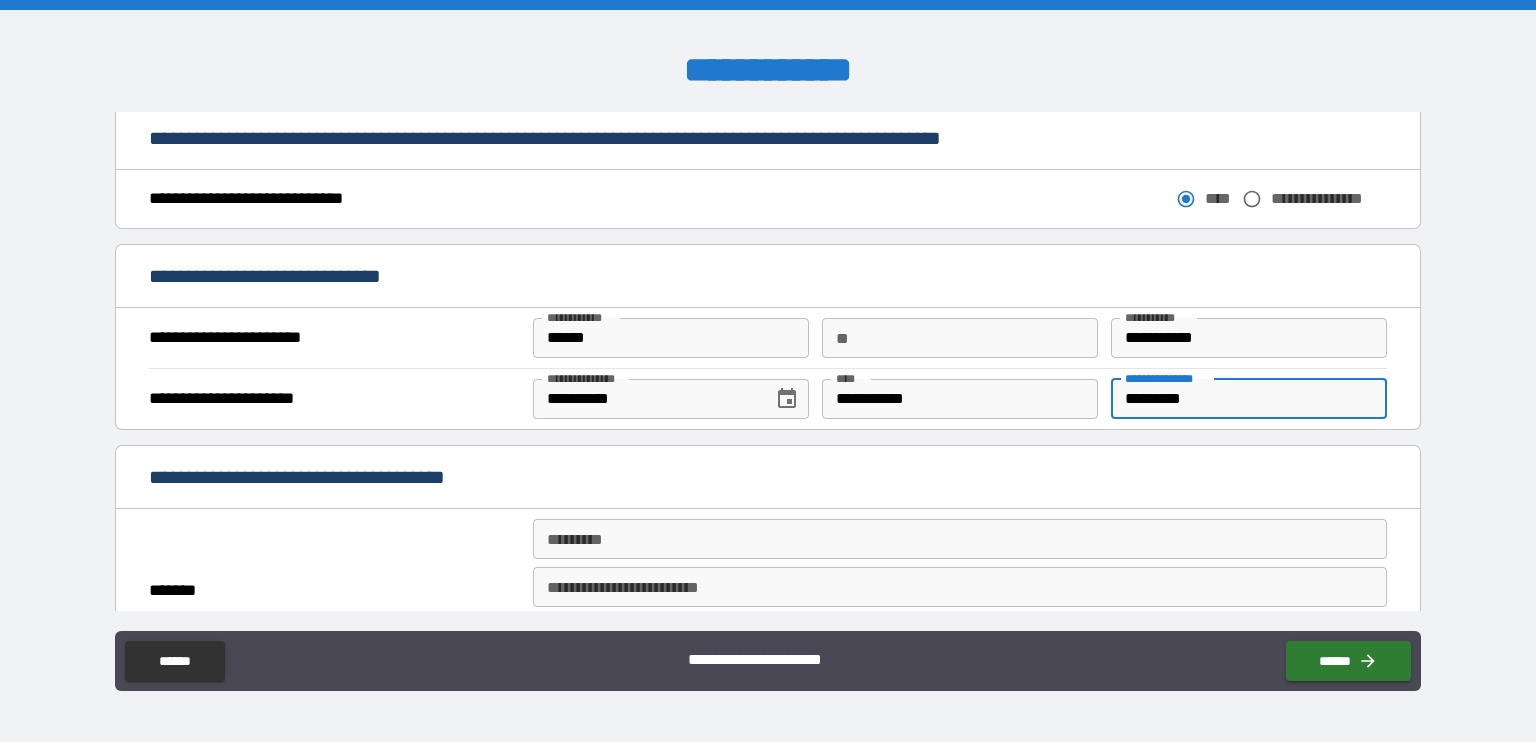 type on "*********" 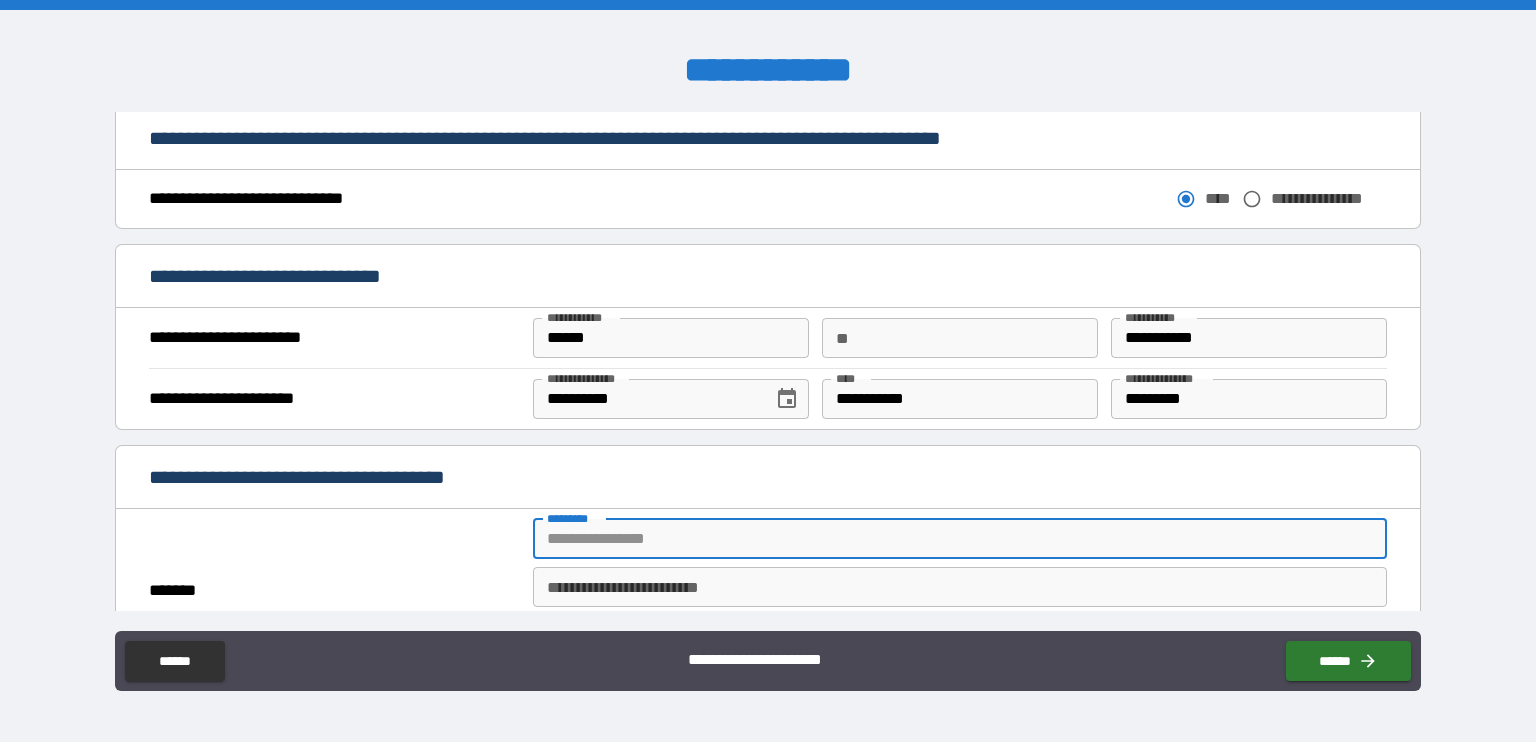 click on "*******   *" at bounding box center (960, 539) 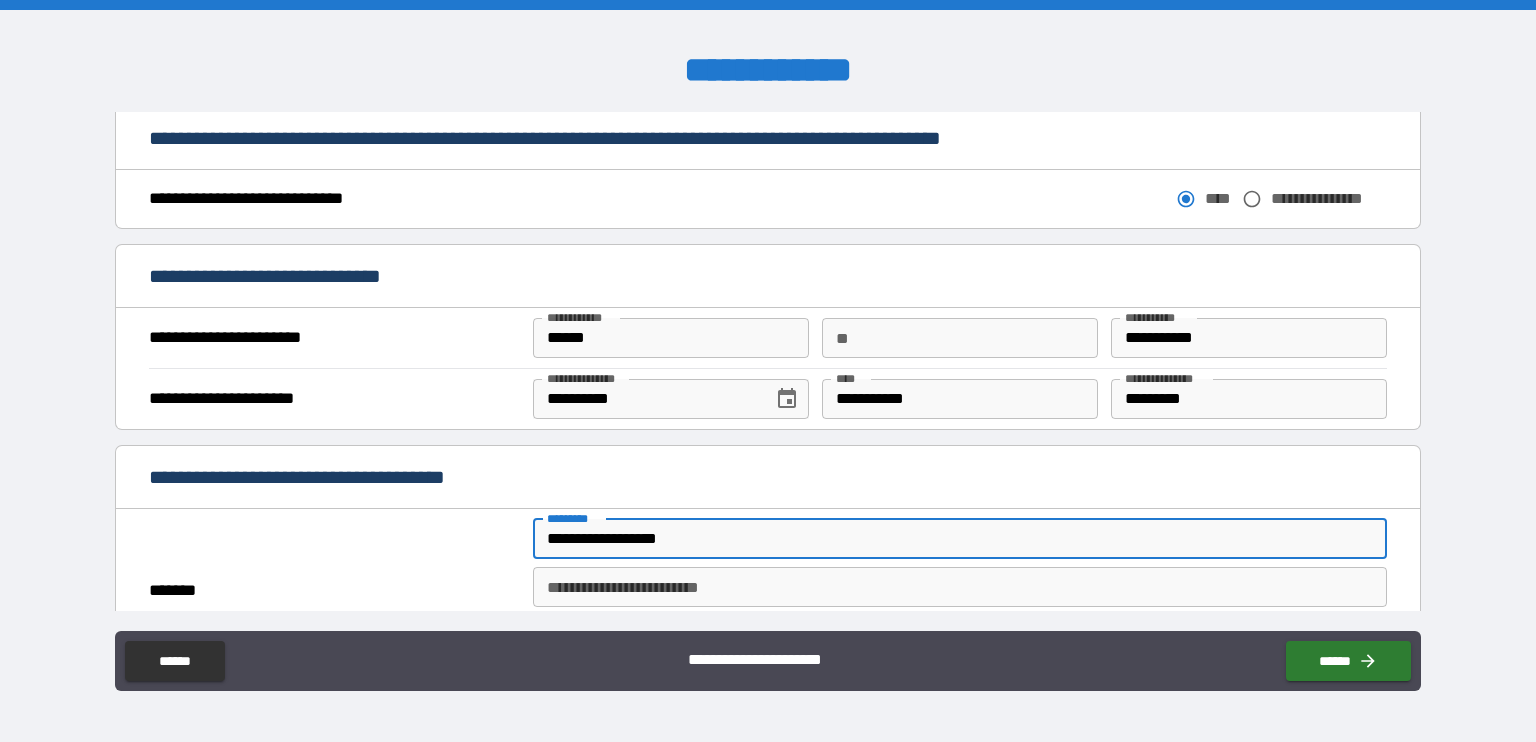 type on "******" 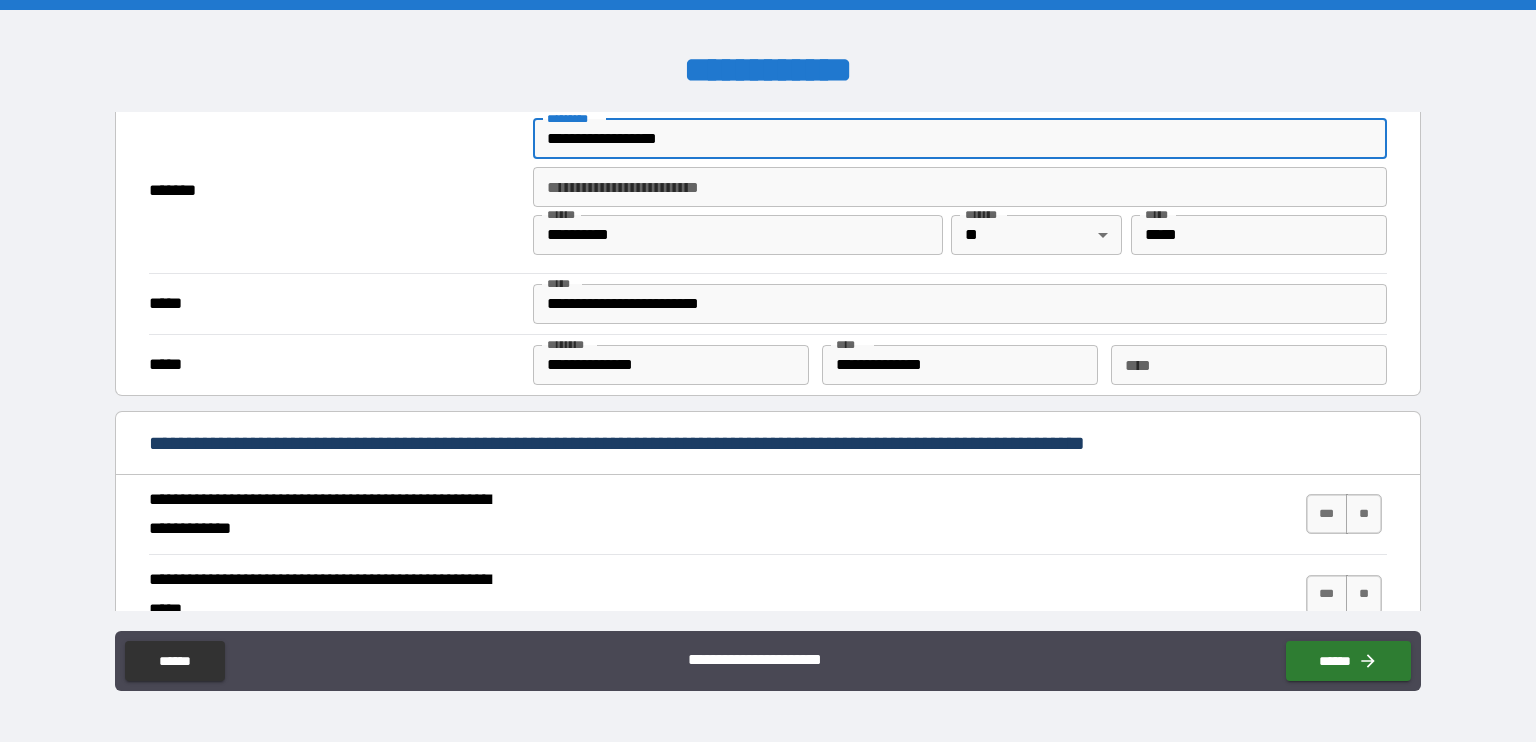 scroll, scrollTop: 1600, scrollLeft: 0, axis: vertical 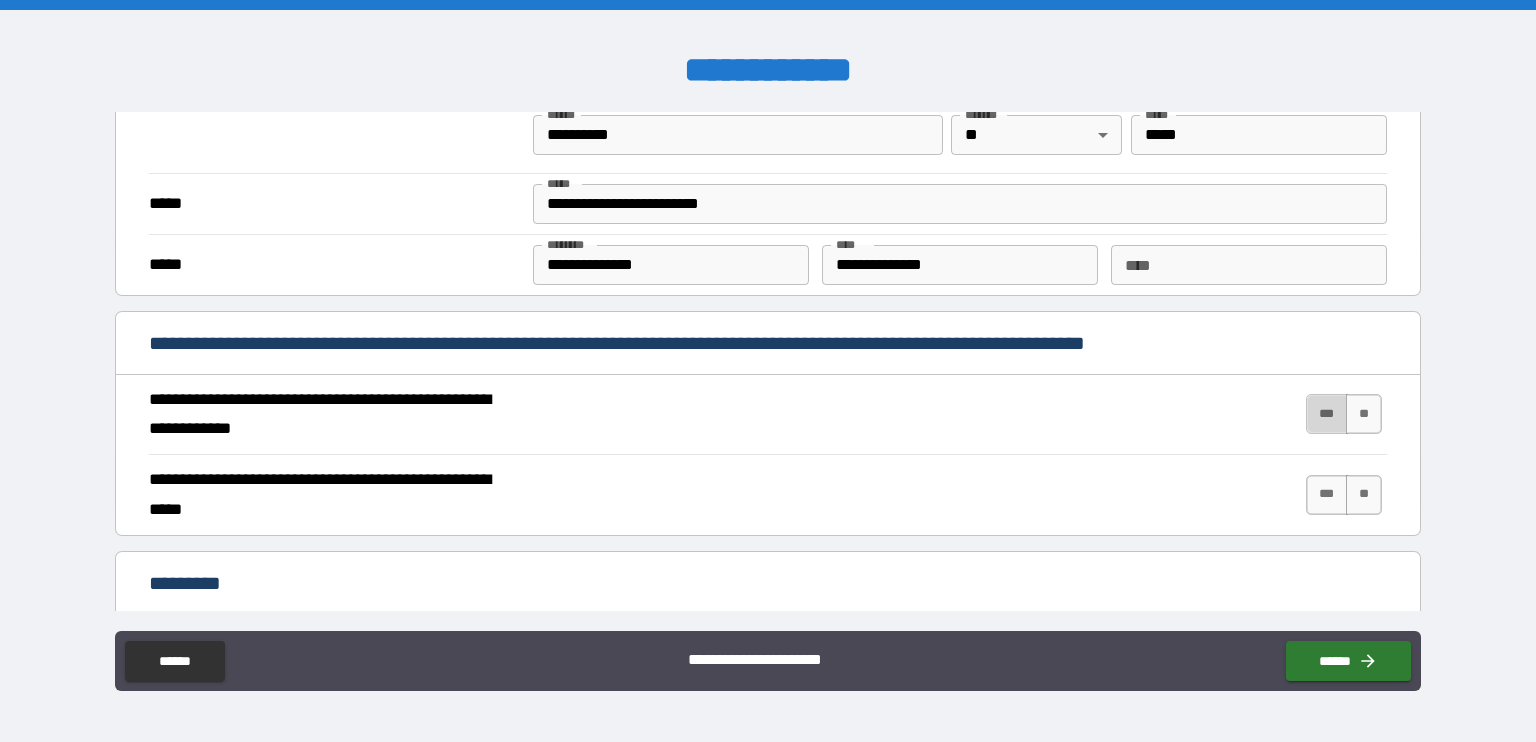 click on "***" at bounding box center (1327, 414) 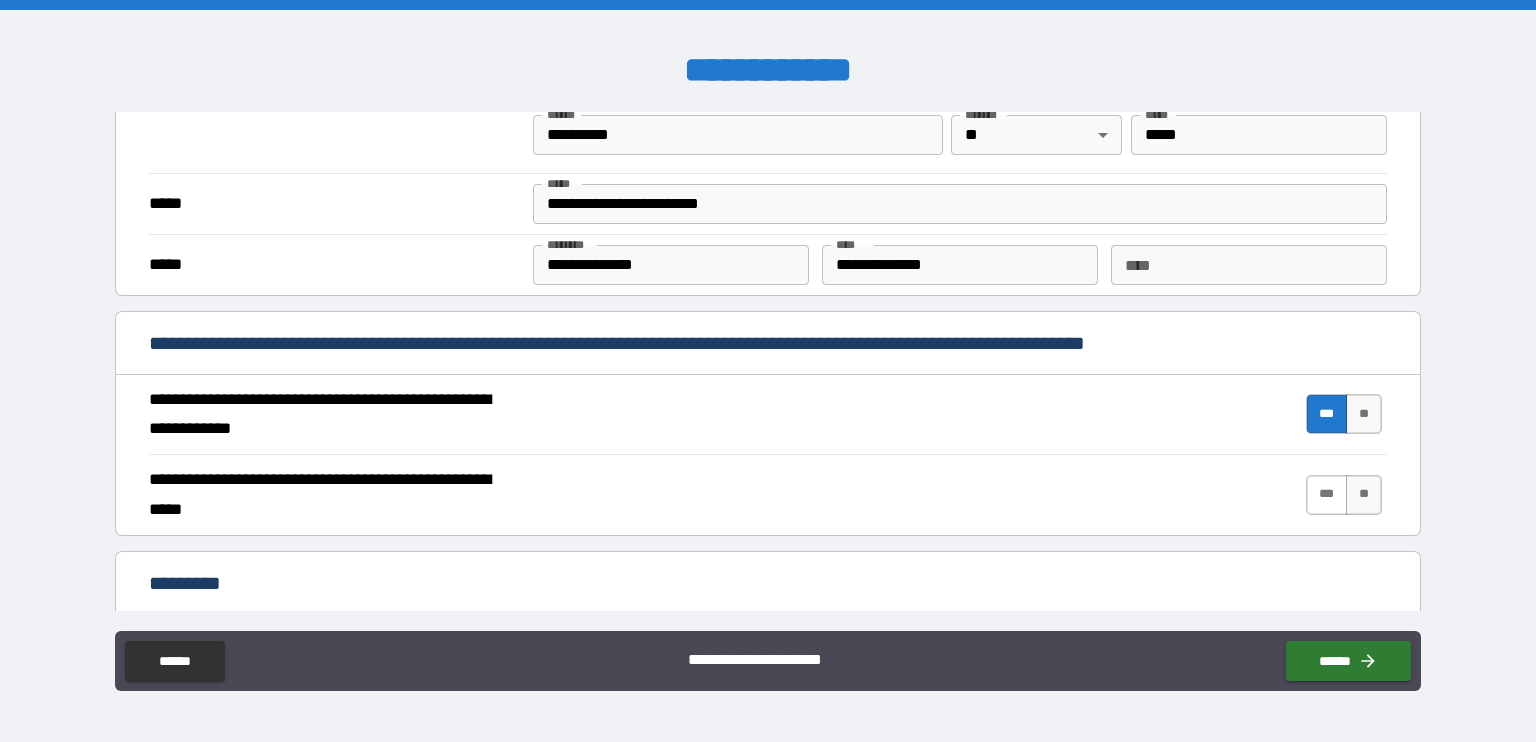 click on "***" at bounding box center (1327, 495) 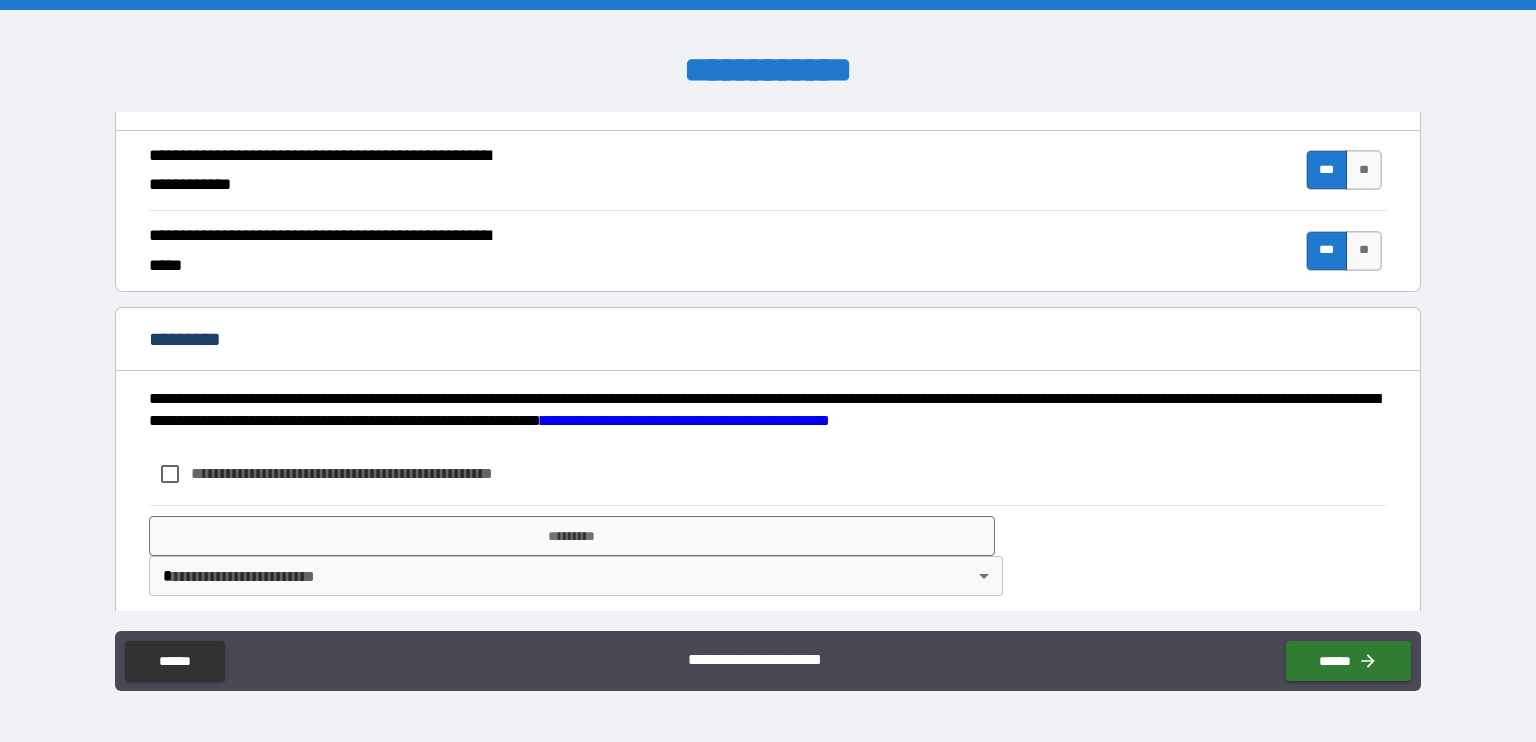 scroll, scrollTop: 1853, scrollLeft: 0, axis: vertical 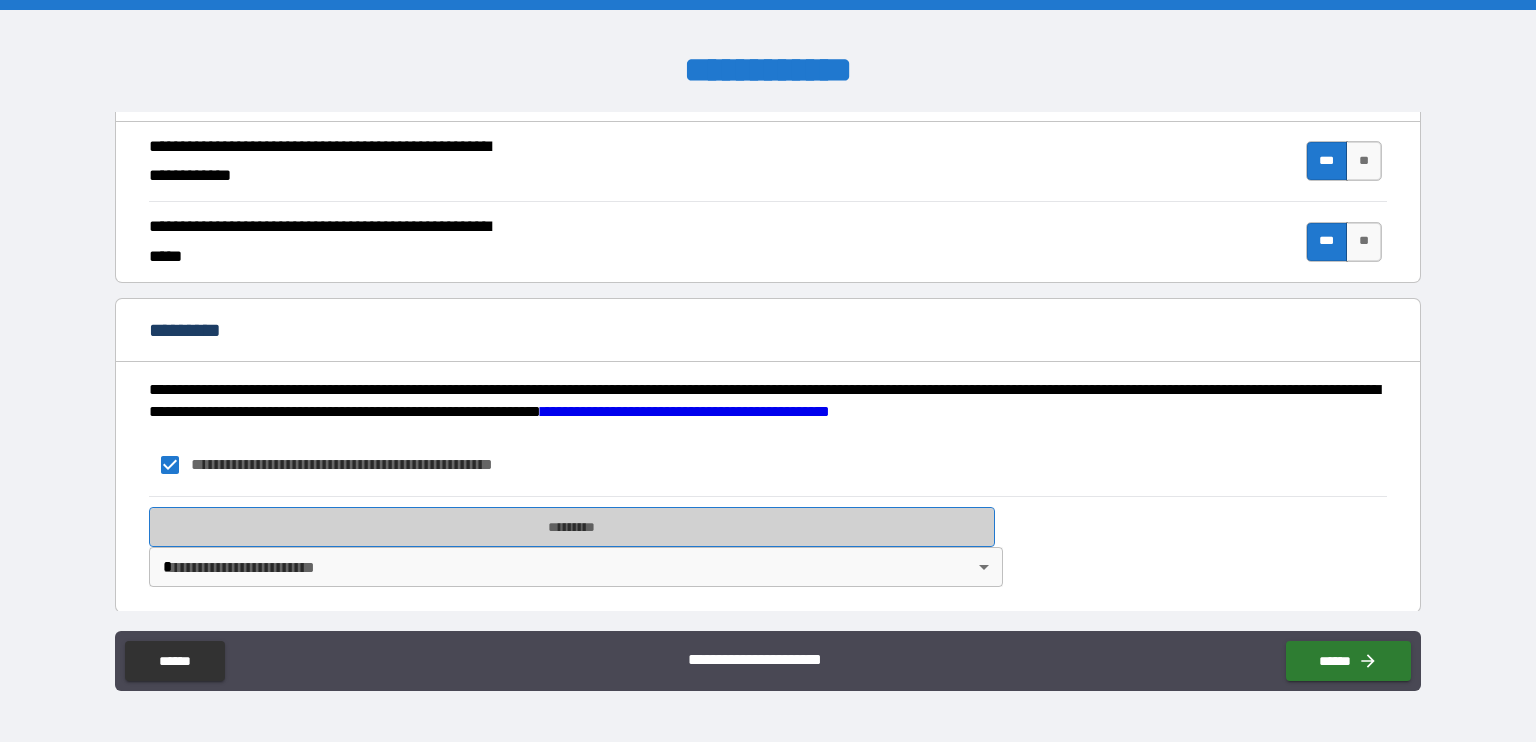 click on "*********" at bounding box center [572, 527] 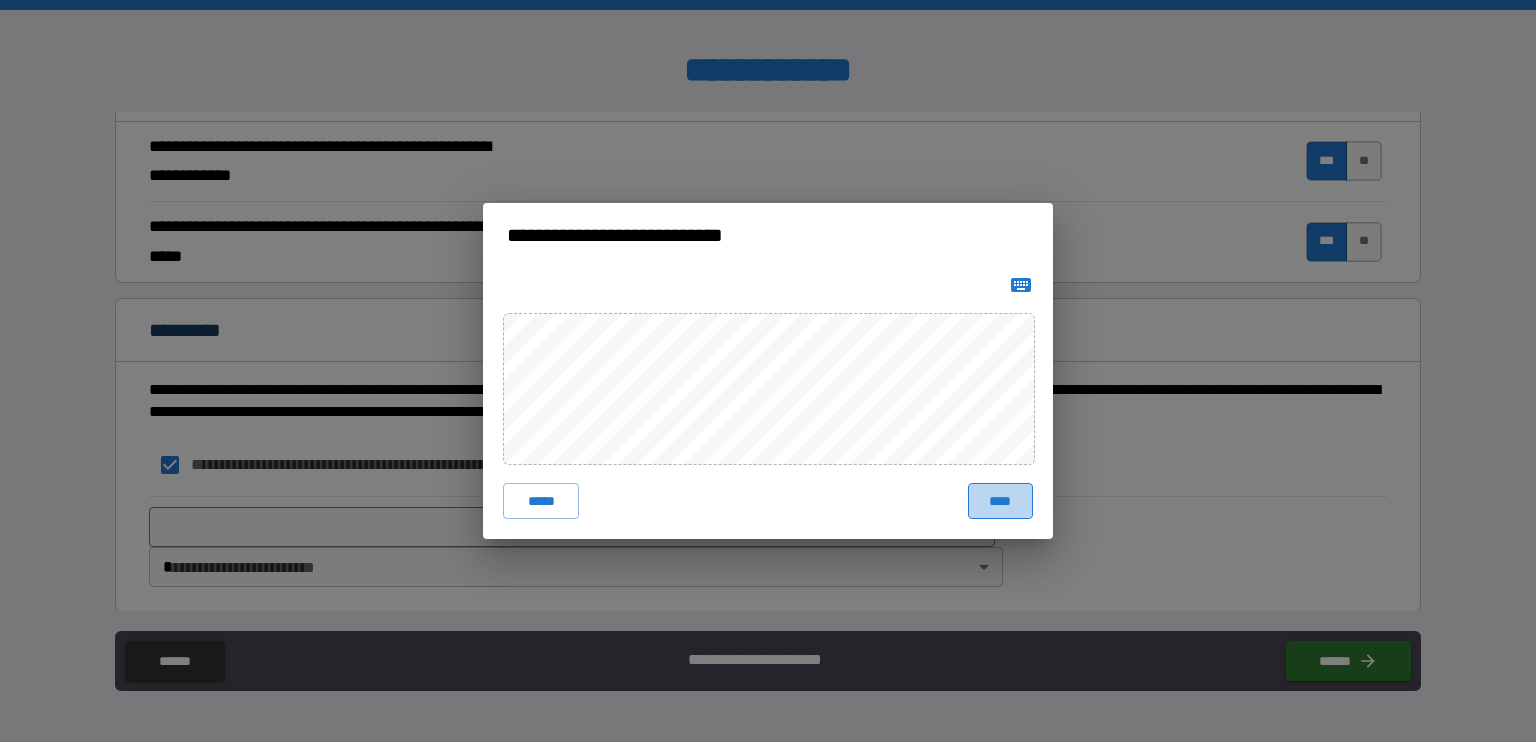 click on "****" at bounding box center (1000, 501) 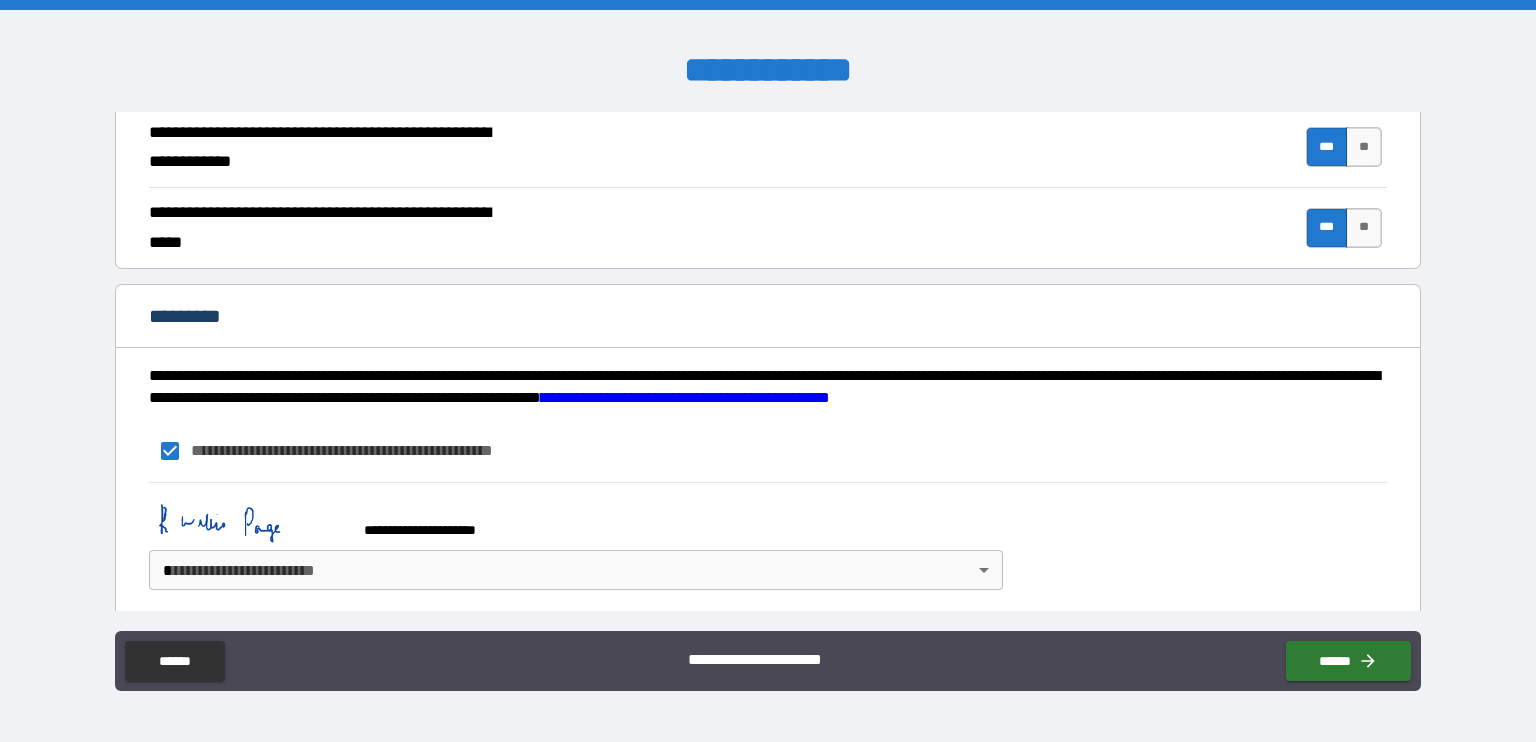 scroll, scrollTop: 1870, scrollLeft: 0, axis: vertical 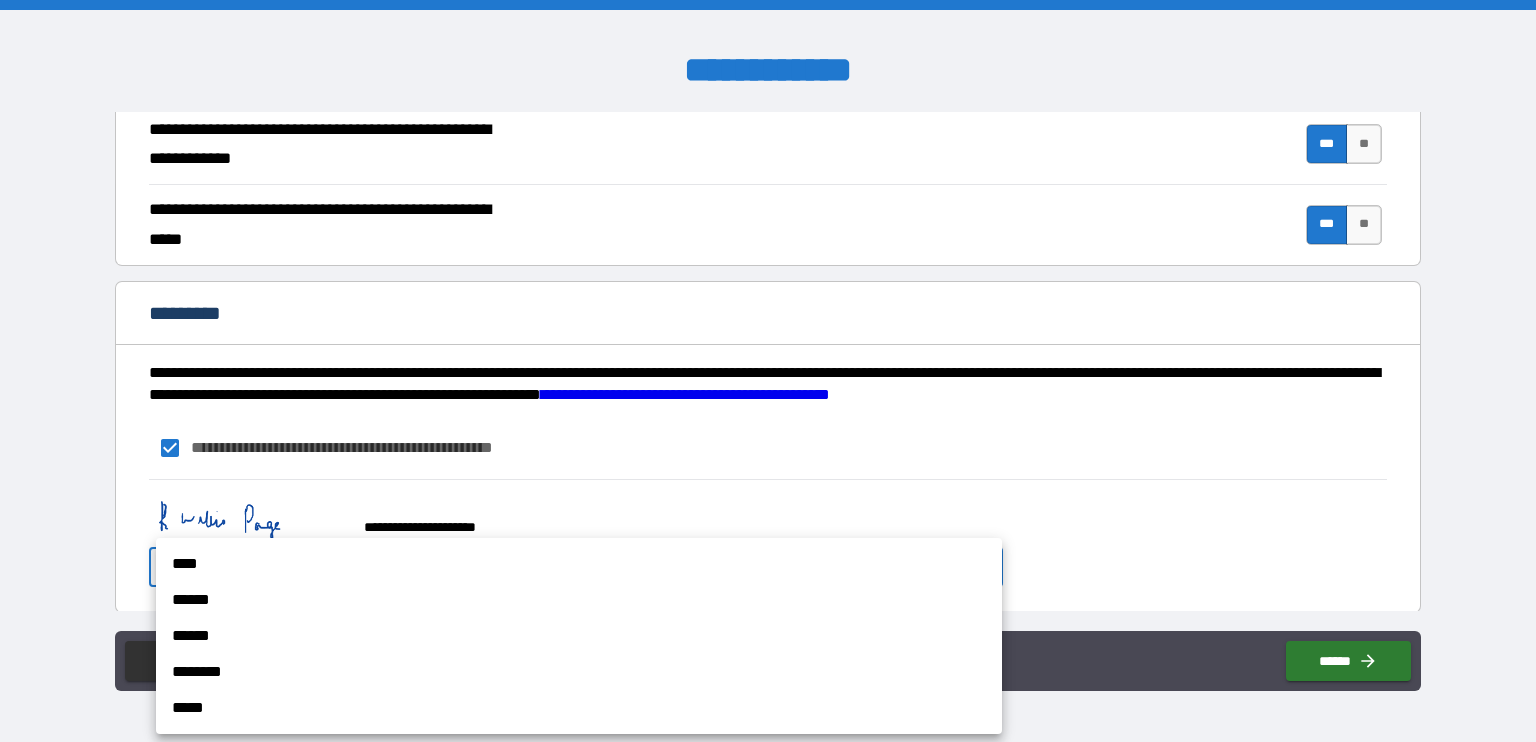 drag, startPoint x: 568, startPoint y: 566, endPoint x: 553, endPoint y: 576, distance: 18.027756 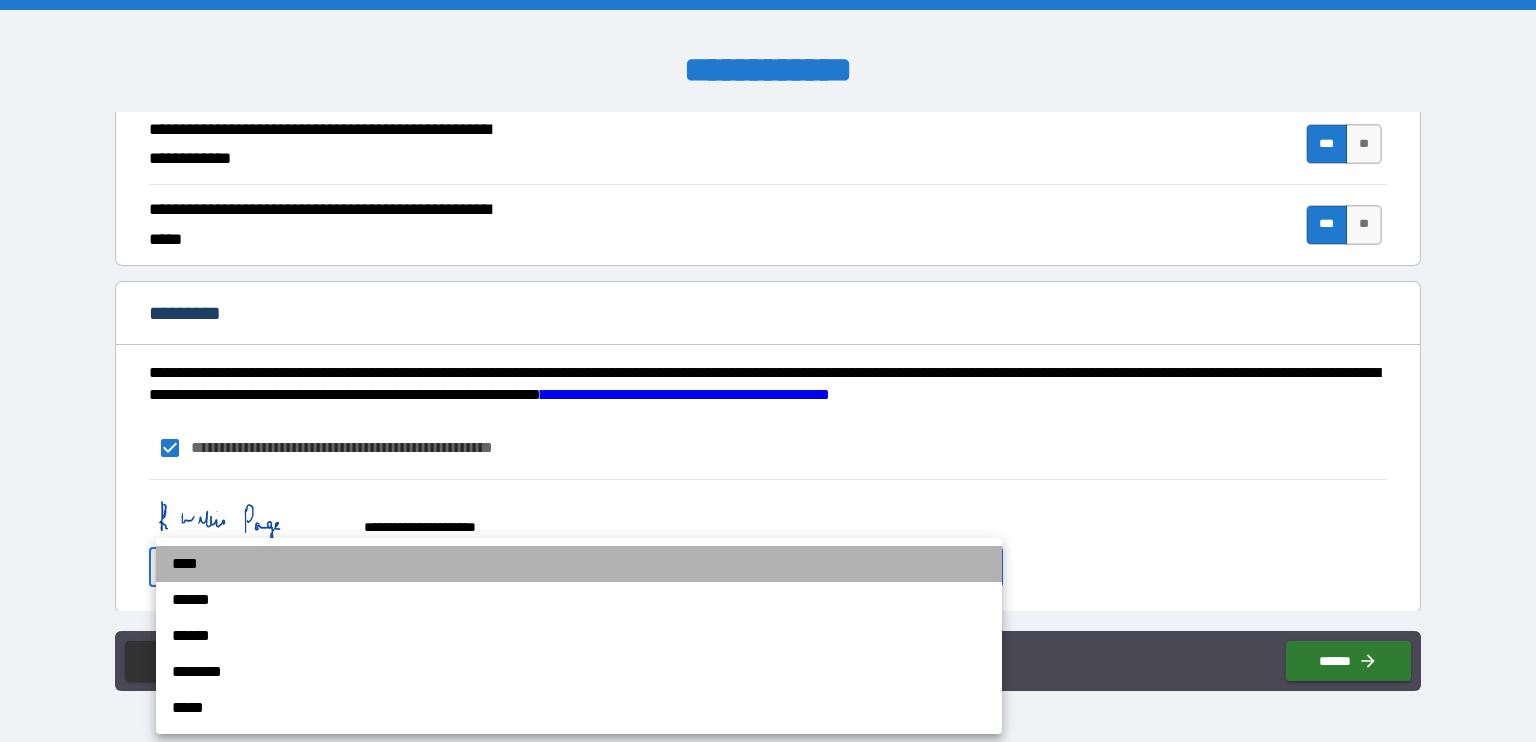 click on "****" at bounding box center (579, 564) 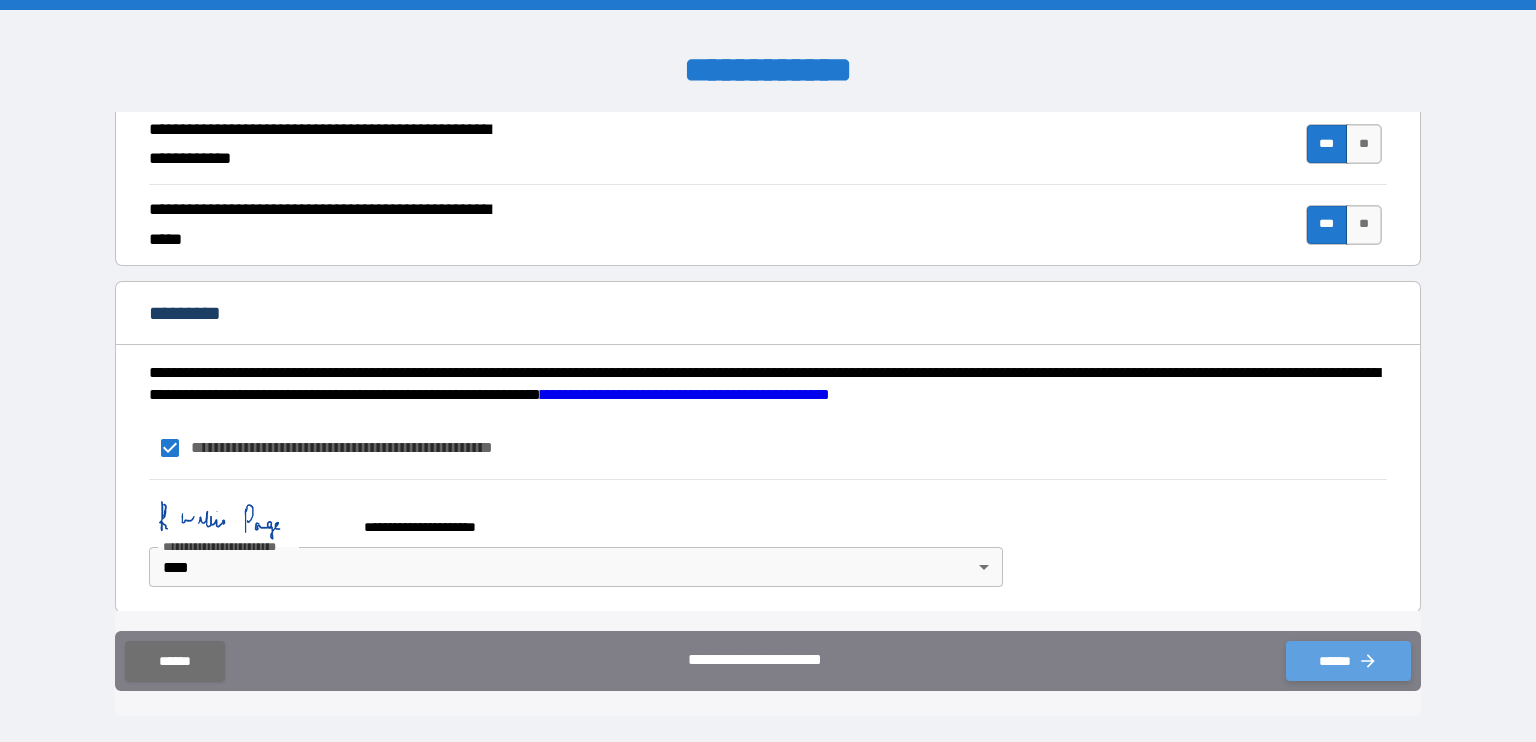 click on "******" at bounding box center [1348, 661] 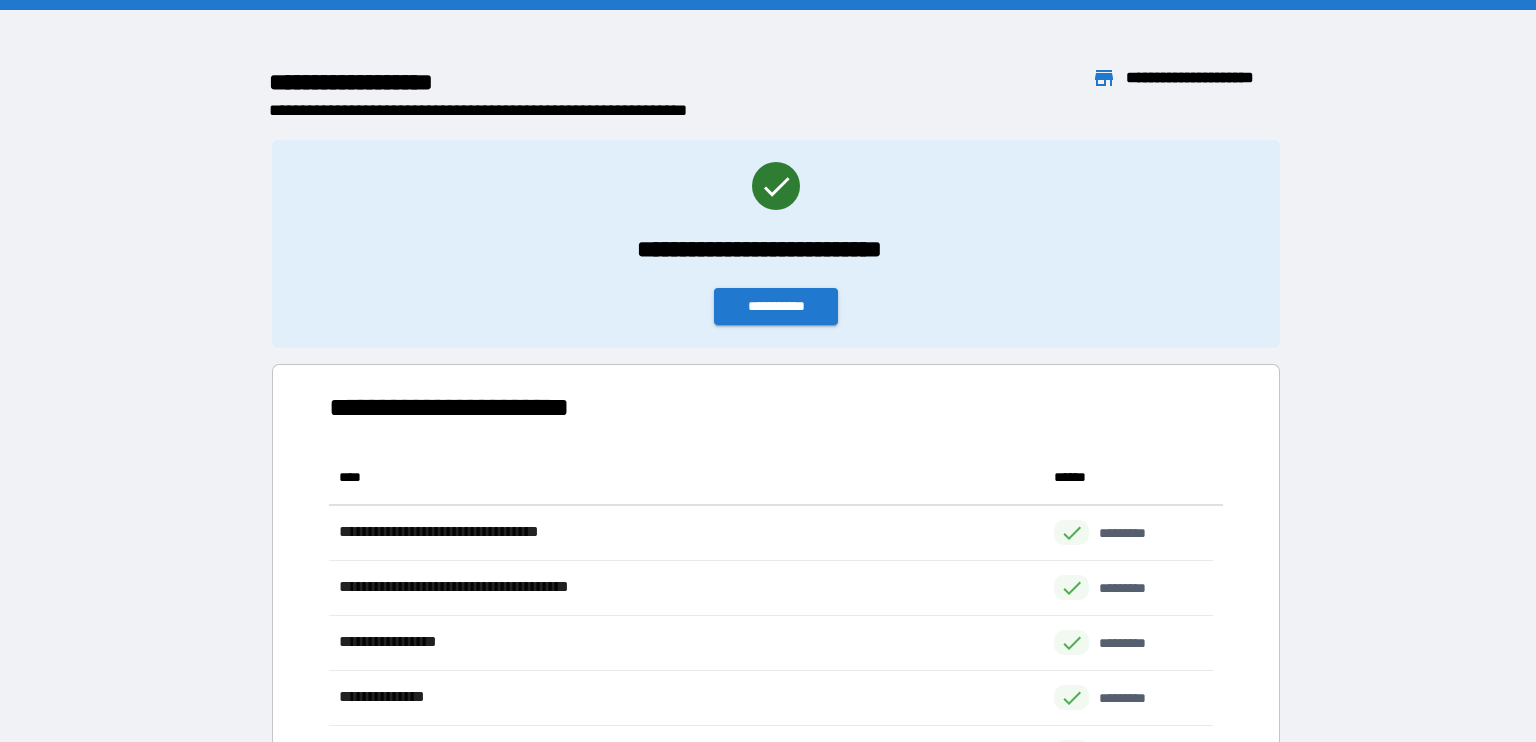 scroll, scrollTop: 16, scrollLeft: 16, axis: both 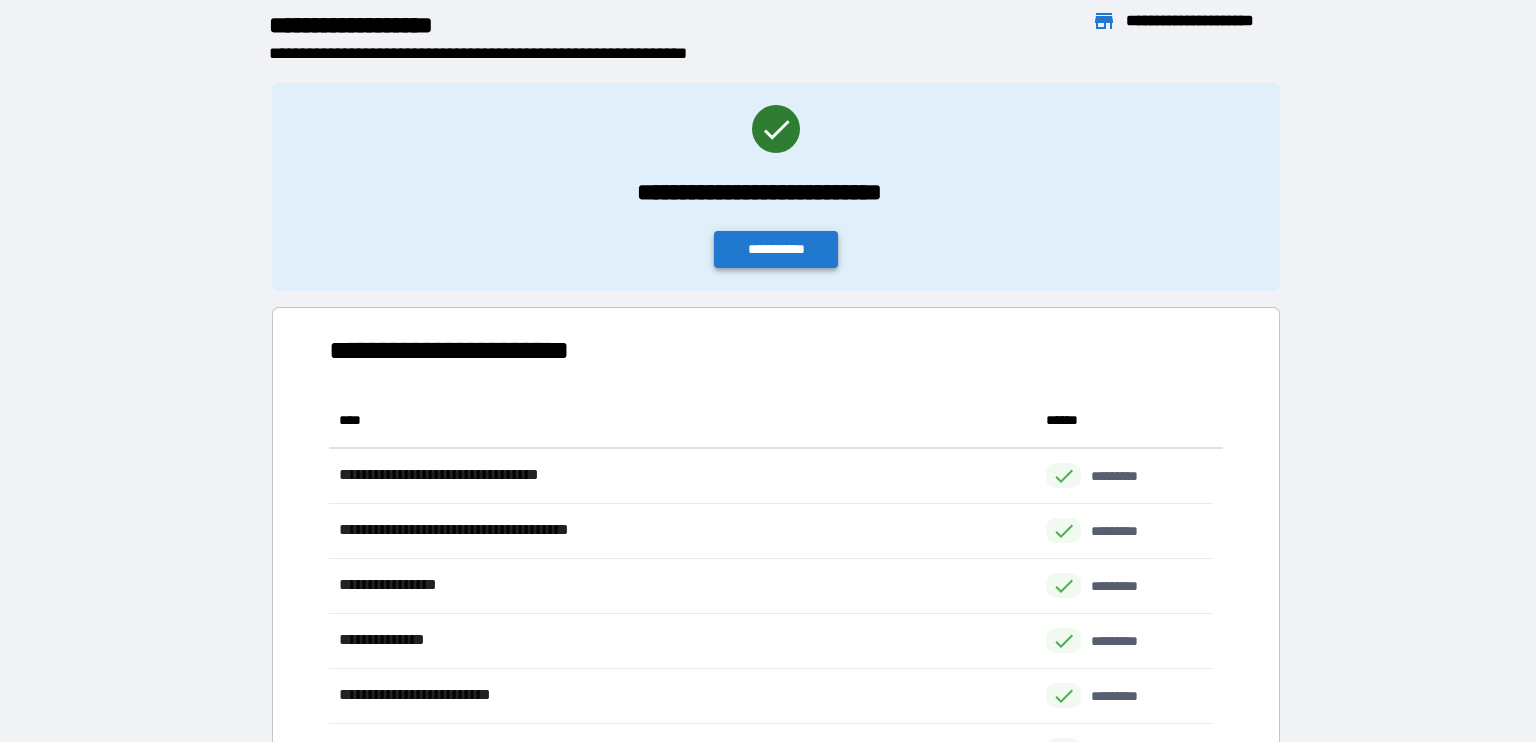 click on "**********" at bounding box center [776, 249] 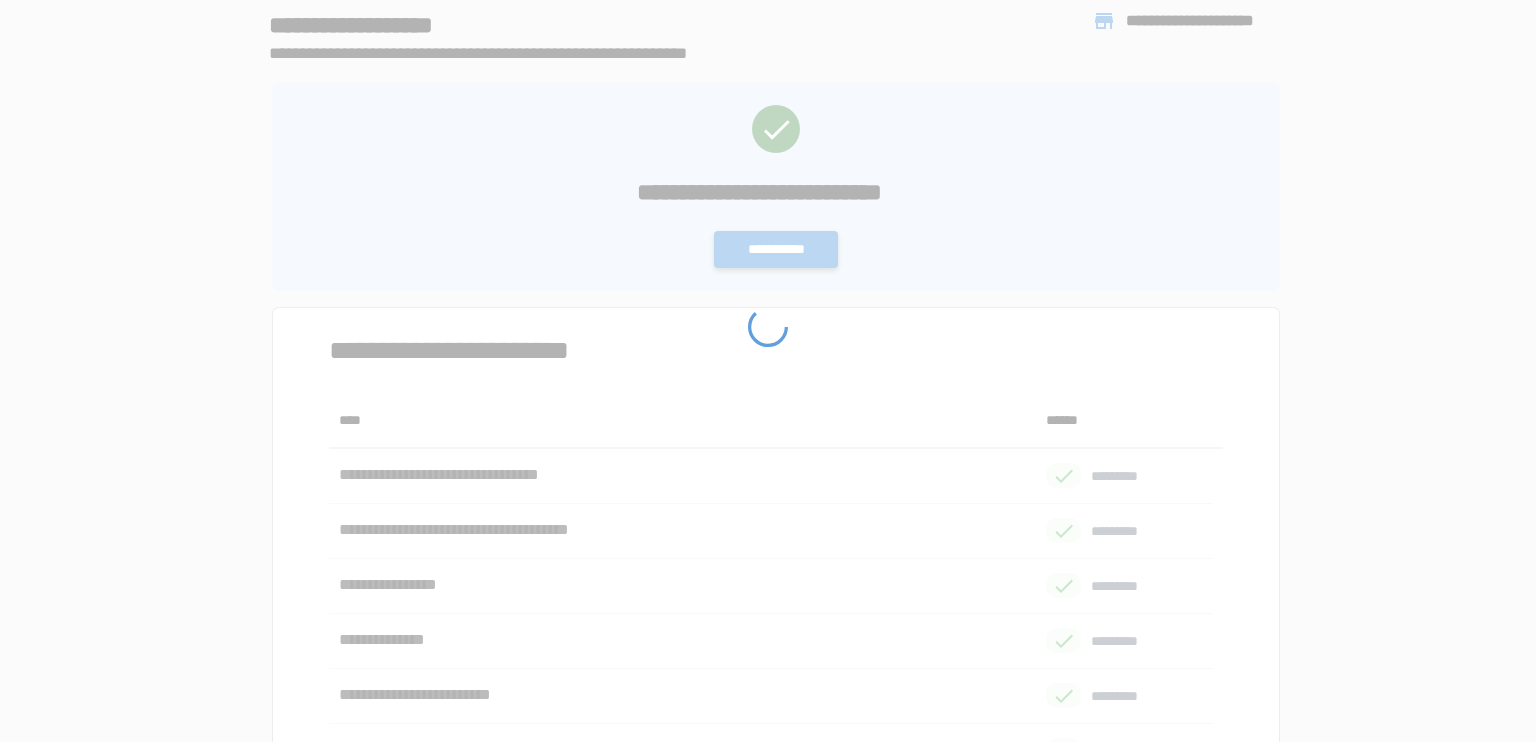 scroll, scrollTop: 0, scrollLeft: 0, axis: both 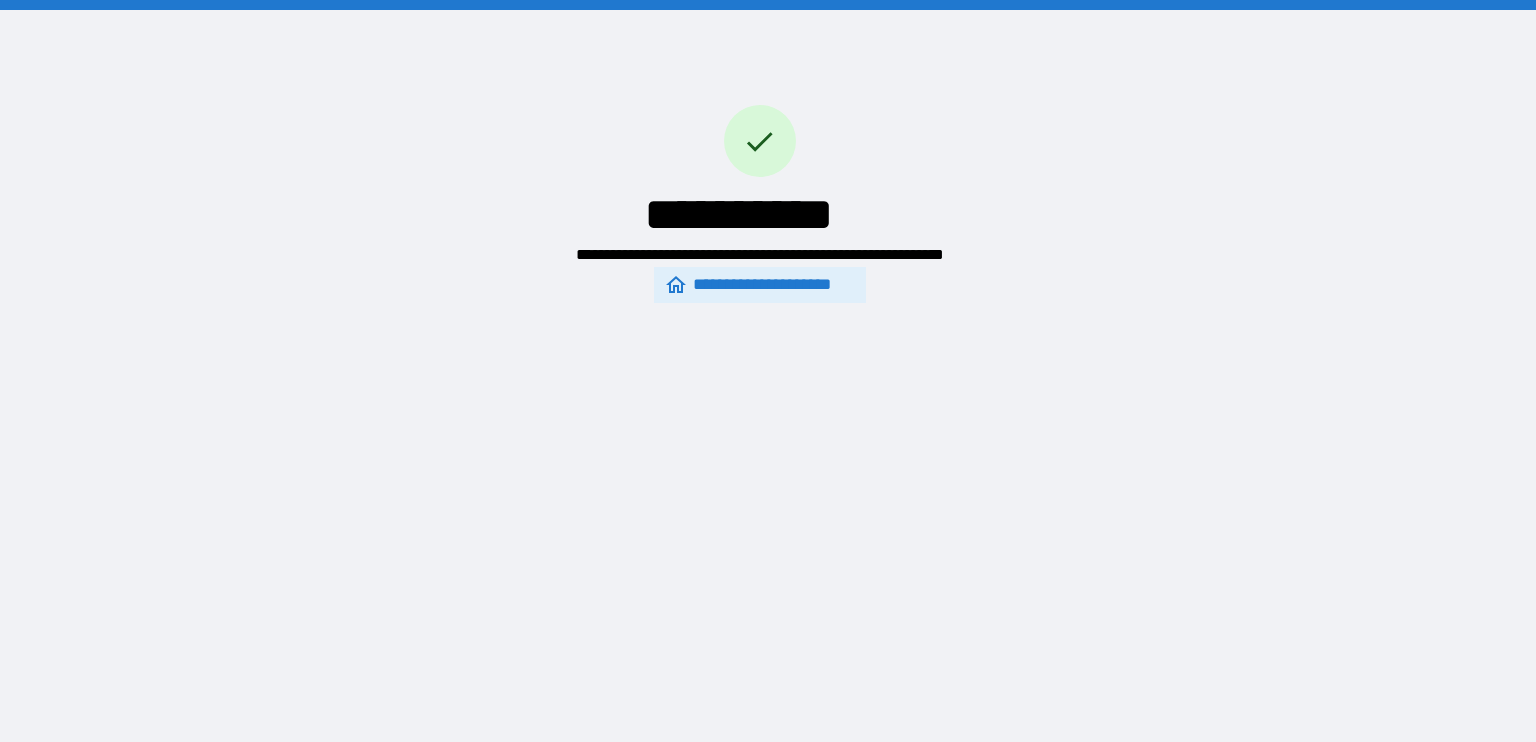 click on "**********" at bounding box center (759, 285) 